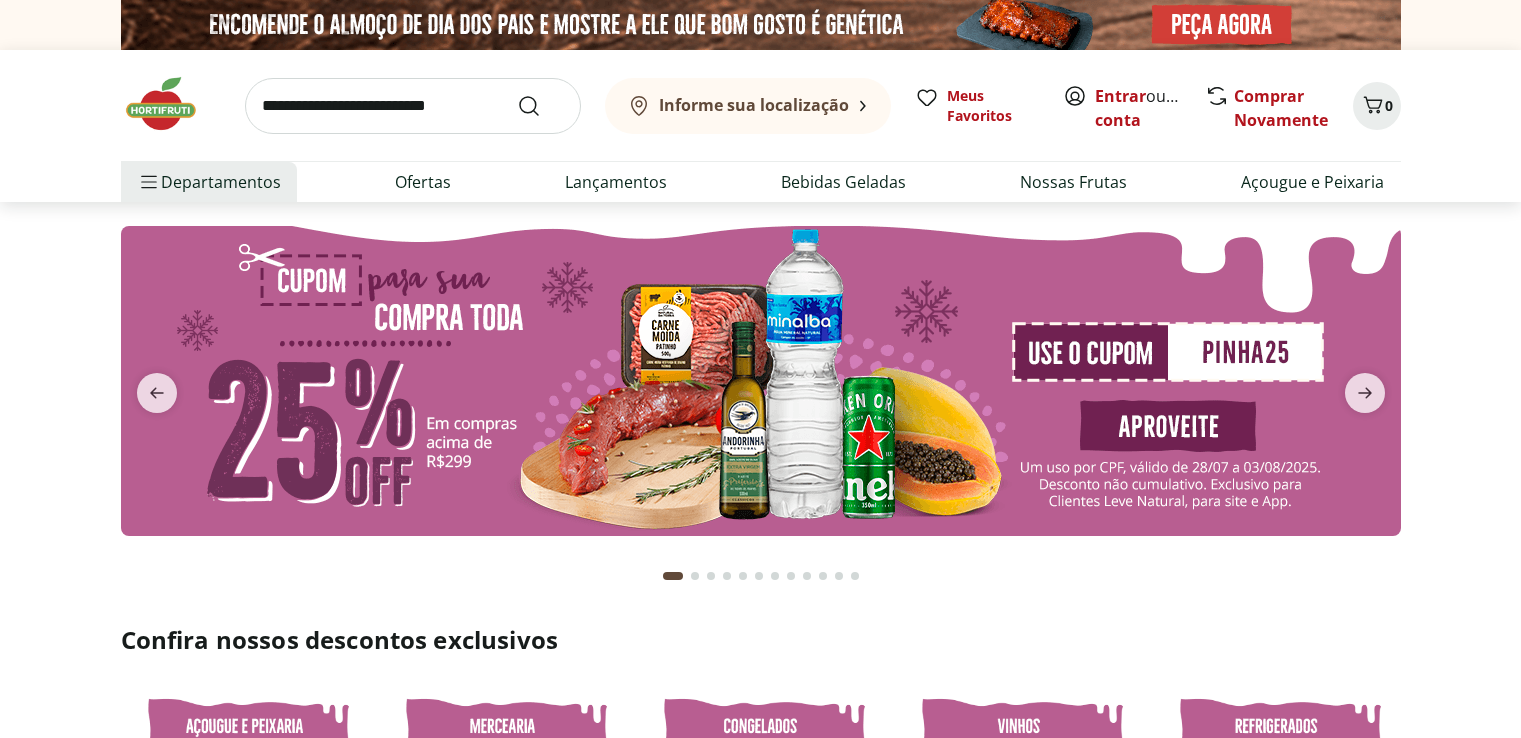 scroll, scrollTop: 0, scrollLeft: 0, axis: both 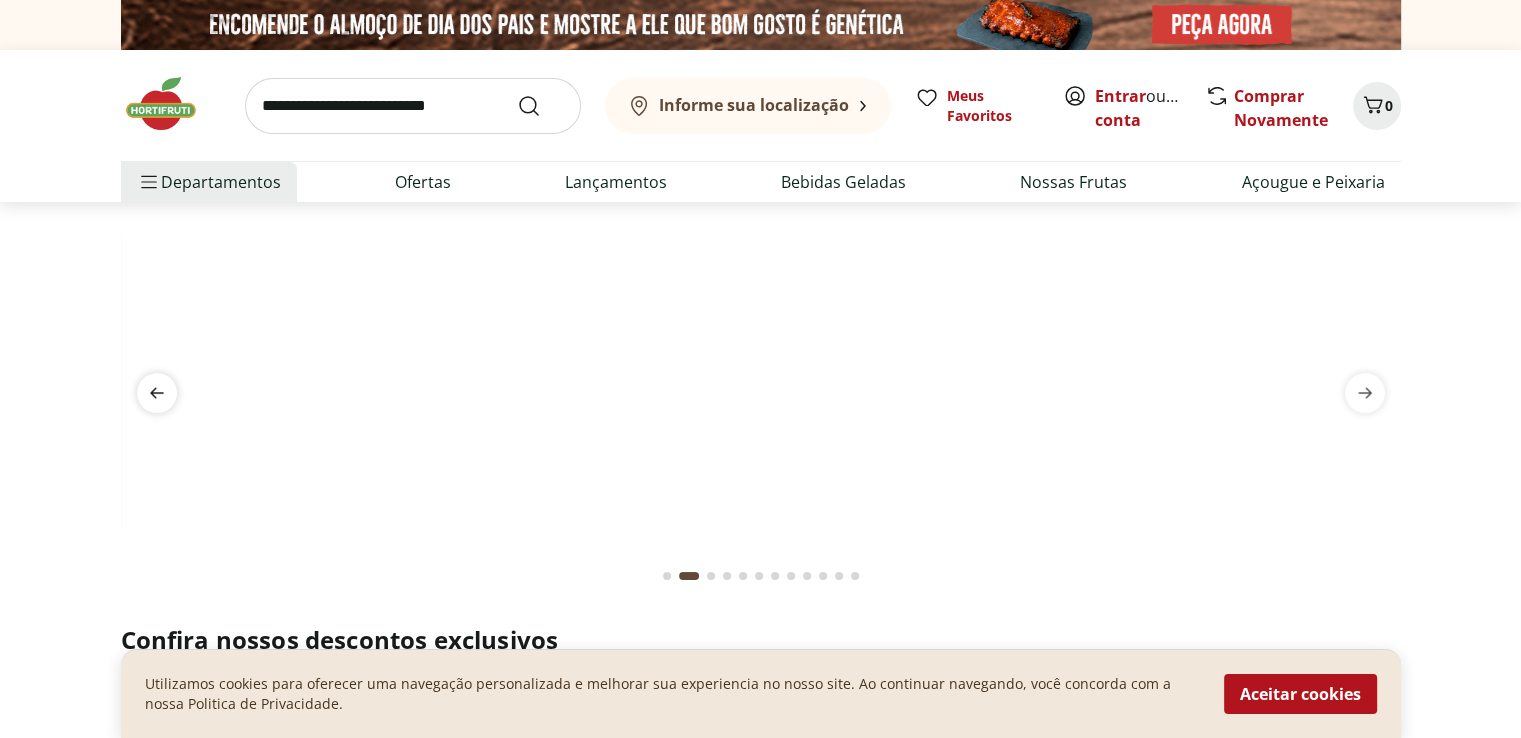click 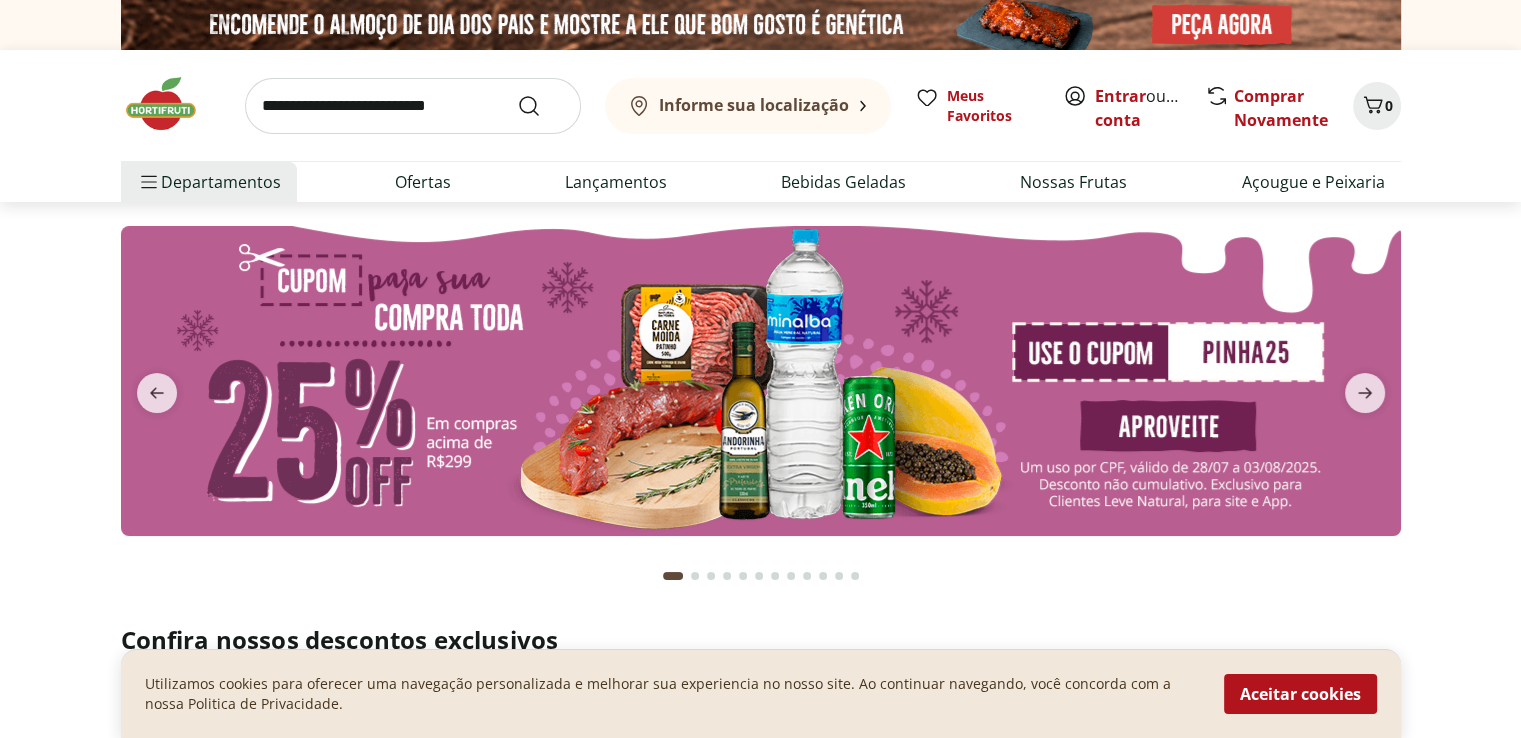 click at bounding box center [761, 381] 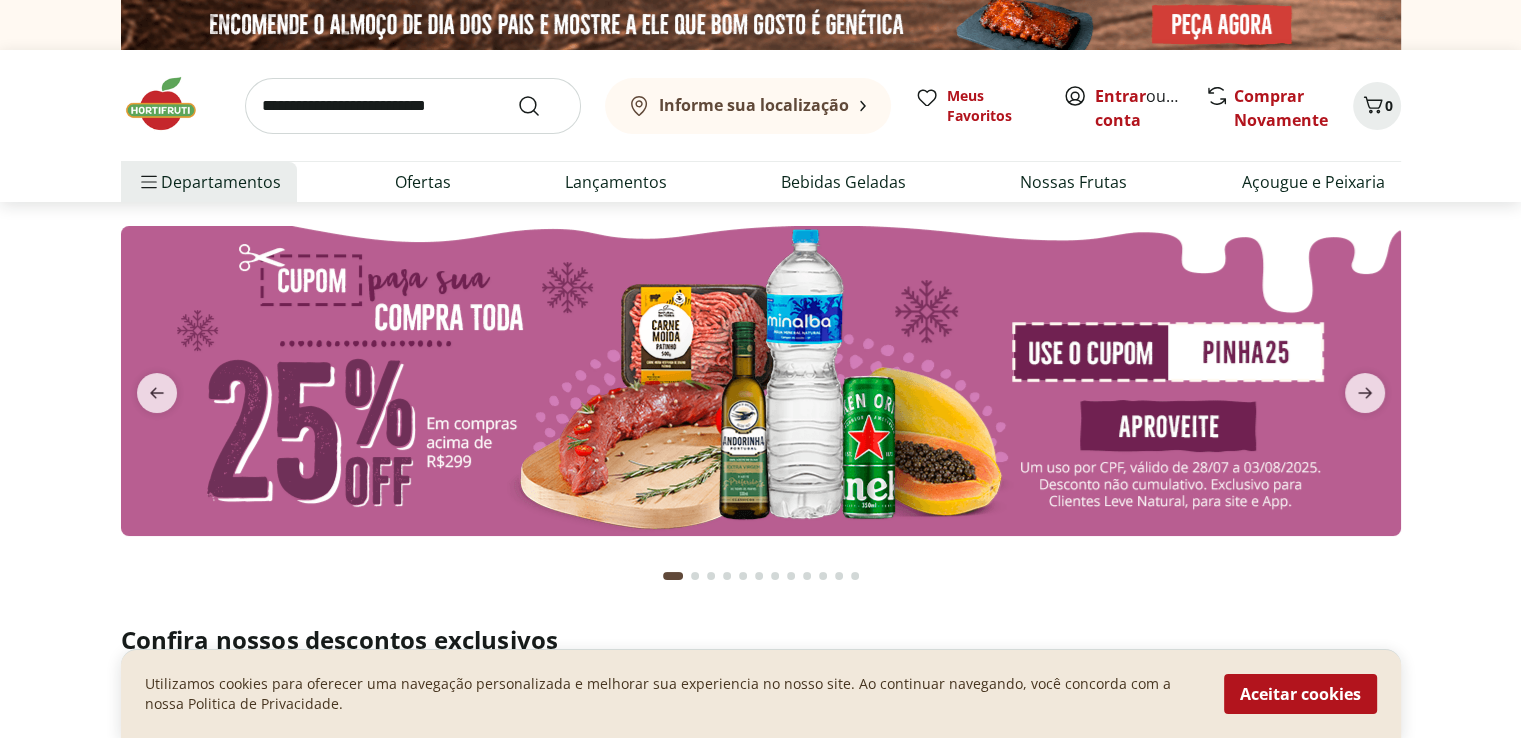click at bounding box center (761, 381) 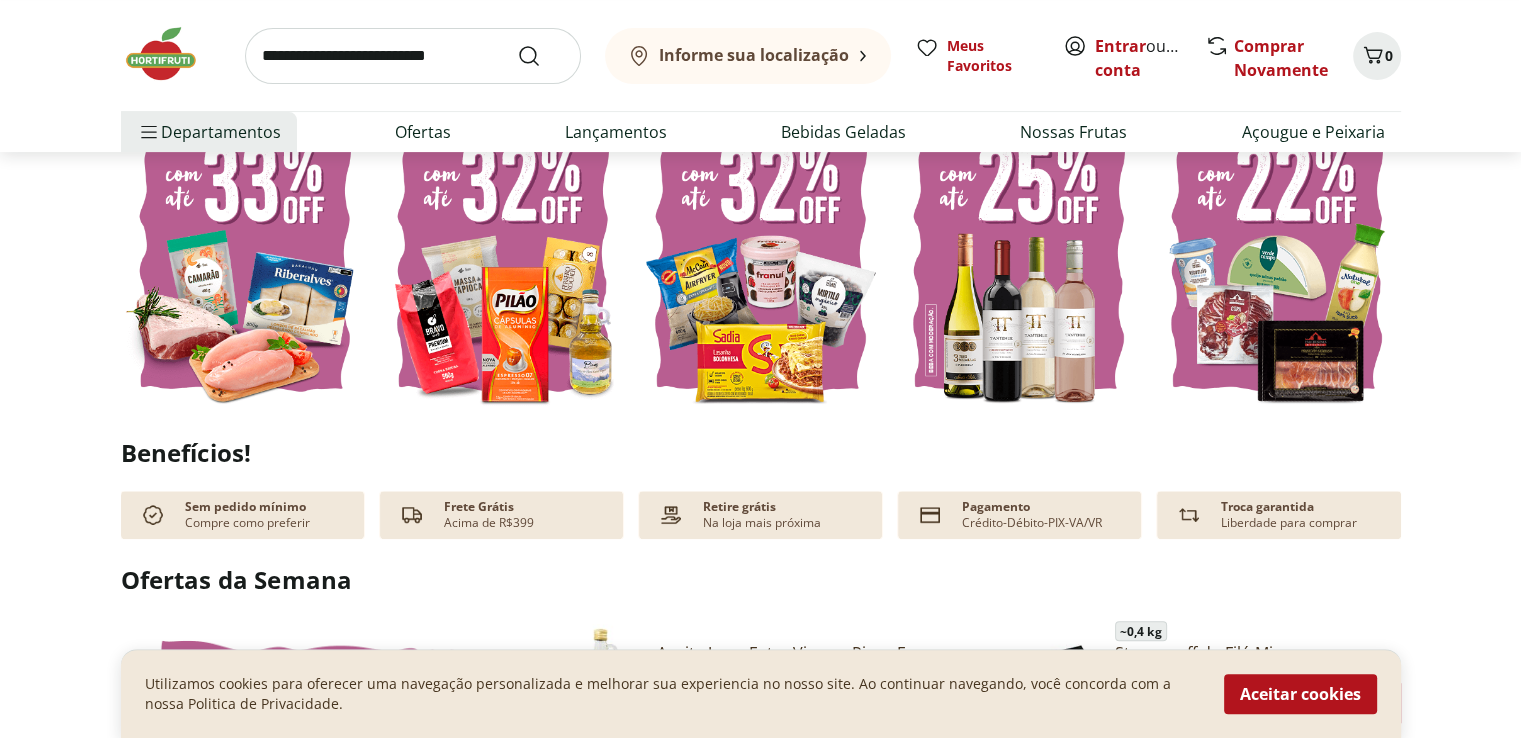 scroll, scrollTop: 500, scrollLeft: 0, axis: vertical 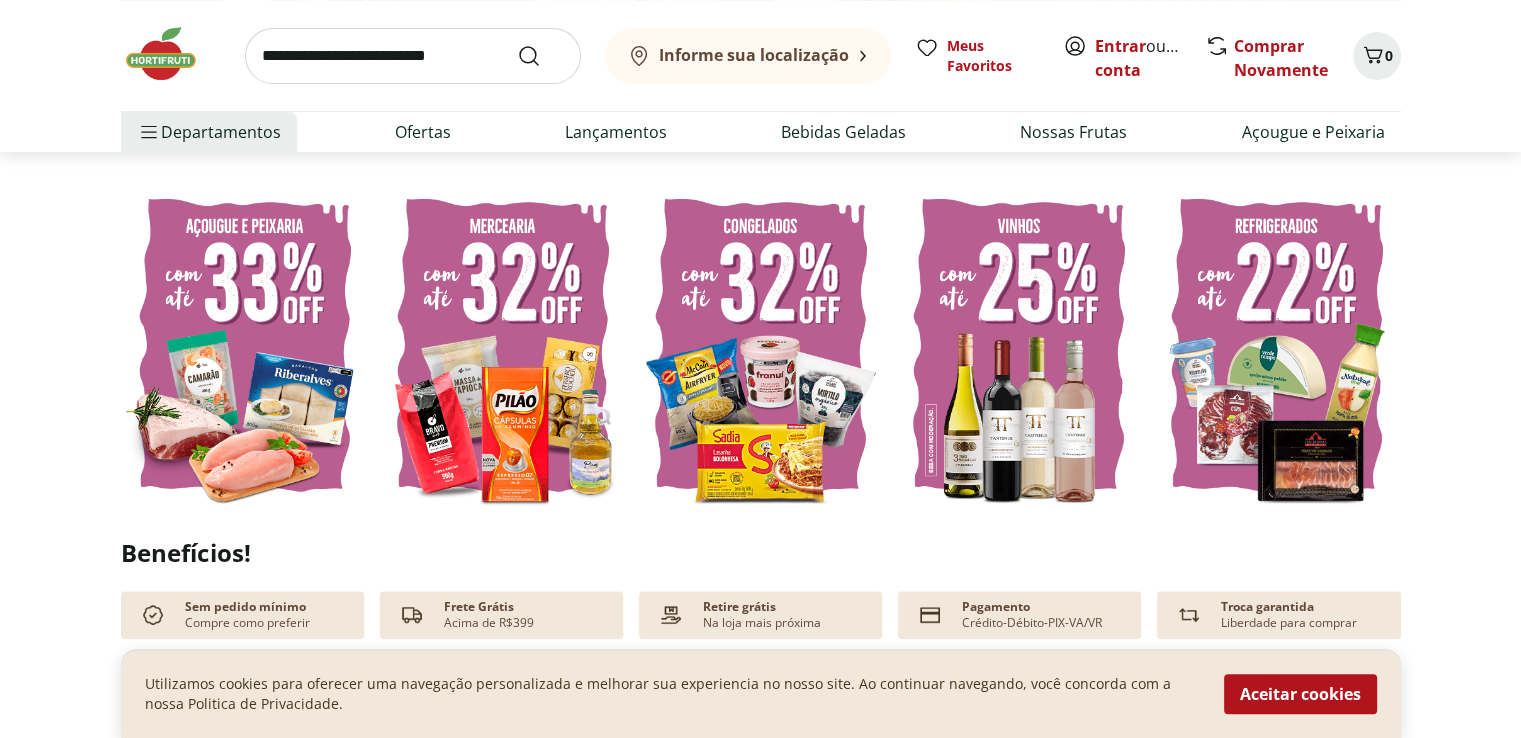 click at bounding box center (245, 345) 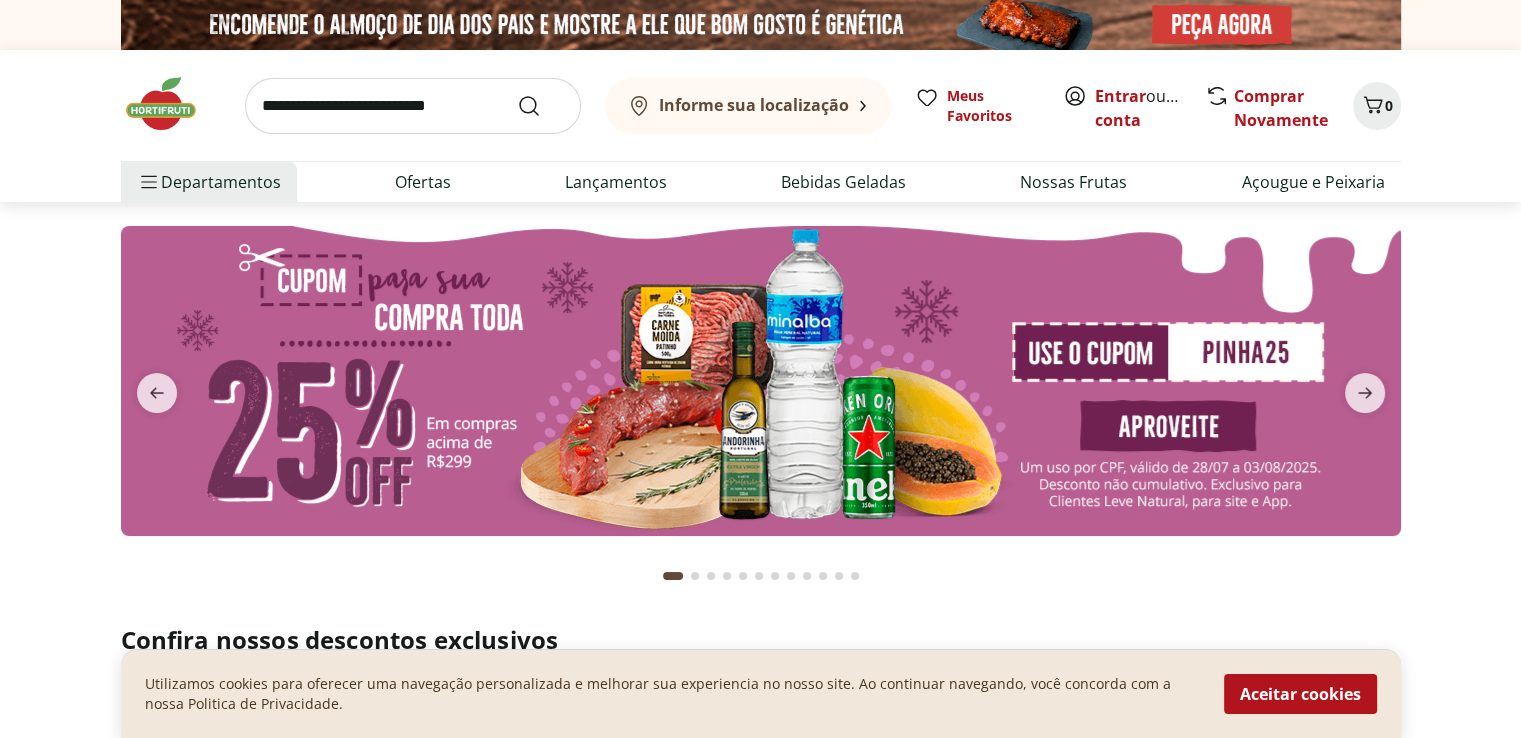 select on "**********" 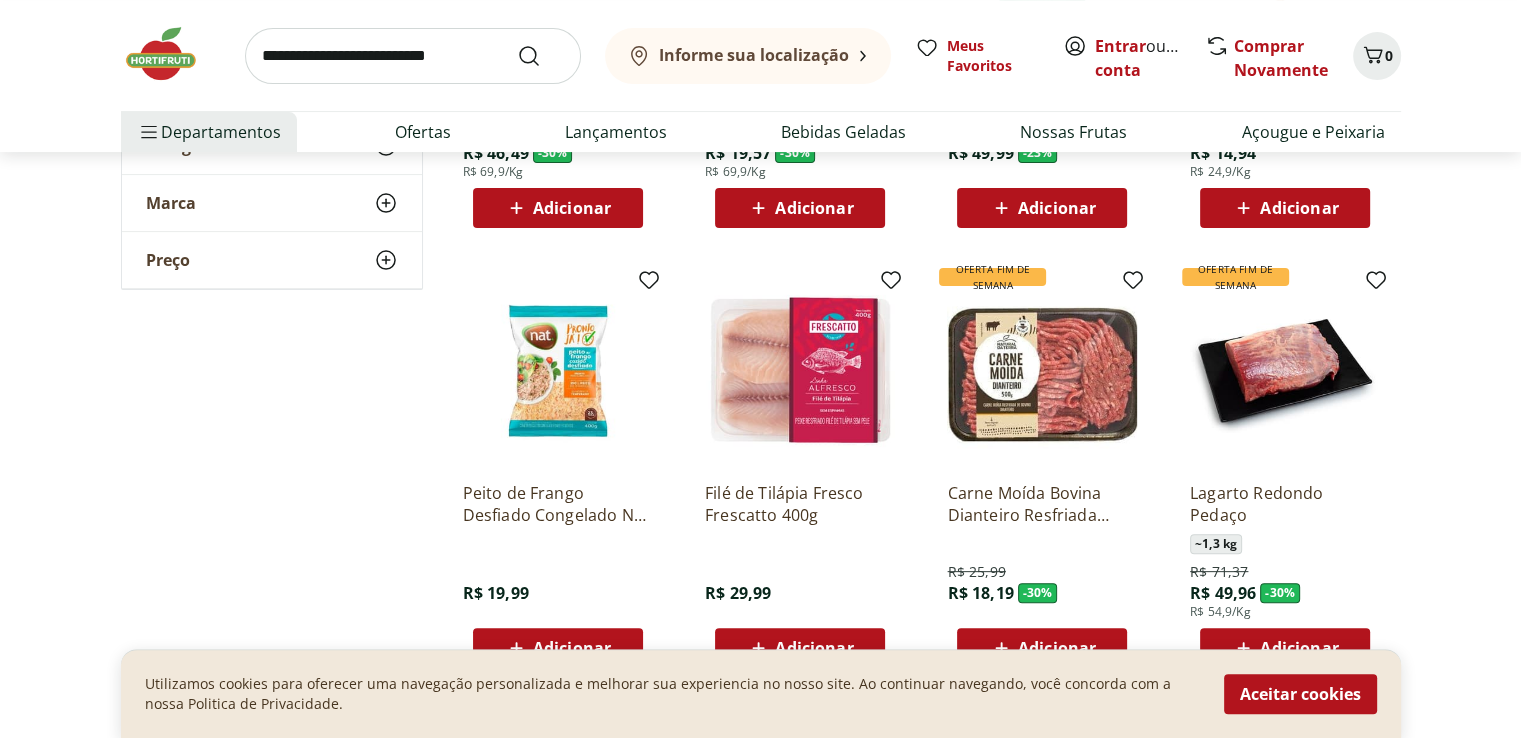 scroll, scrollTop: 600, scrollLeft: 0, axis: vertical 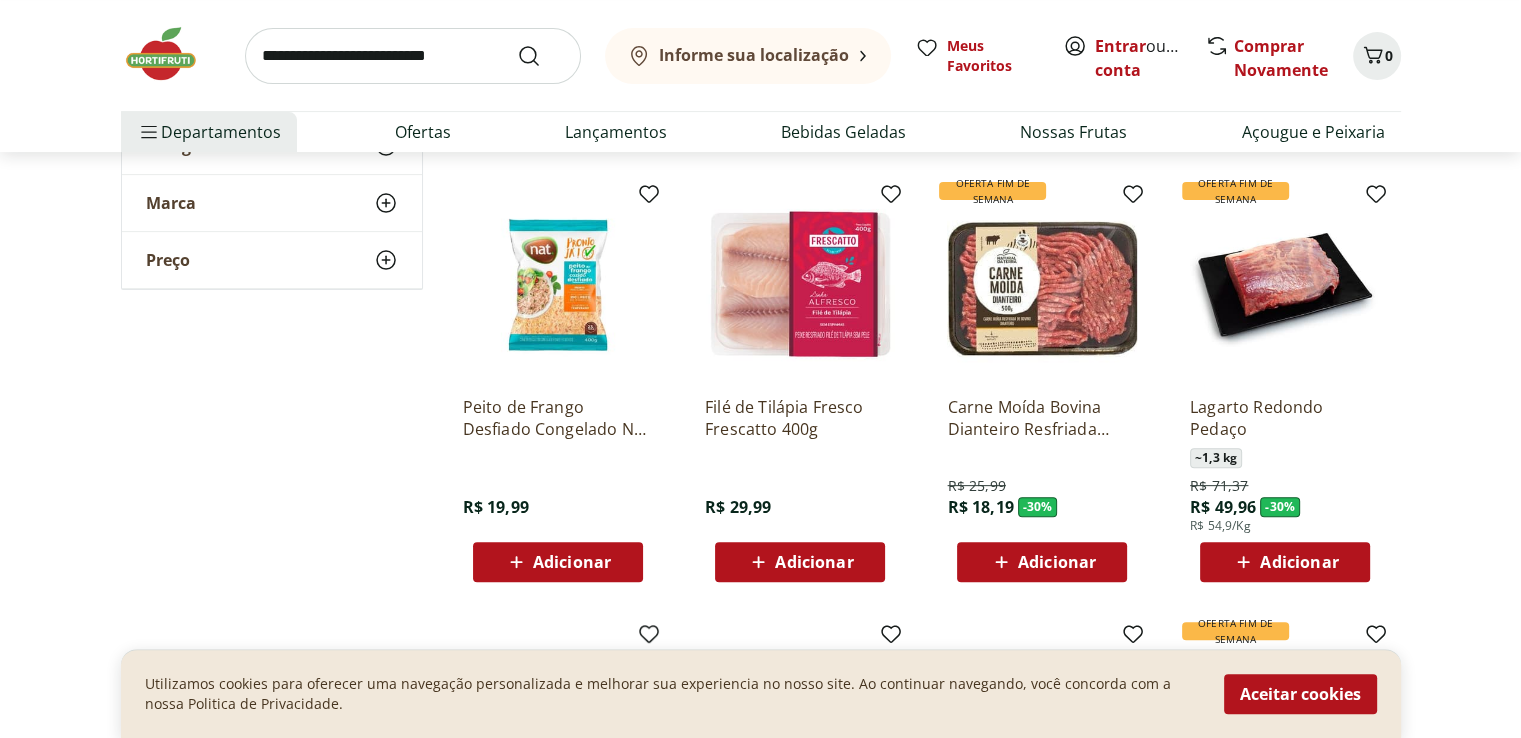 click on "Adicionar" at bounding box center [1057, 562] 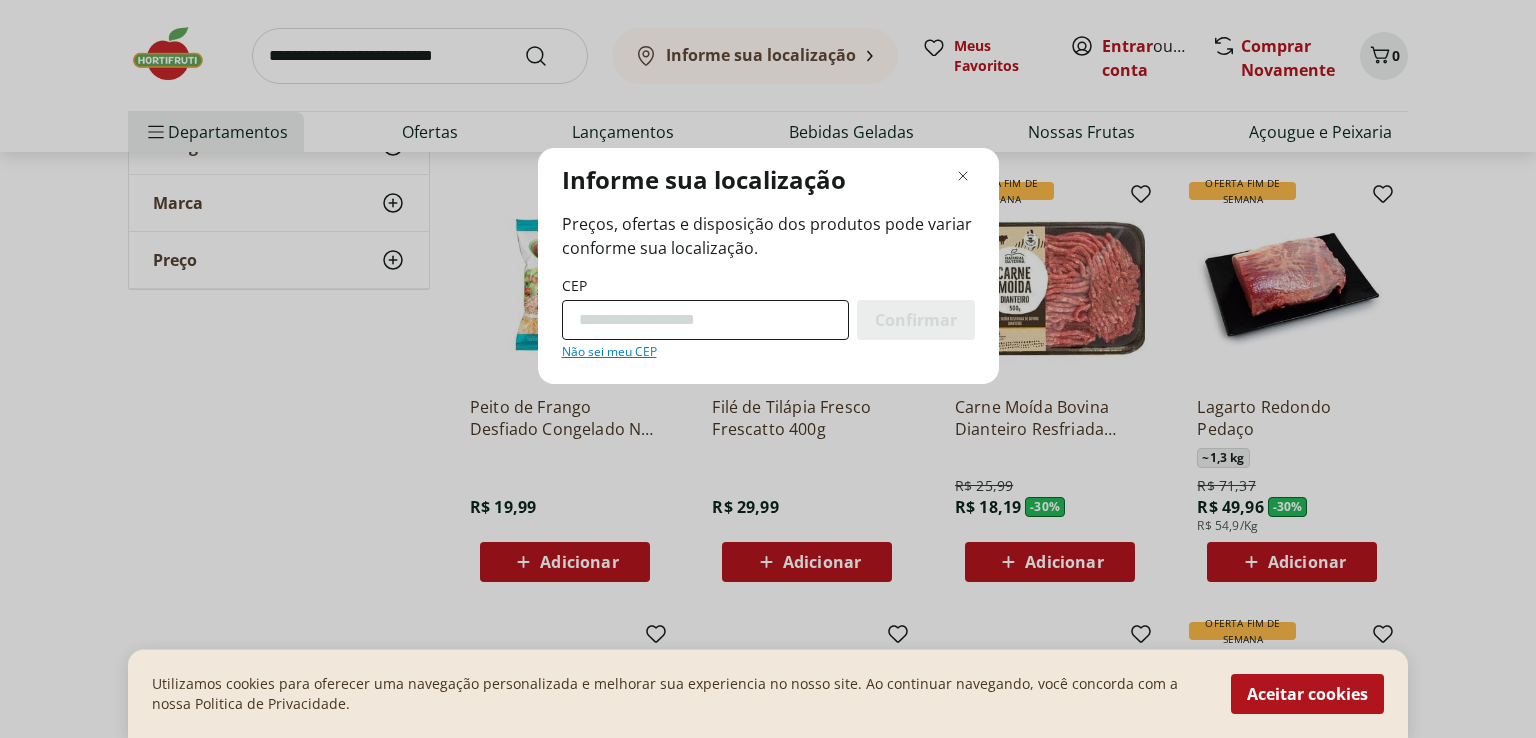 click on "CEP" at bounding box center [705, 320] 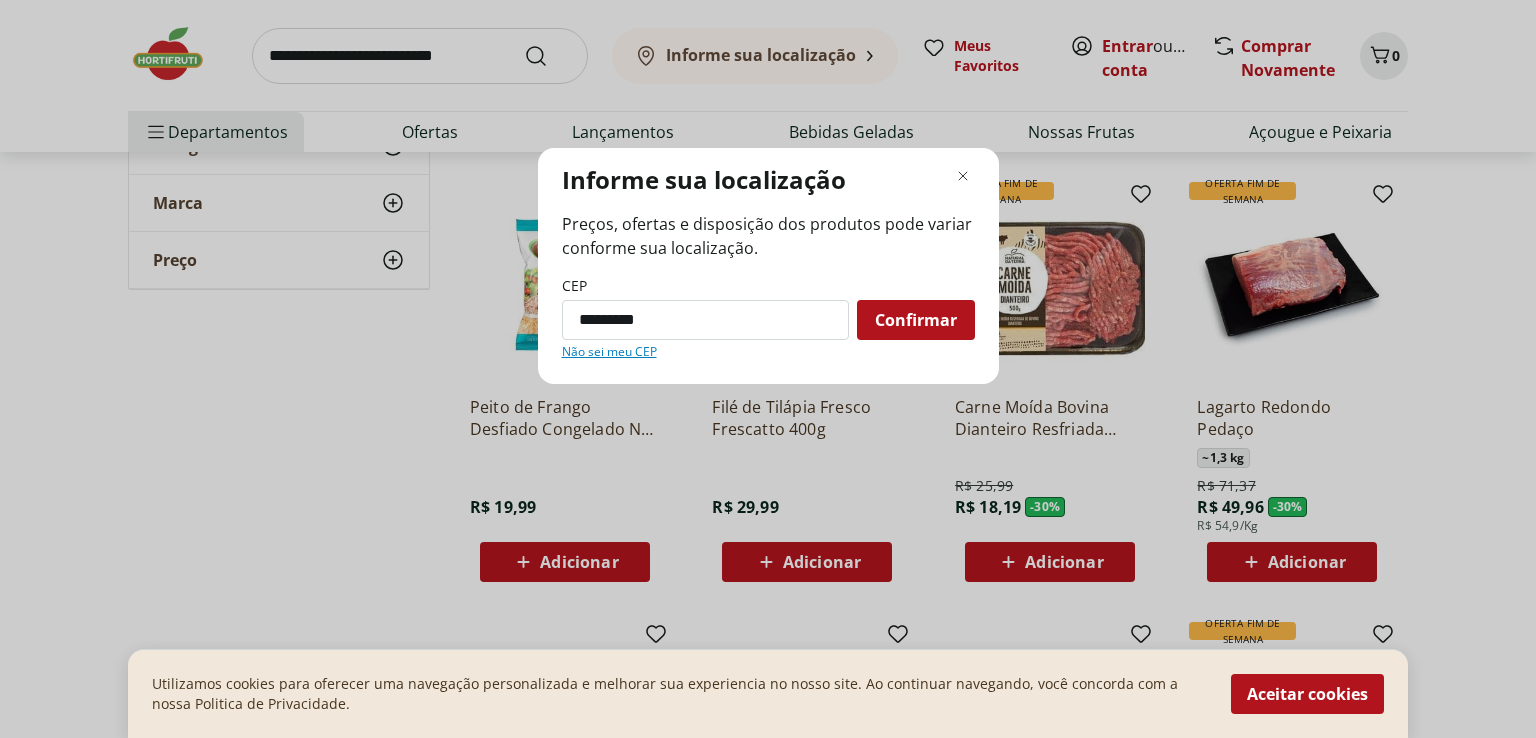 type on "*********" 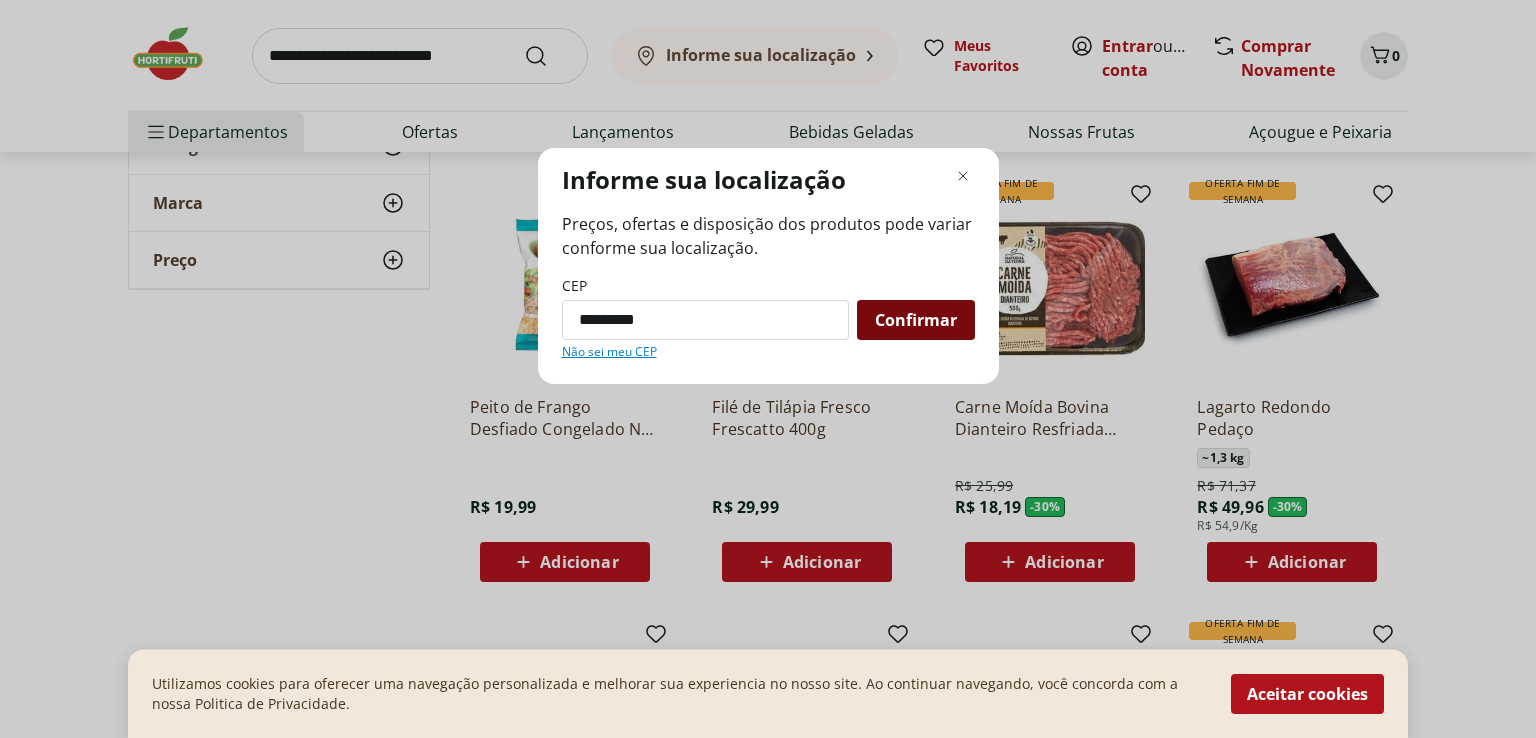 click on "CEP [POSTAL_CODE] Confirmar Não sei meu CEP" at bounding box center [768, 318] 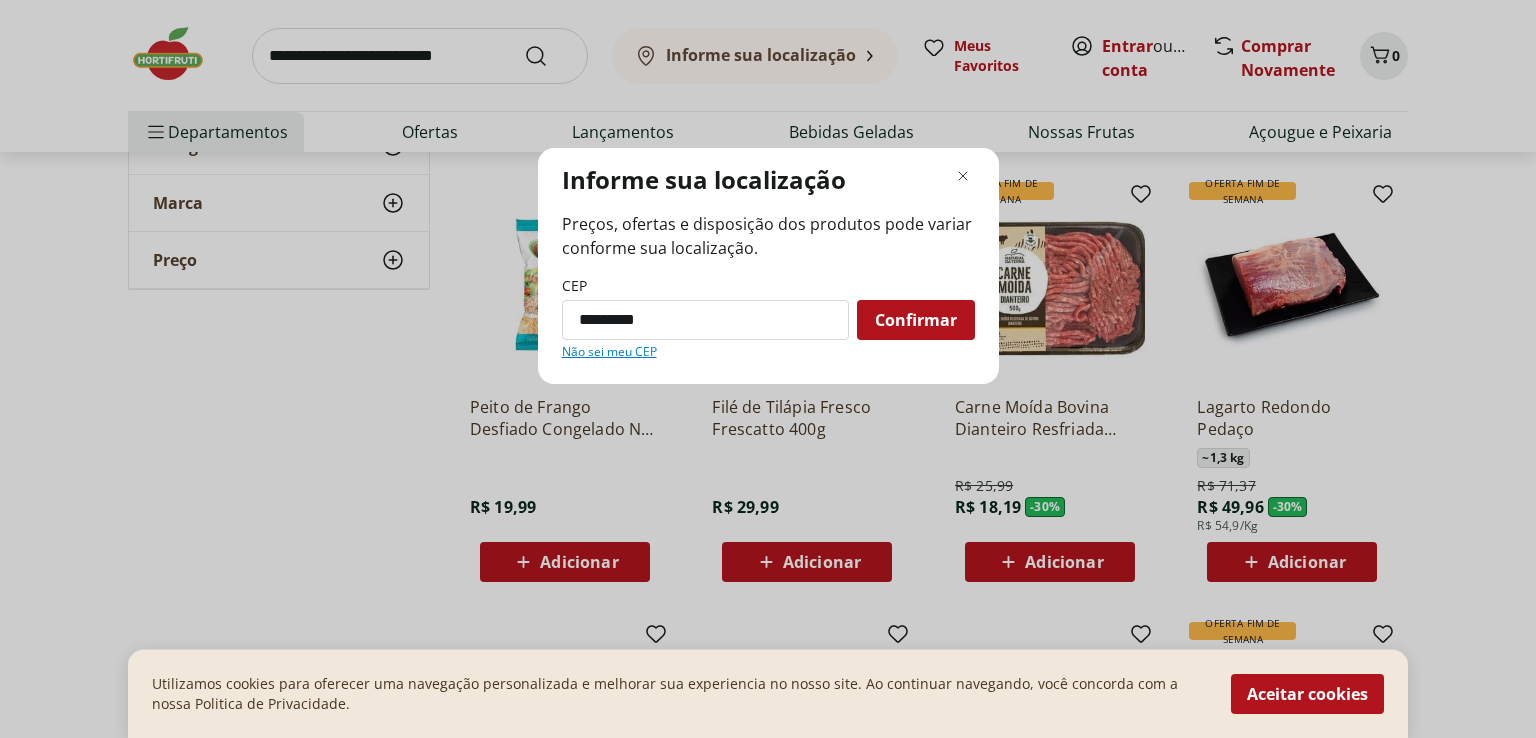 click on "Confirmar" at bounding box center [916, 320] 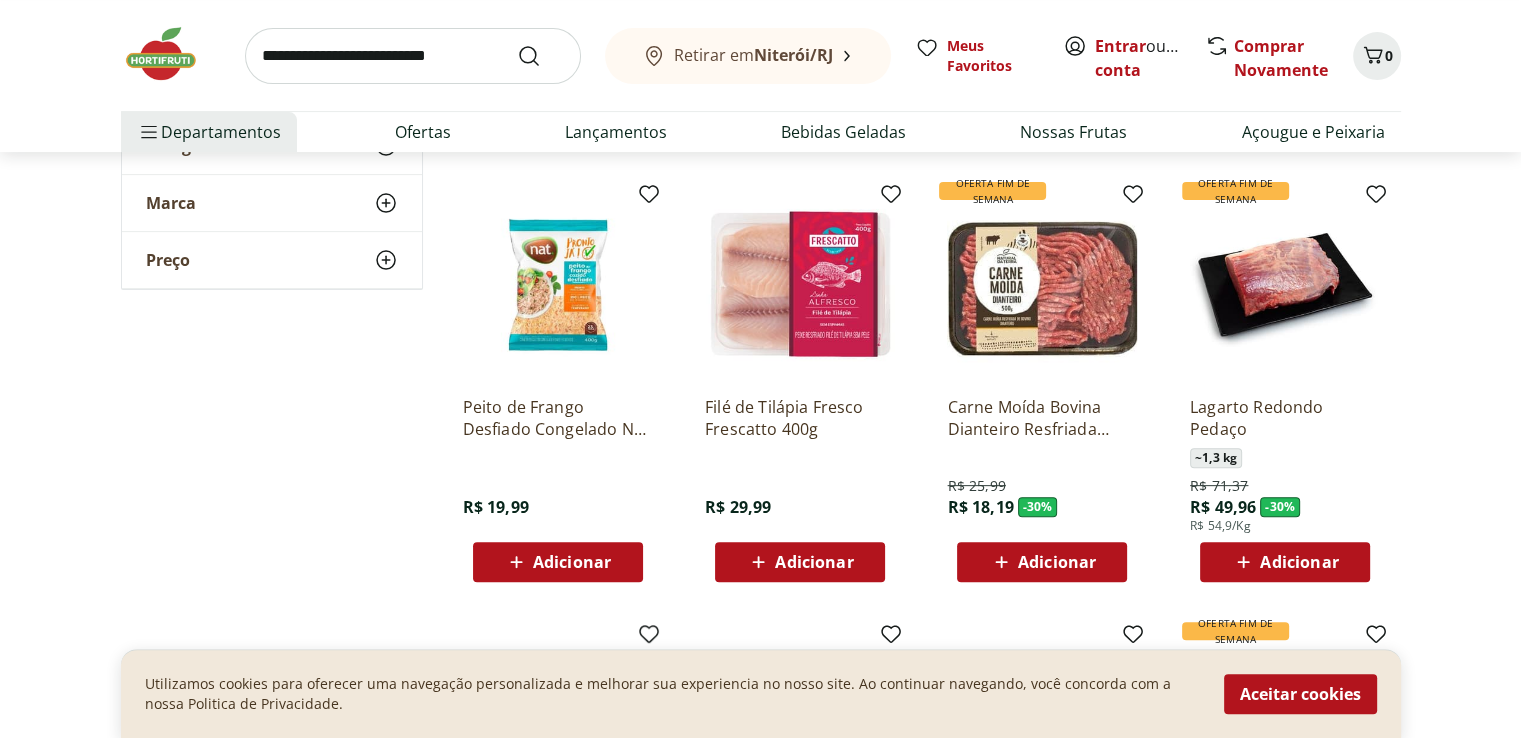 click on "Niterói/RJ" at bounding box center (793, 55) 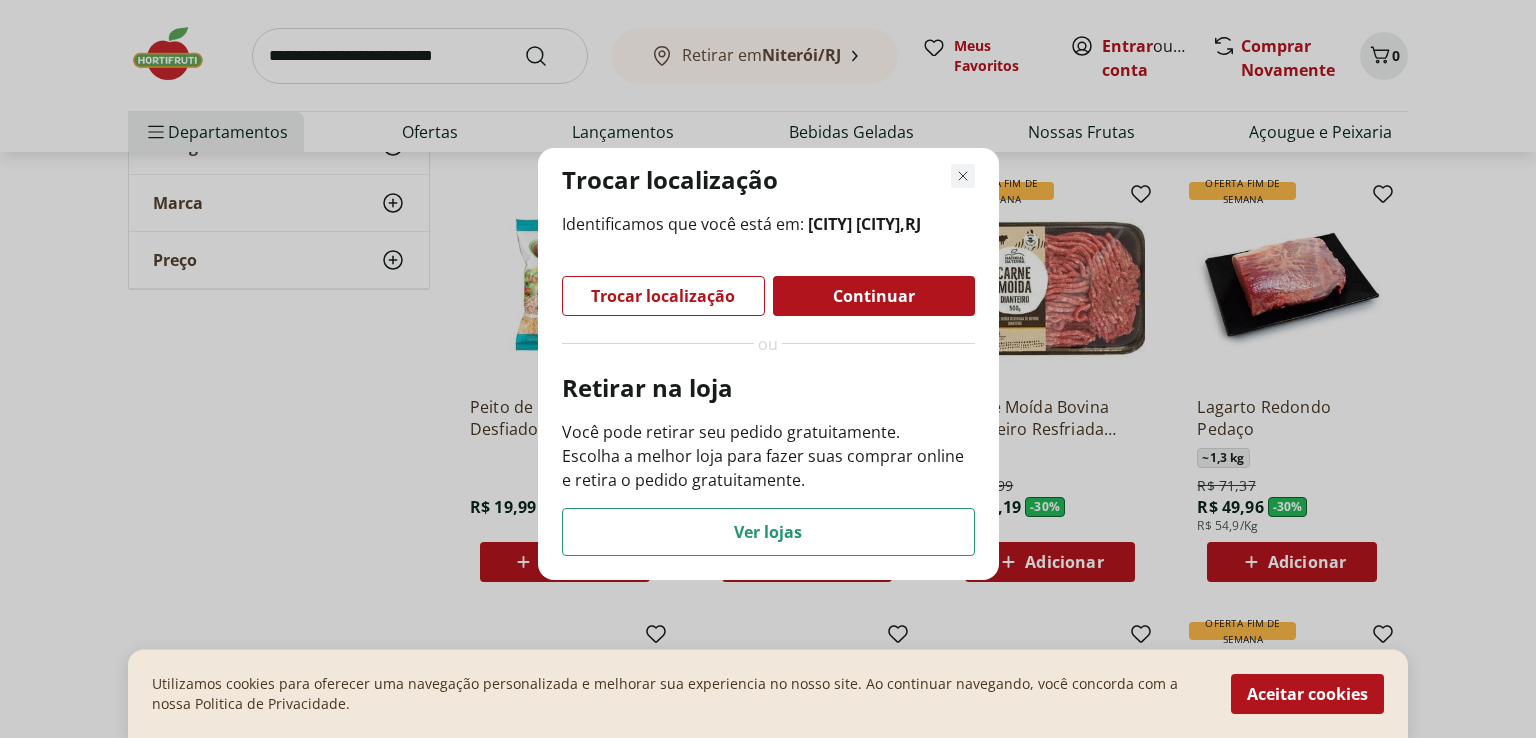 click 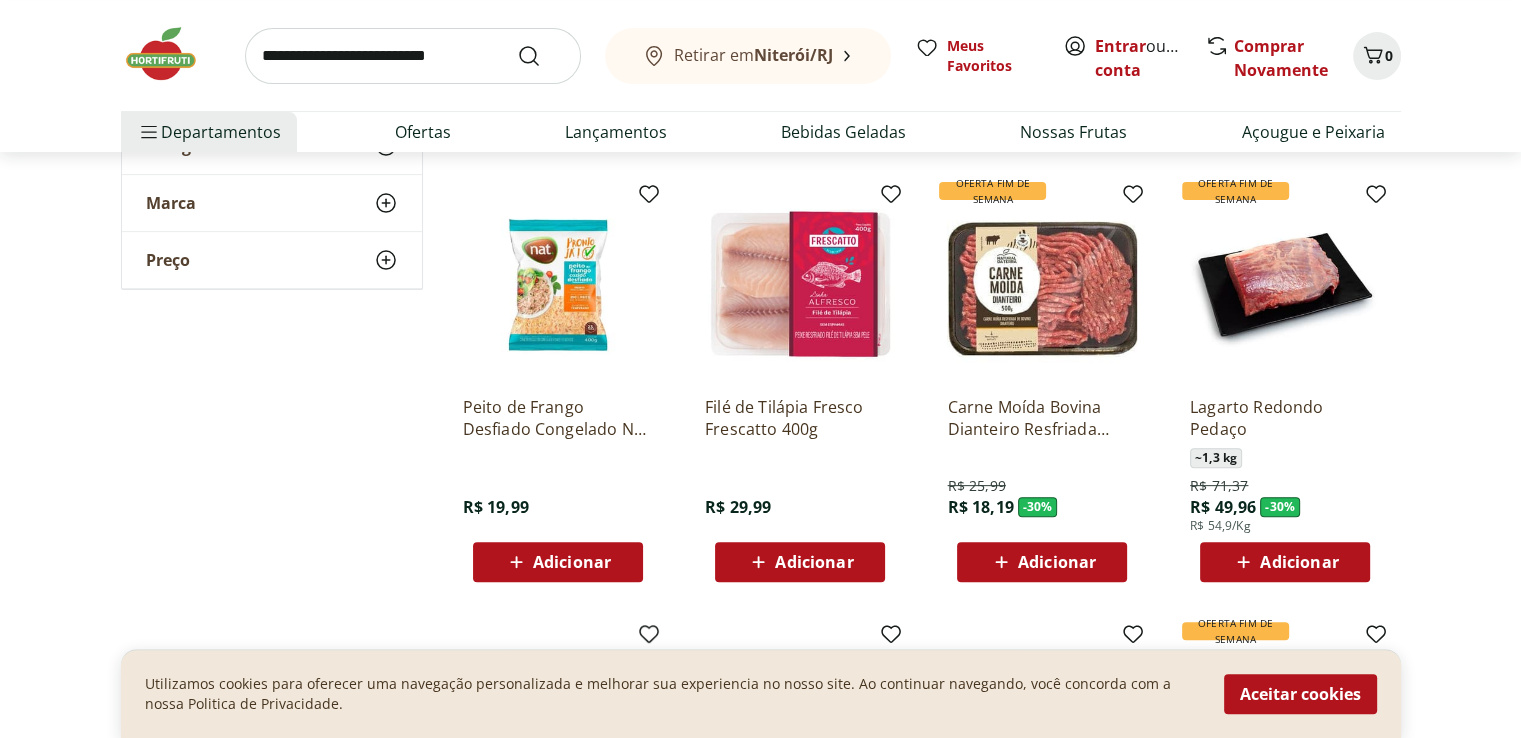 click at bounding box center (171, 54) 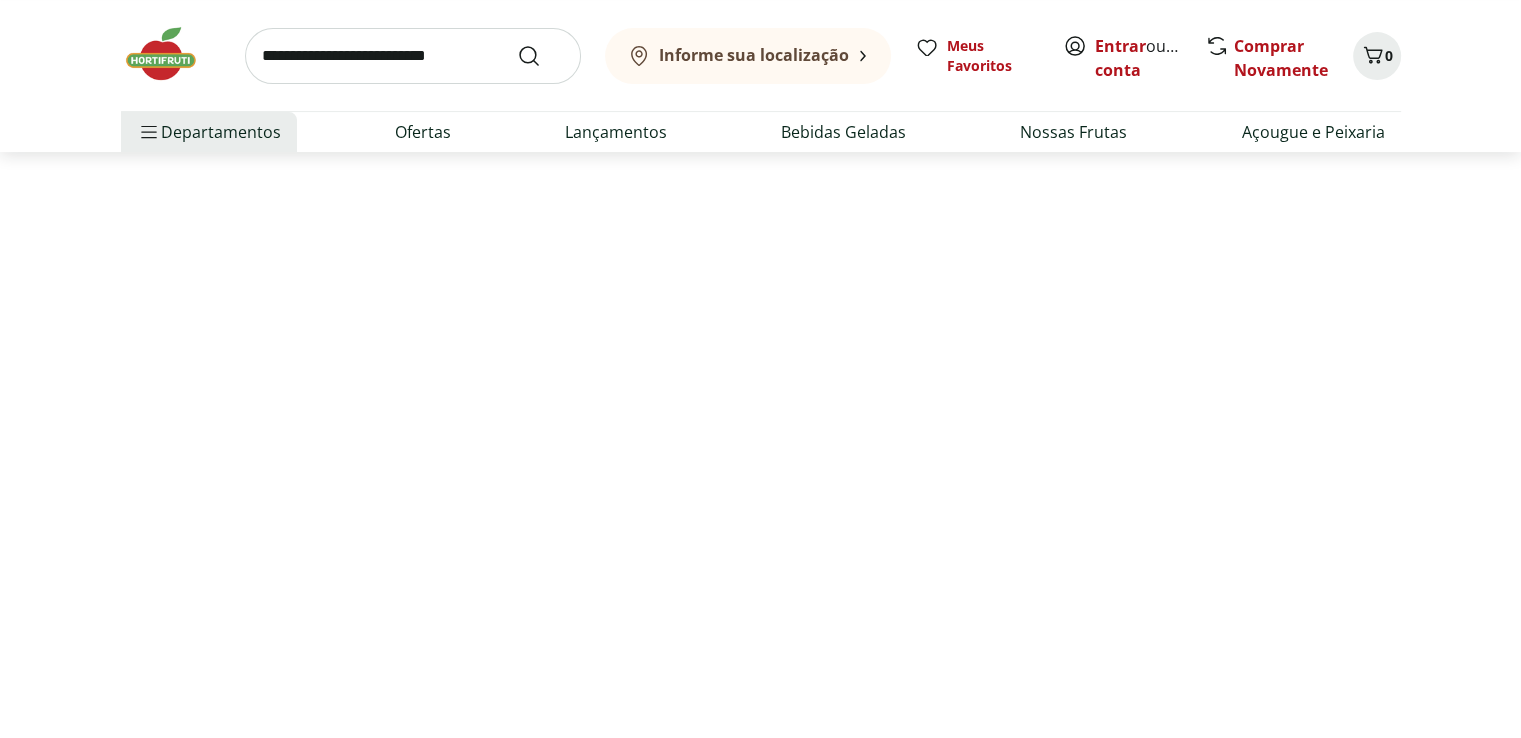 scroll, scrollTop: 0, scrollLeft: 0, axis: both 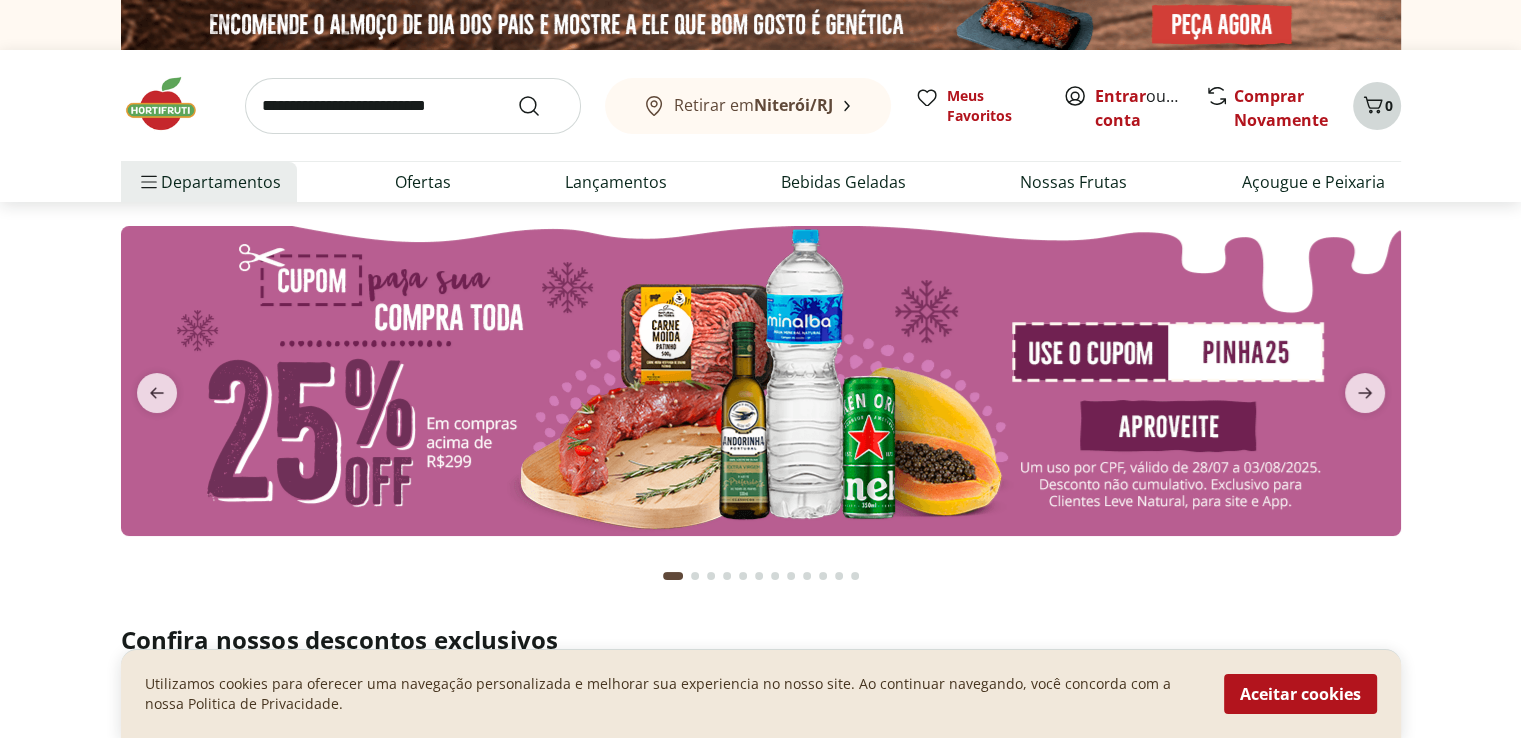 click 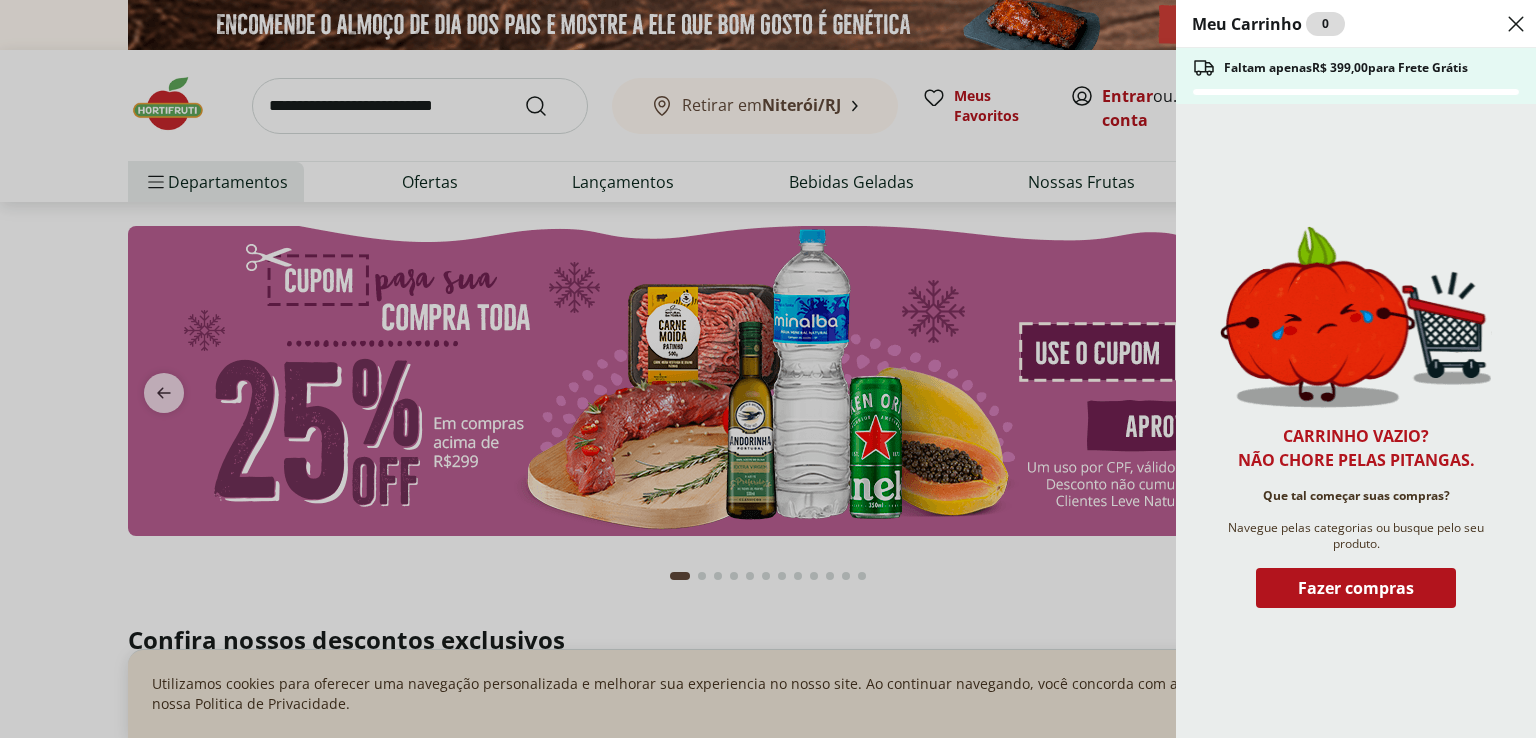 click 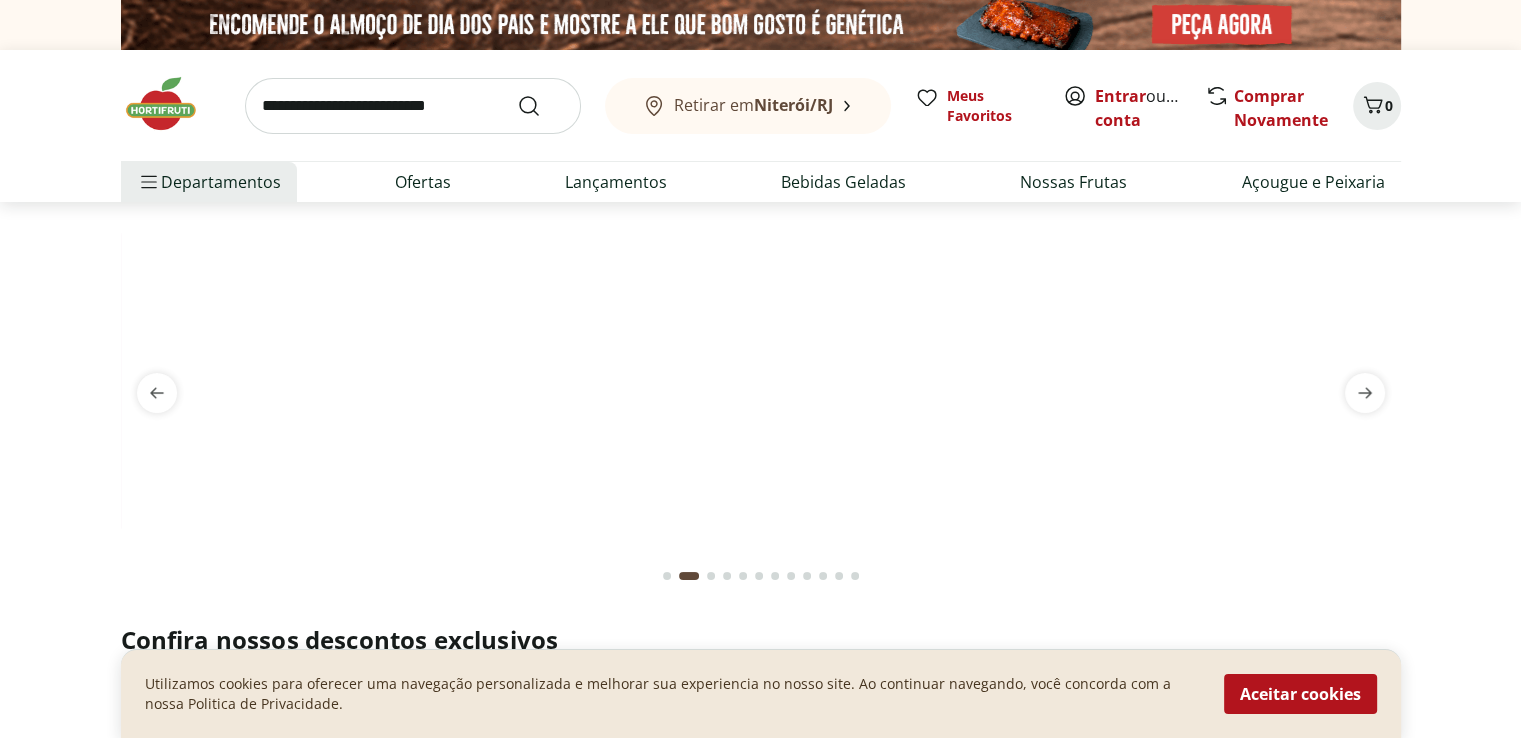 click at bounding box center (171, 104) 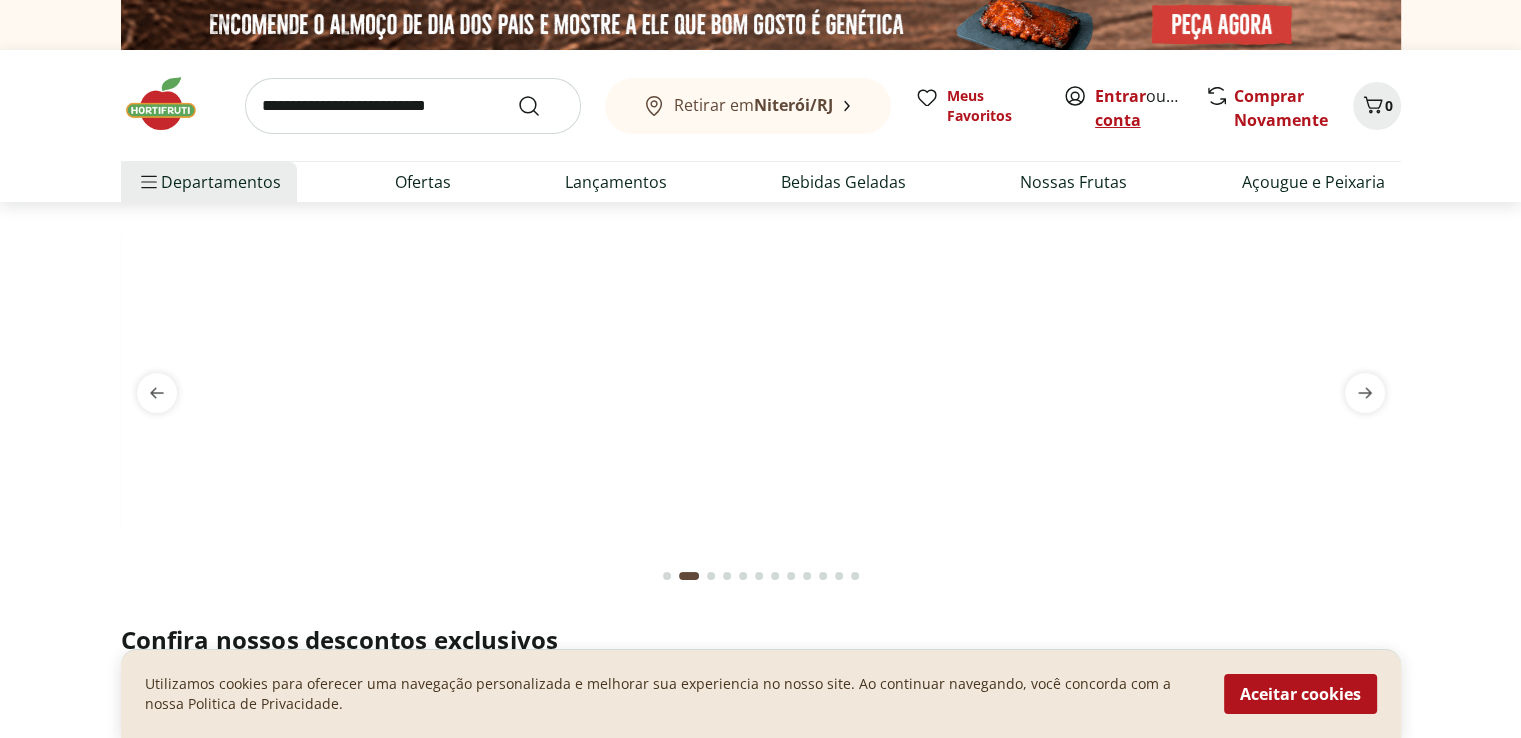 click on "Criar conta" at bounding box center (1150, 108) 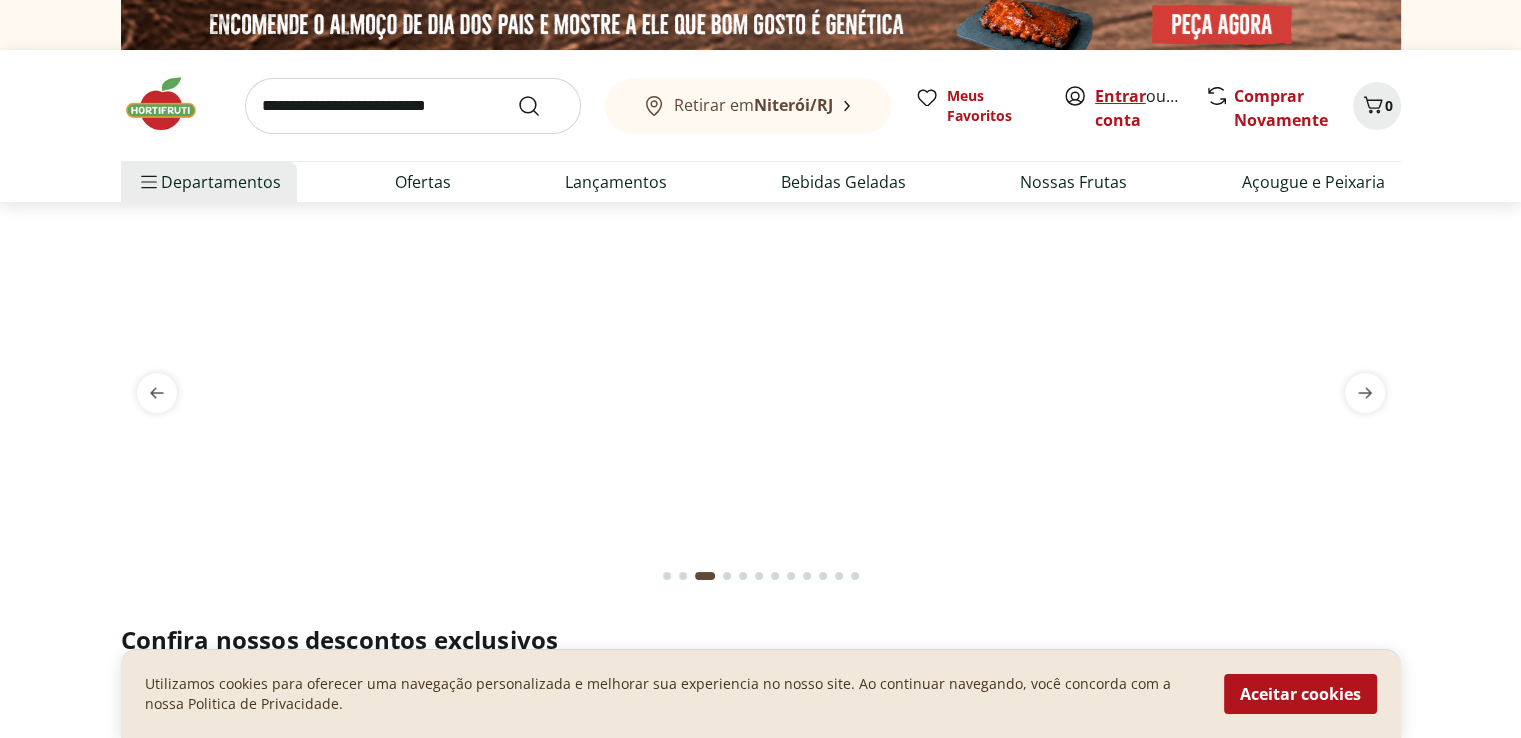 click on "Entrar" at bounding box center (1120, 96) 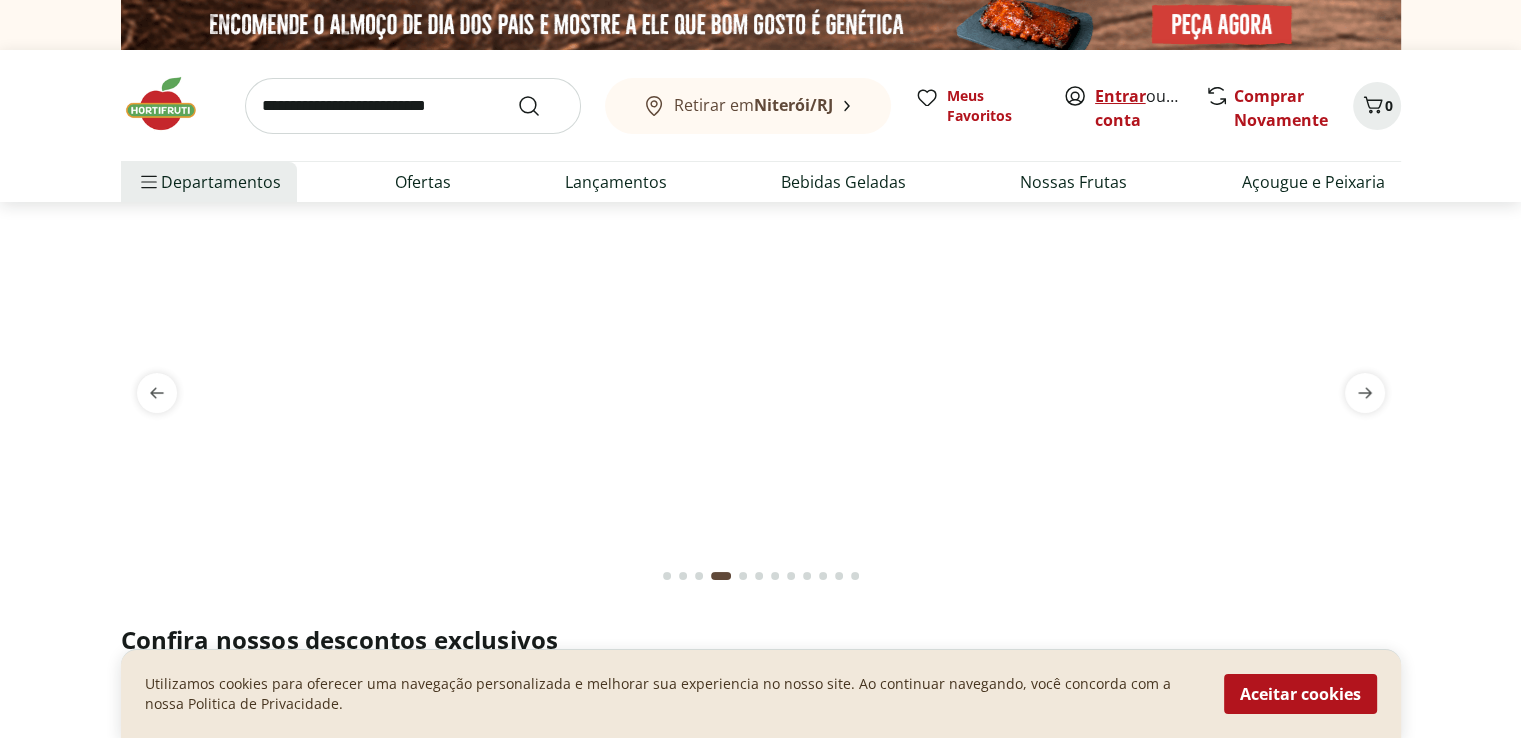 click on "Entrar" at bounding box center (1120, 96) 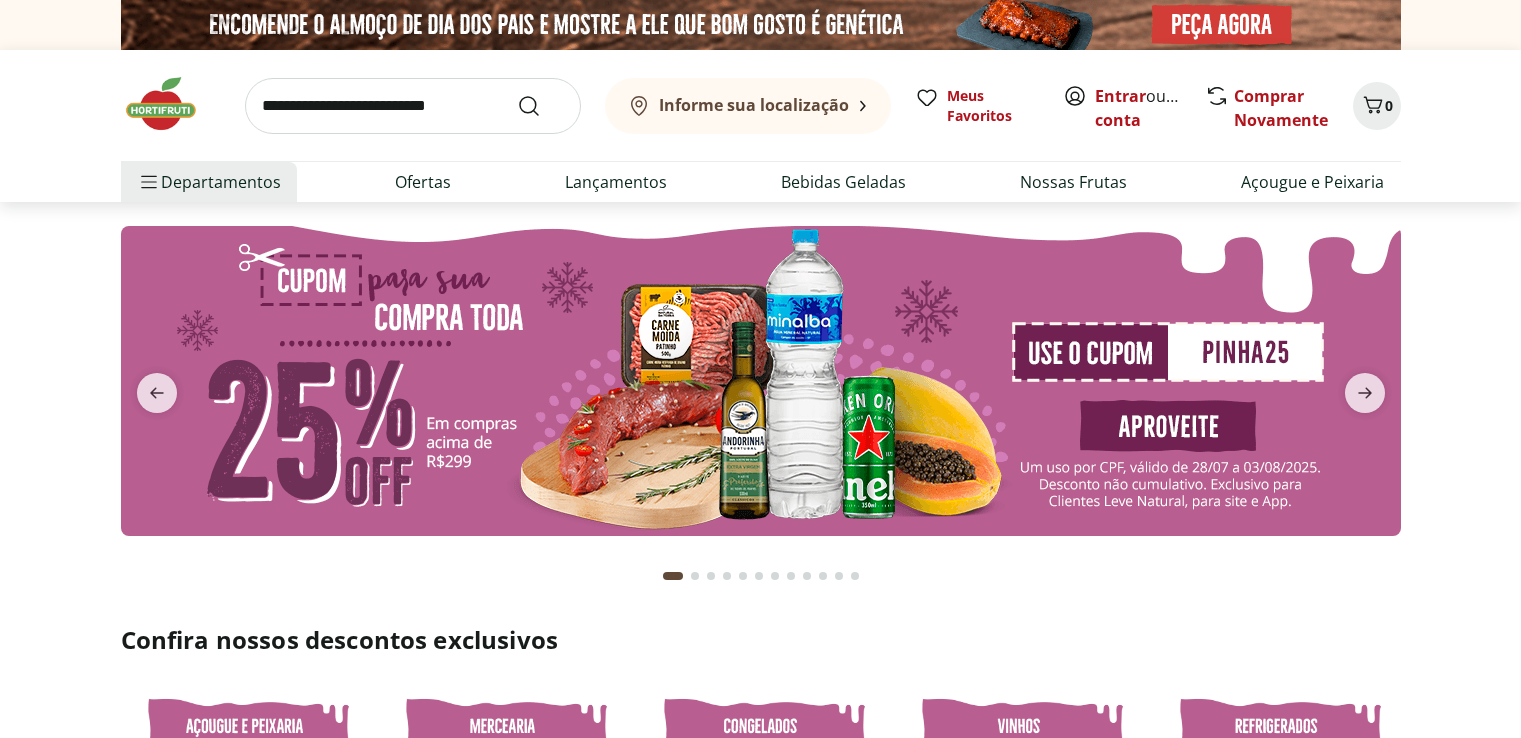 scroll, scrollTop: 0, scrollLeft: 0, axis: both 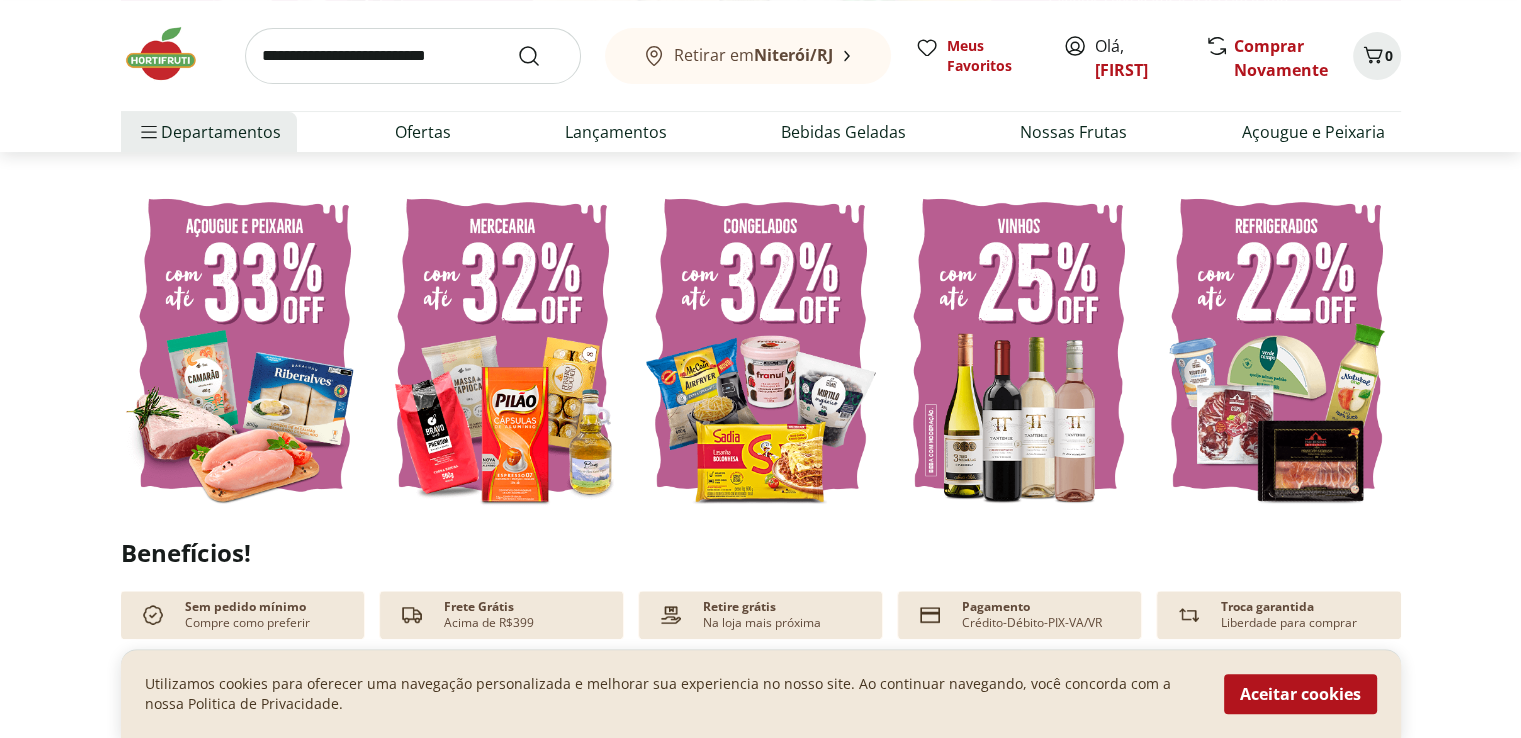 click at bounding box center (245, 345) 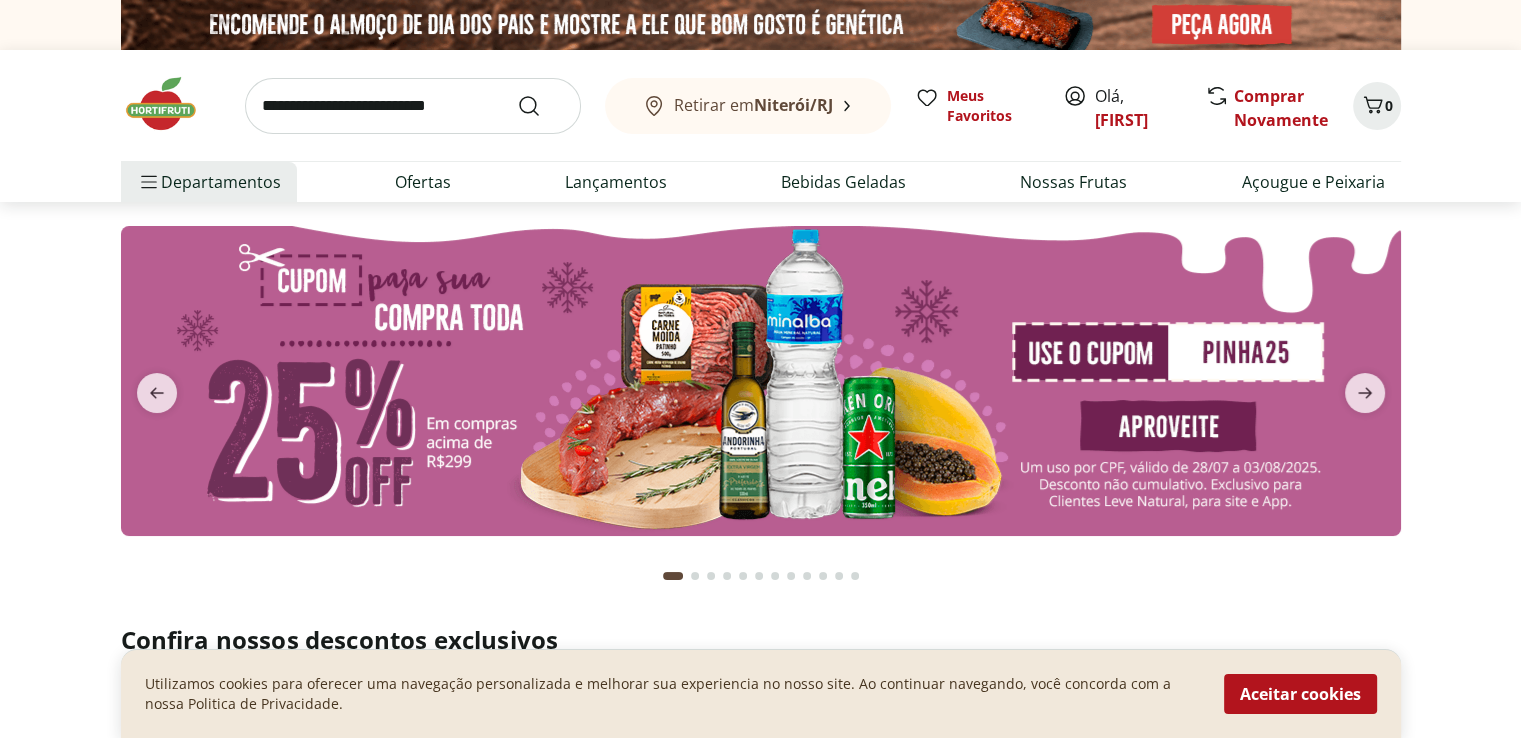 select on "**********" 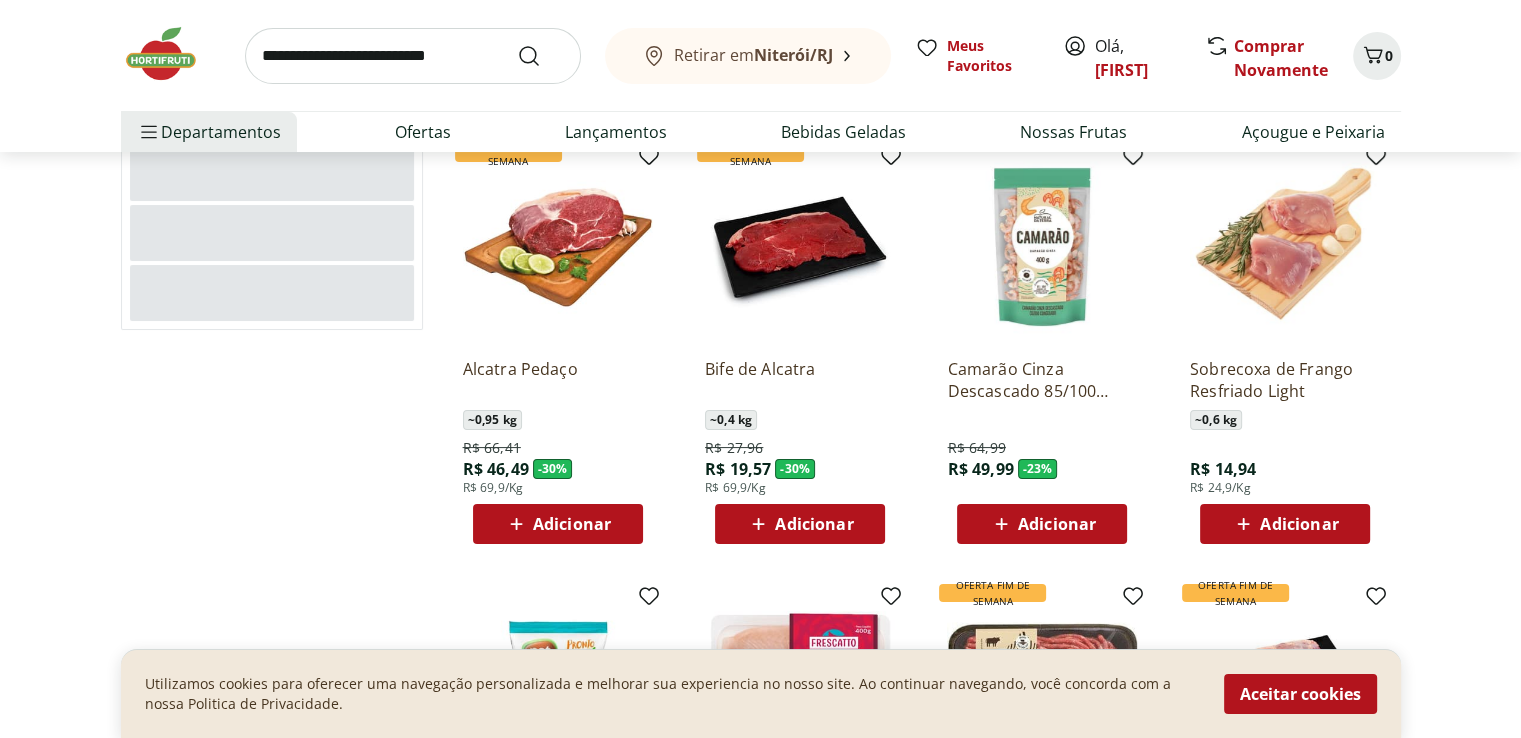 scroll, scrollTop: 100, scrollLeft: 0, axis: vertical 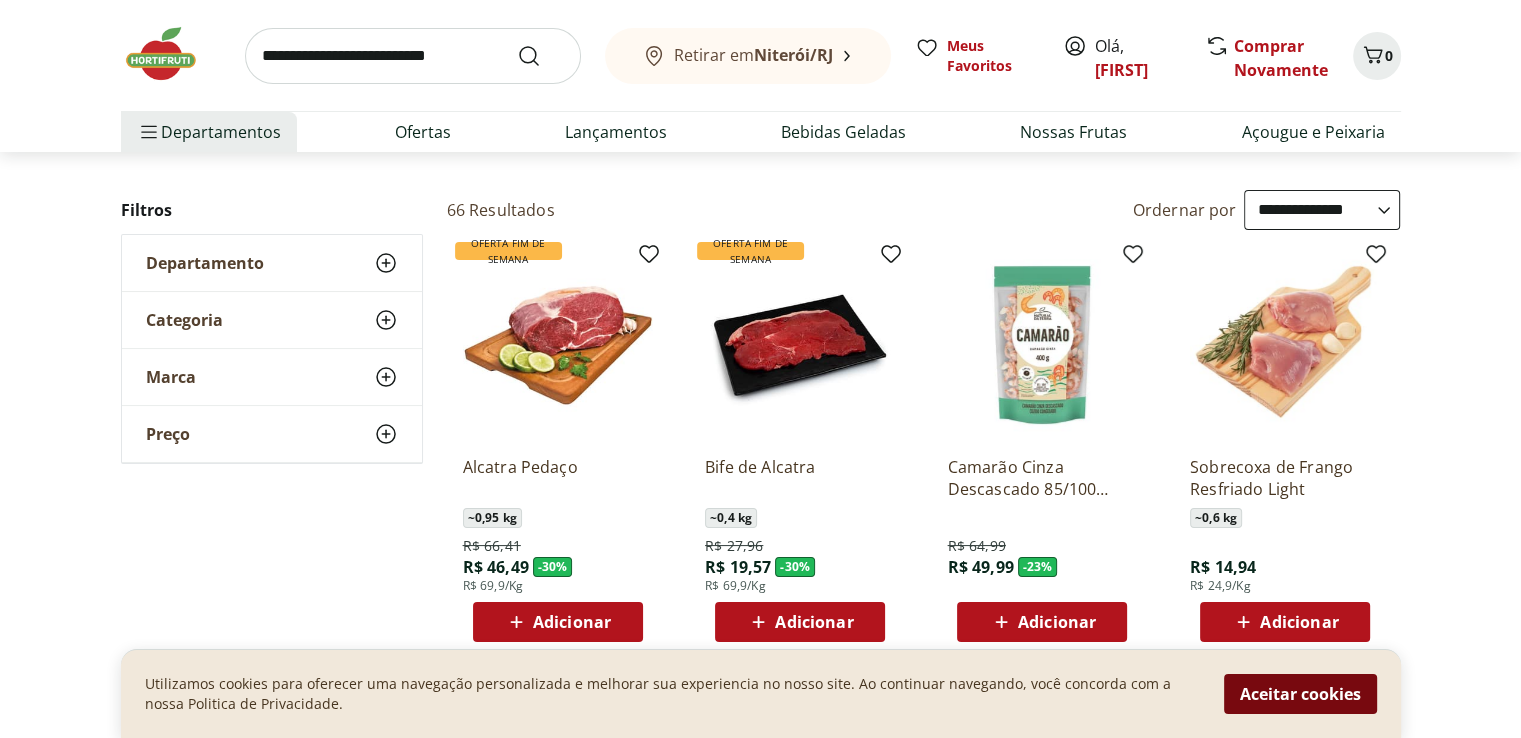 click on "Aceitar cookies" at bounding box center (1300, 694) 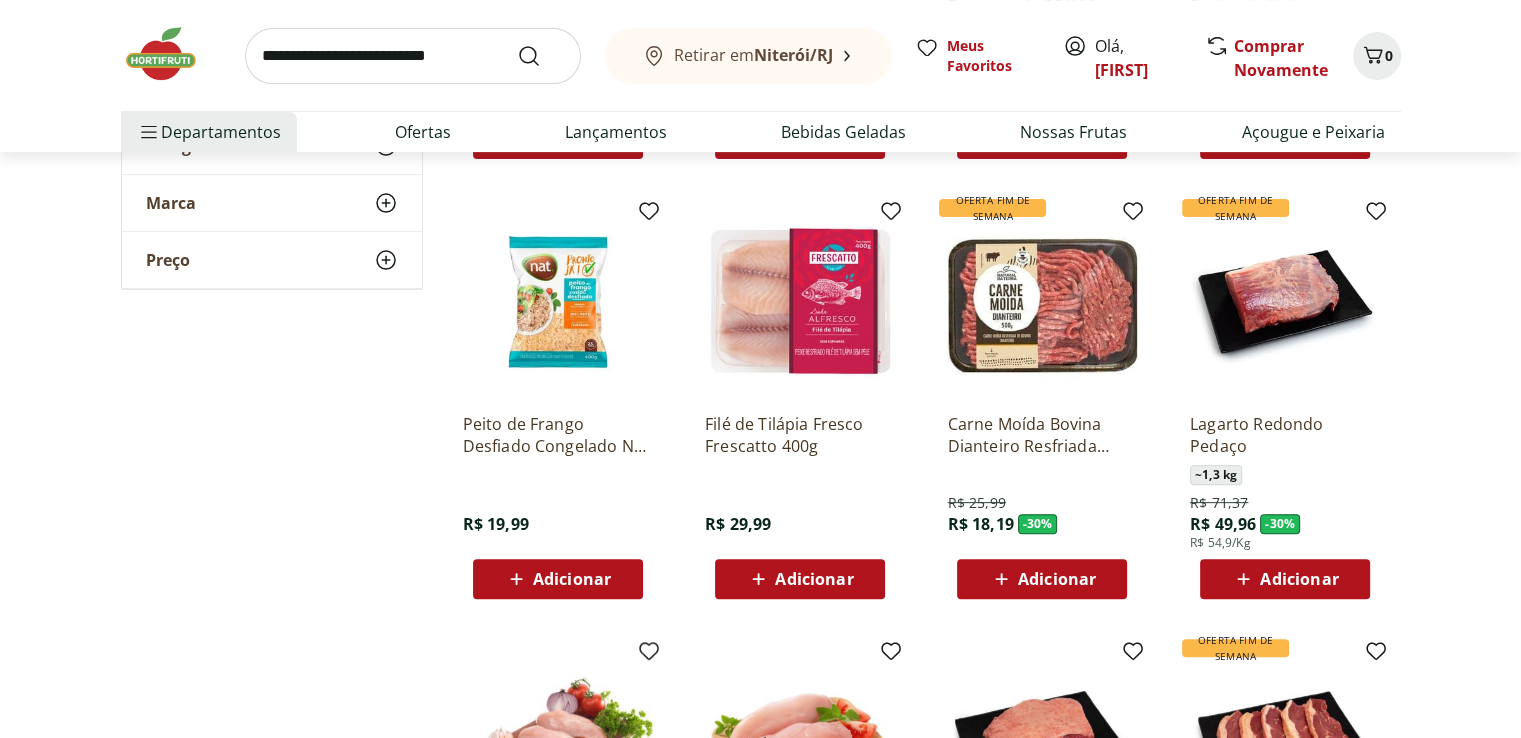 scroll, scrollTop: 600, scrollLeft: 0, axis: vertical 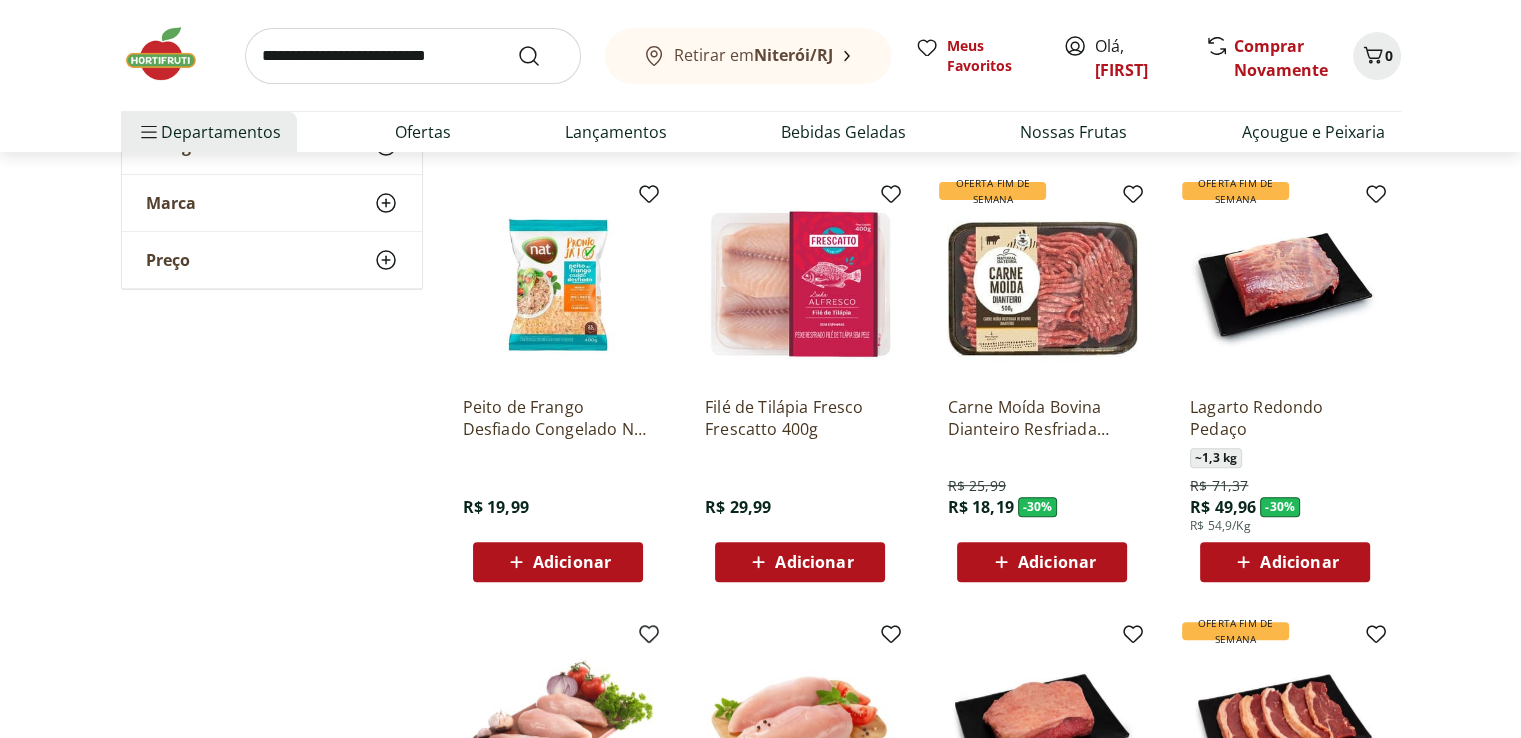 click on "Adicionar" at bounding box center (1042, 562) 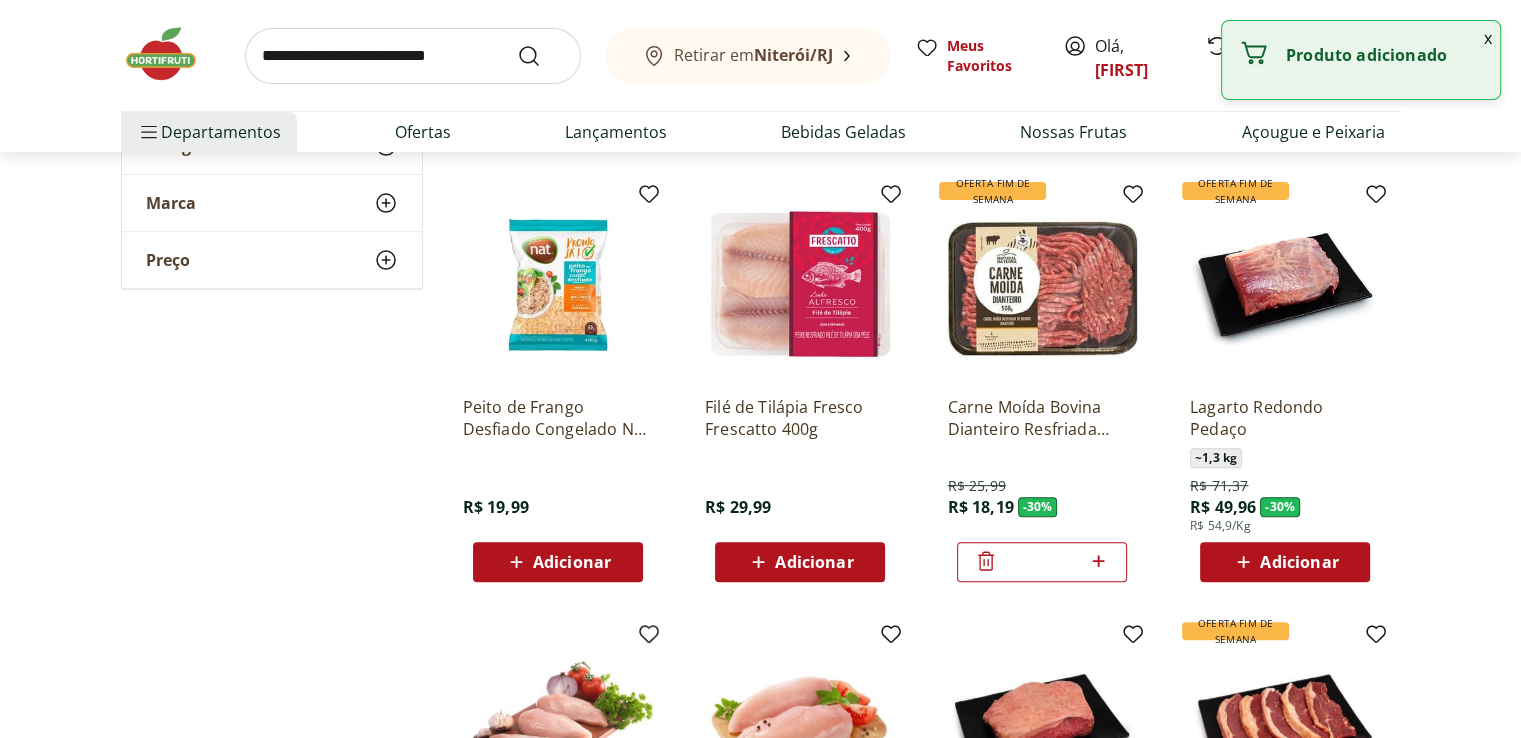 click 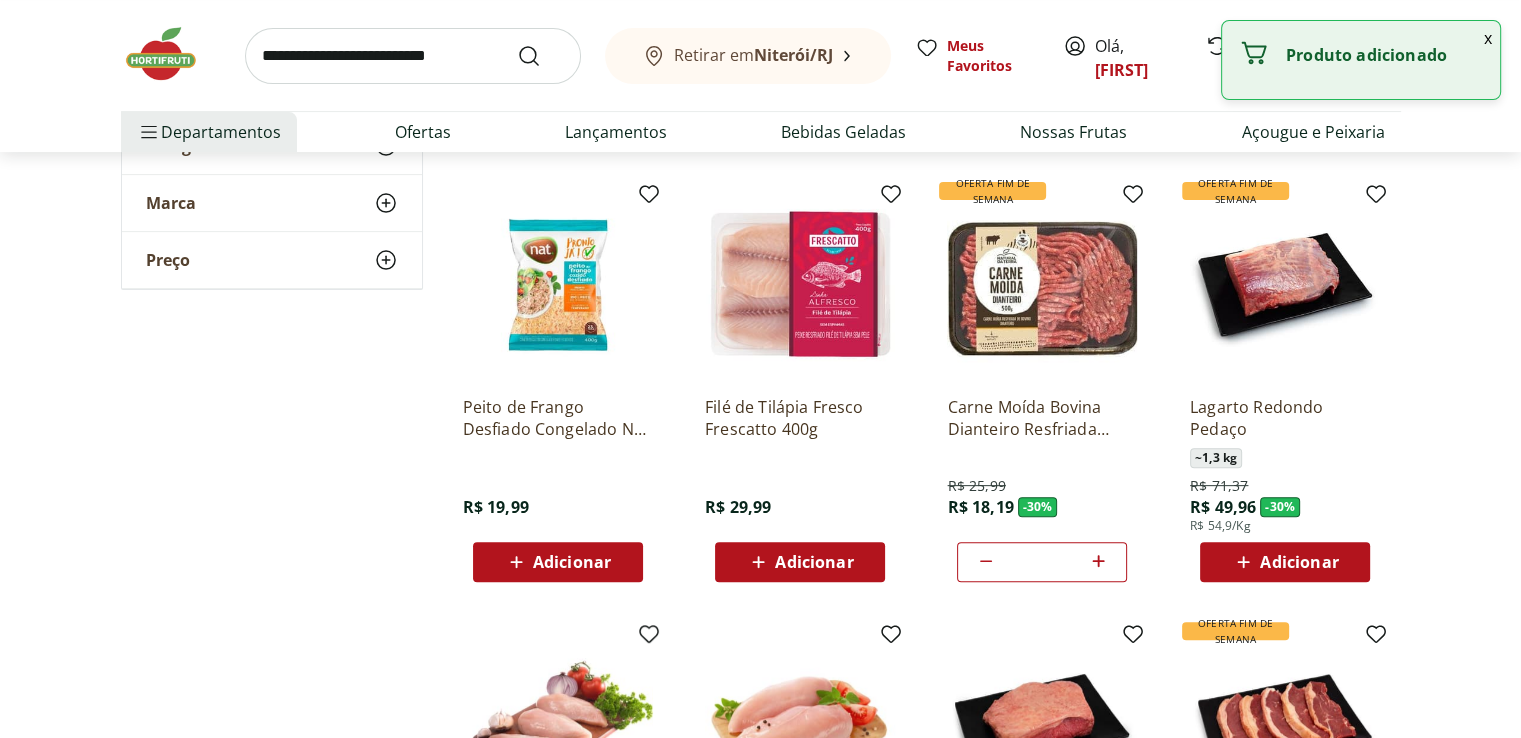 type on "*" 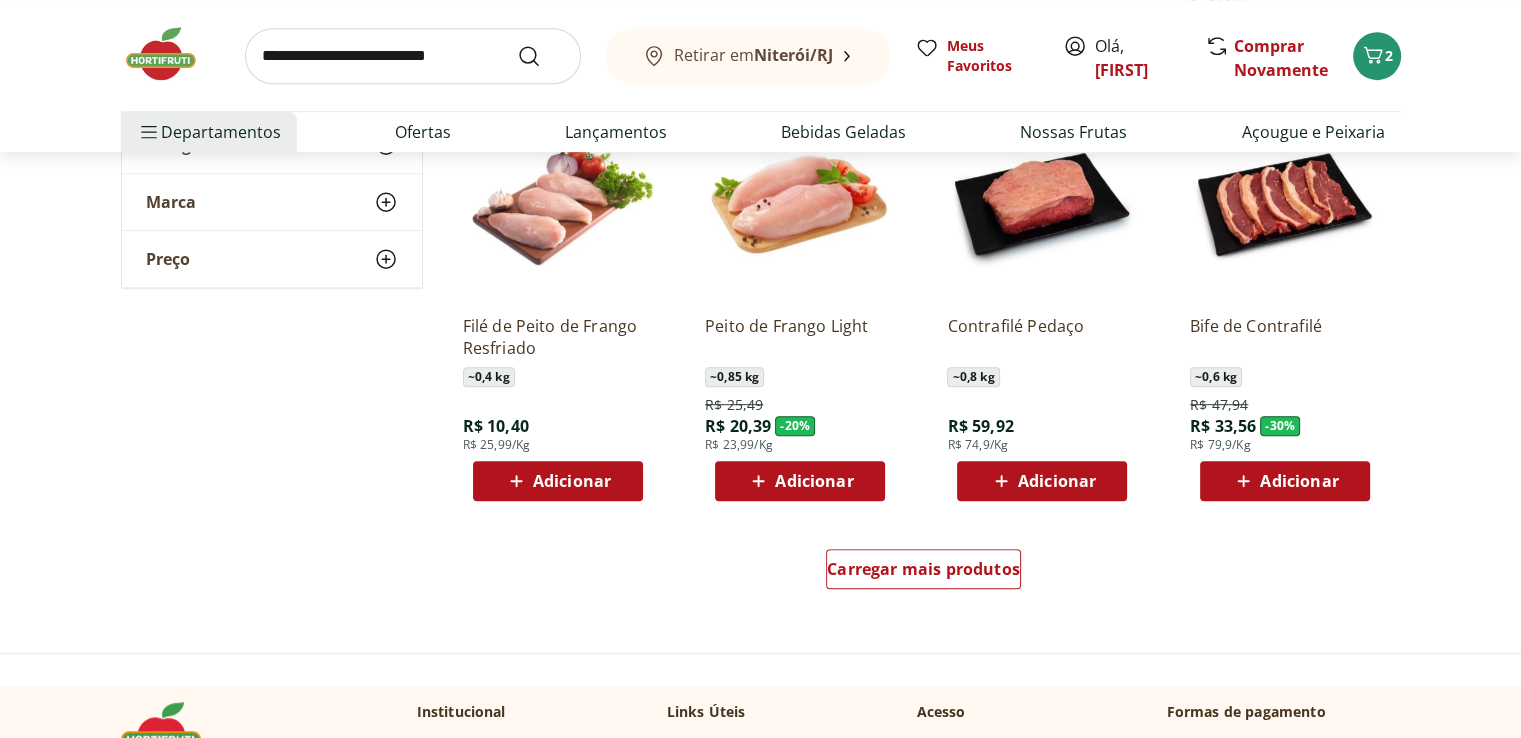 scroll, scrollTop: 1200, scrollLeft: 0, axis: vertical 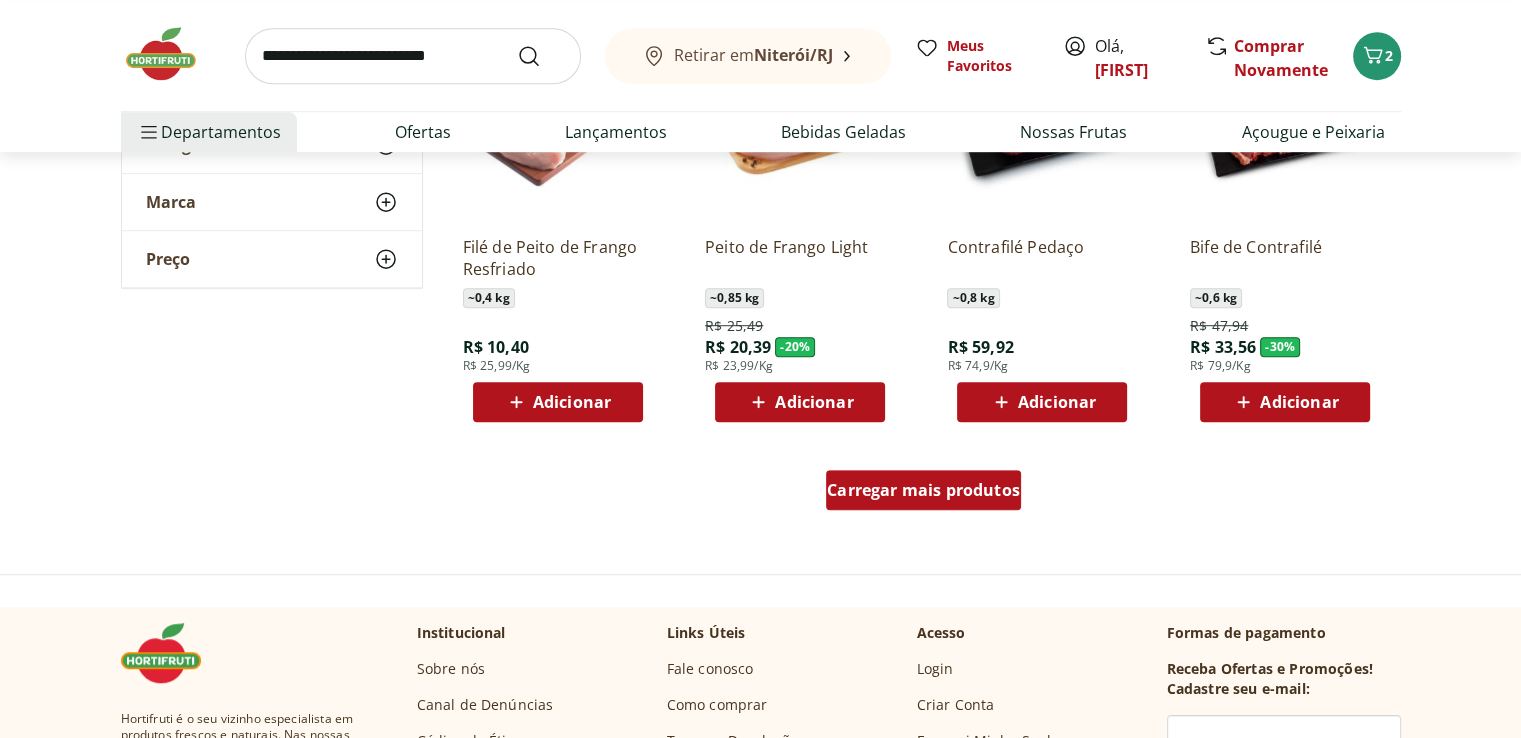click on "Carregar mais produtos" at bounding box center [923, 490] 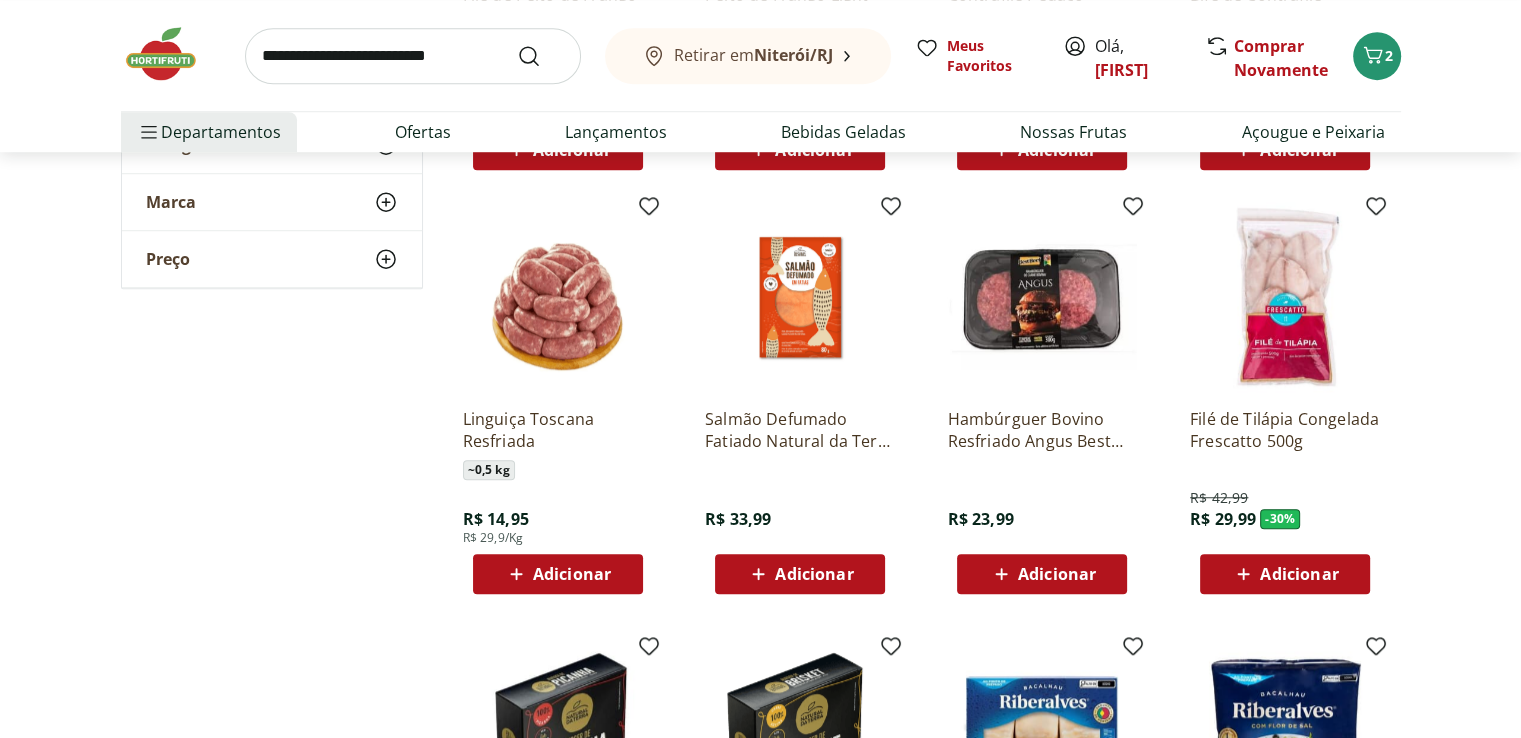 scroll, scrollTop: 1500, scrollLeft: 0, axis: vertical 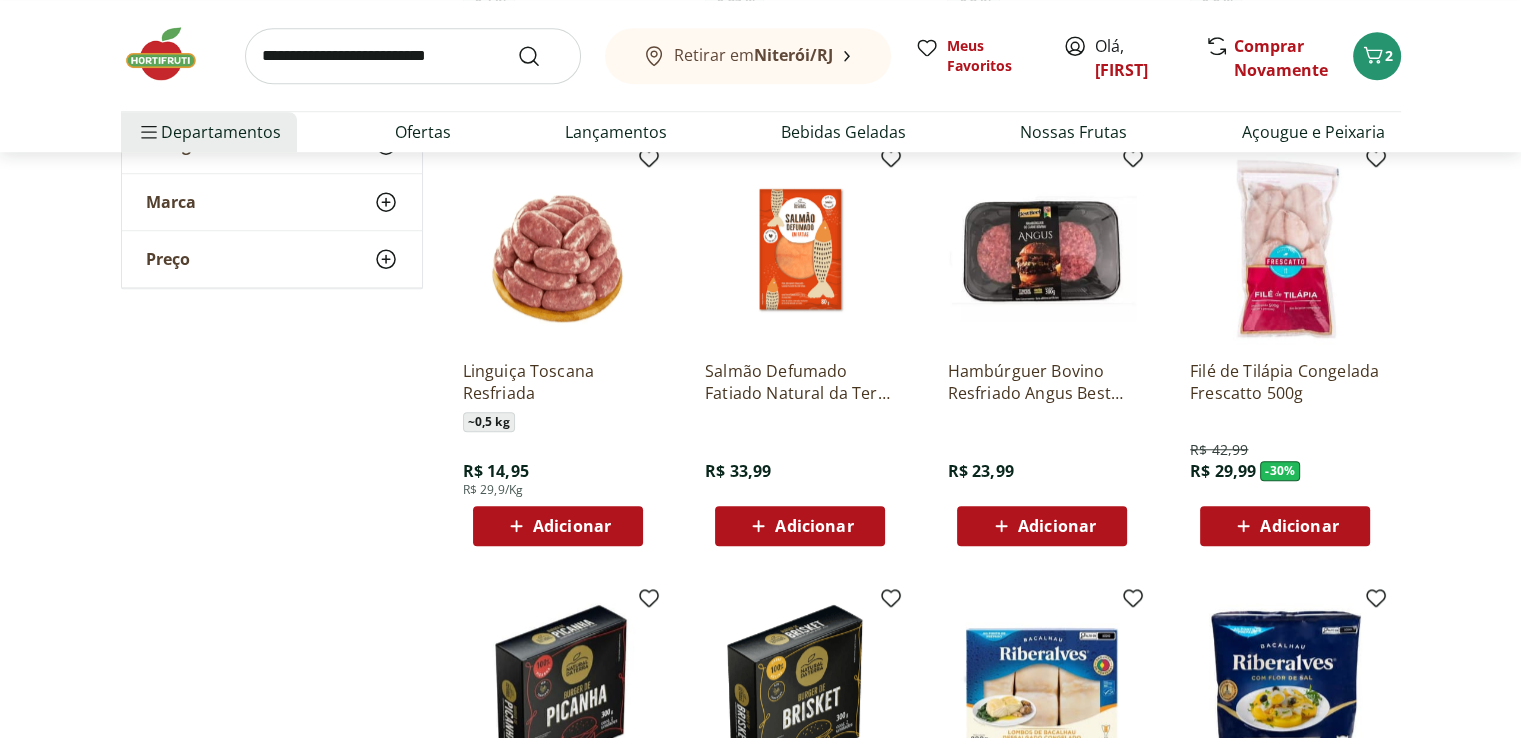 click on "Adicionar" at bounding box center (1299, 526) 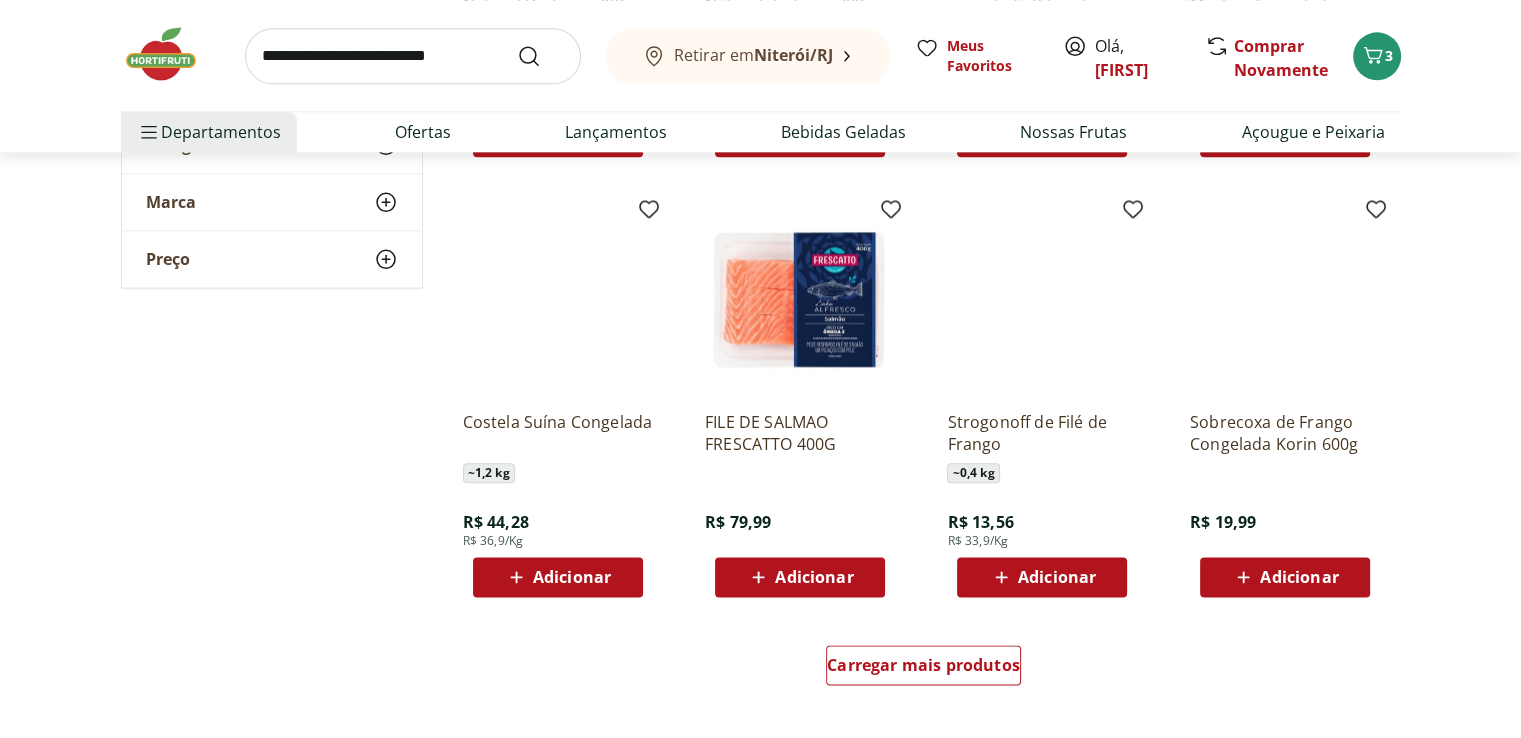 scroll, scrollTop: 2300, scrollLeft: 0, axis: vertical 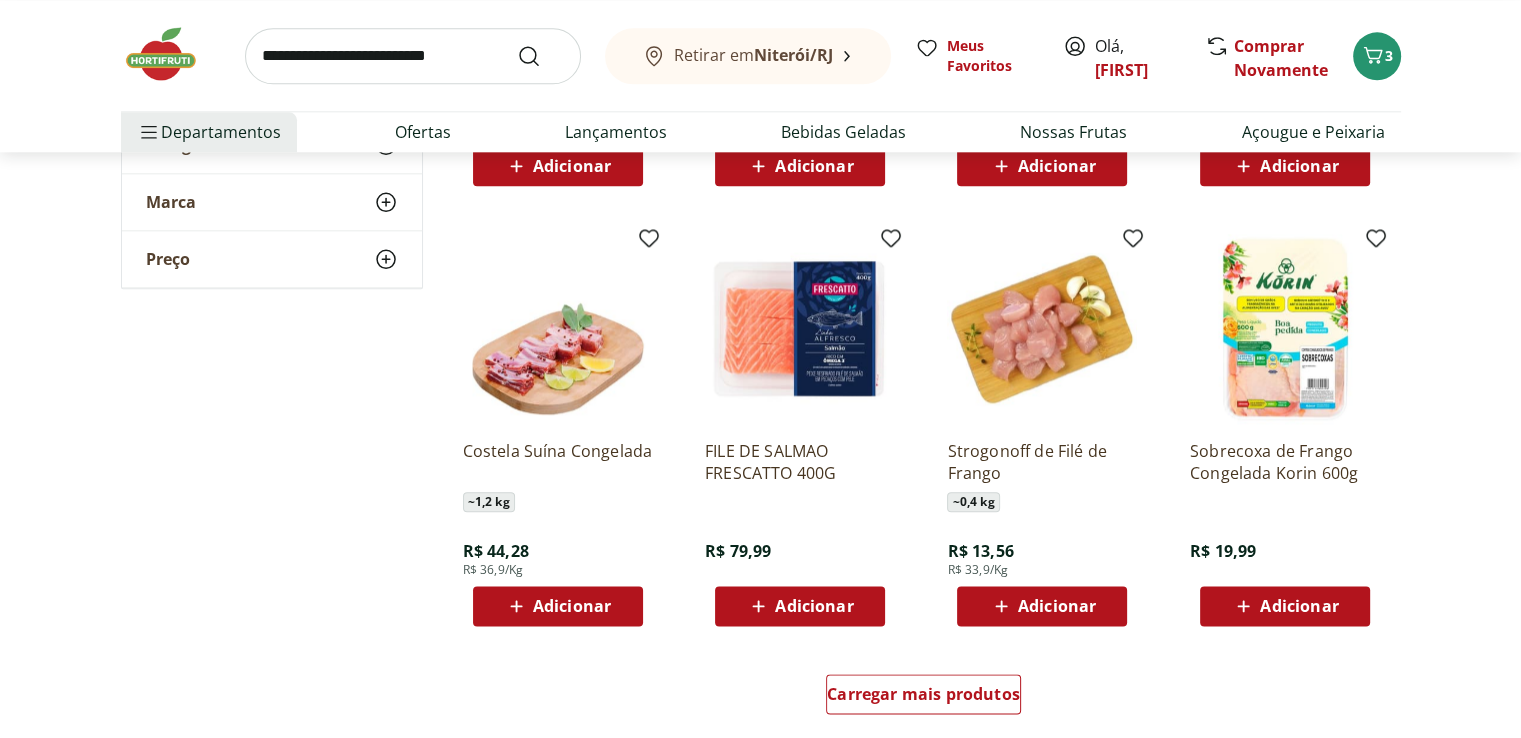 click on "Adicionar" at bounding box center [1285, 606] 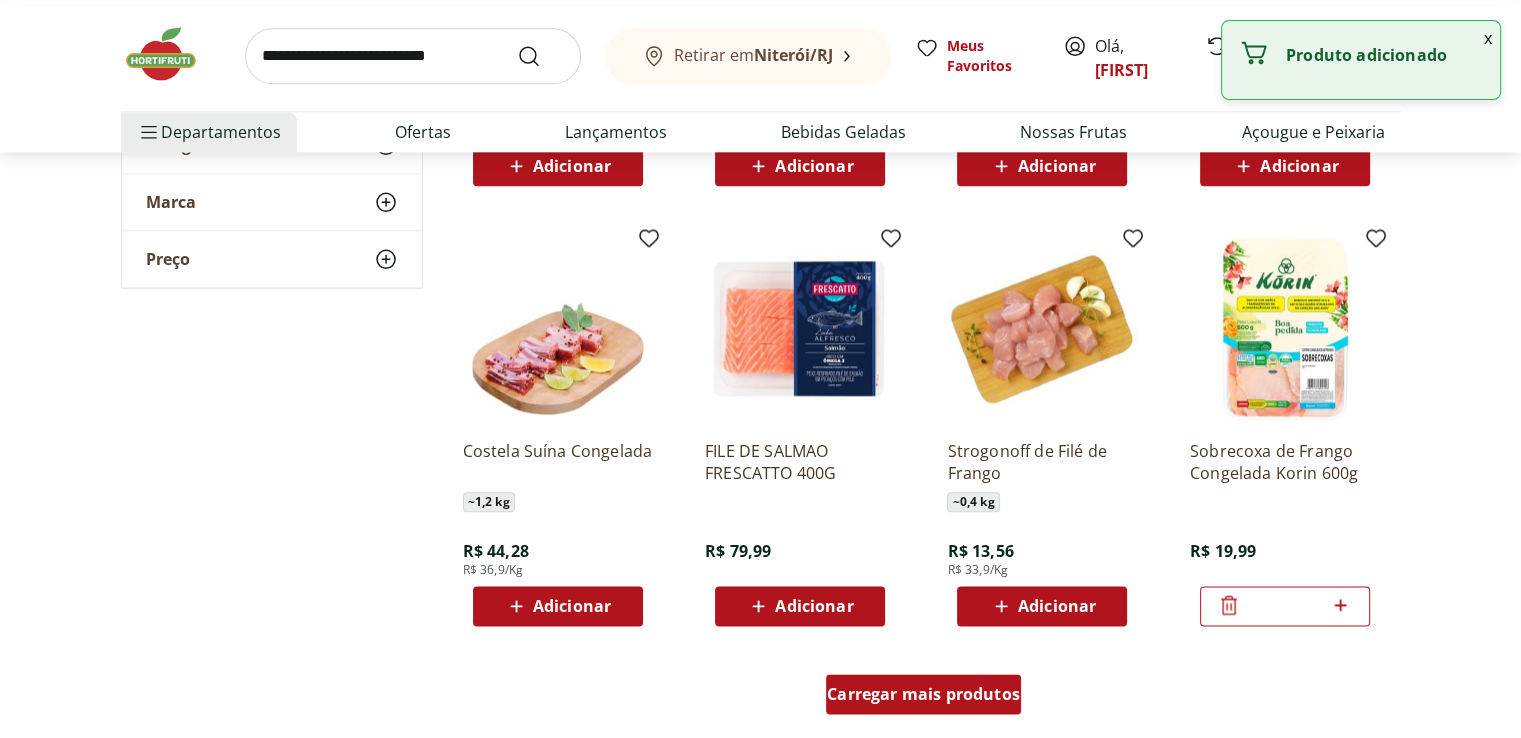 click on "Carregar mais produtos" at bounding box center (923, 694) 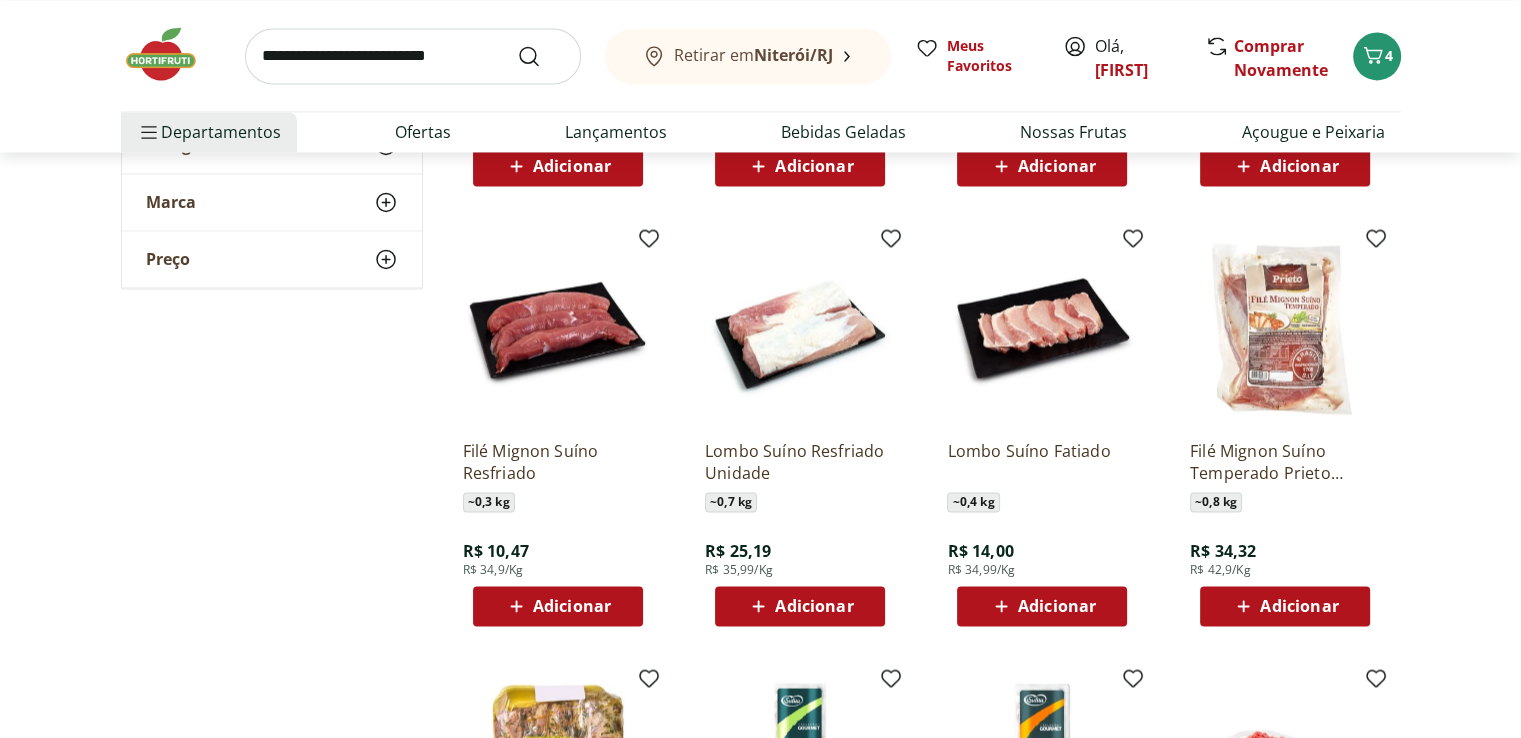 scroll, scrollTop: 3200, scrollLeft: 0, axis: vertical 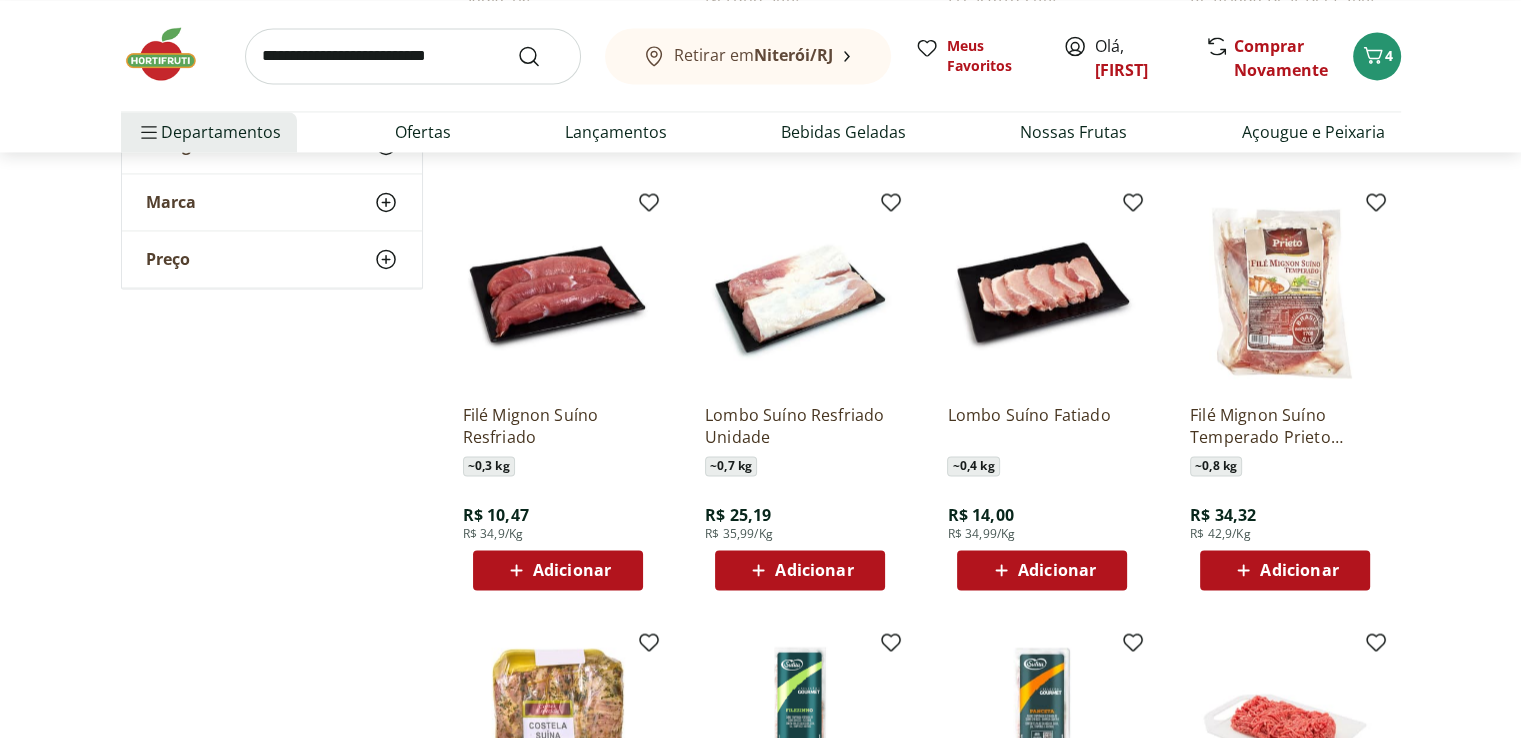 click on "Adicionar" at bounding box center (572, 570) 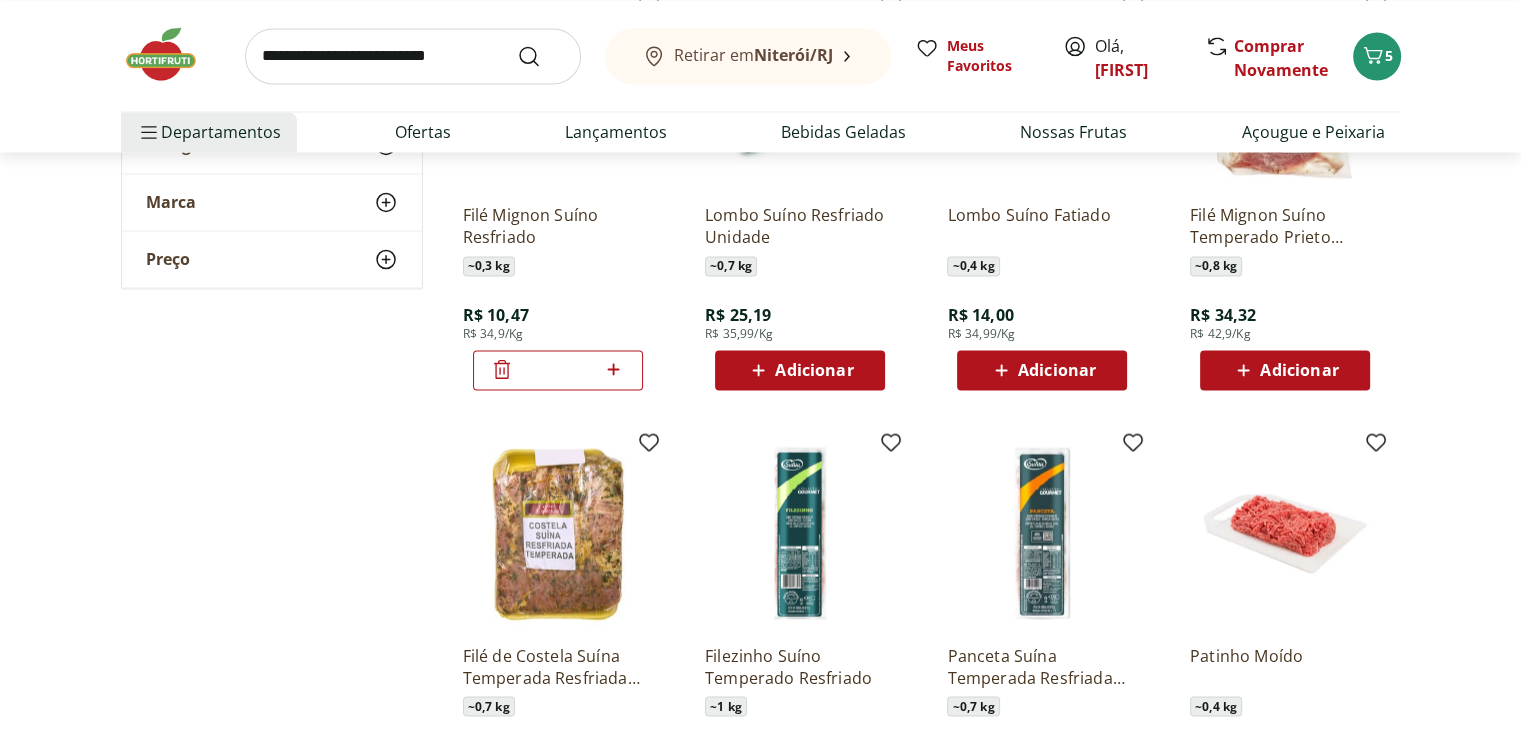 scroll, scrollTop: 3600, scrollLeft: 0, axis: vertical 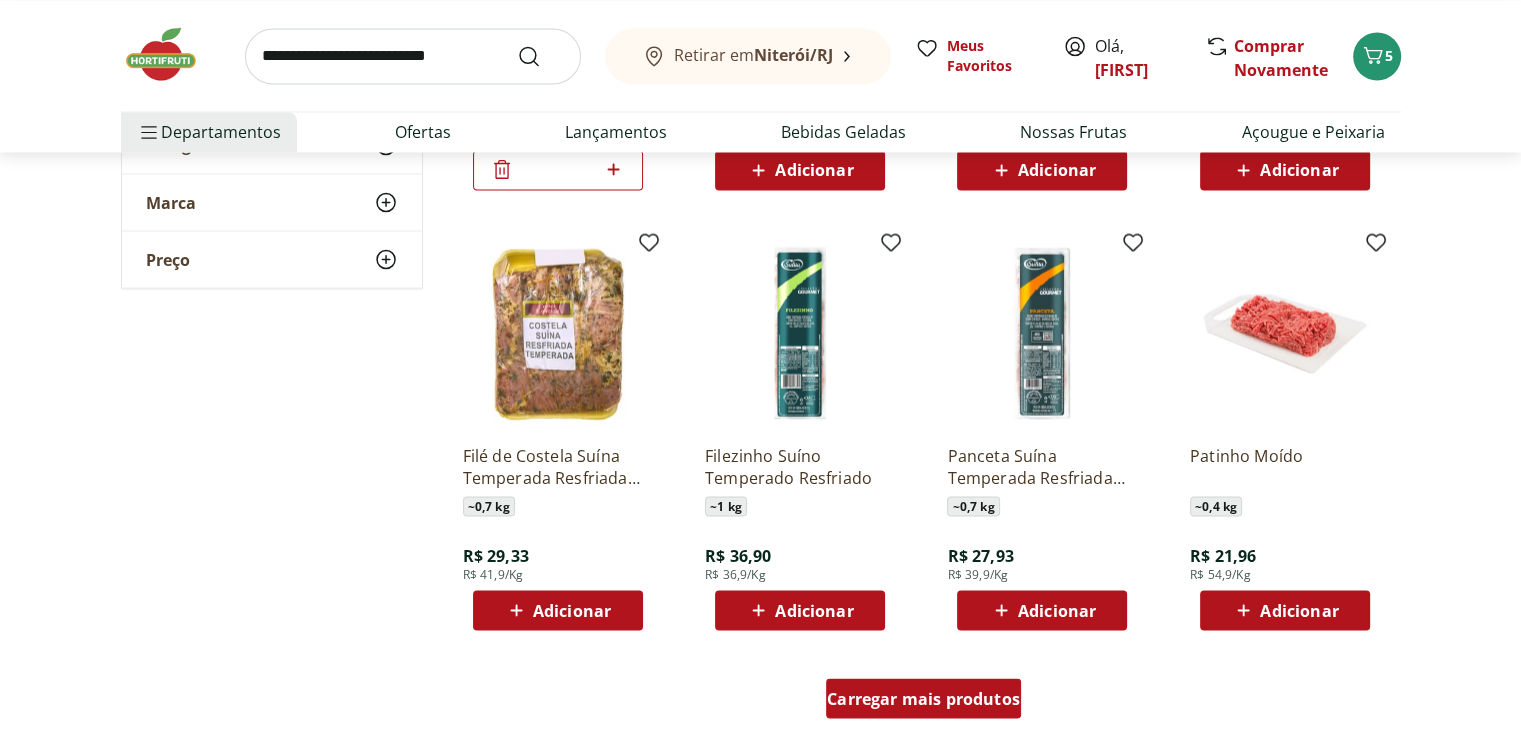 click on "Carregar mais produtos" at bounding box center (923, 698) 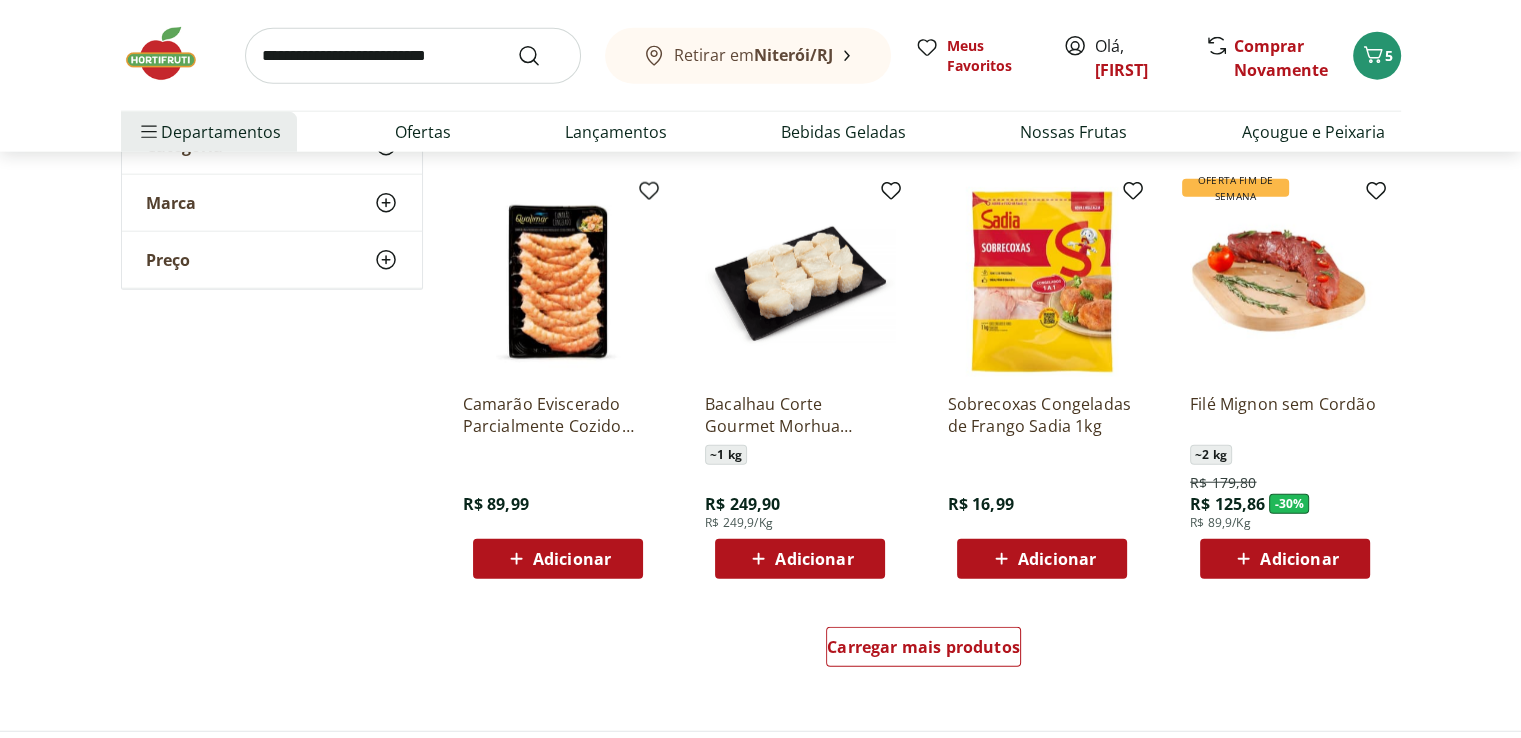 scroll, scrollTop: 5000, scrollLeft: 0, axis: vertical 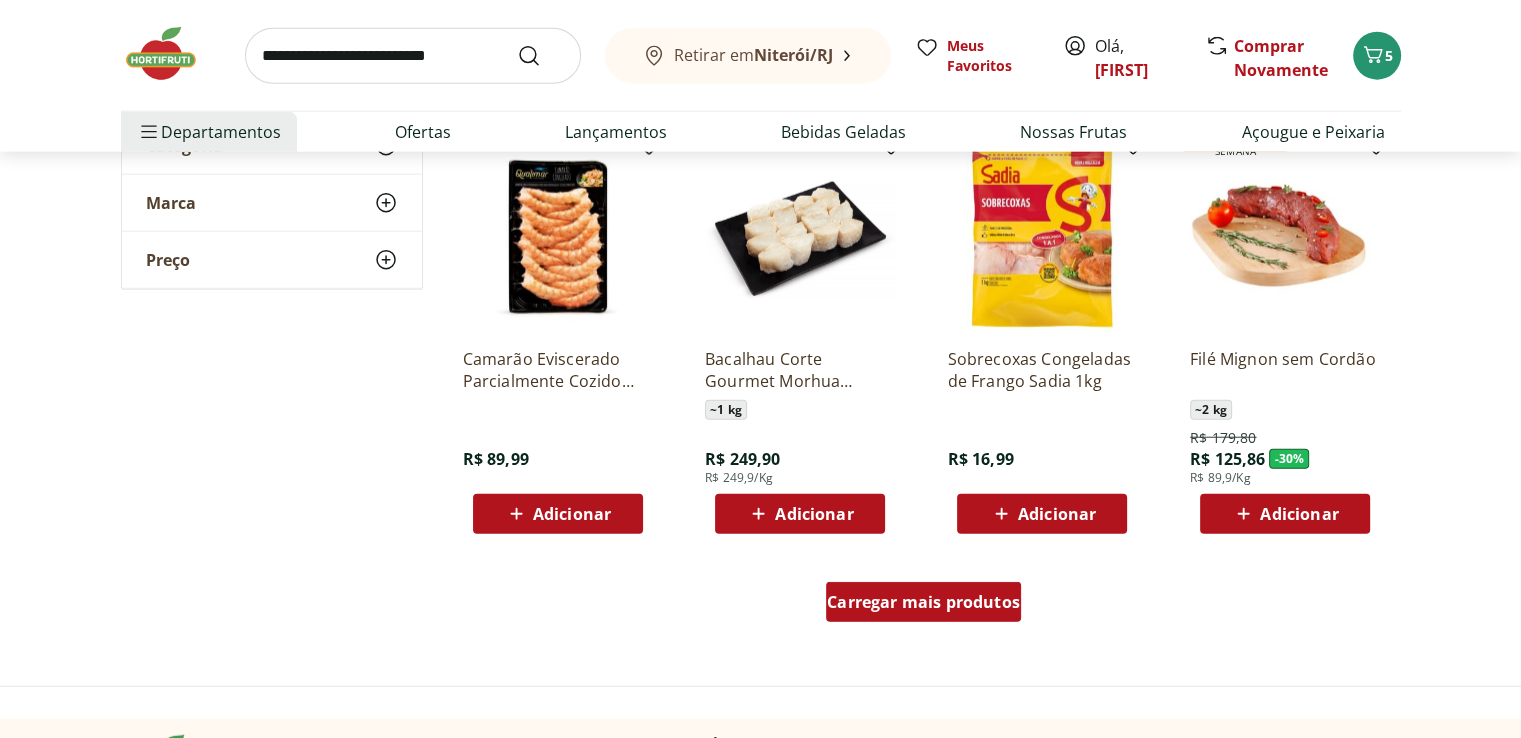 click on "Carregar mais produtos" at bounding box center [923, 602] 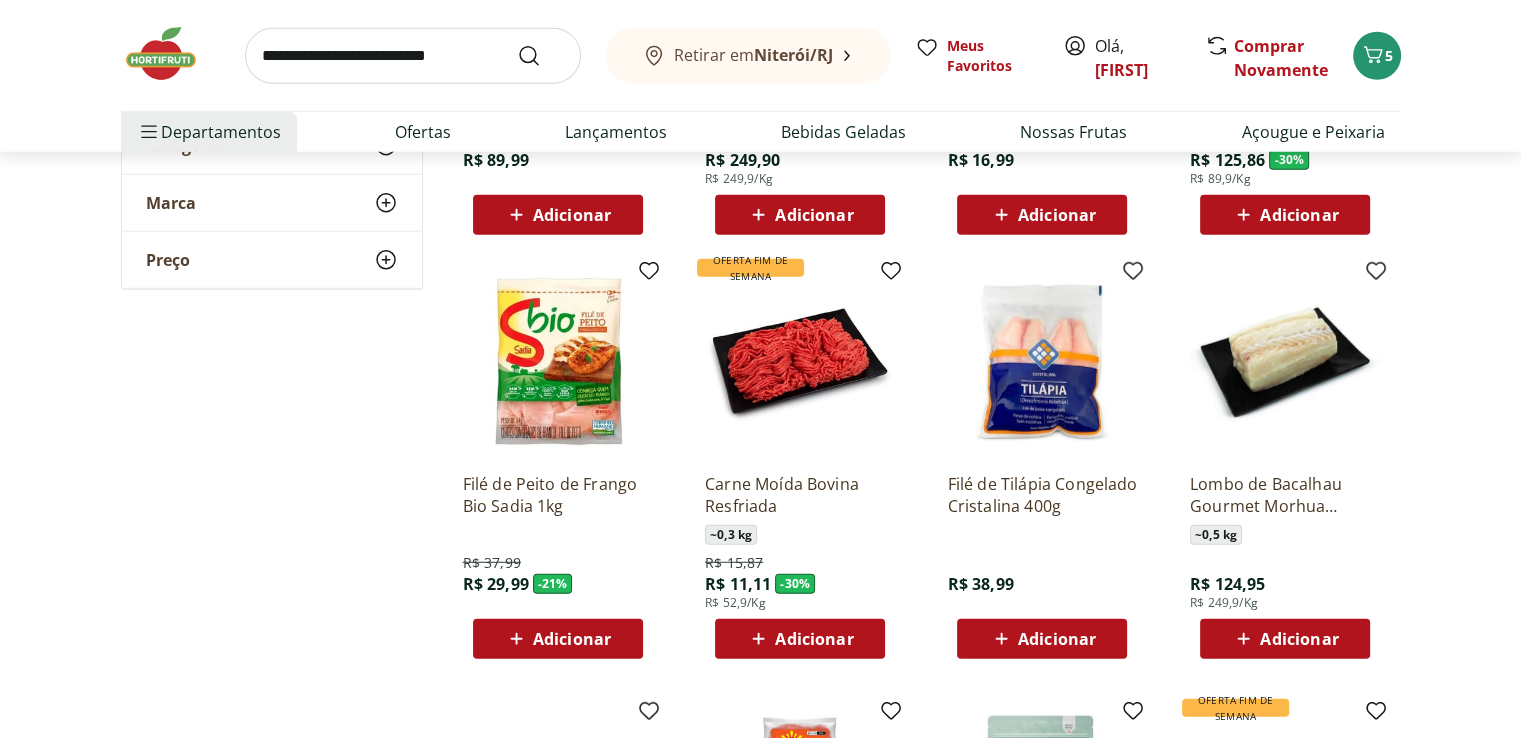 scroll, scrollTop: 5300, scrollLeft: 0, axis: vertical 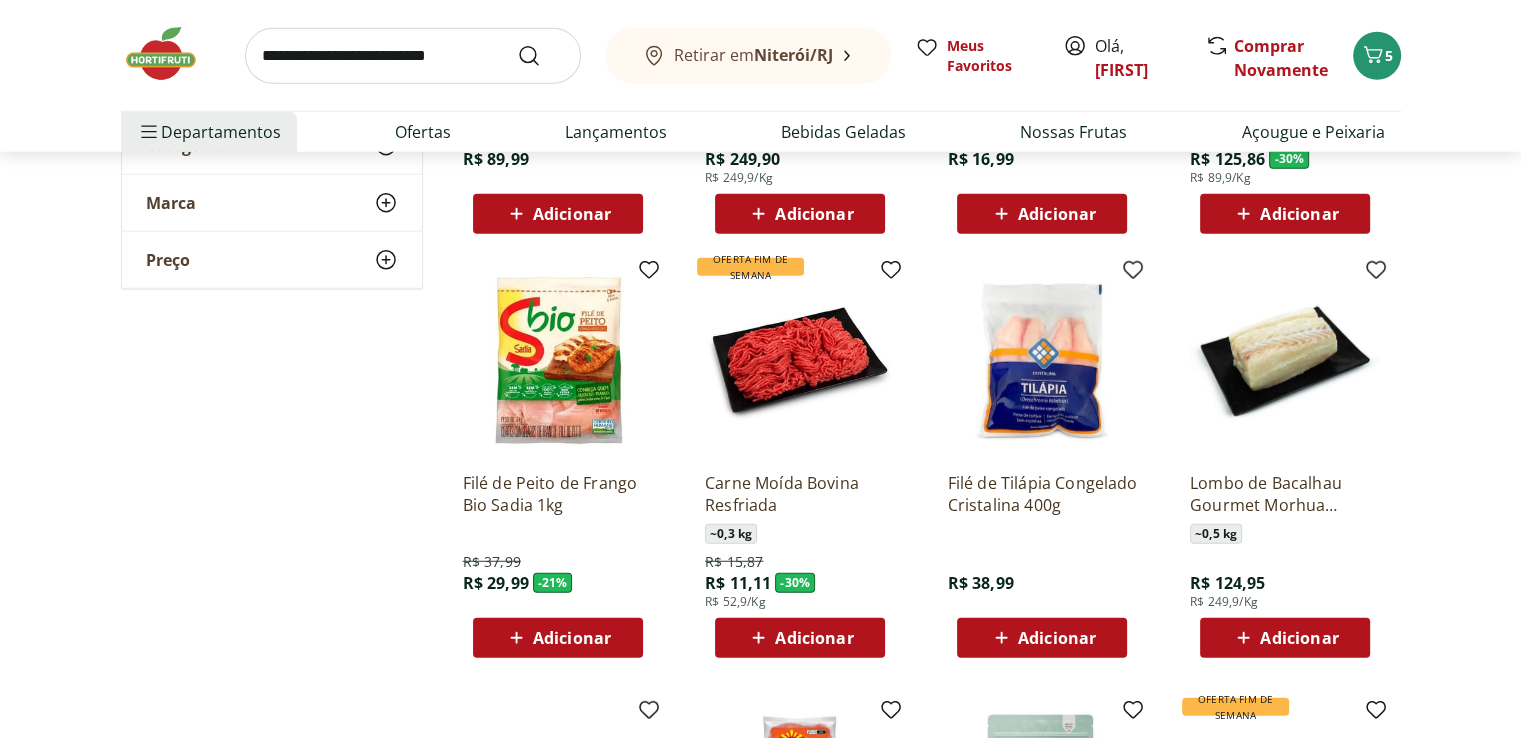 click on "Adicionar" at bounding box center [814, 638] 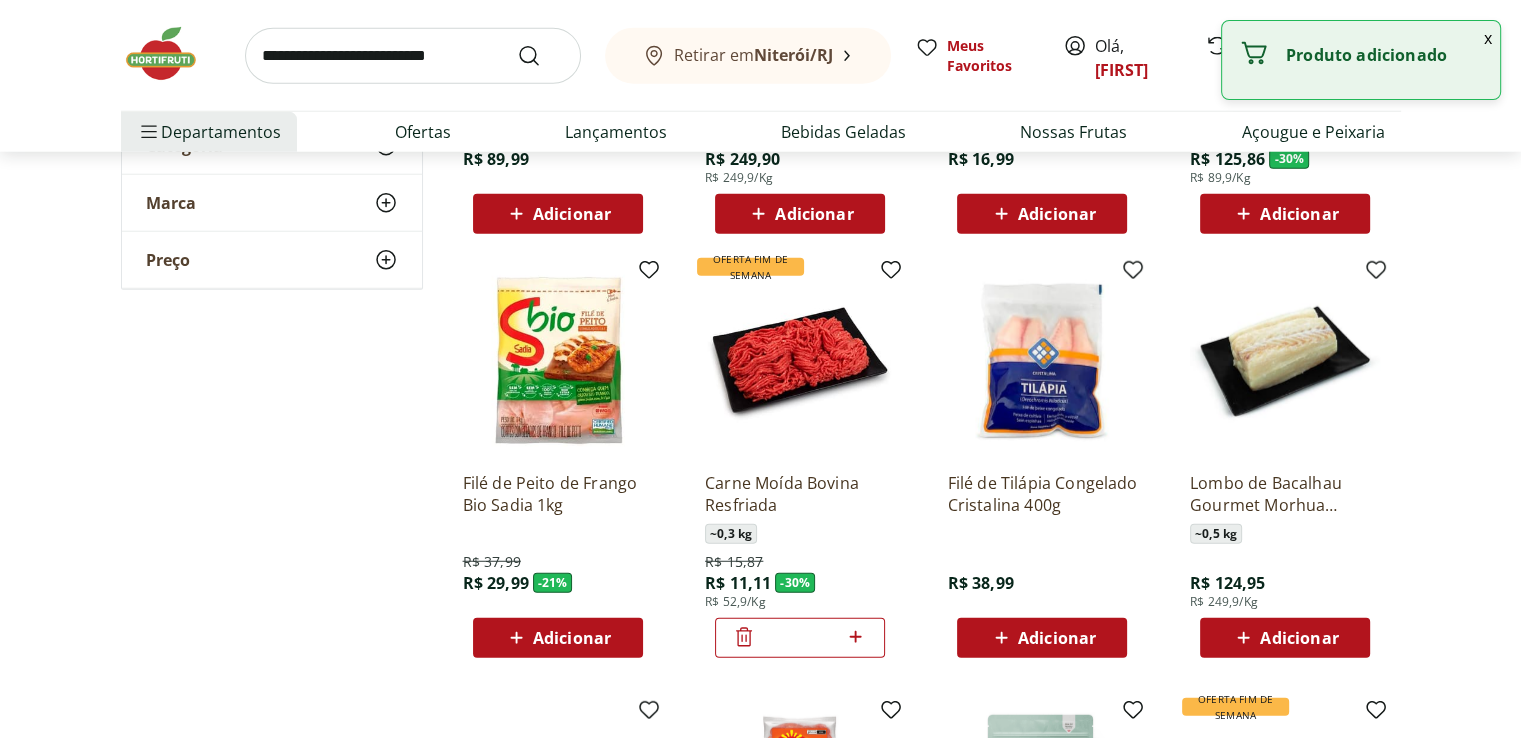 click 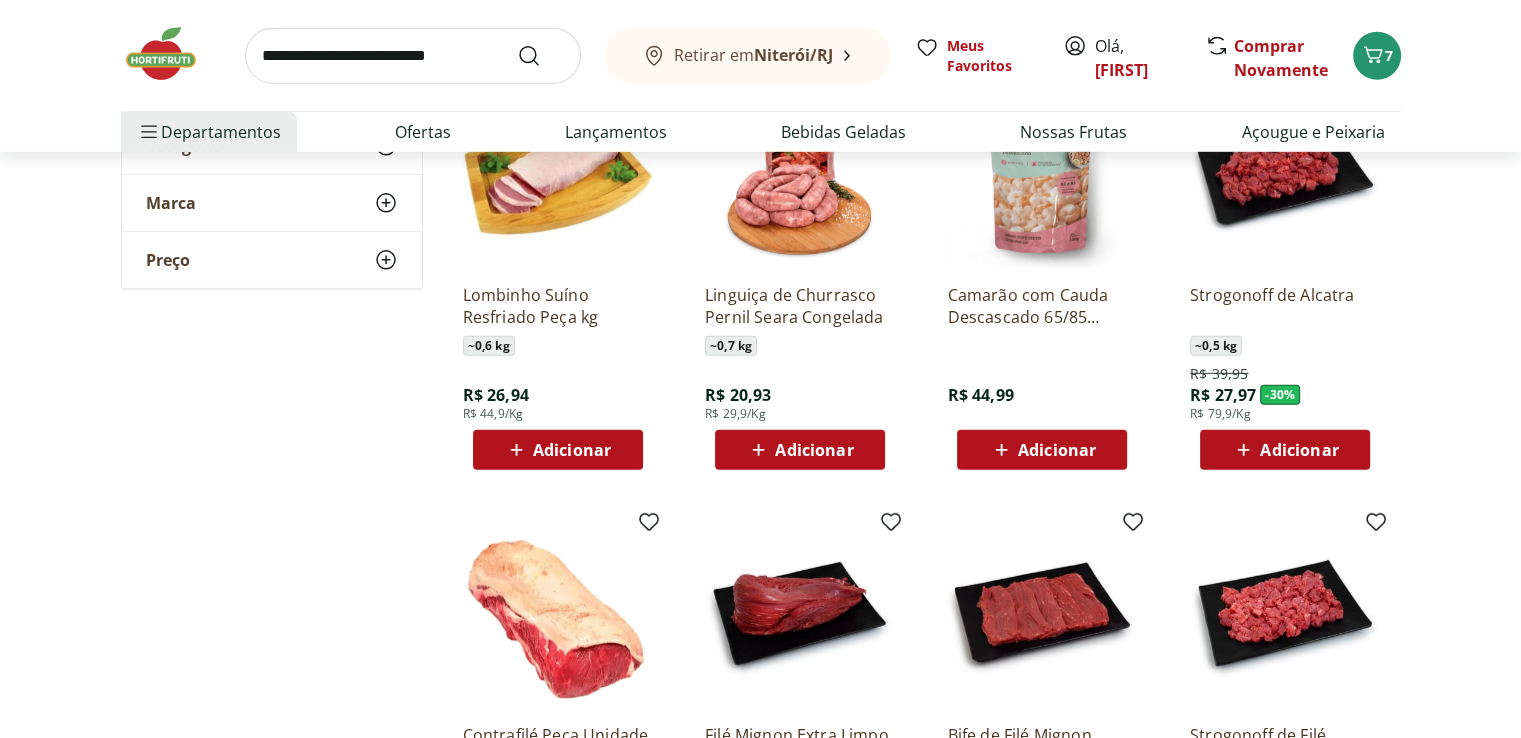 scroll, scrollTop: 5900, scrollLeft: 0, axis: vertical 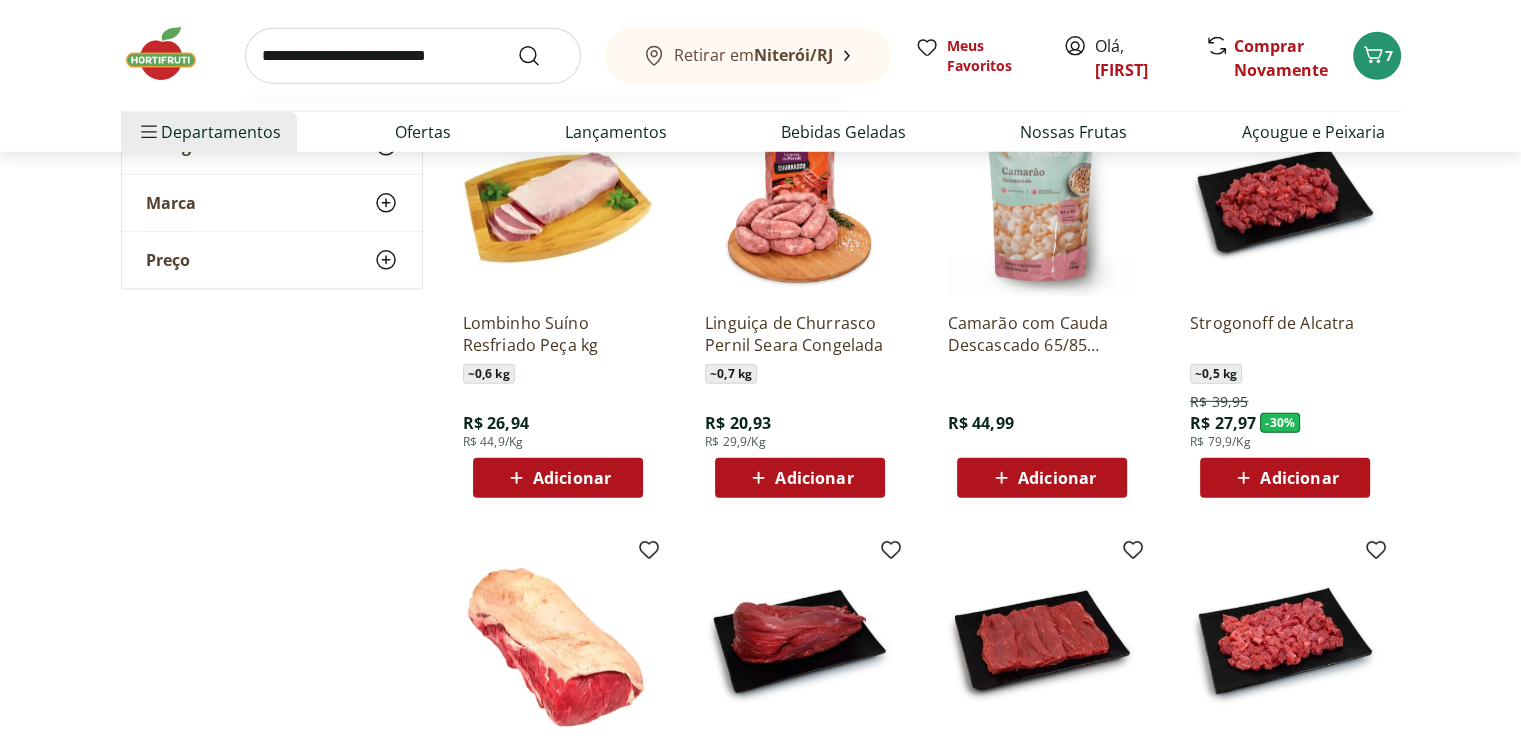 click at bounding box center [413, 56] 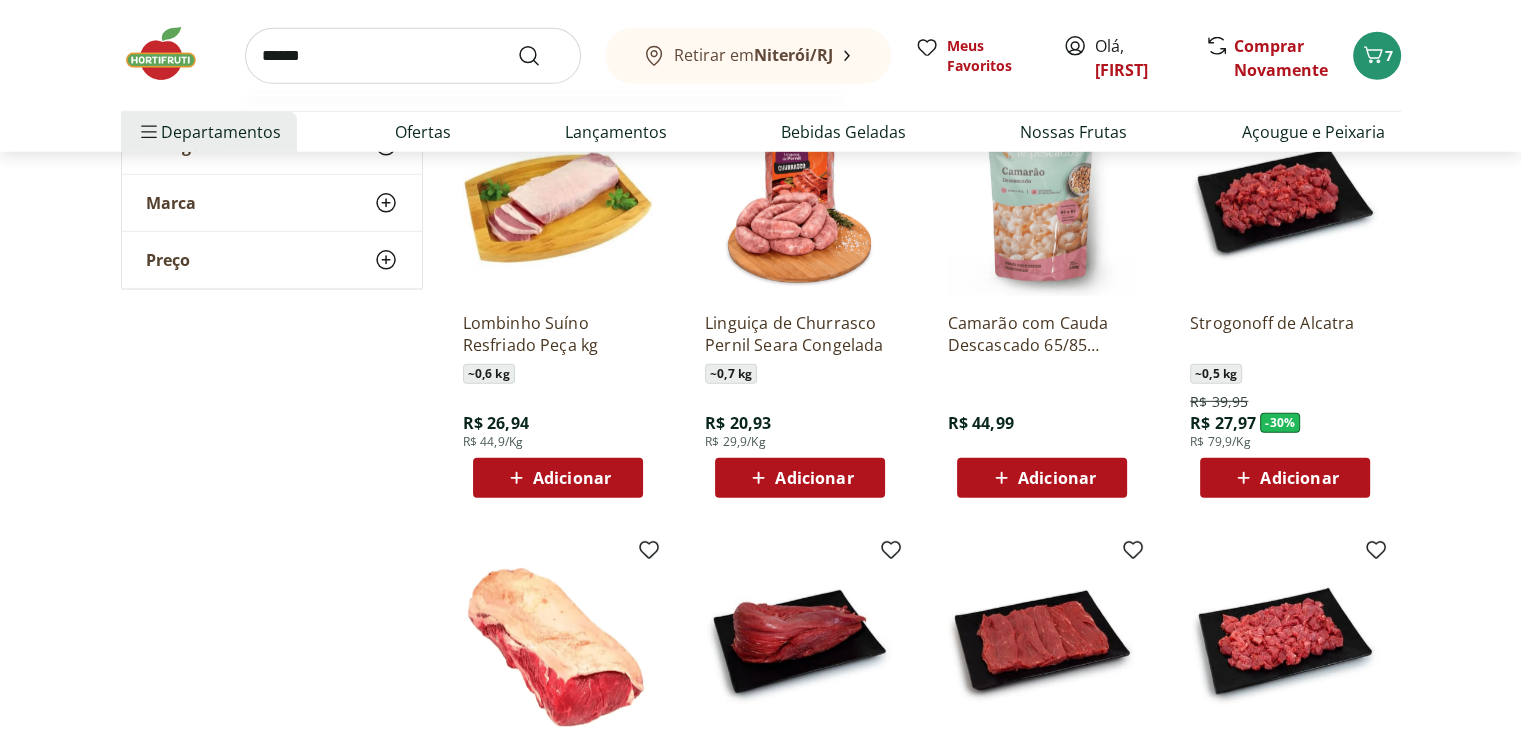 type on "******" 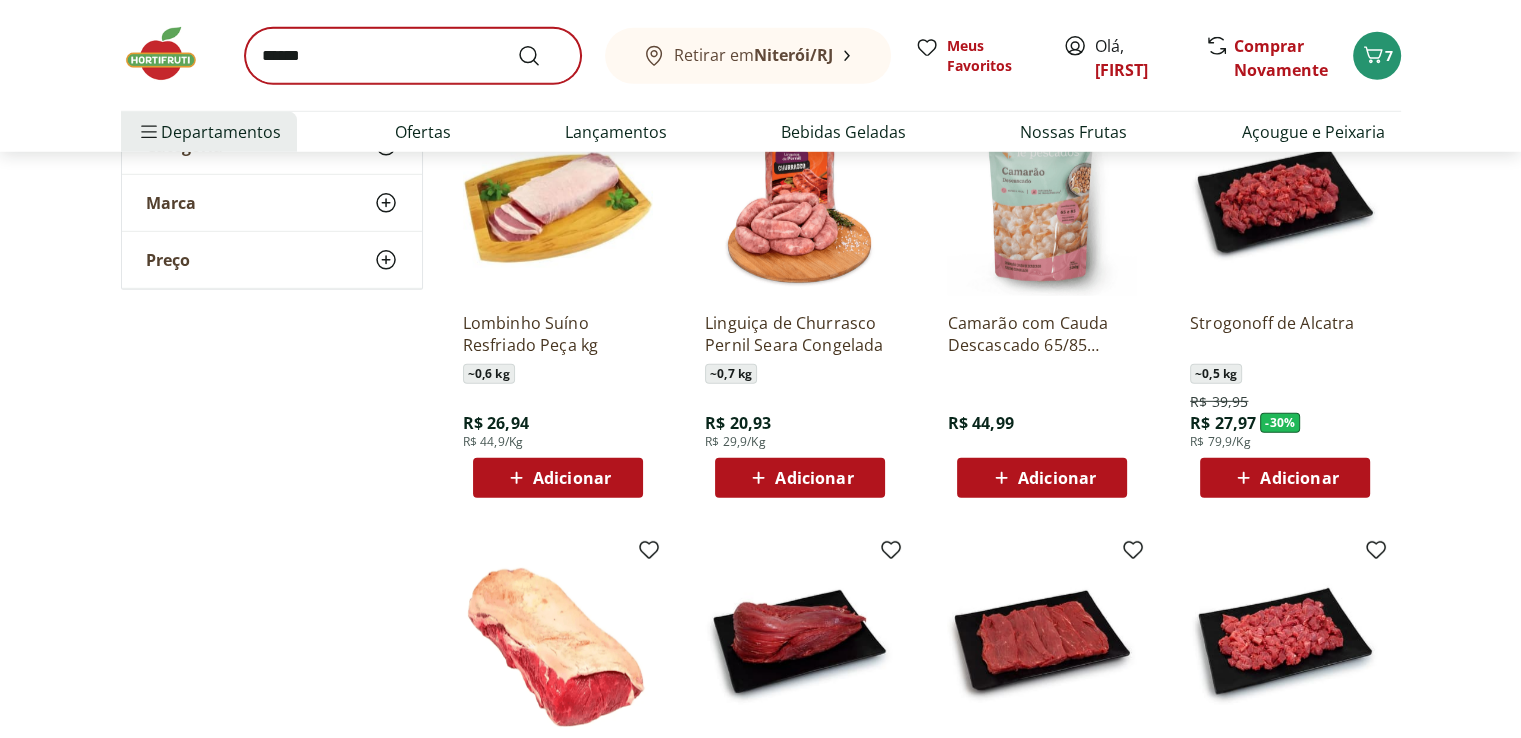 scroll, scrollTop: 0, scrollLeft: 0, axis: both 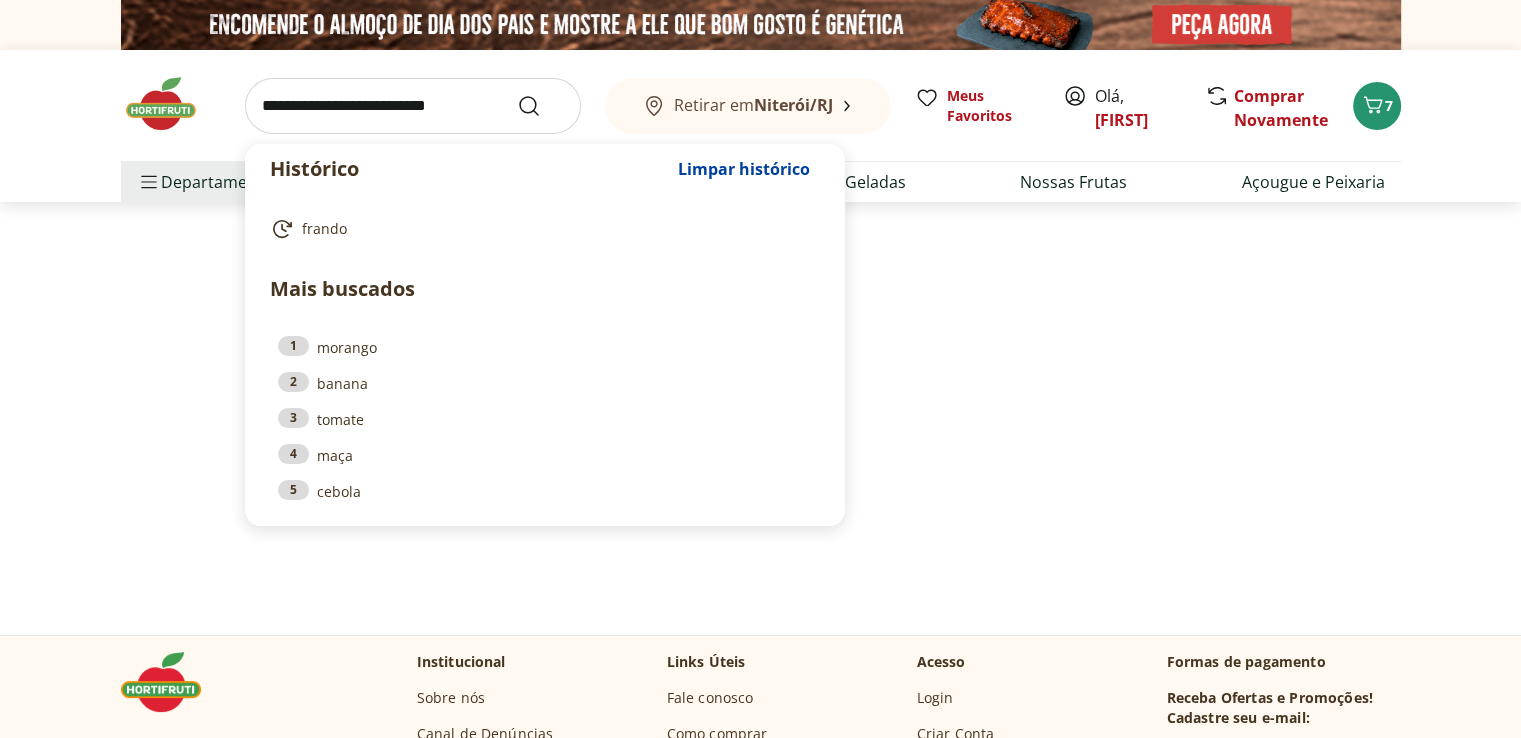 click at bounding box center [413, 106] 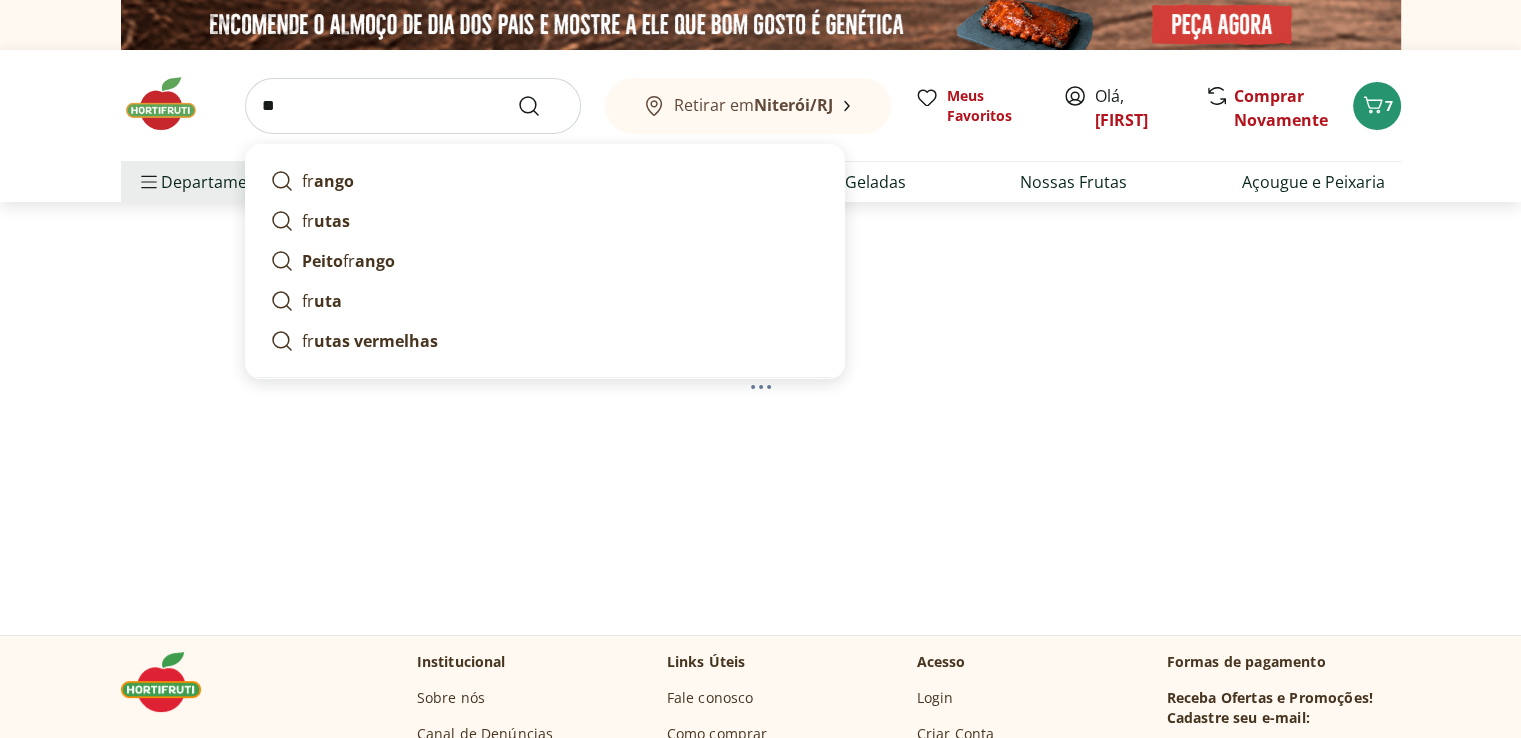 type on "***" 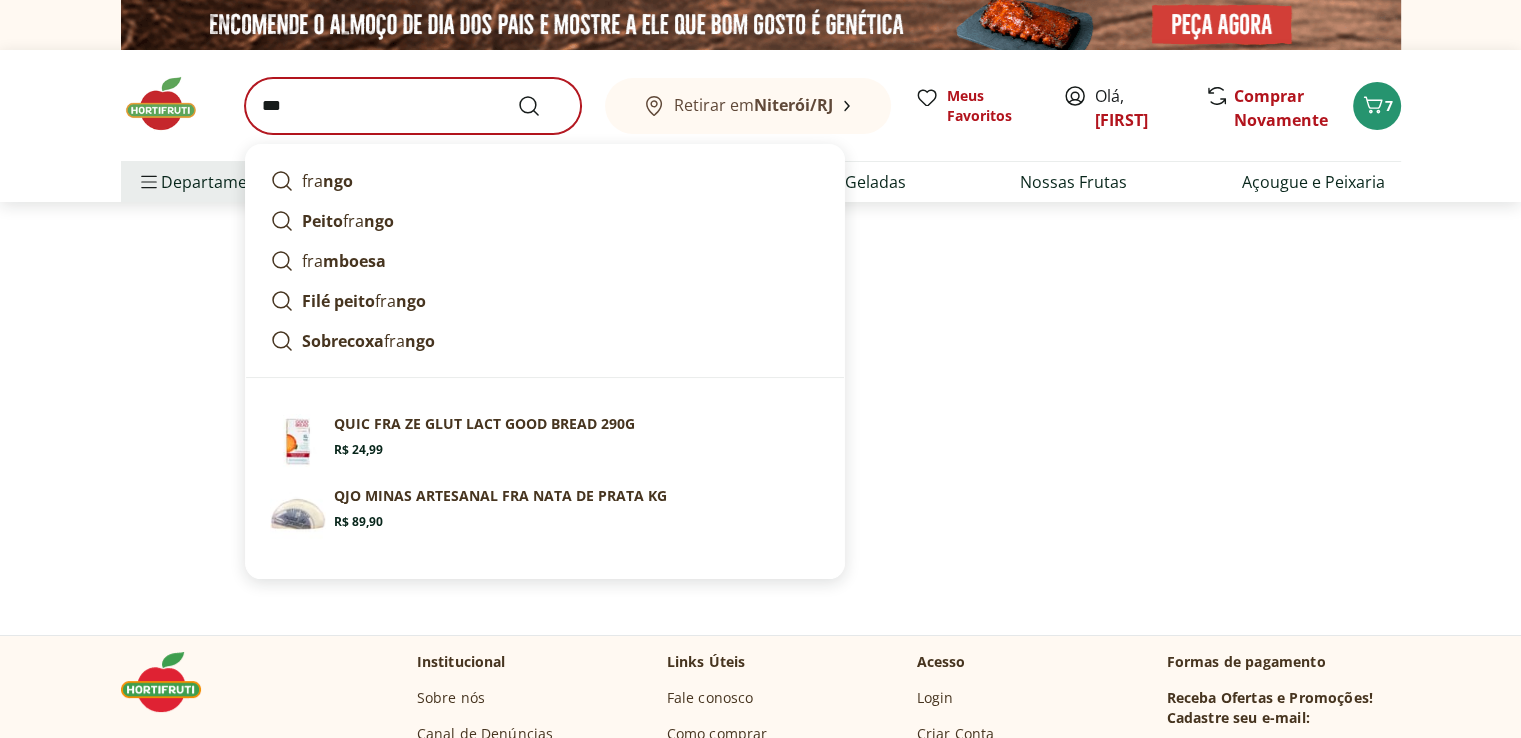 select on "**********" 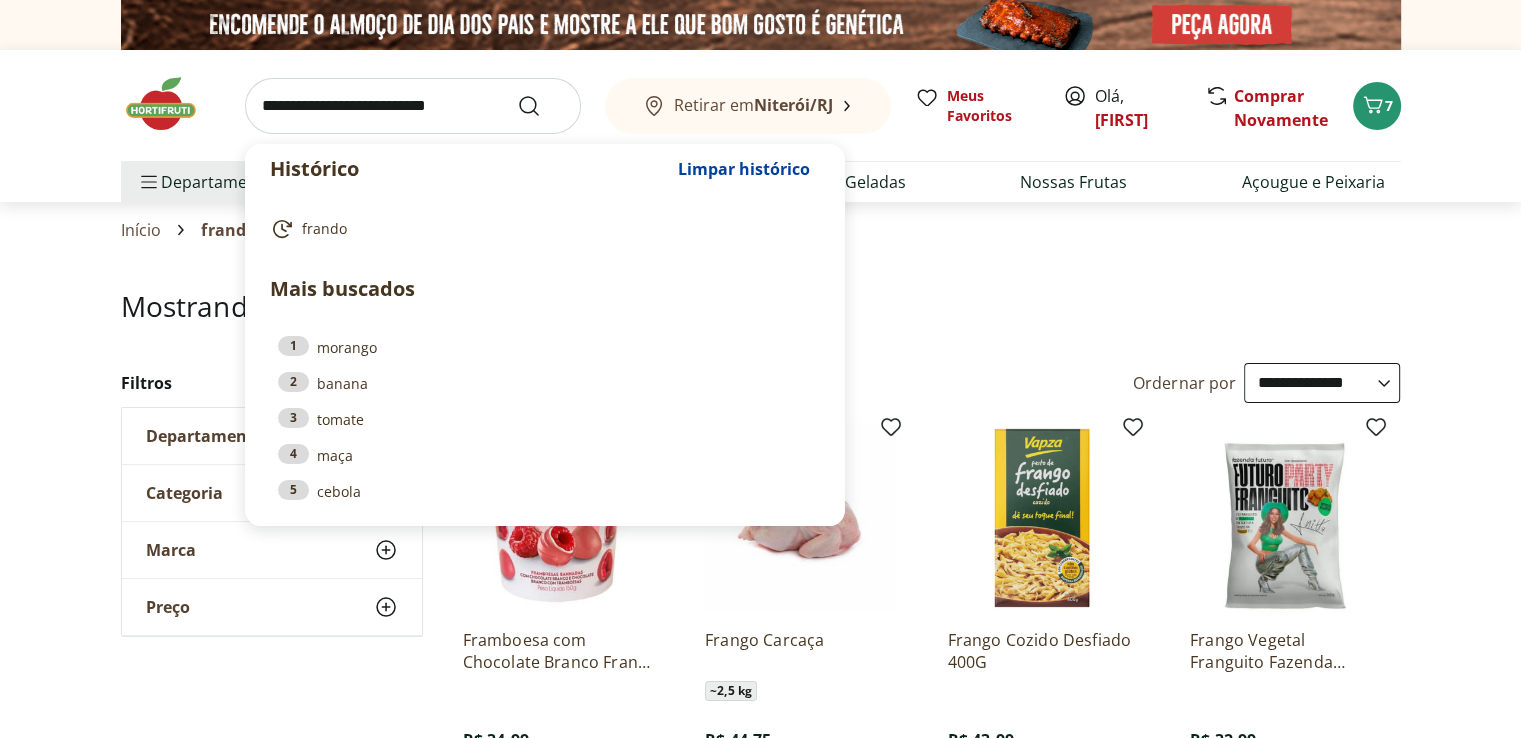 click at bounding box center (413, 106) 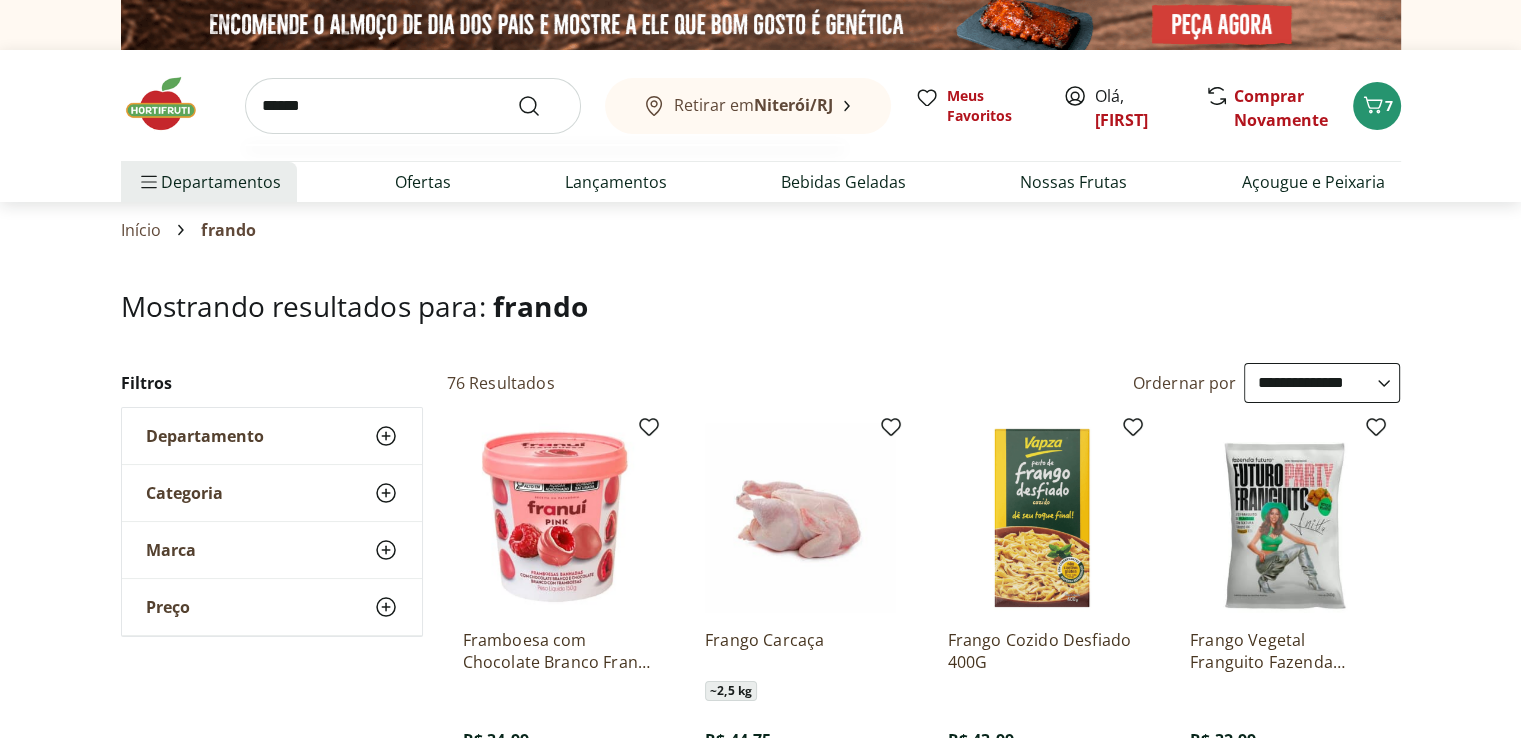 type on "******" 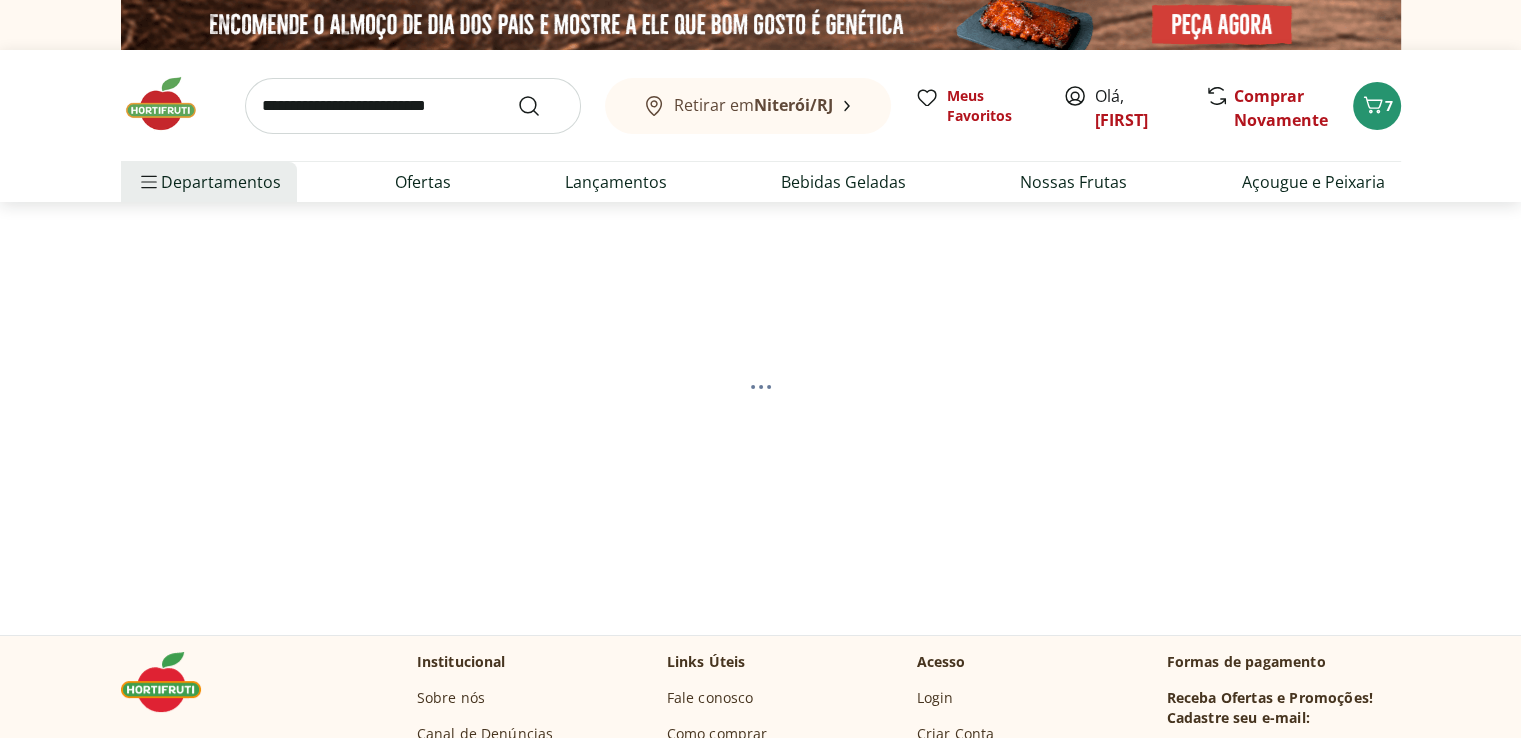 select on "**********" 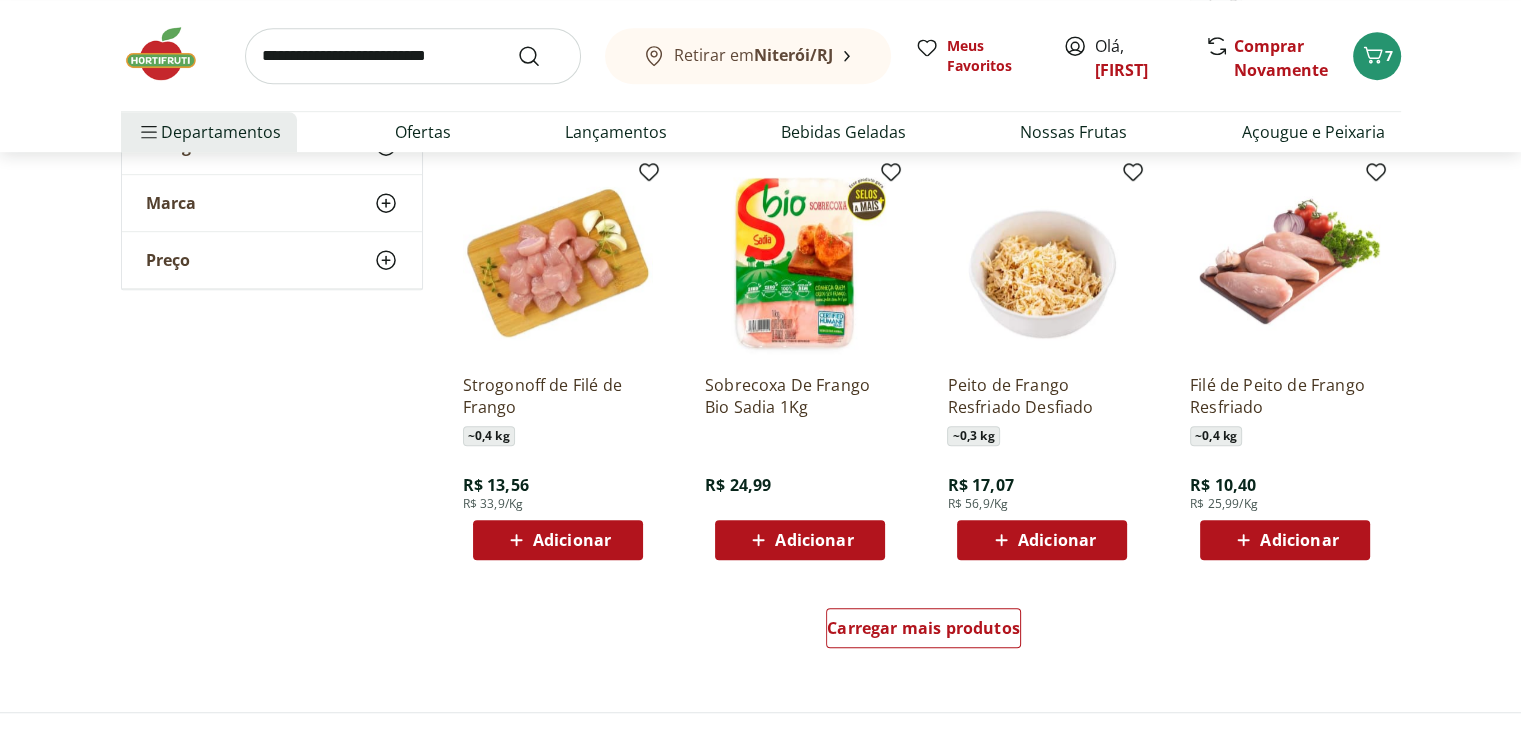 scroll, scrollTop: 1100, scrollLeft: 0, axis: vertical 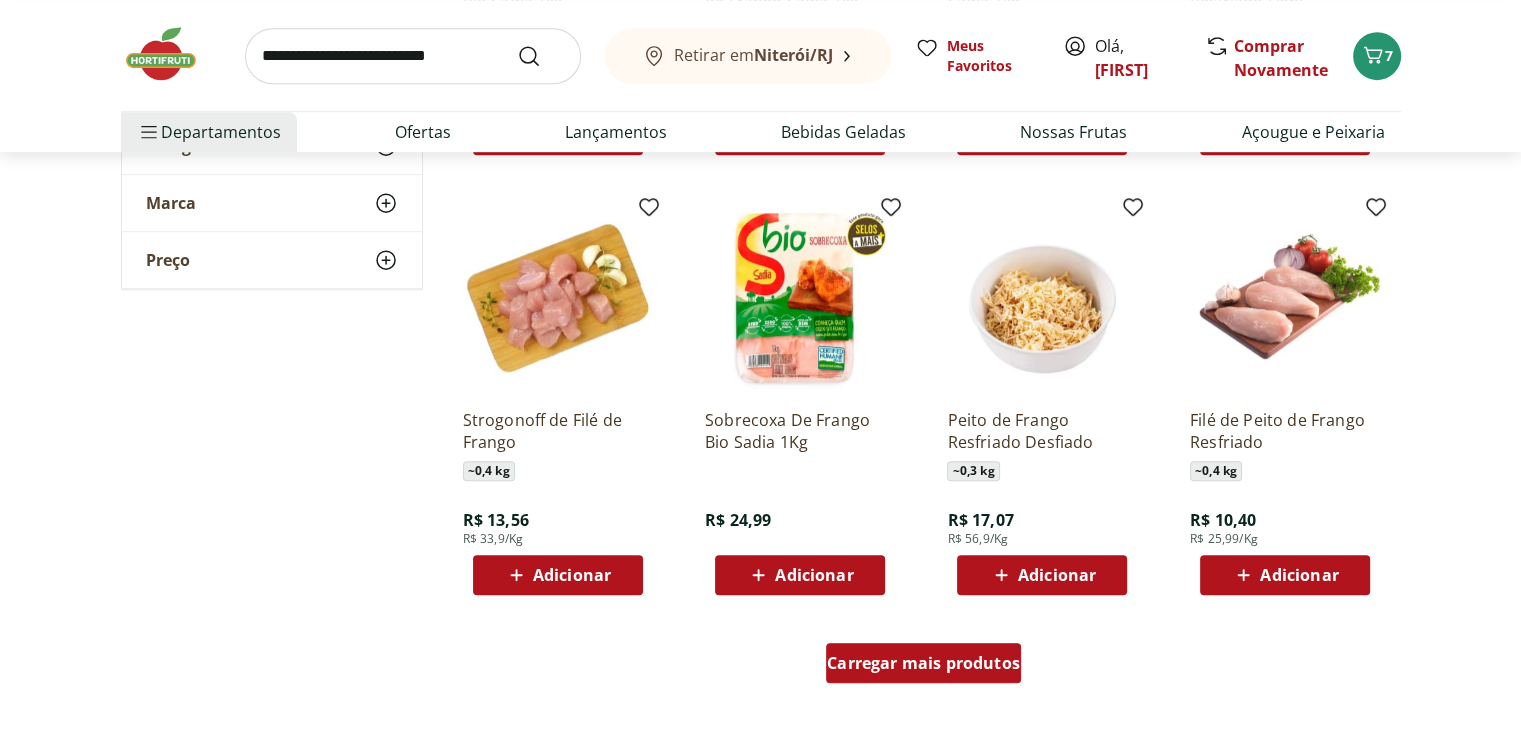 click on "Carregar mais produtos" at bounding box center (923, 663) 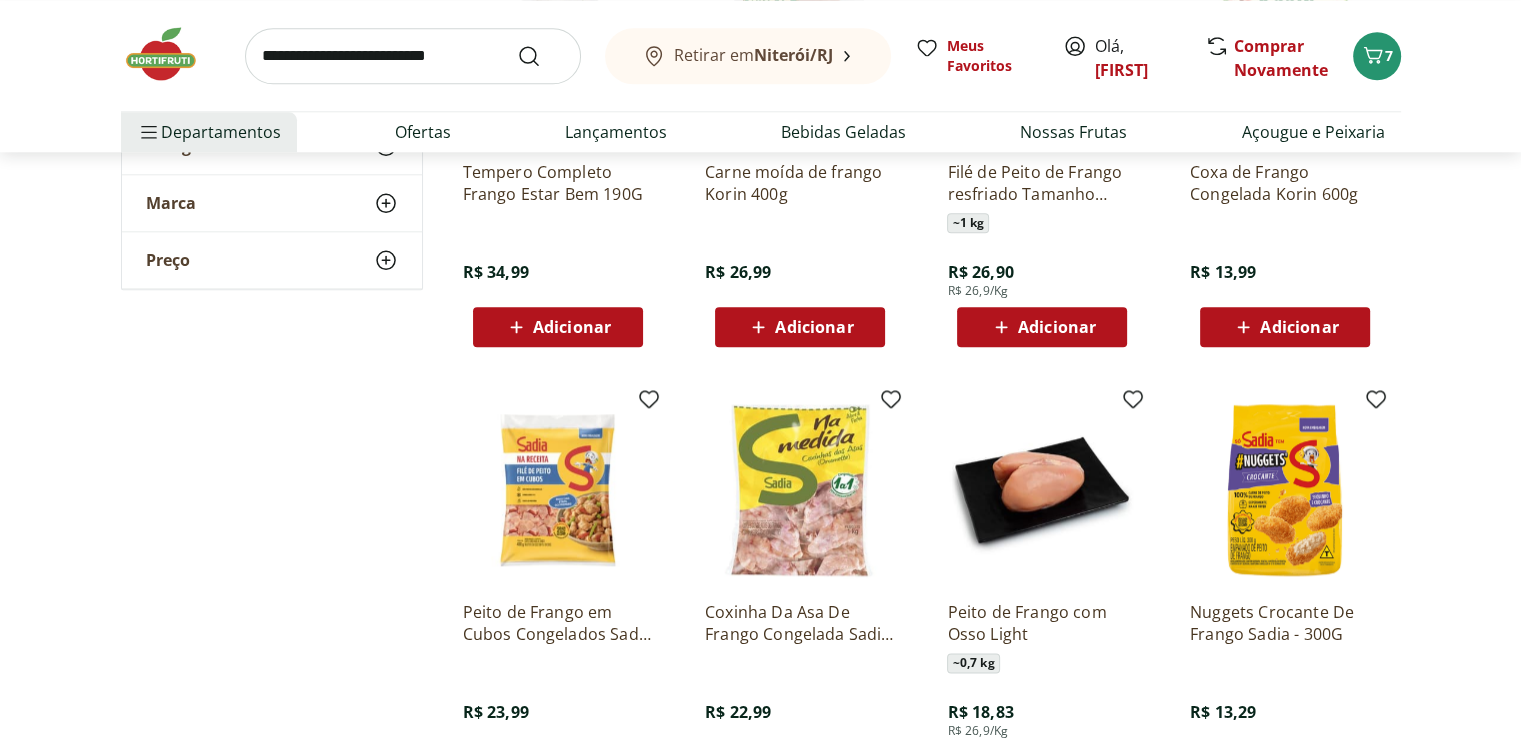 scroll, scrollTop: 2400, scrollLeft: 0, axis: vertical 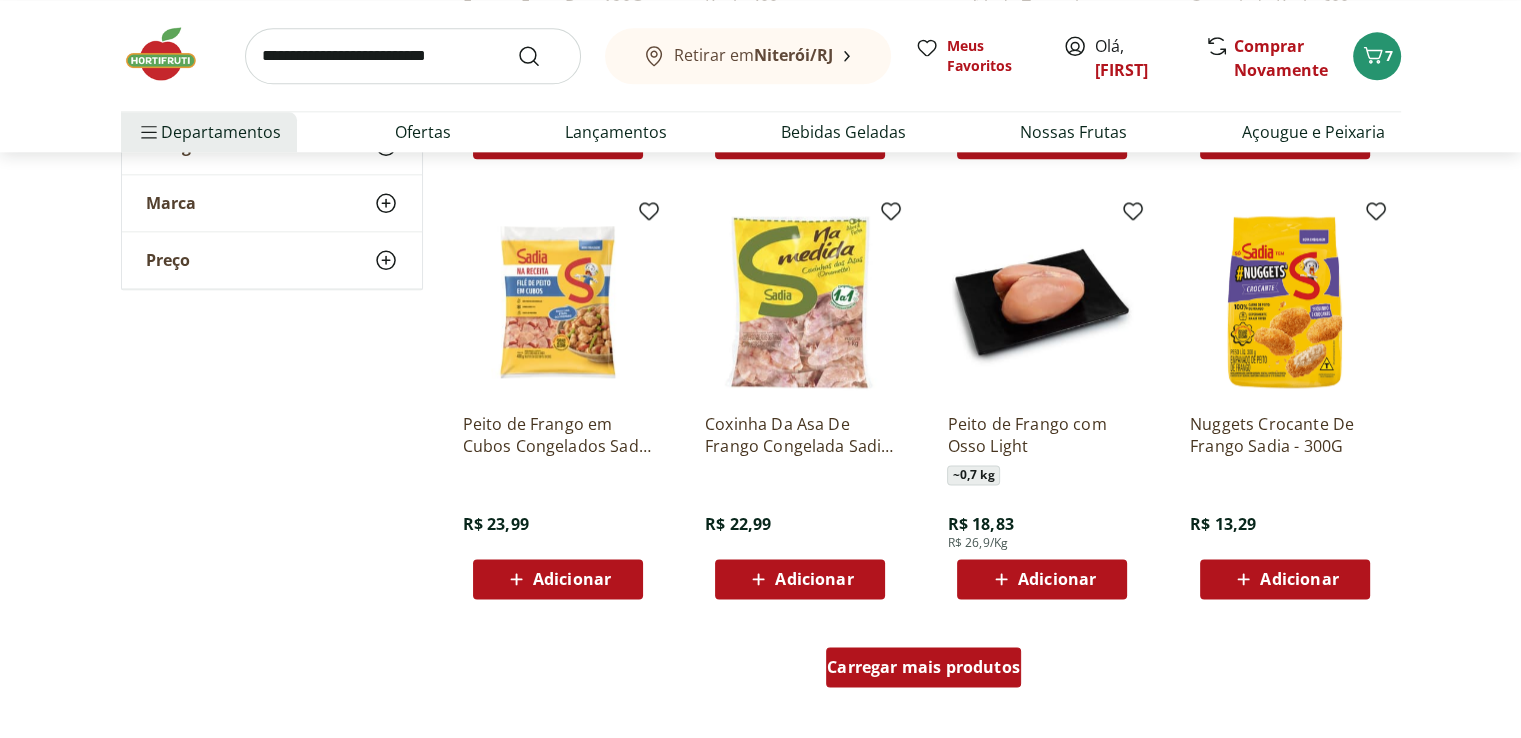click on "Carregar mais produtos" at bounding box center (923, 667) 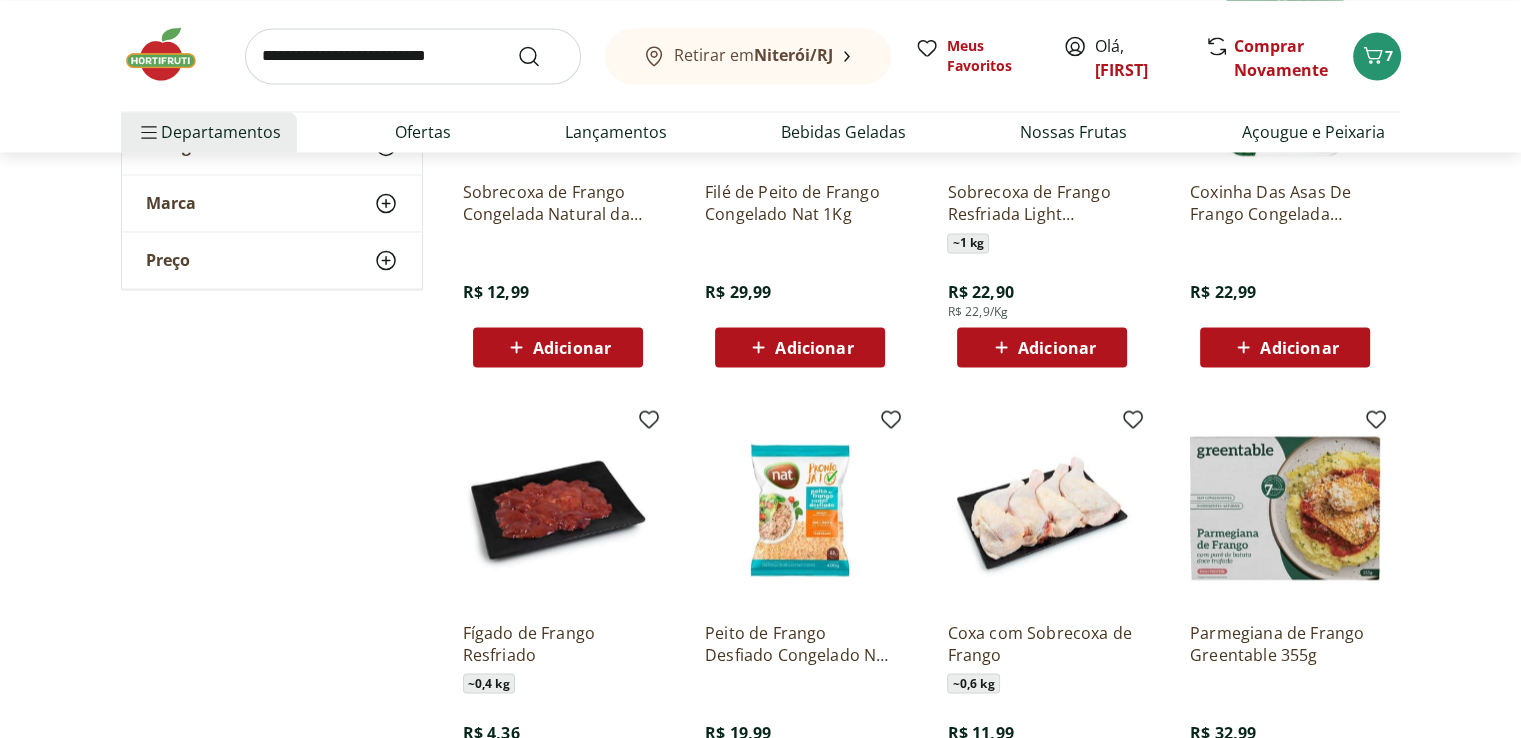 scroll, scrollTop: 3600, scrollLeft: 0, axis: vertical 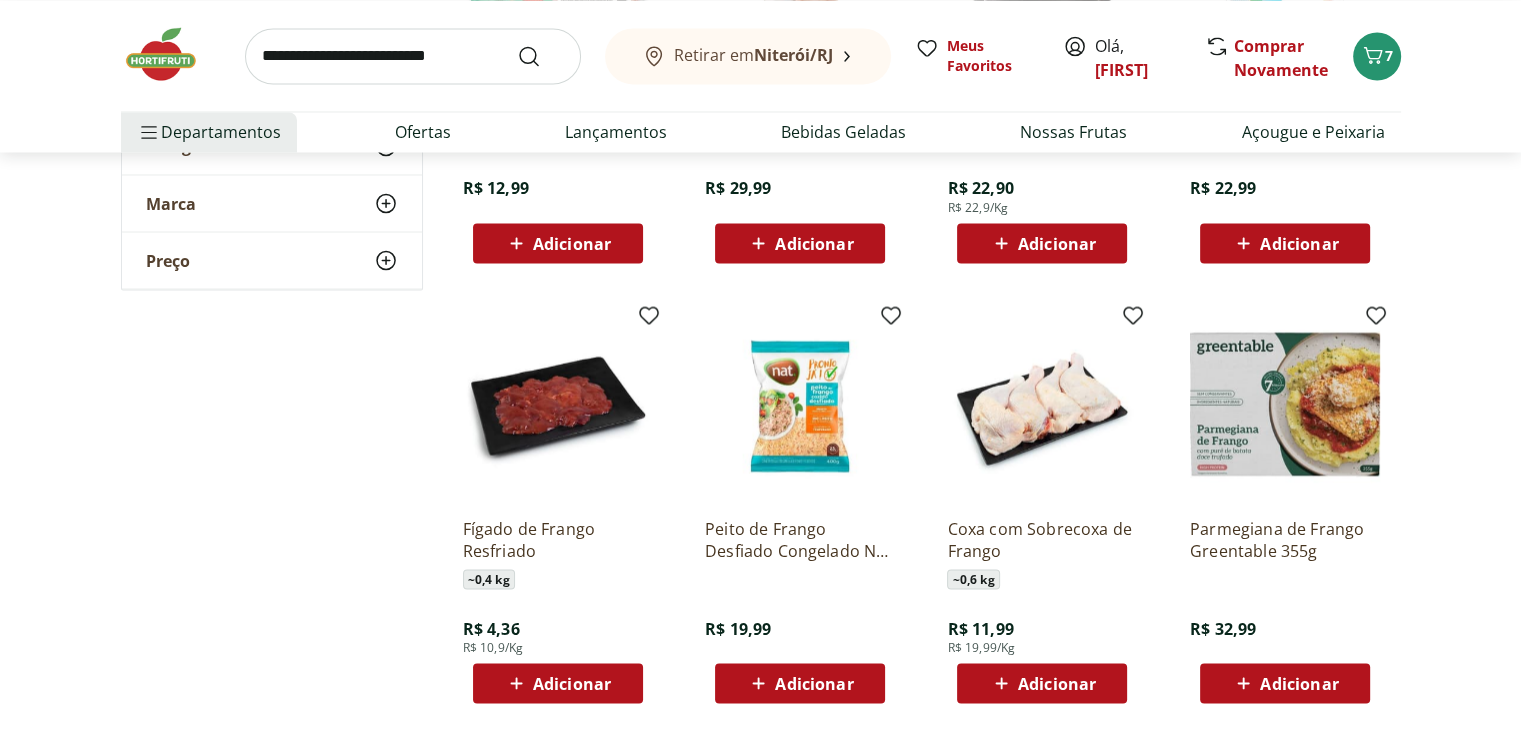 click on "Adicionar" at bounding box center [1057, 683] 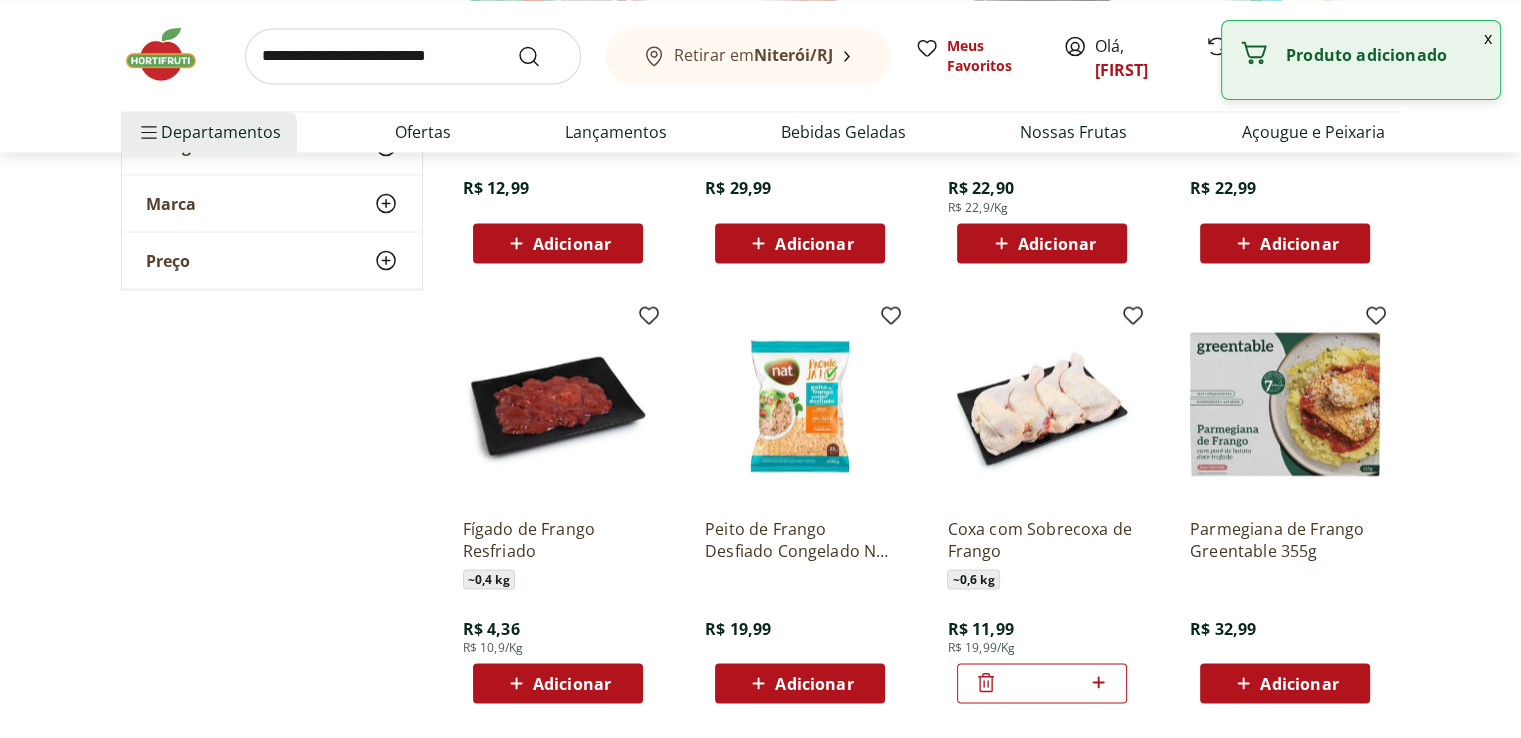 click 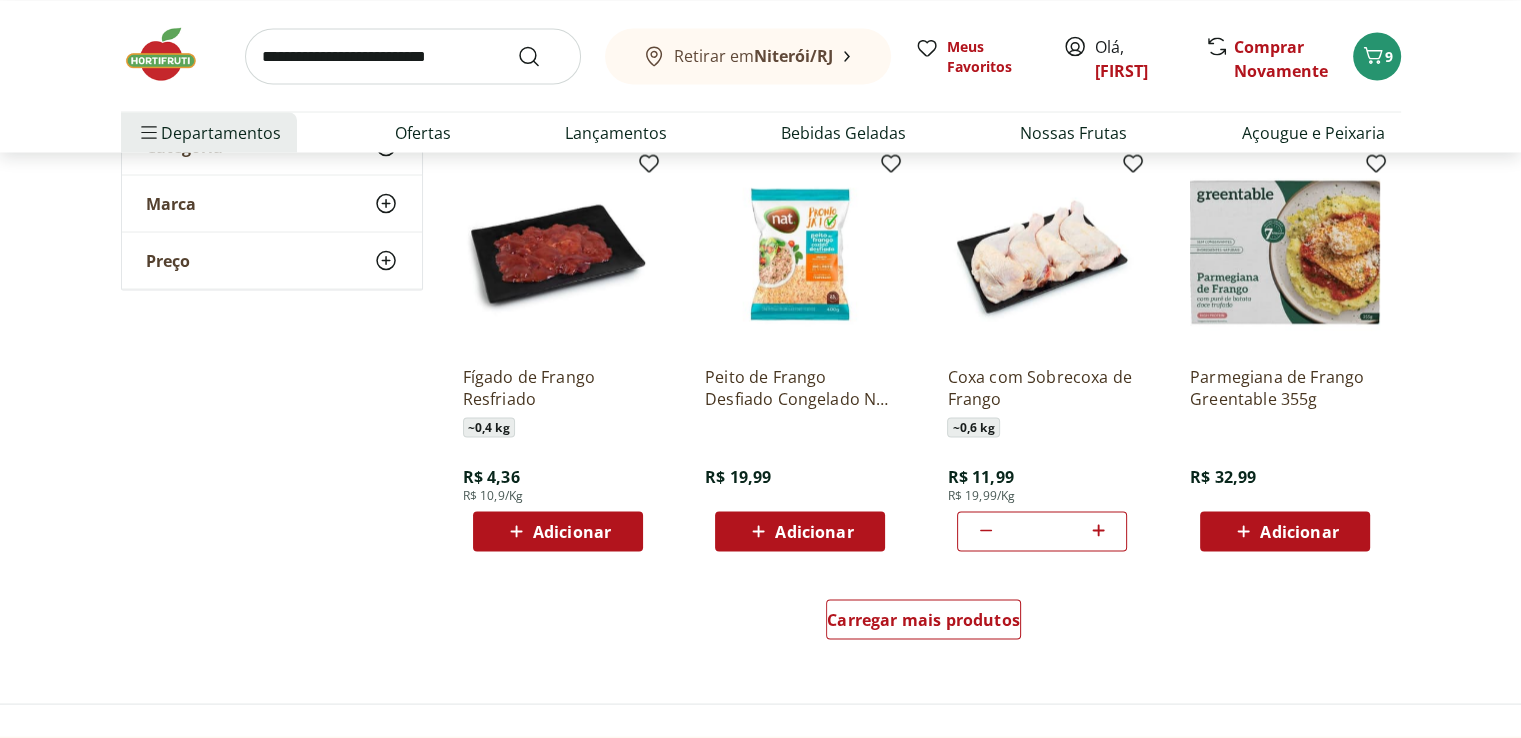 scroll, scrollTop: 3600, scrollLeft: 0, axis: vertical 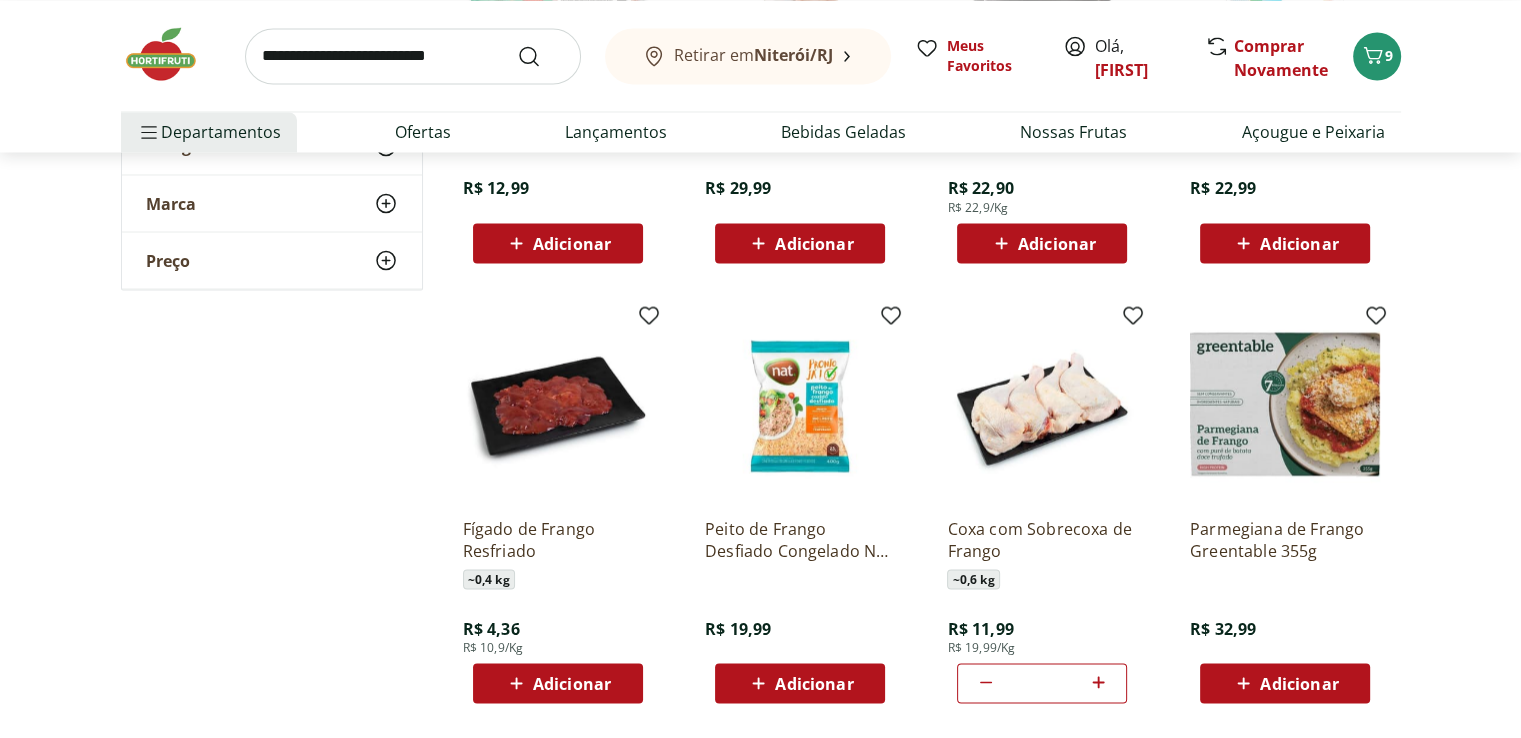 click at bounding box center [413, 56] 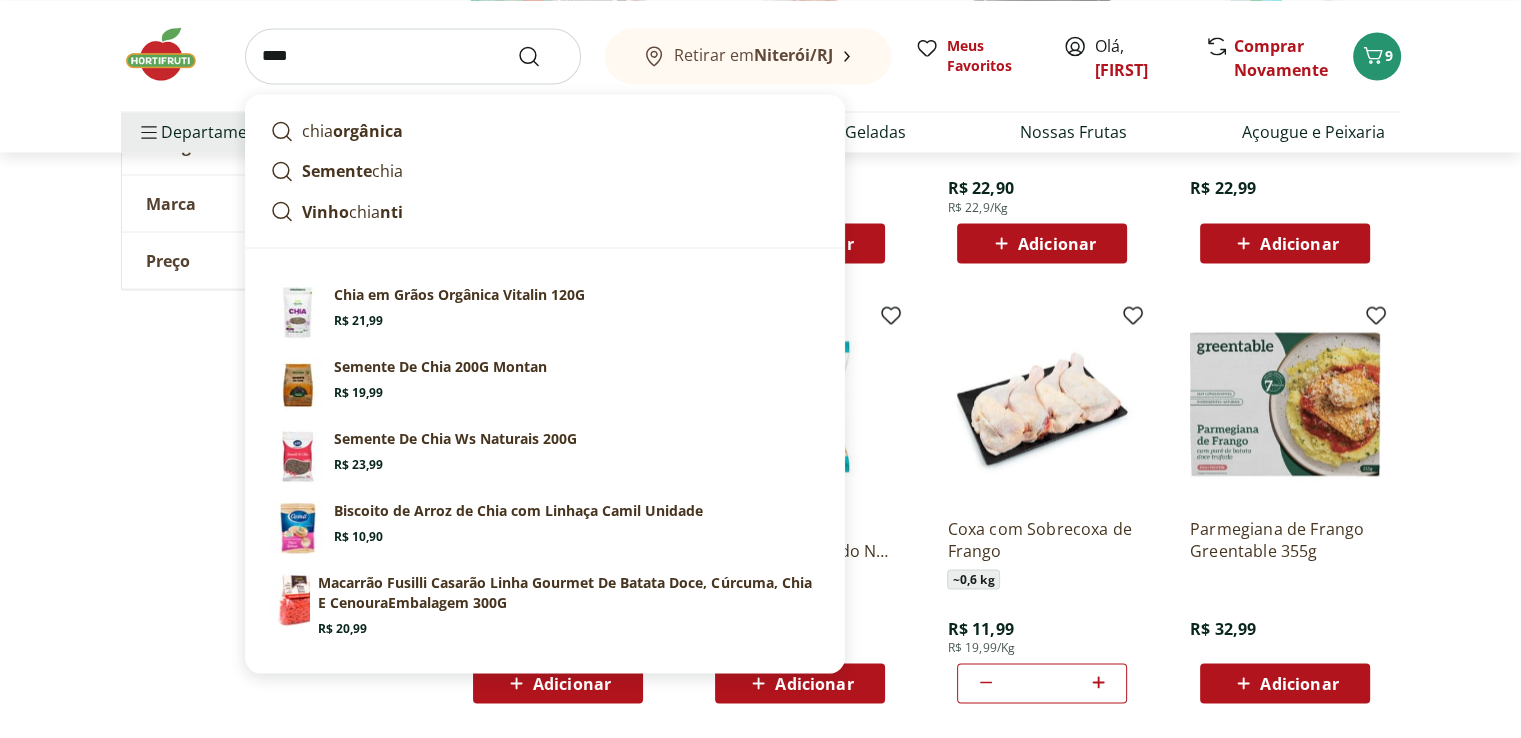 type on "****" 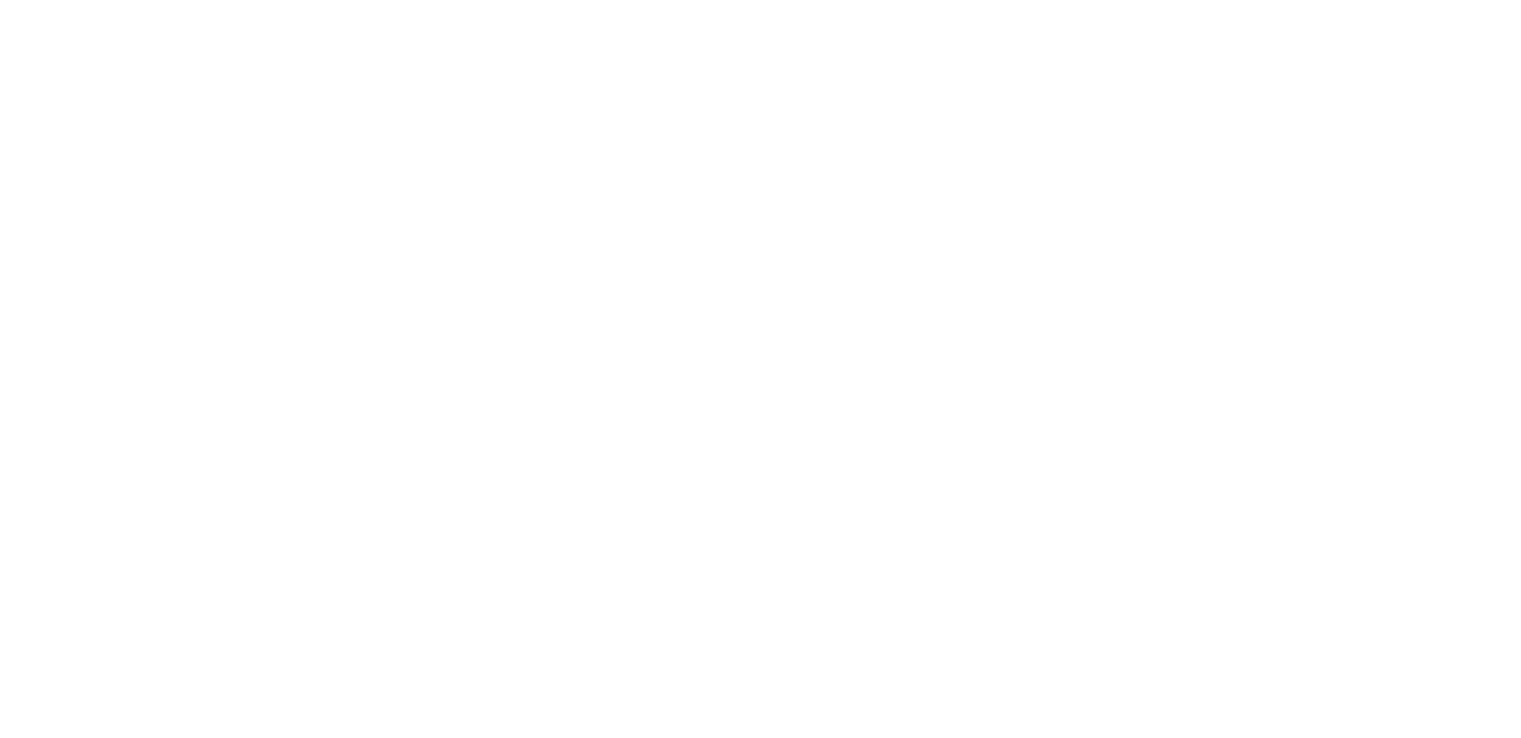 scroll, scrollTop: 0, scrollLeft: 0, axis: both 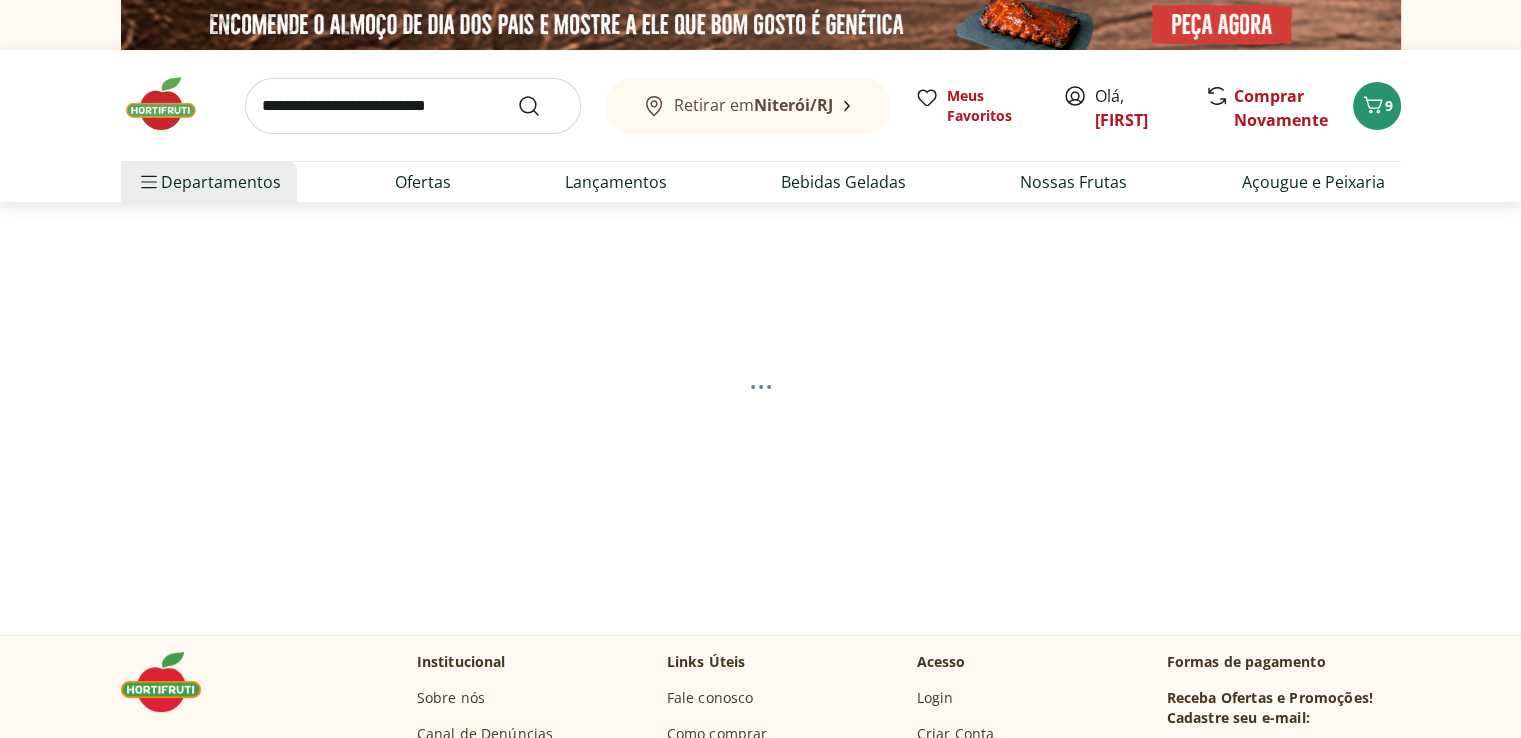 select on "**********" 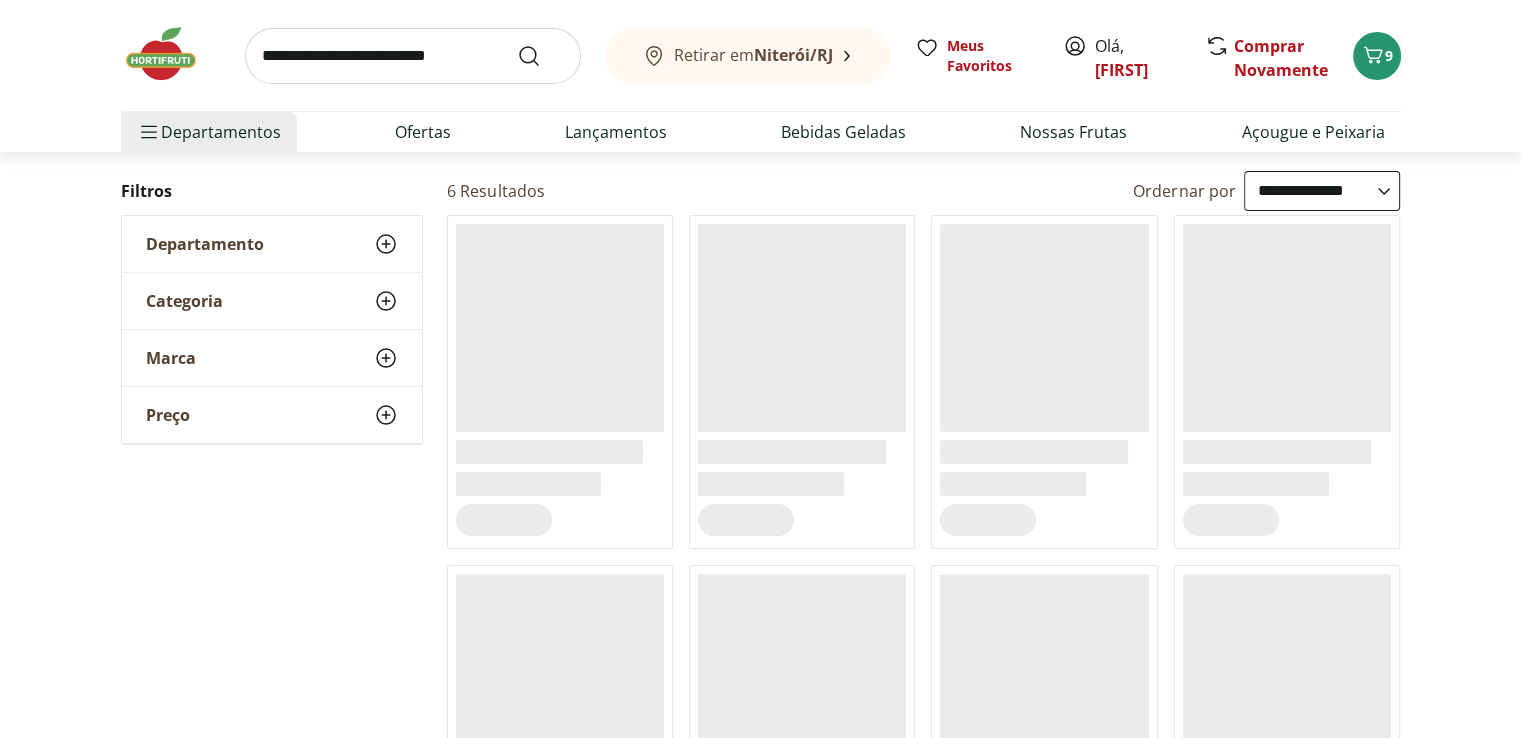 scroll, scrollTop: 200, scrollLeft: 0, axis: vertical 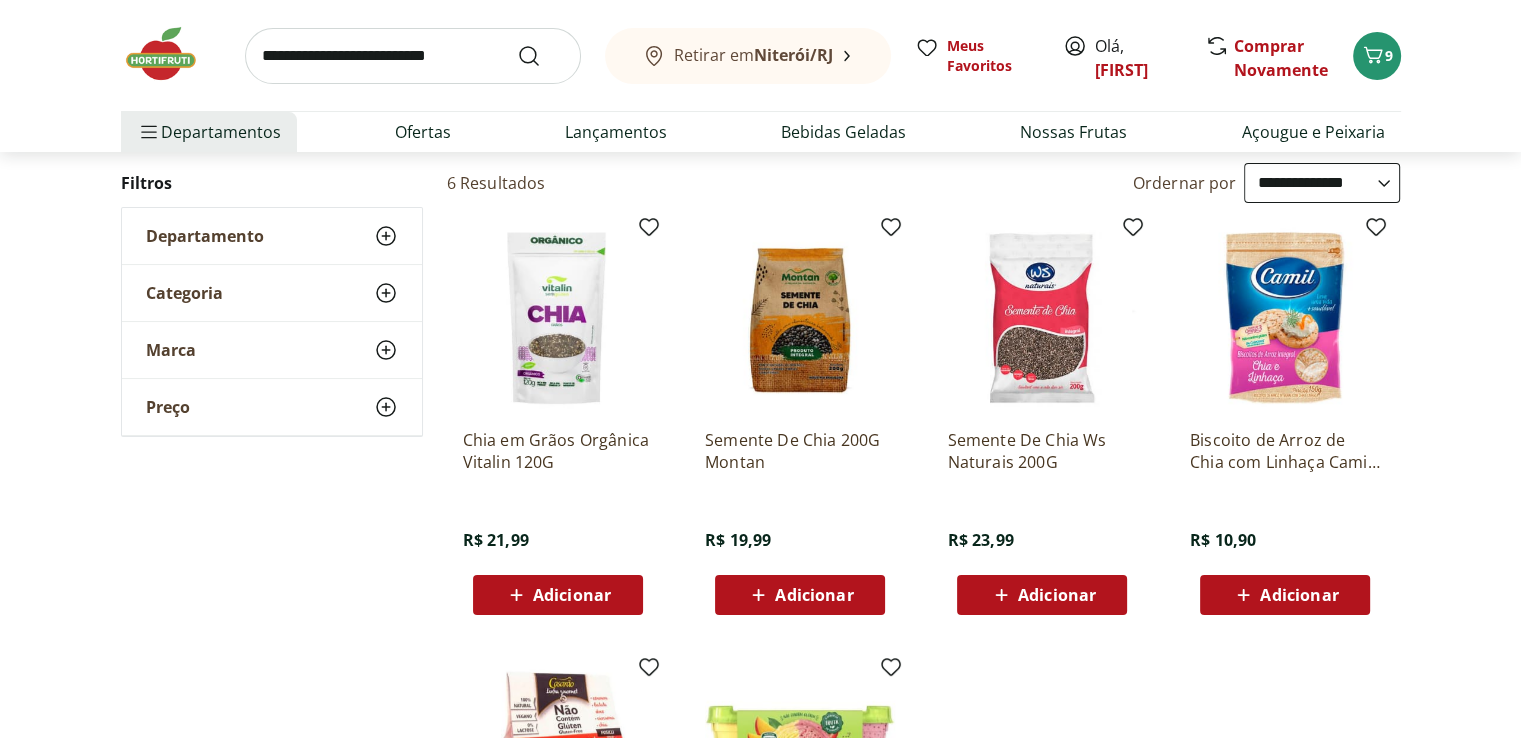 click at bounding box center [413, 56] 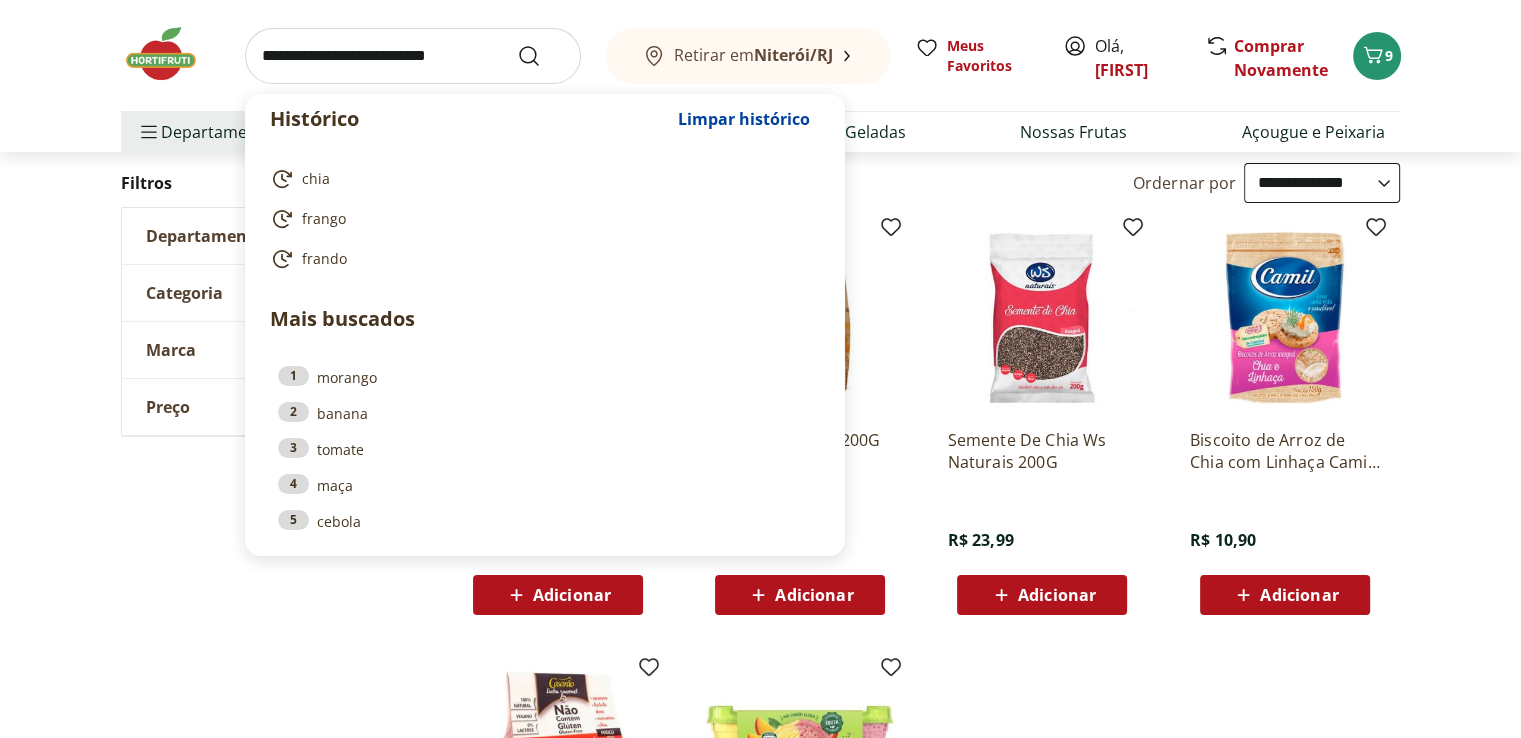 click on "**********" at bounding box center (760, 580) 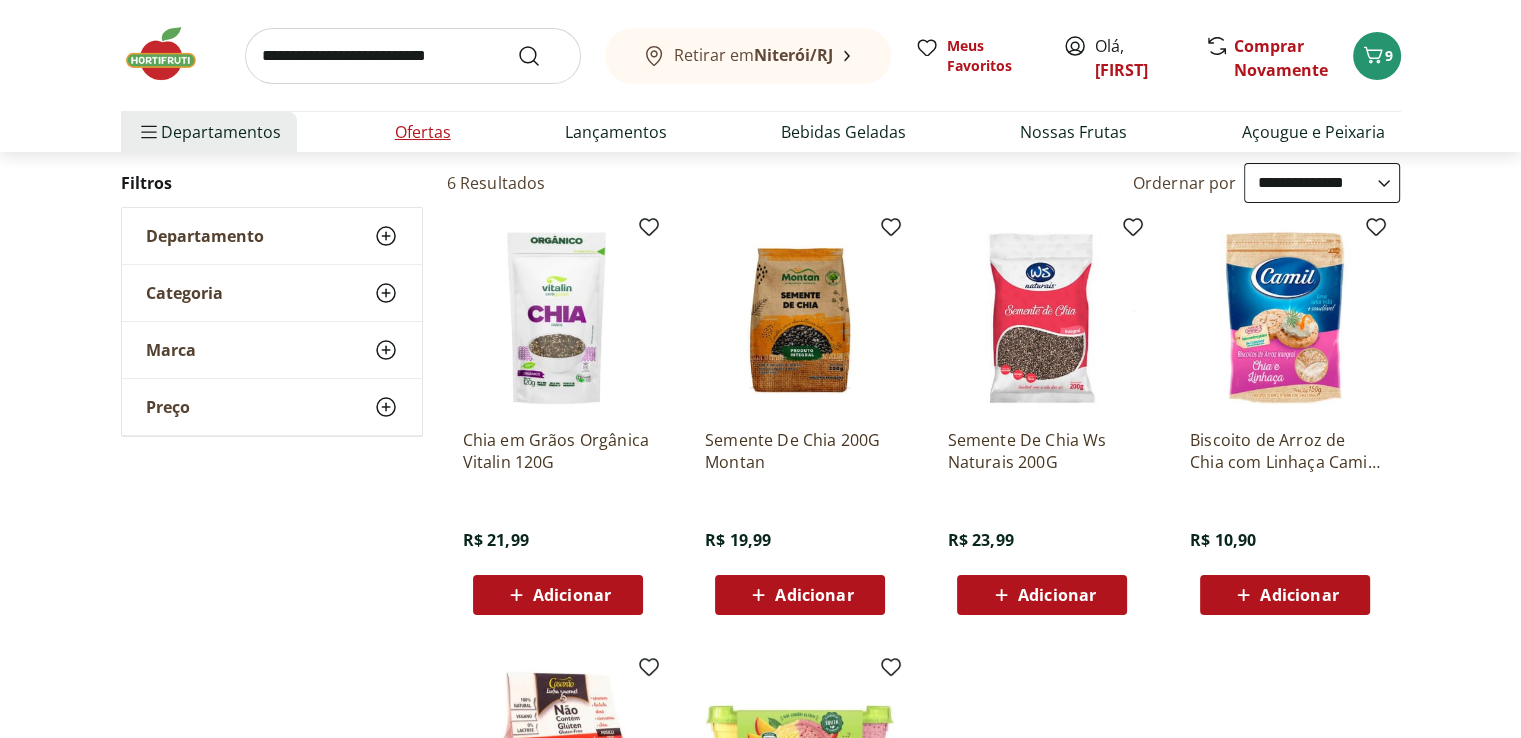 click on "Ofertas" at bounding box center [423, 132] 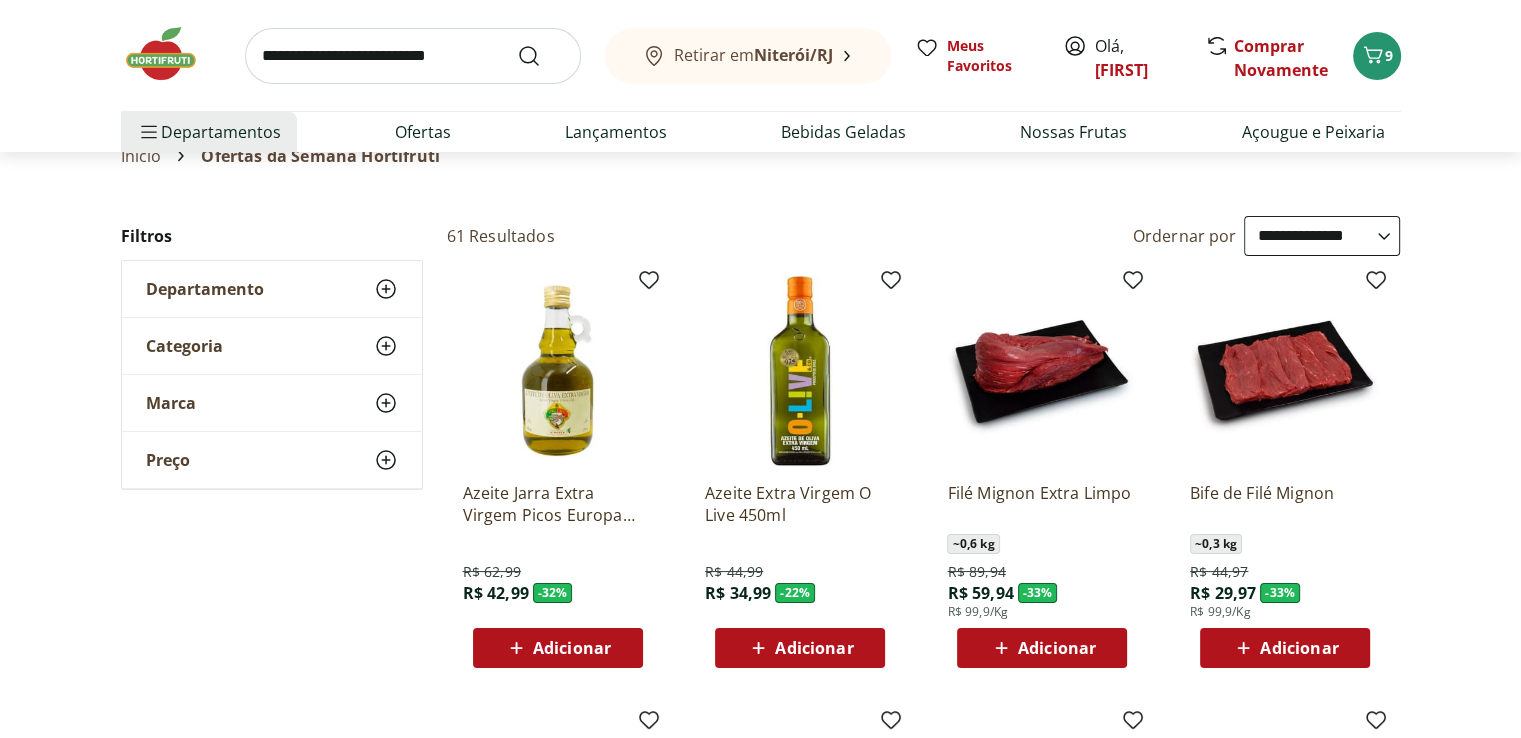 scroll, scrollTop: 200, scrollLeft: 0, axis: vertical 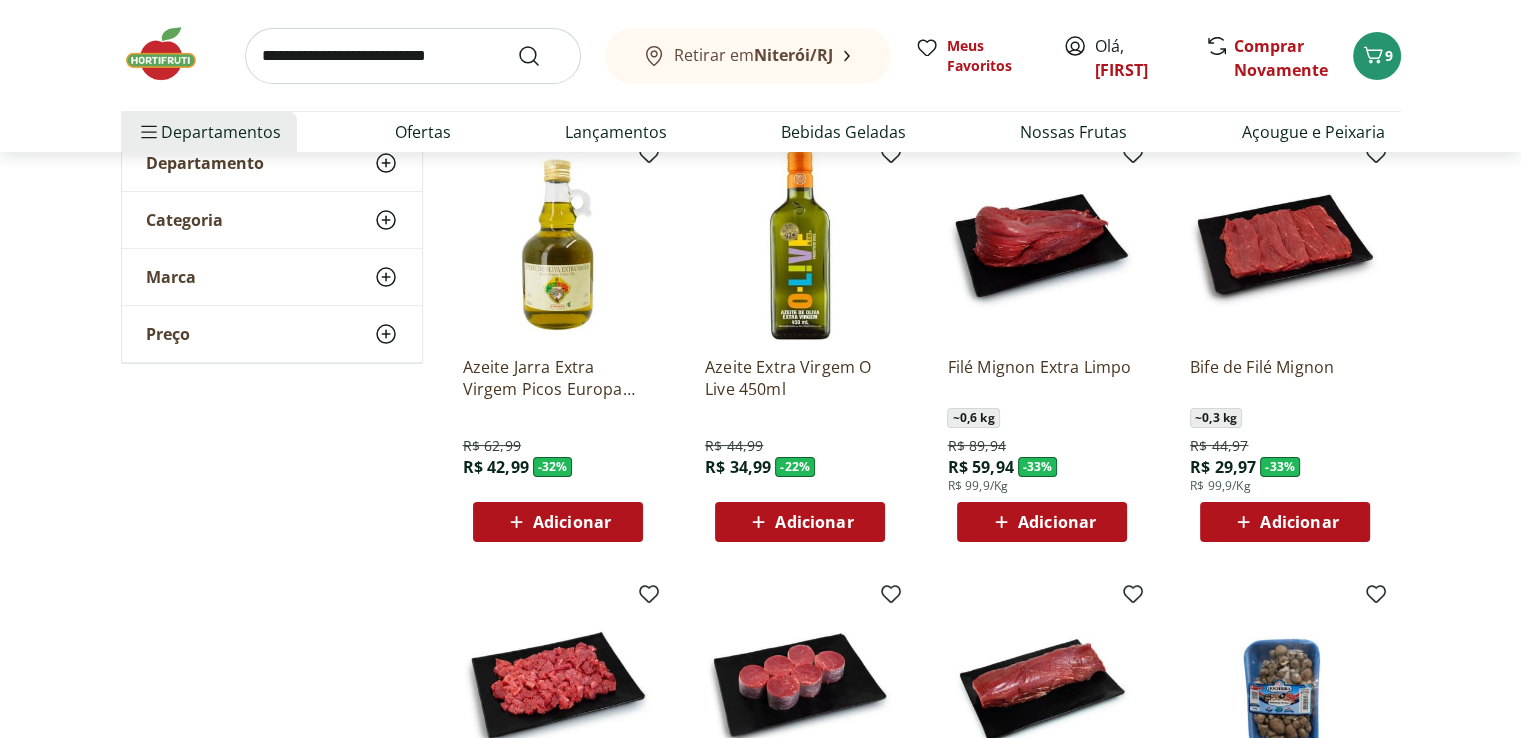 click on "Adicionar" at bounding box center (1057, 522) 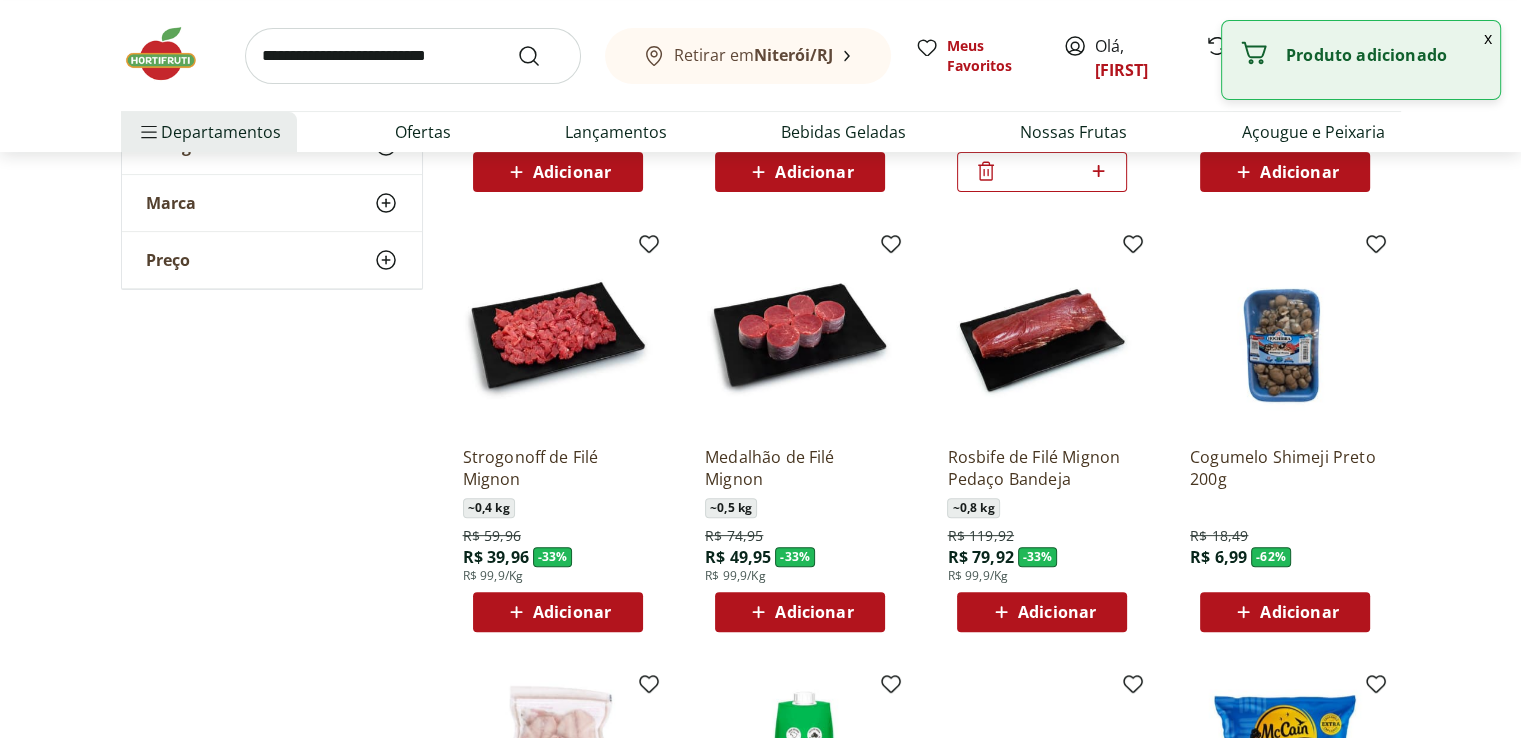 scroll, scrollTop: 600, scrollLeft: 0, axis: vertical 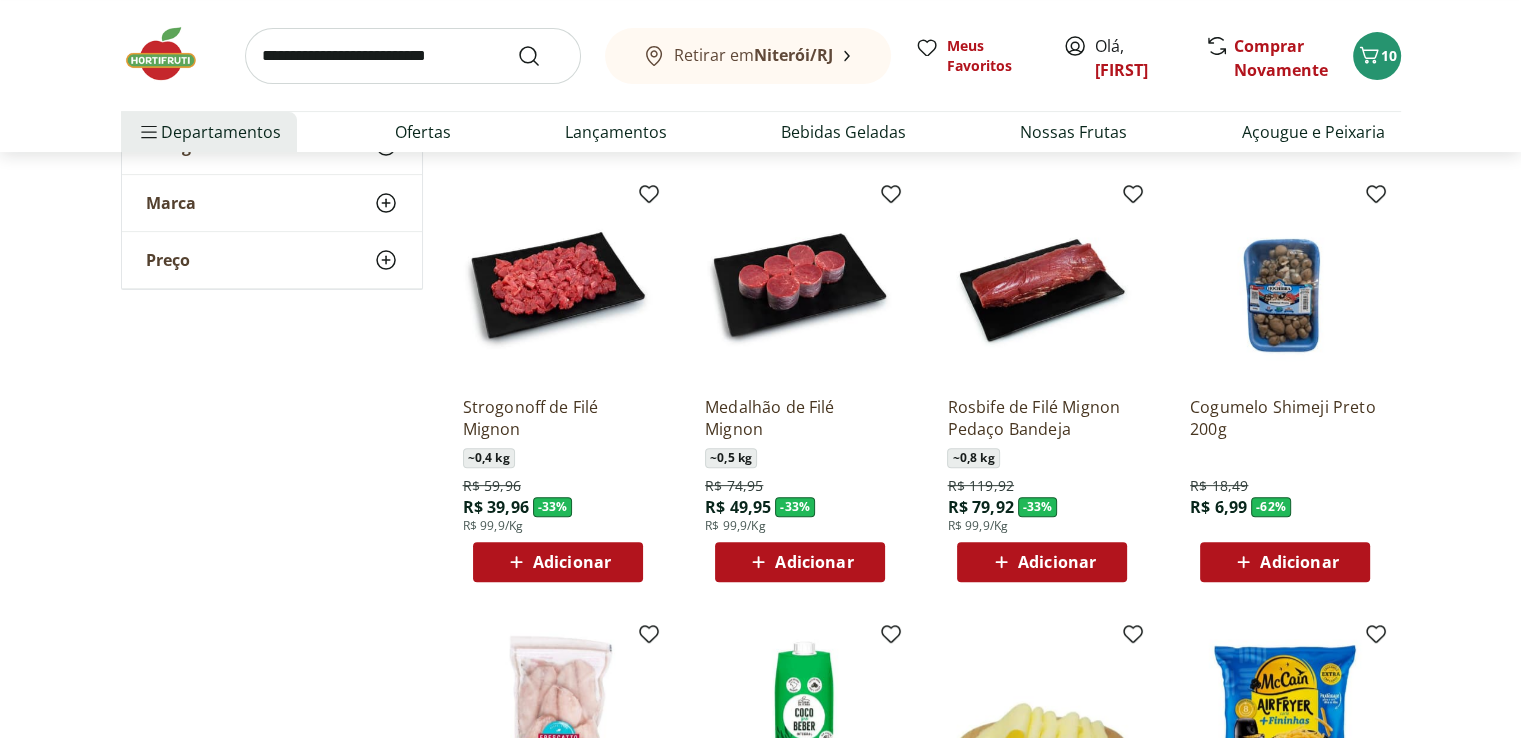 click on "Adicionar" at bounding box center [1299, 562] 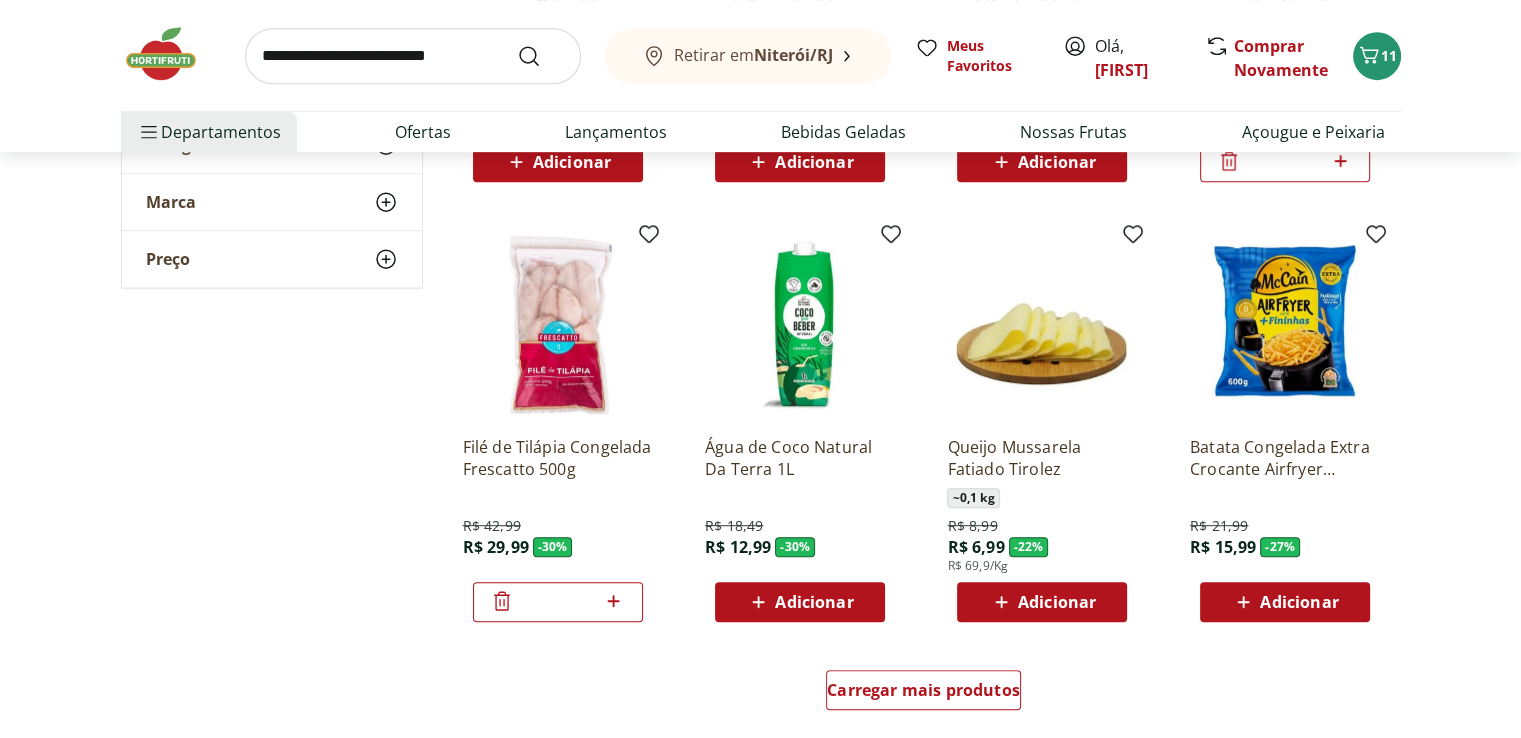 scroll, scrollTop: 1100, scrollLeft: 0, axis: vertical 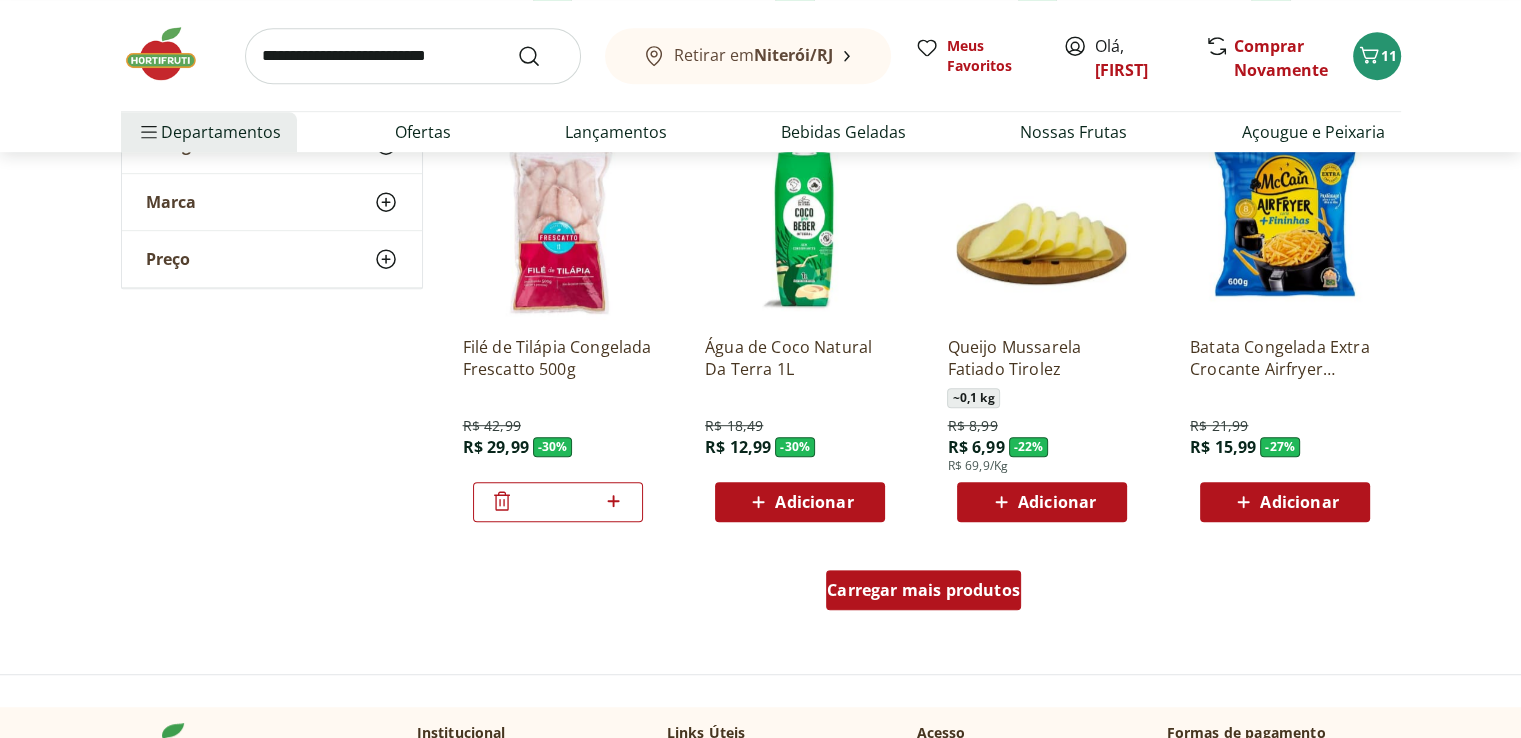 click on "Carregar mais produtos" at bounding box center (923, 590) 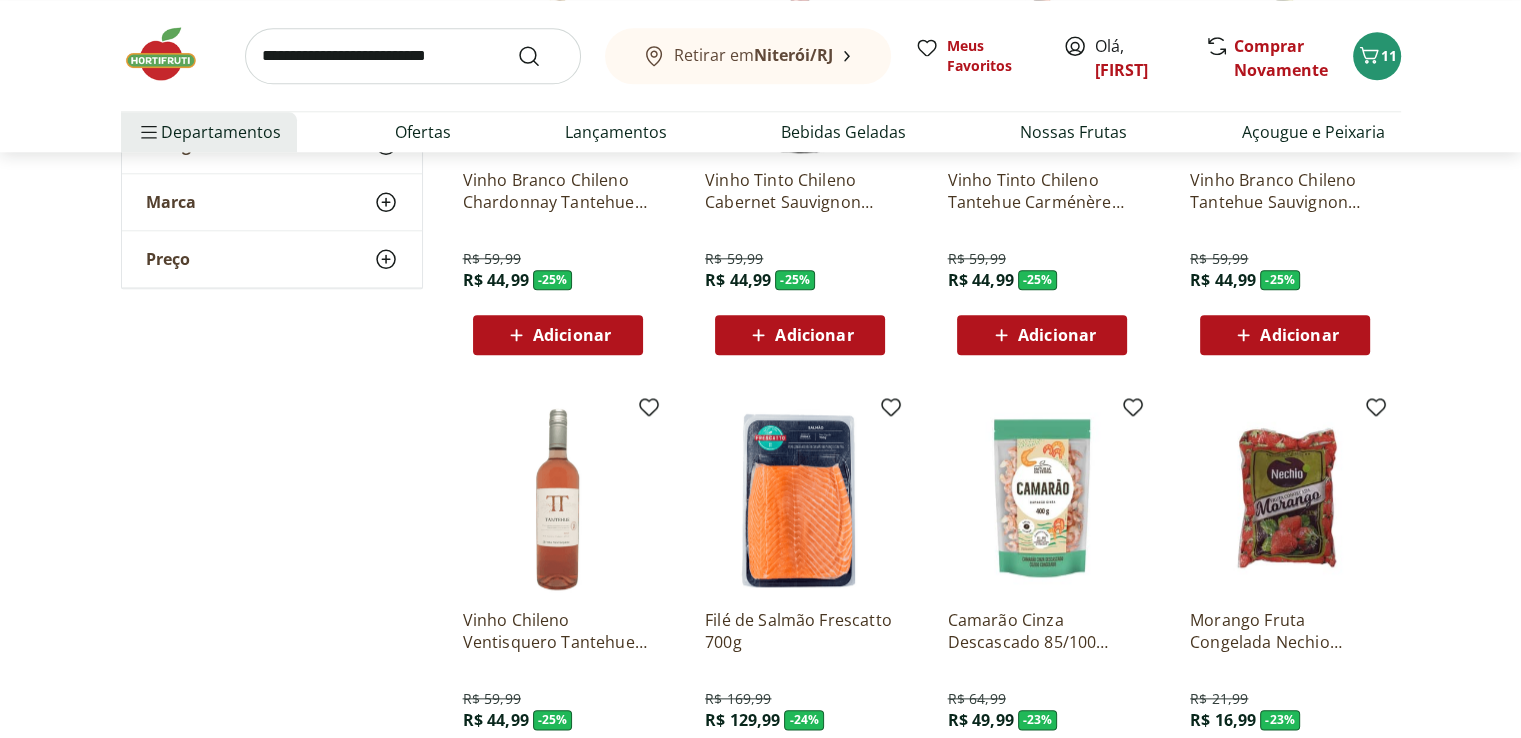 scroll, scrollTop: 2300, scrollLeft: 0, axis: vertical 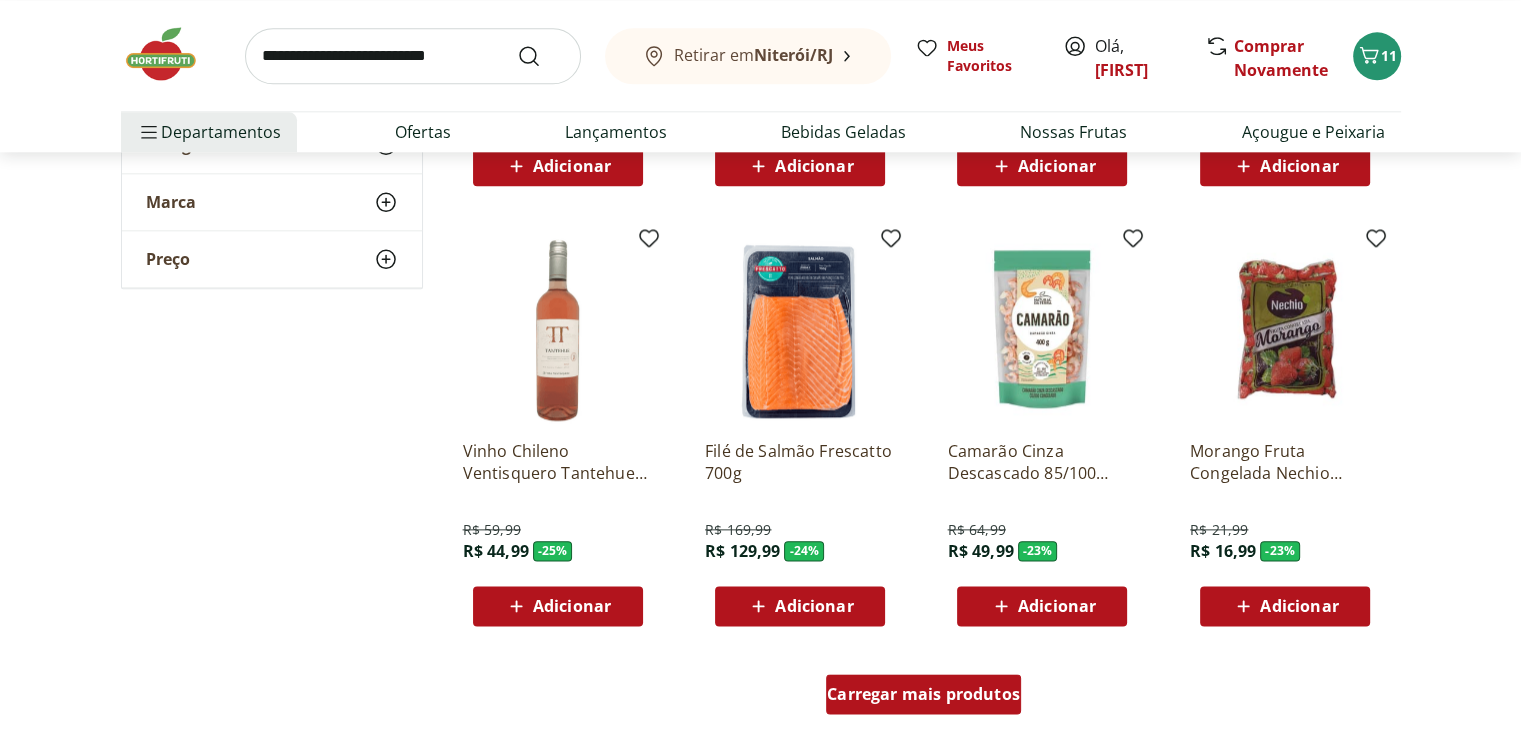 click on "Carregar mais produtos" at bounding box center [923, 694] 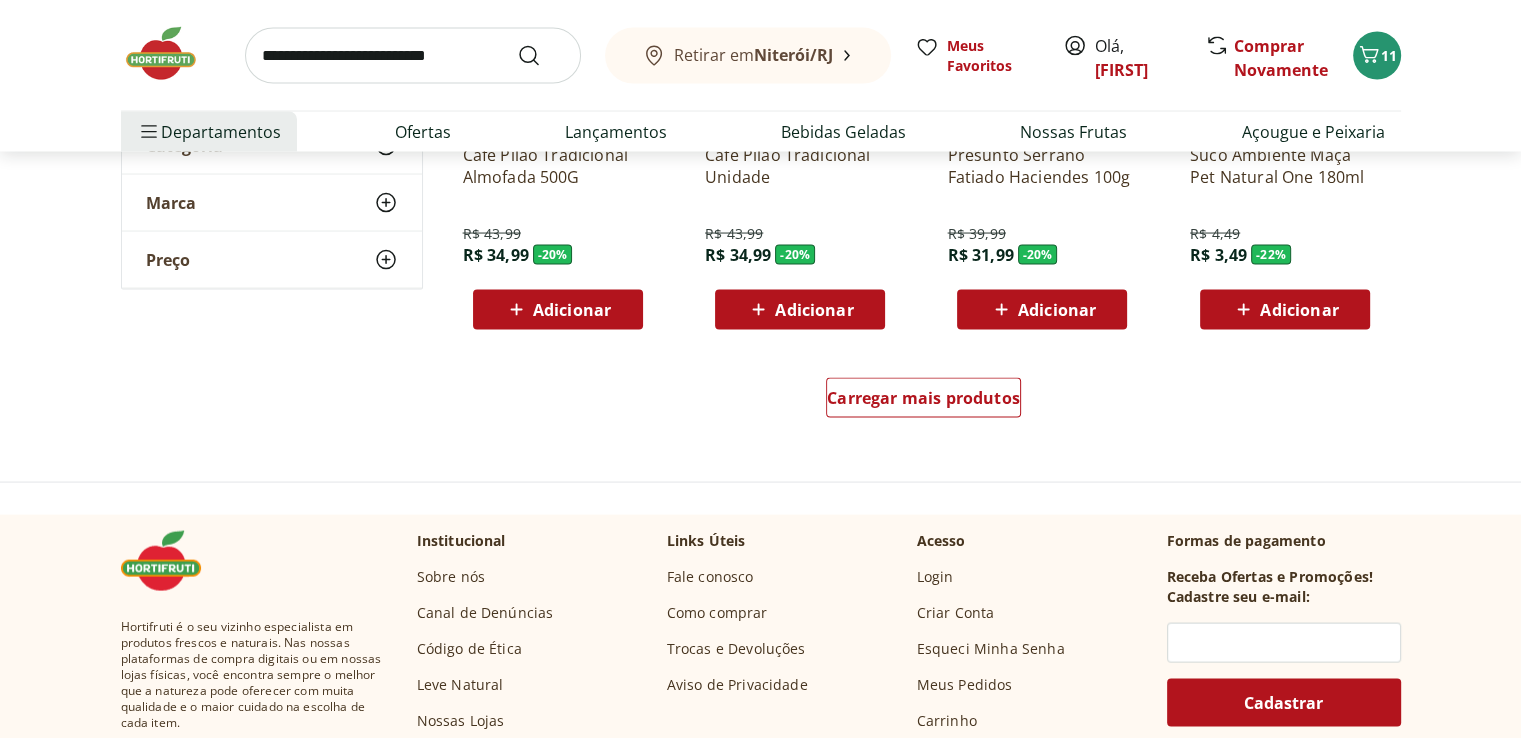 scroll, scrollTop: 3600, scrollLeft: 0, axis: vertical 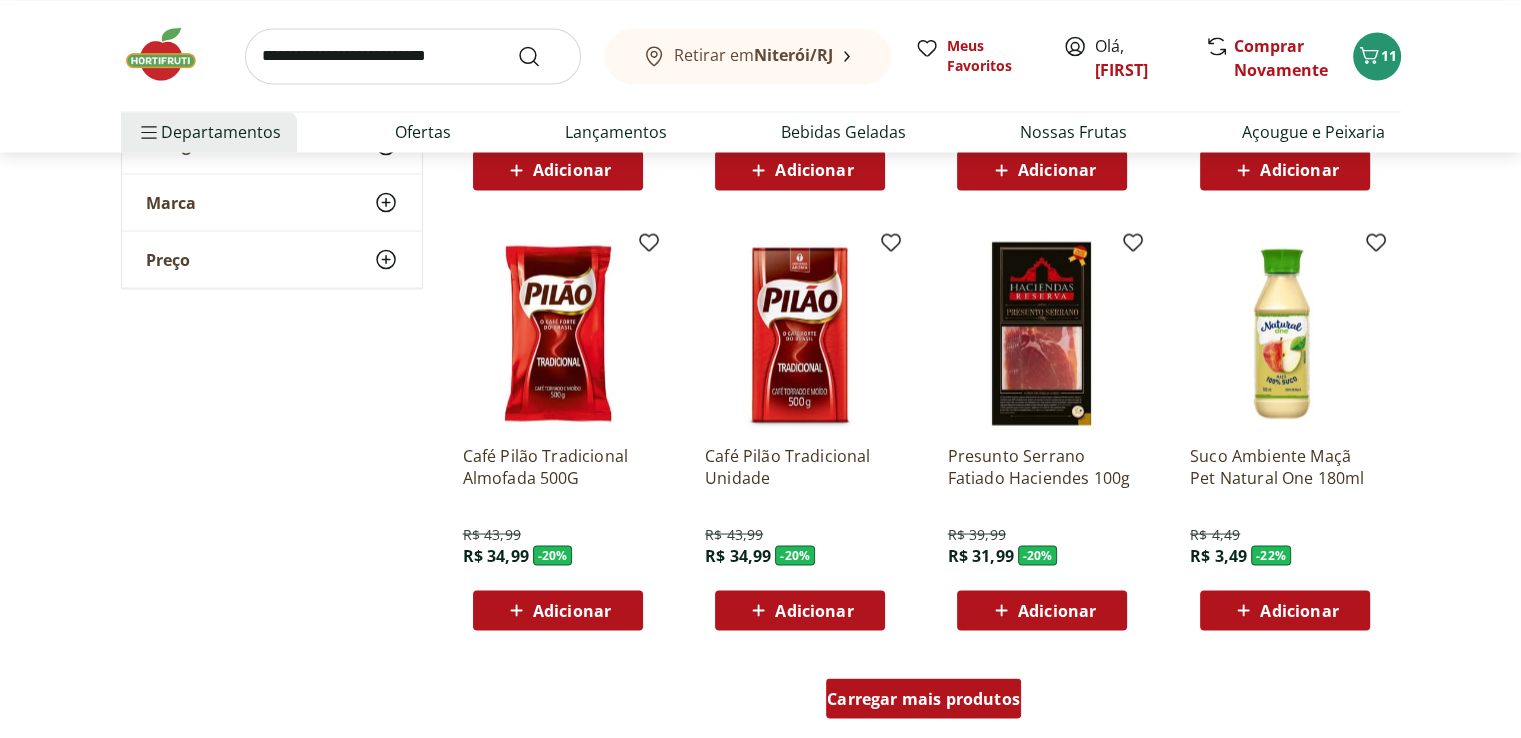 click on "Carregar mais produtos" at bounding box center [923, 698] 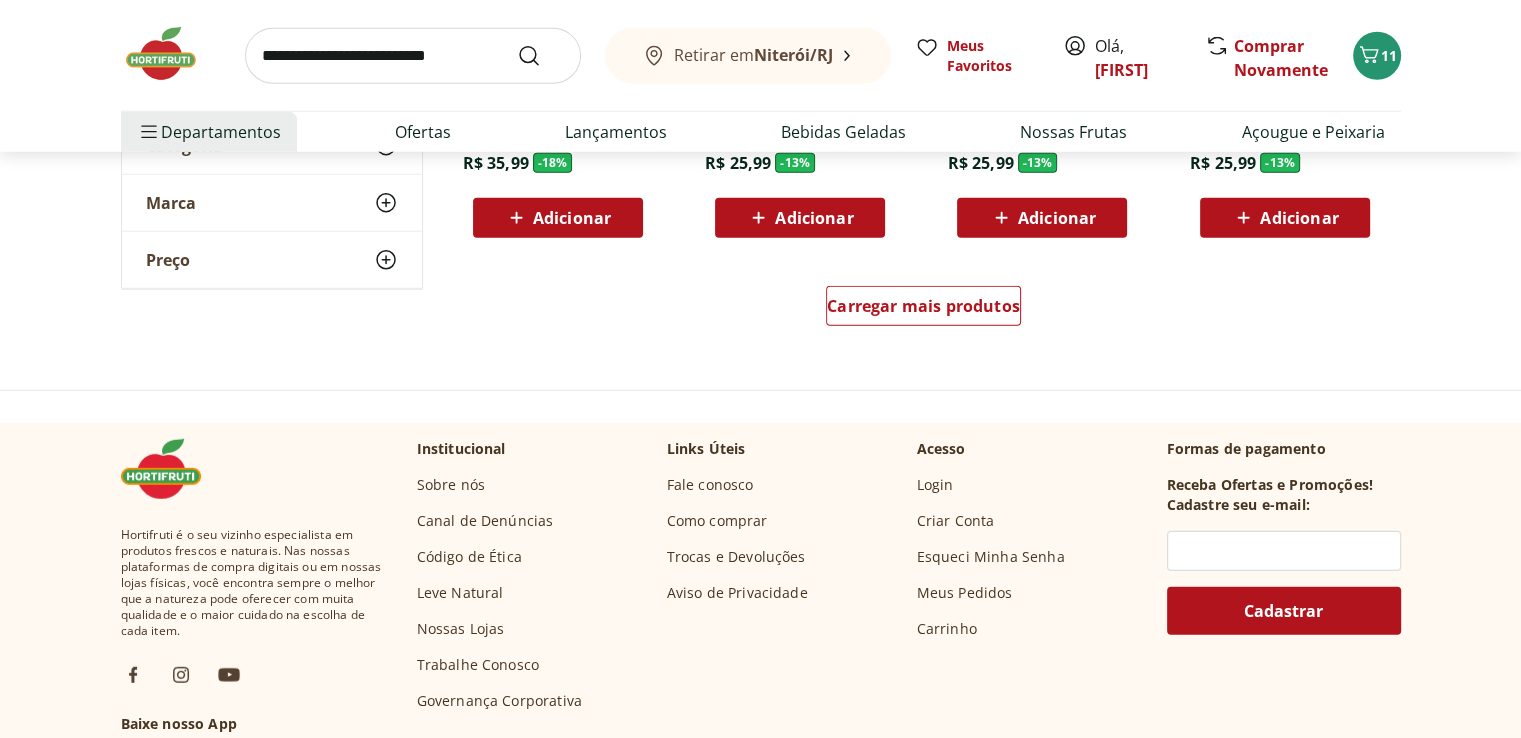 scroll, scrollTop: 5300, scrollLeft: 0, axis: vertical 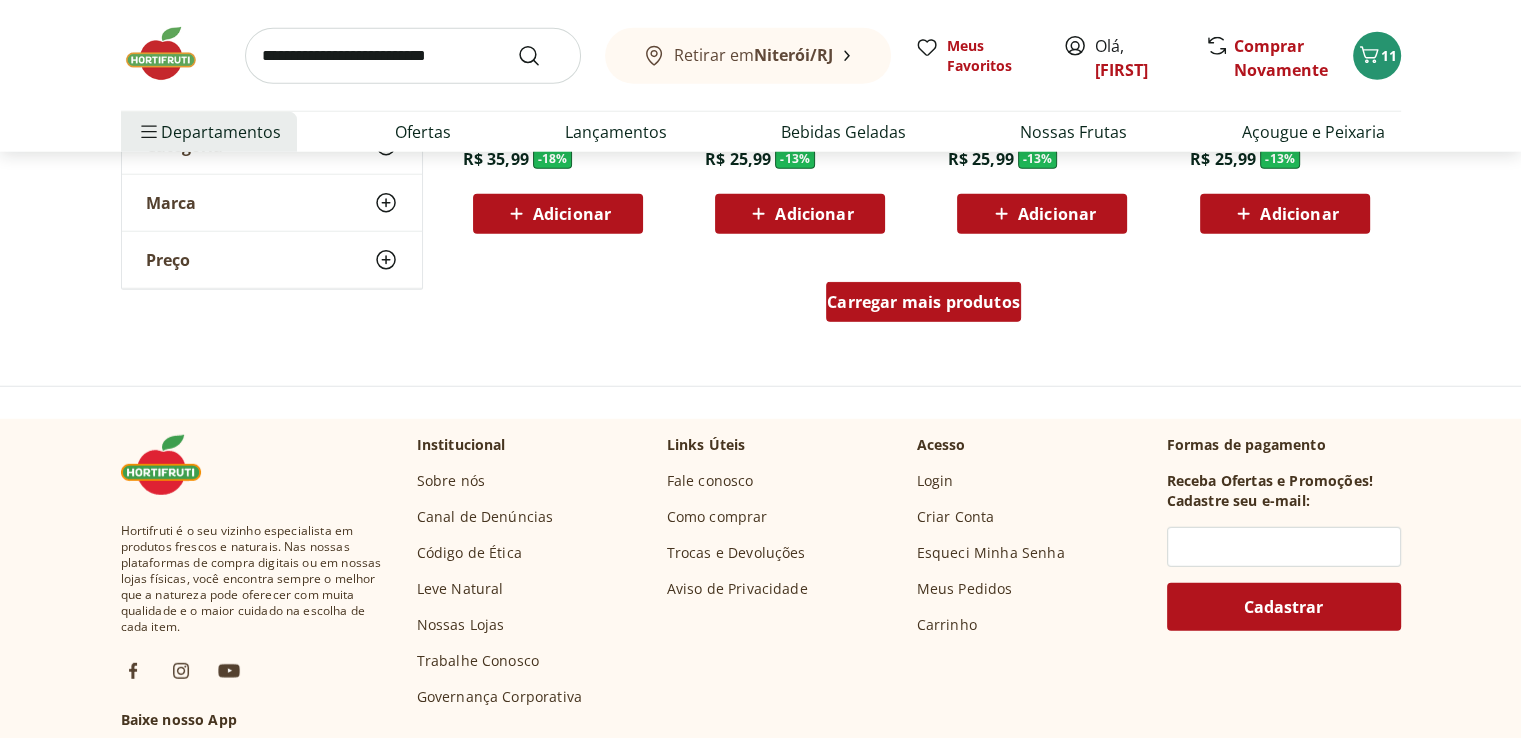 click on "Carregar mais produtos" at bounding box center (923, 302) 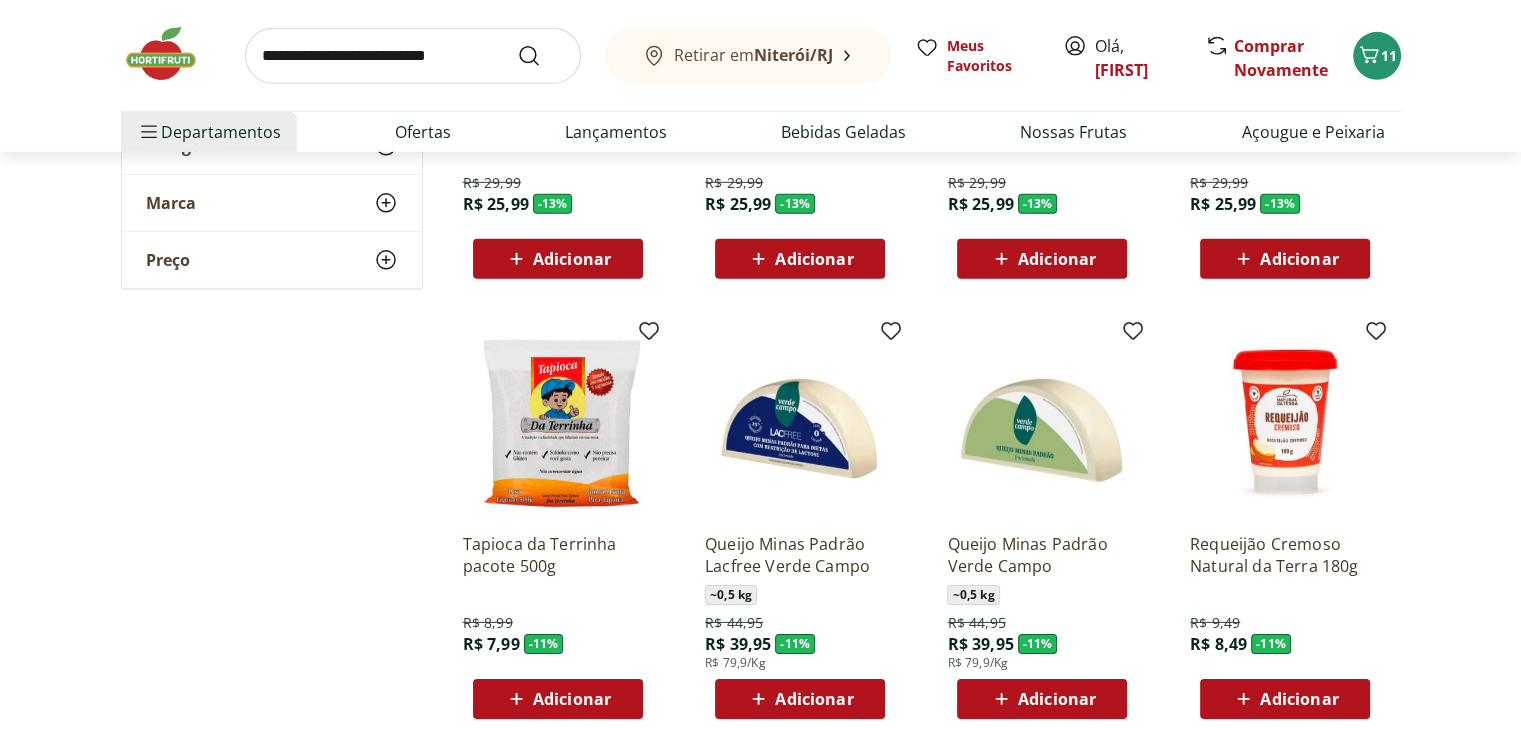 scroll, scrollTop: 6300, scrollLeft: 0, axis: vertical 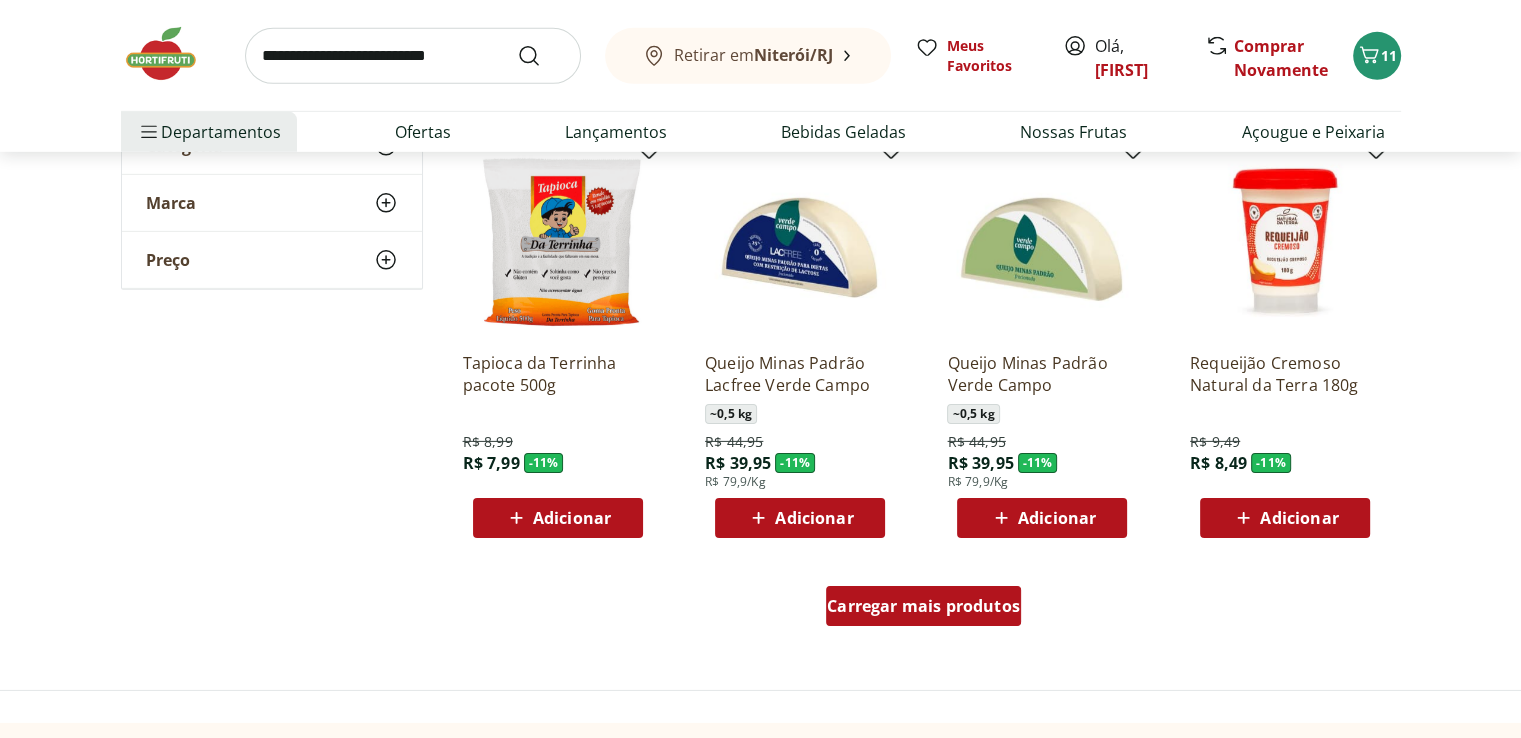 click on "Carregar mais produtos" at bounding box center [923, 606] 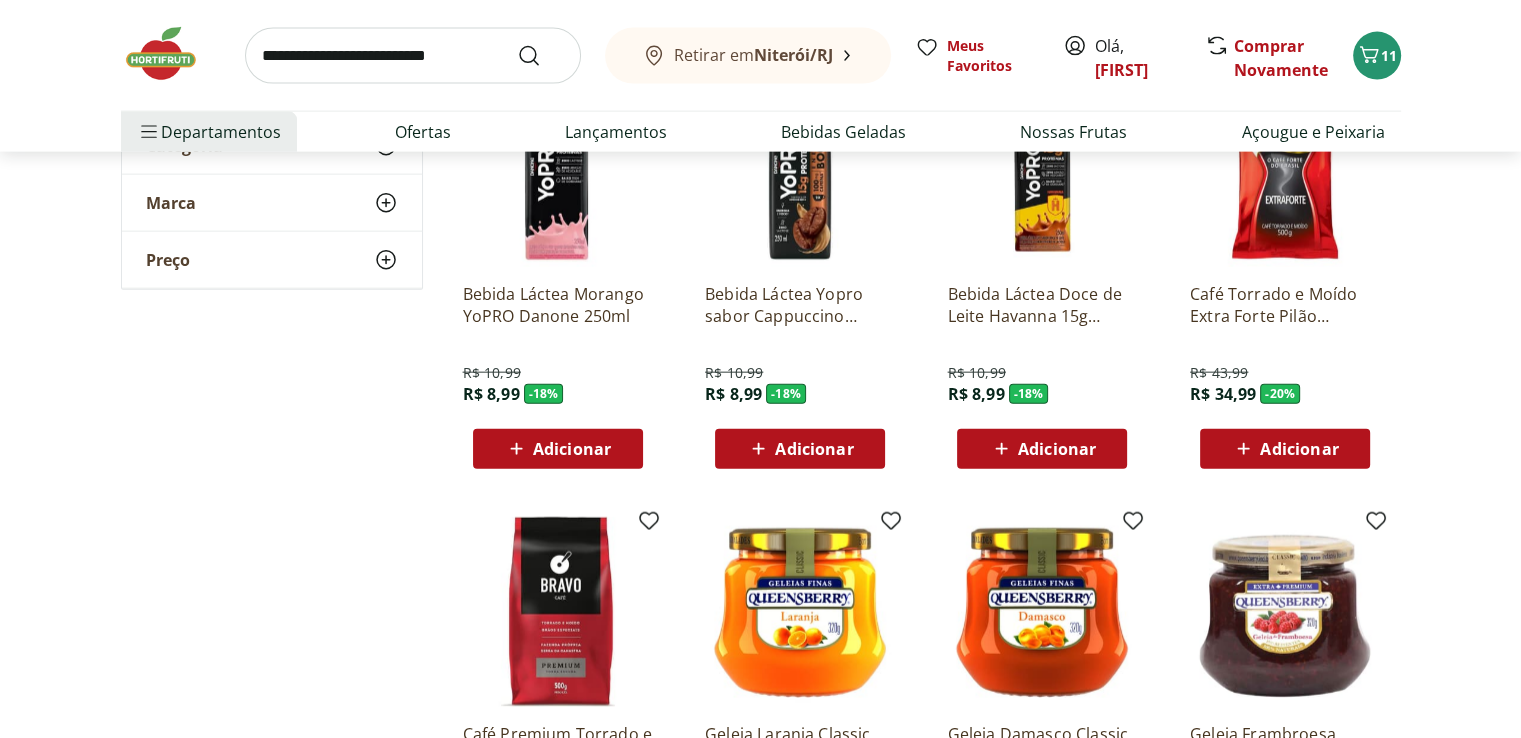 scroll, scrollTop: 4500, scrollLeft: 0, axis: vertical 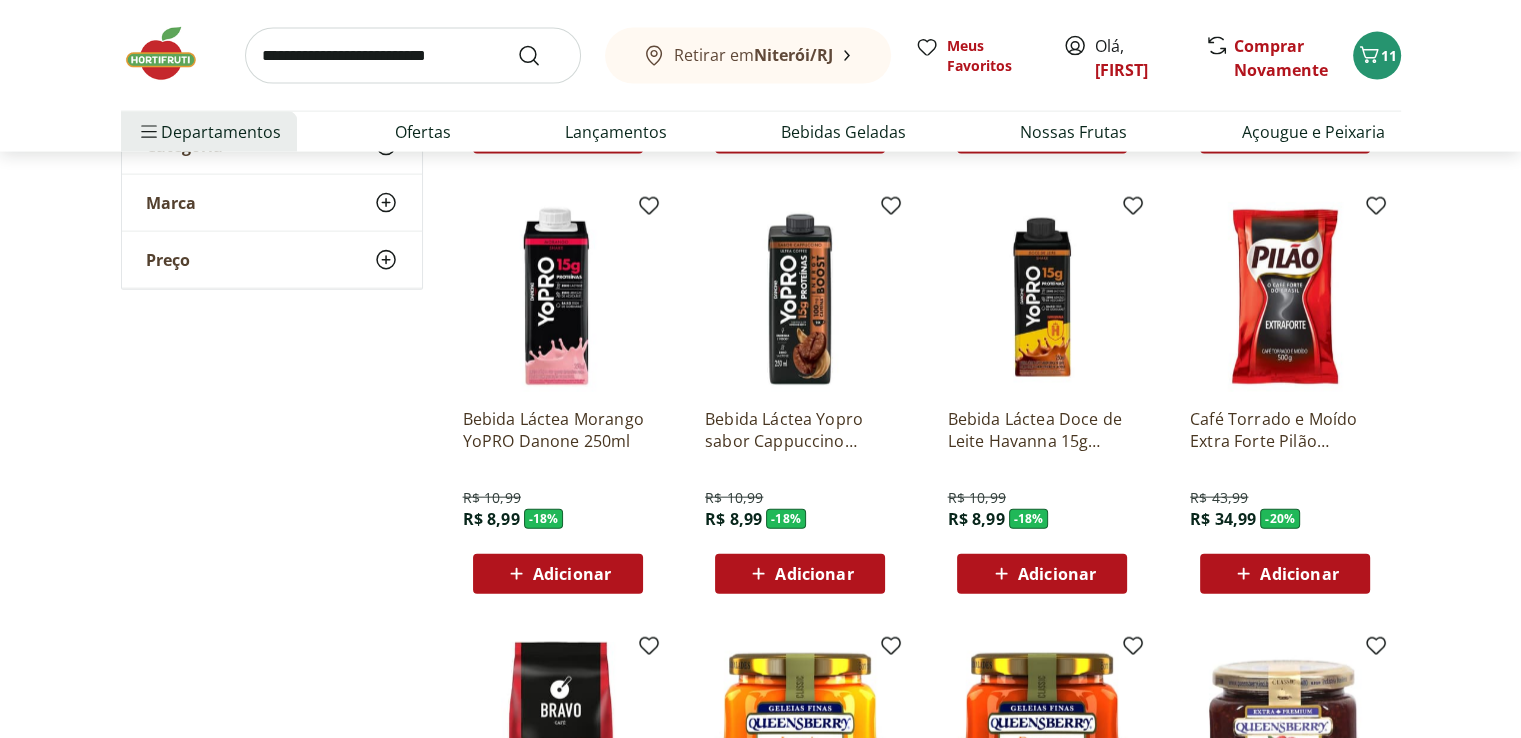 click at bounding box center (413, 56) 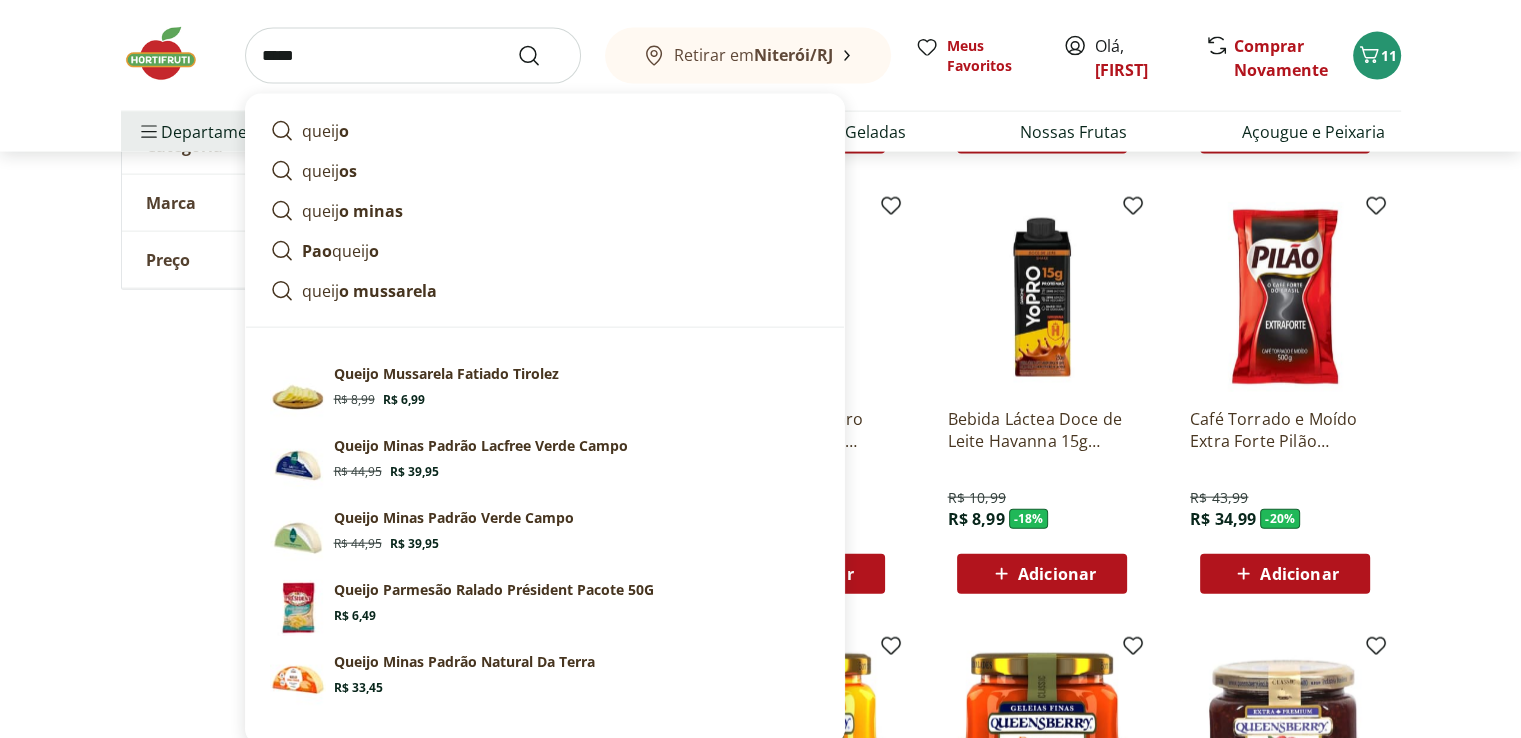 type on "******" 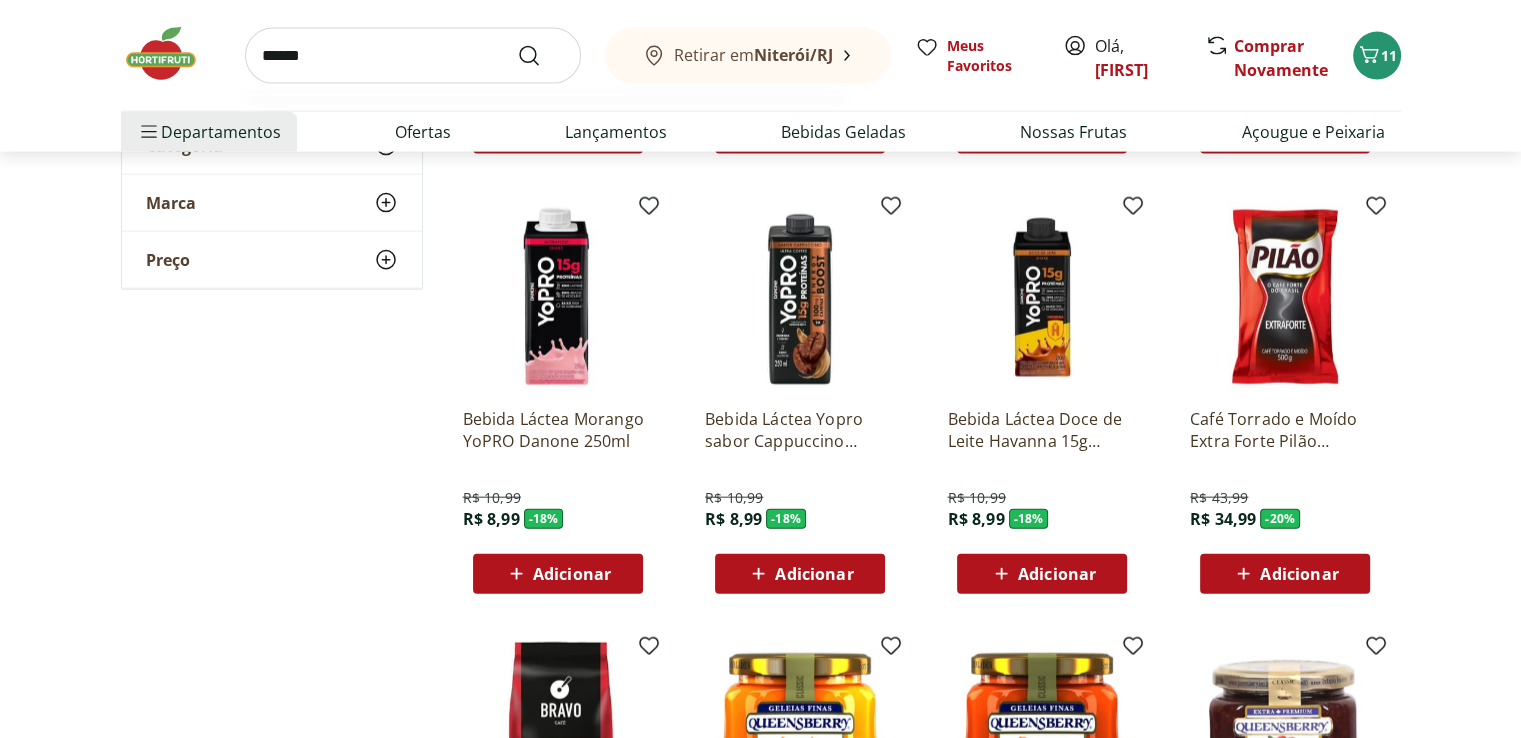 click at bounding box center [541, 56] 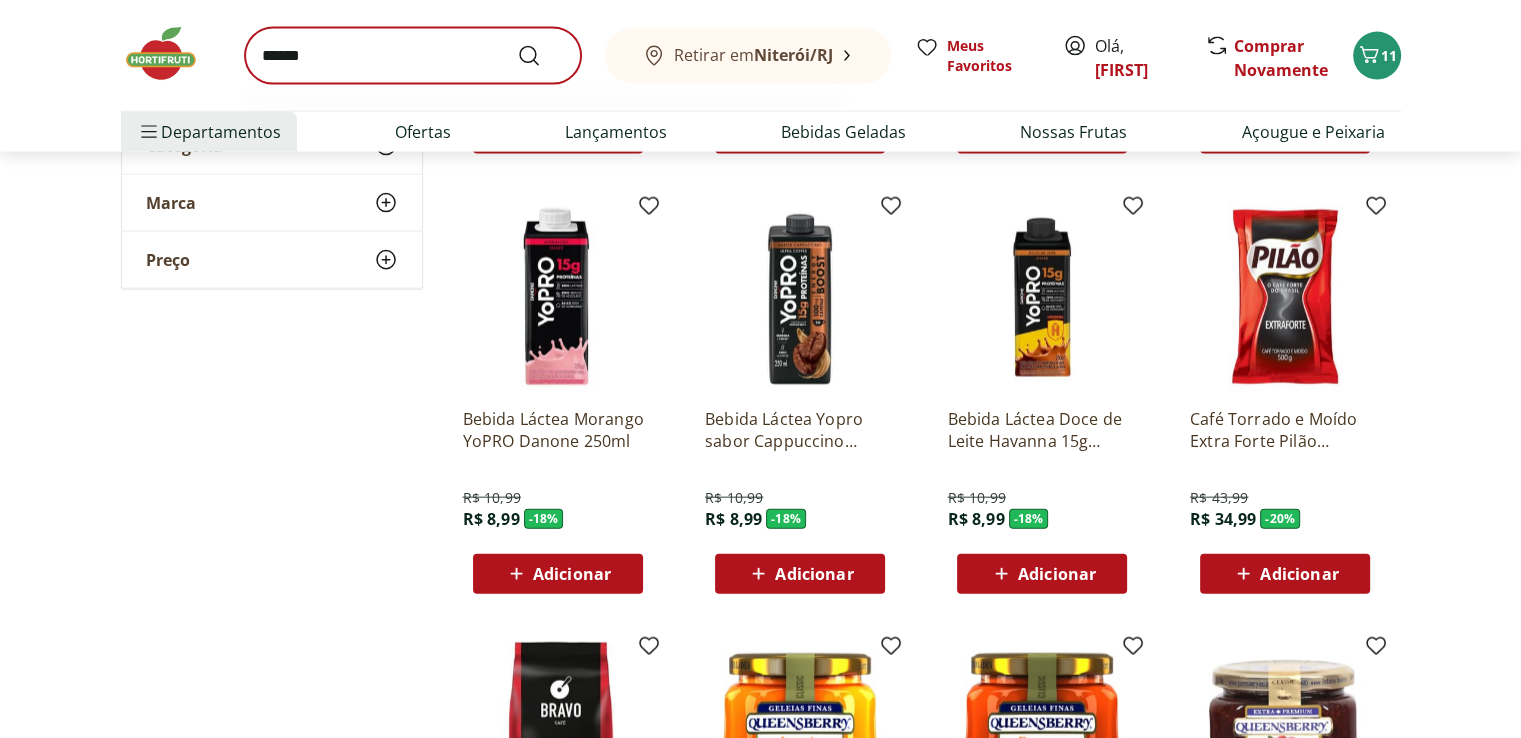scroll, scrollTop: 0, scrollLeft: 0, axis: both 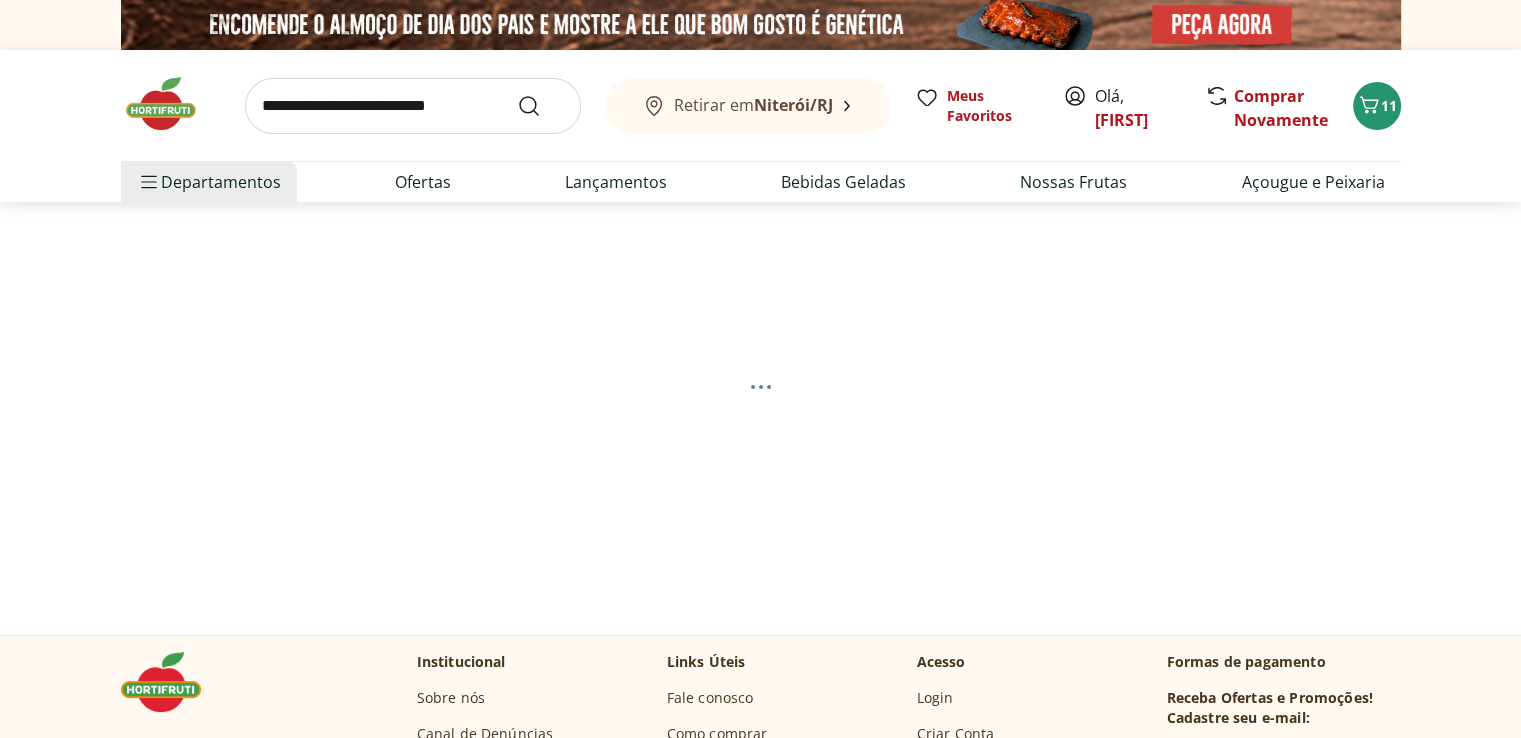 select on "**********" 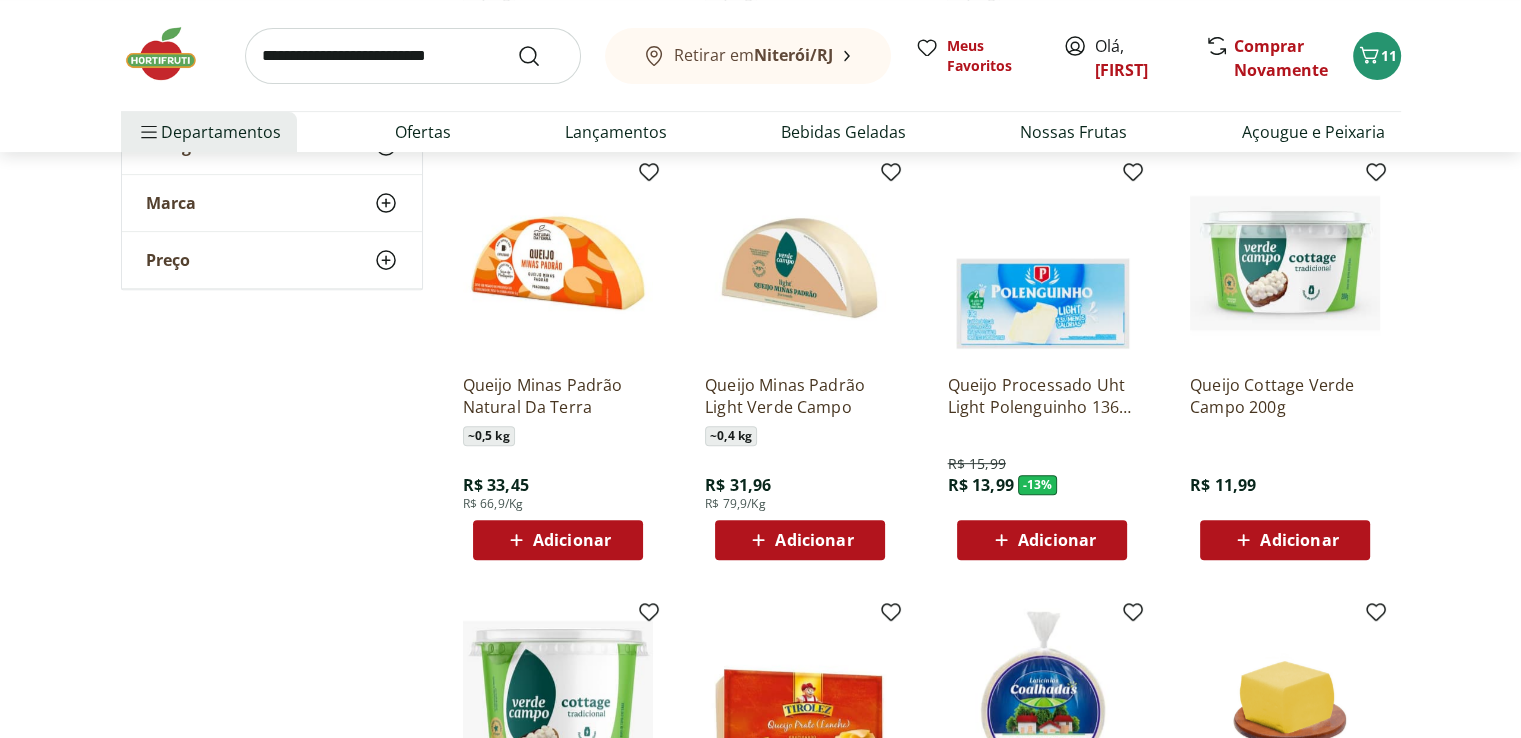 scroll, scrollTop: 700, scrollLeft: 0, axis: vertical 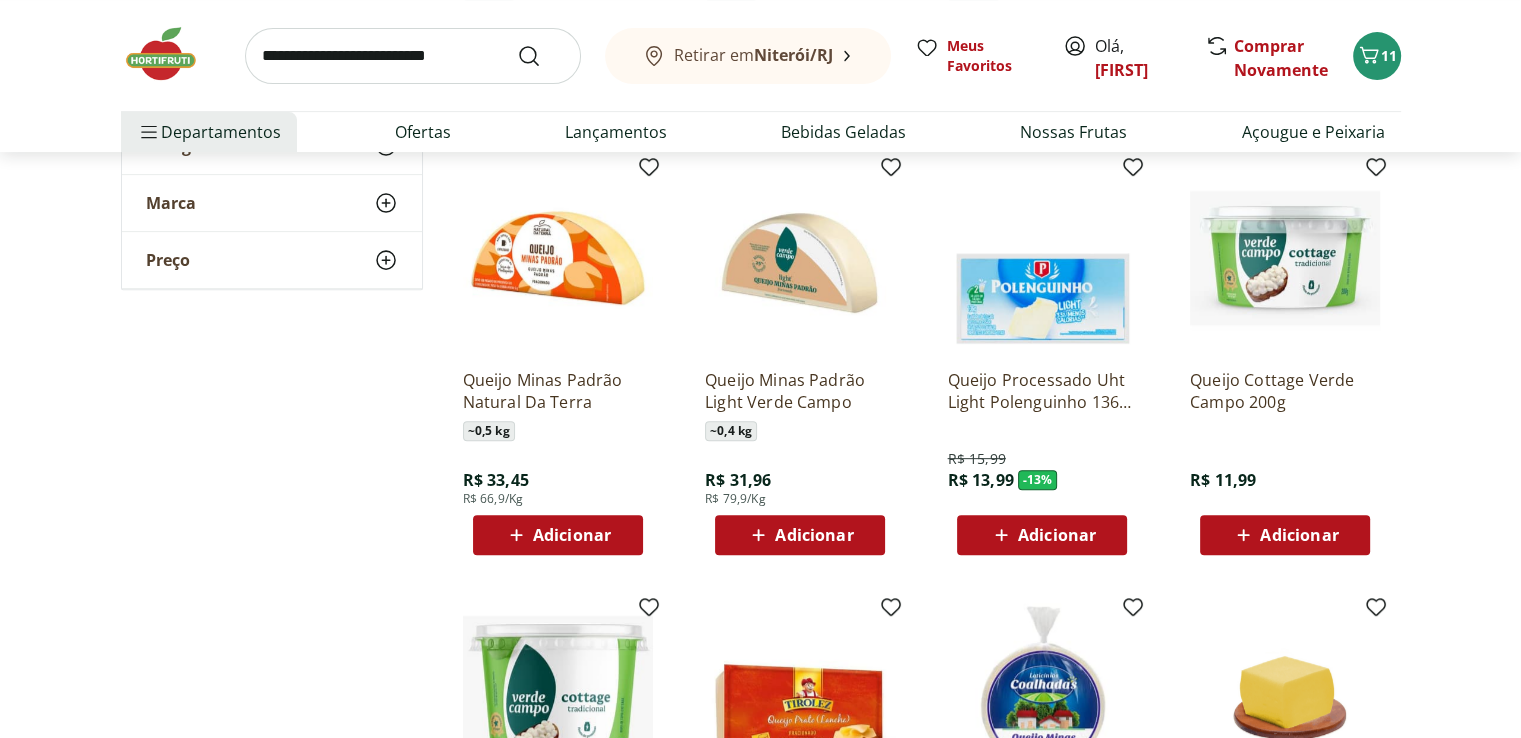 click on "Adicionar" at bounding box center (1299, 535) 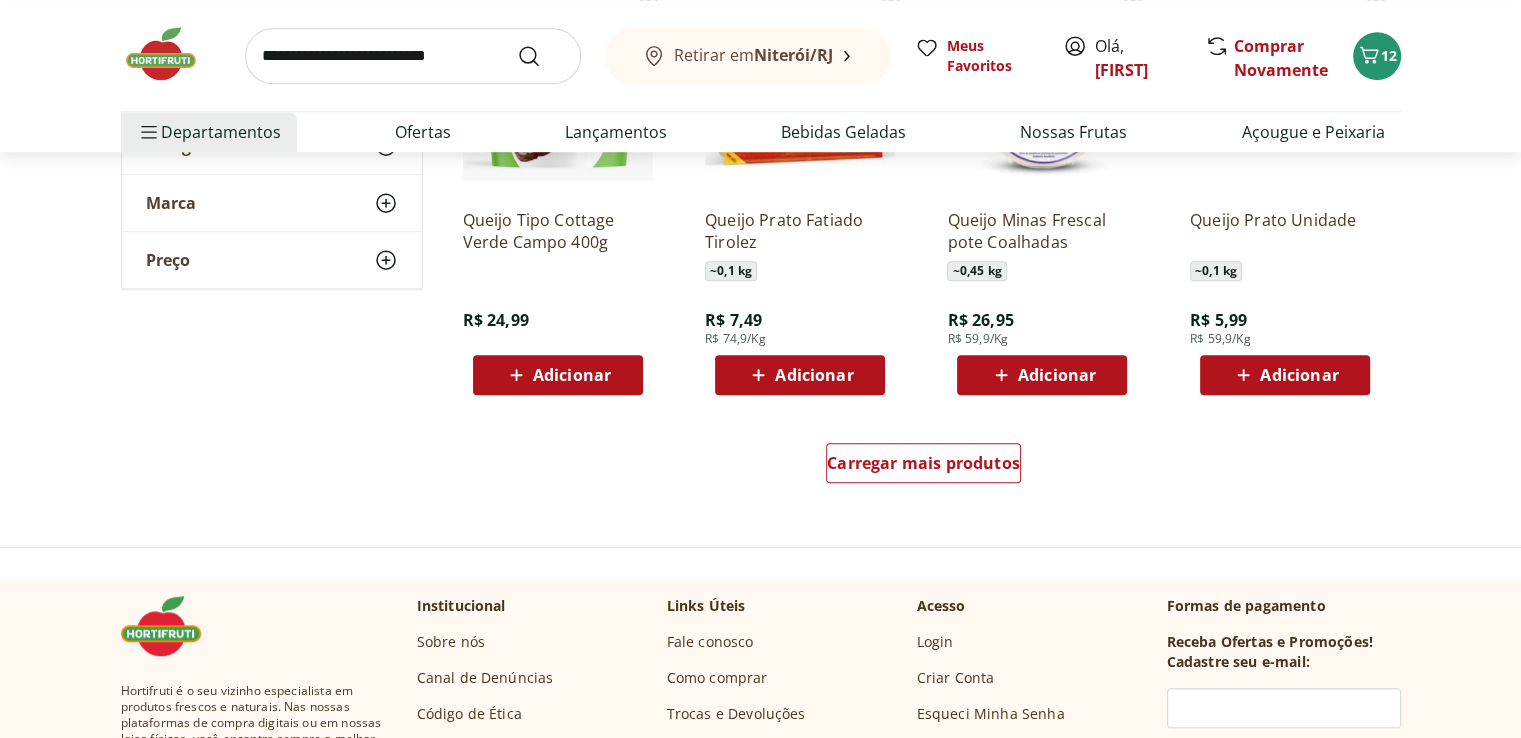 scroll, scrollTop: 1100, scrollLeft: 0, axis: vertical 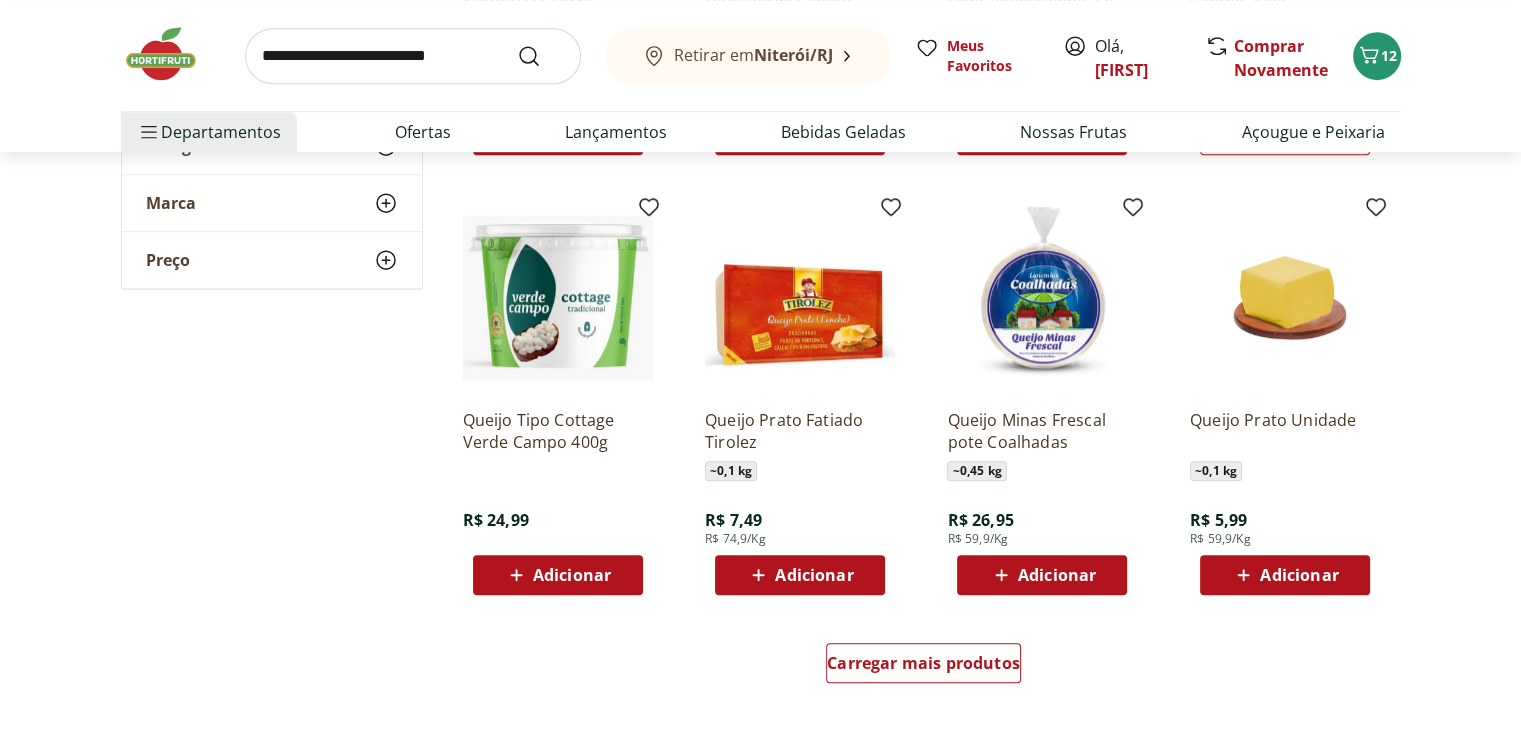 click on "Adicionar" at bounding box center [572, 575] 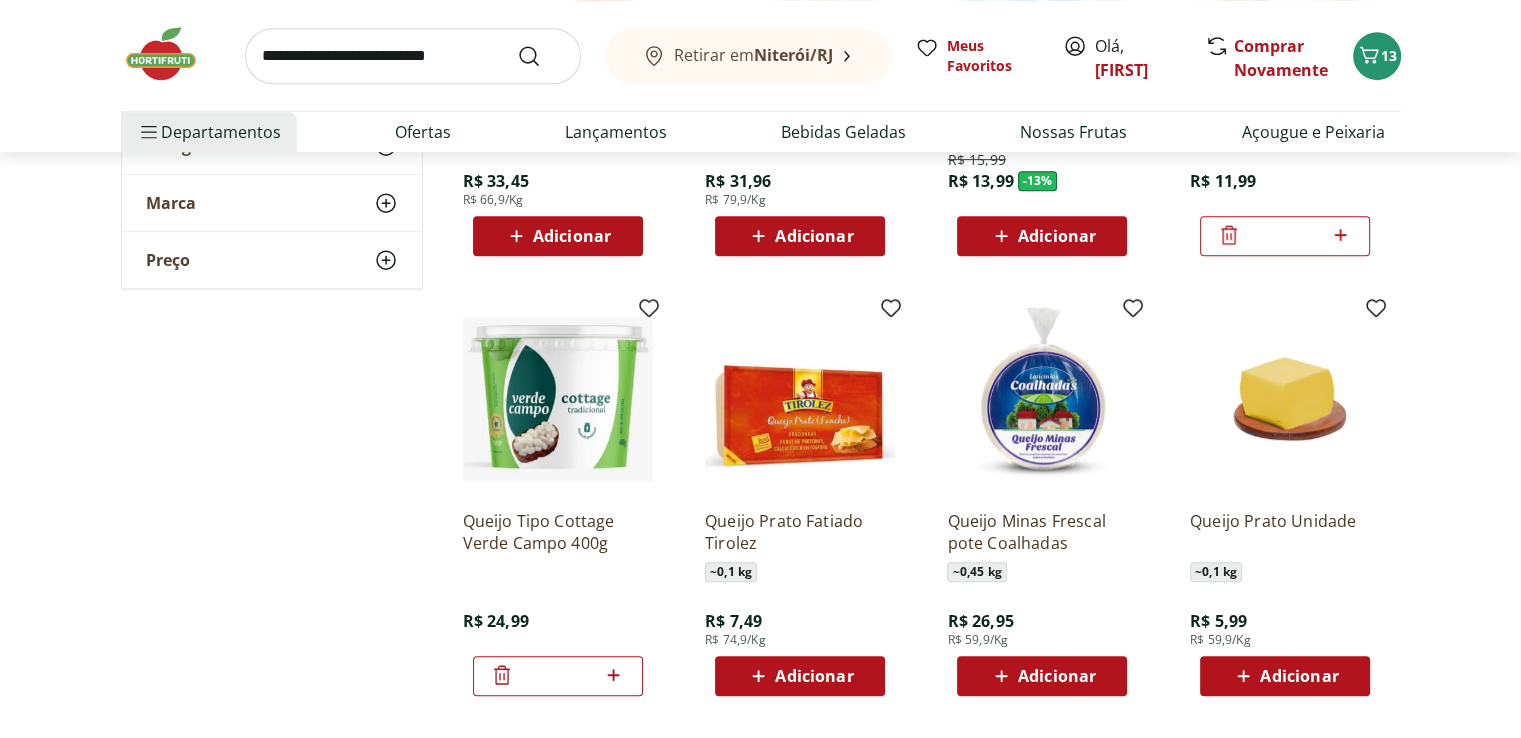 scroll, scrollTop: 1000, scrollLeft: 0, axis: vertical 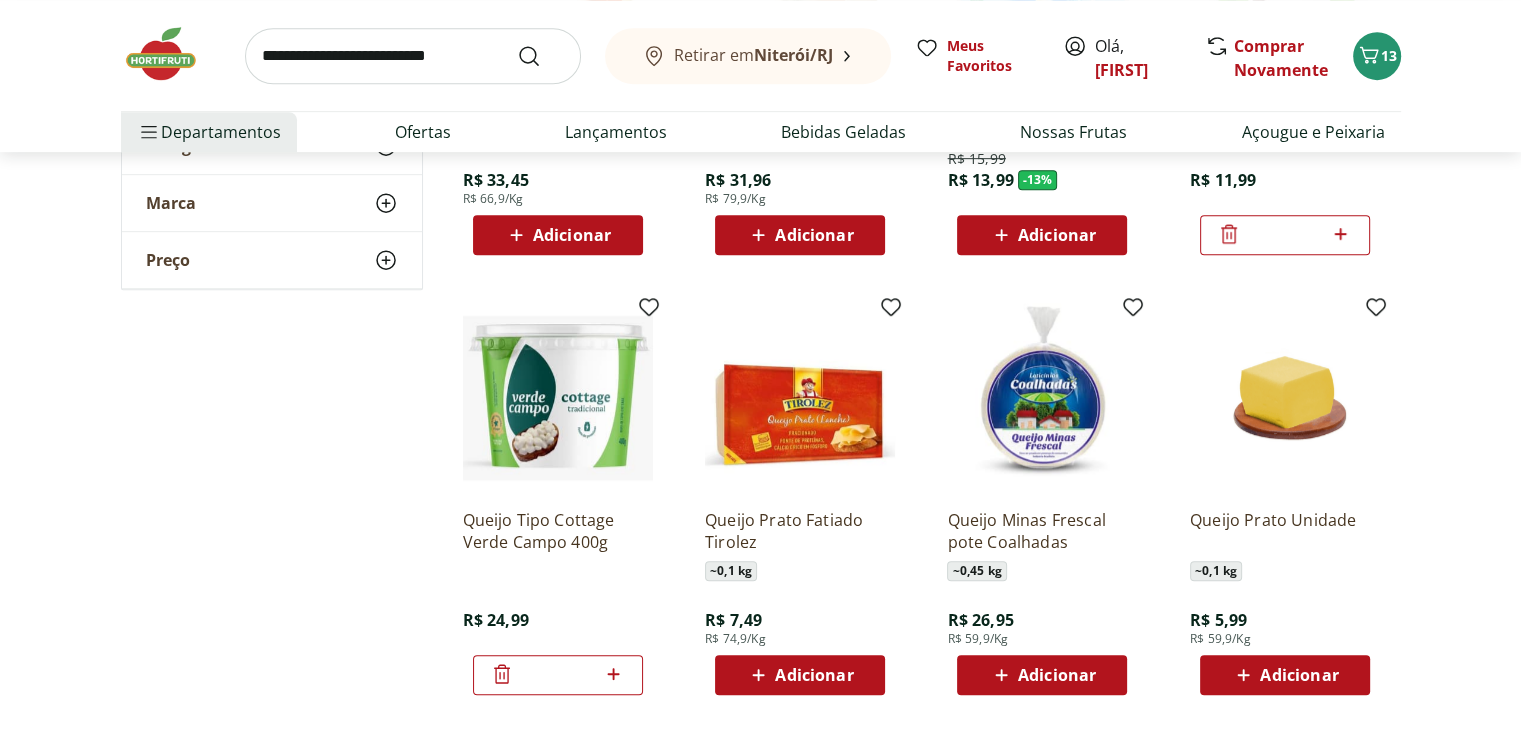 click 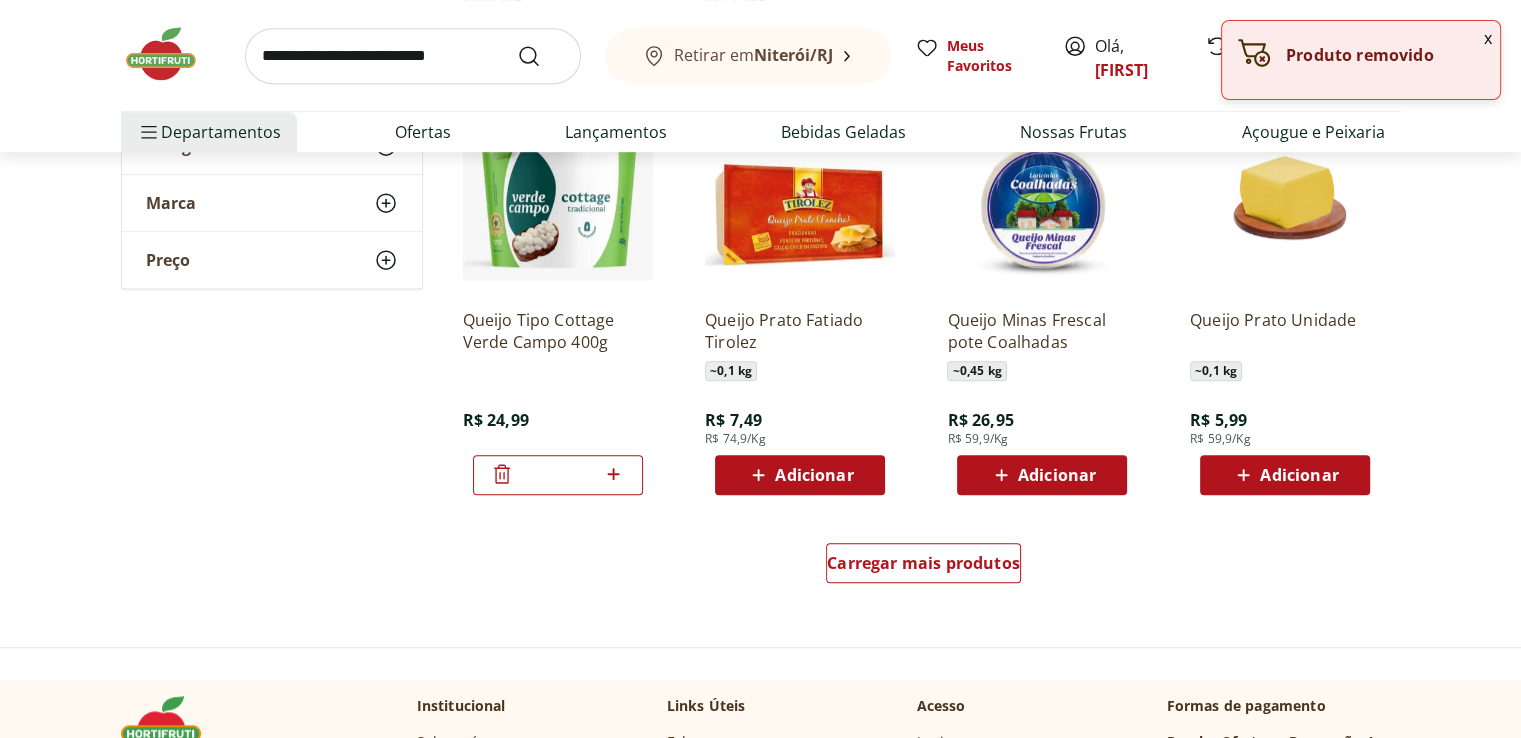 scroll, scrollTop: 1100, scrollLeft: 0, axis: vertical 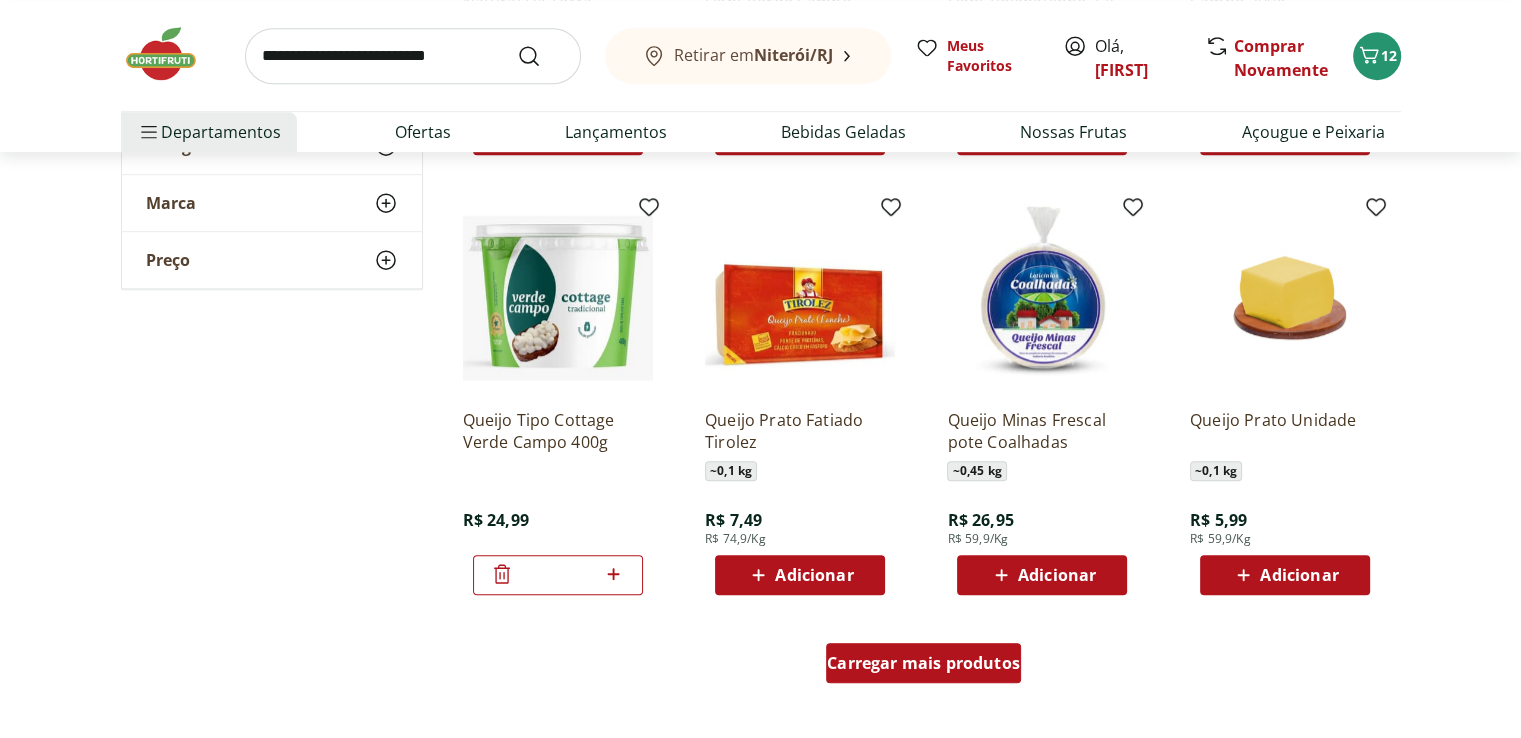 click on "Carregar mais produtos" at bounding box center [923, 663] 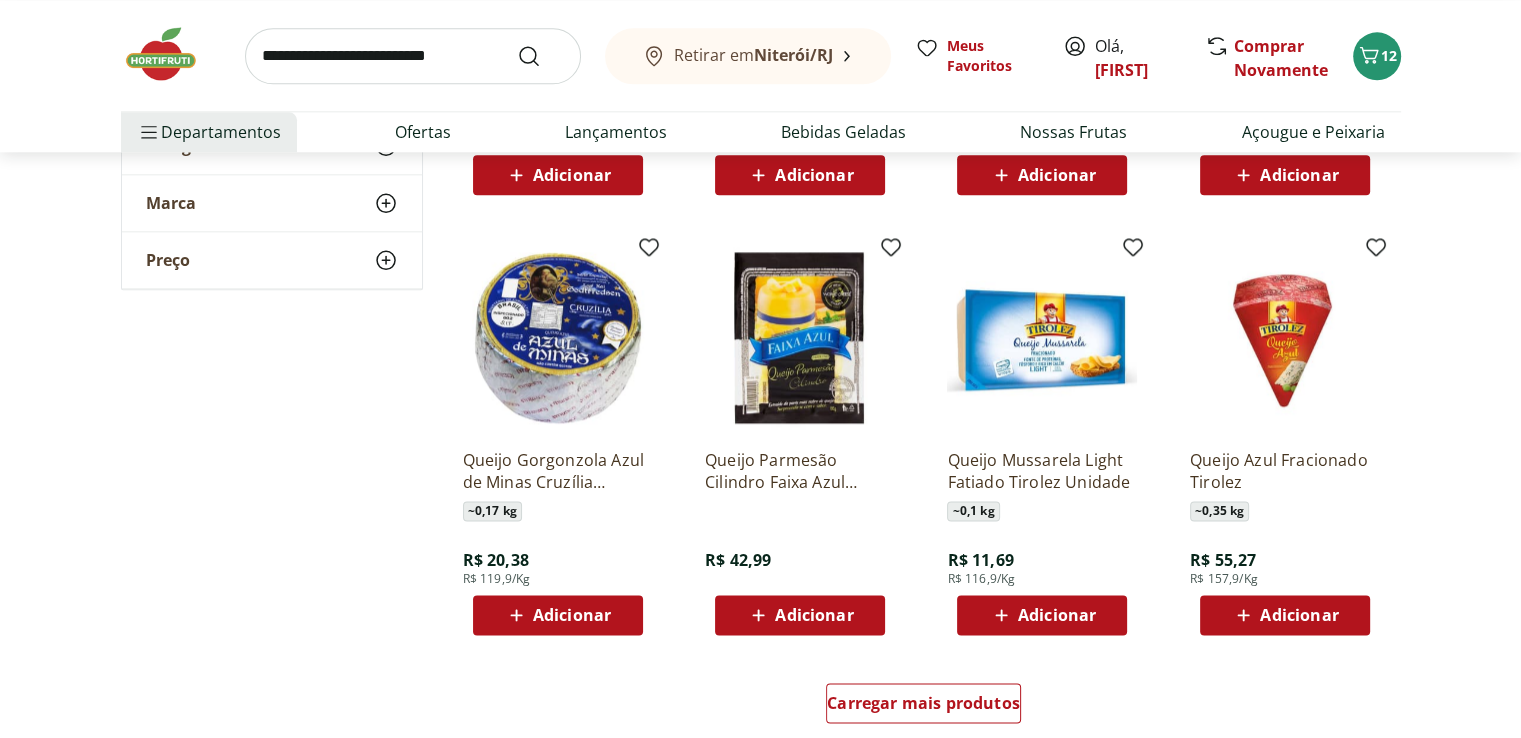 scroll, scrollTop: 2400, scrollLeft: 0, axis: vertical 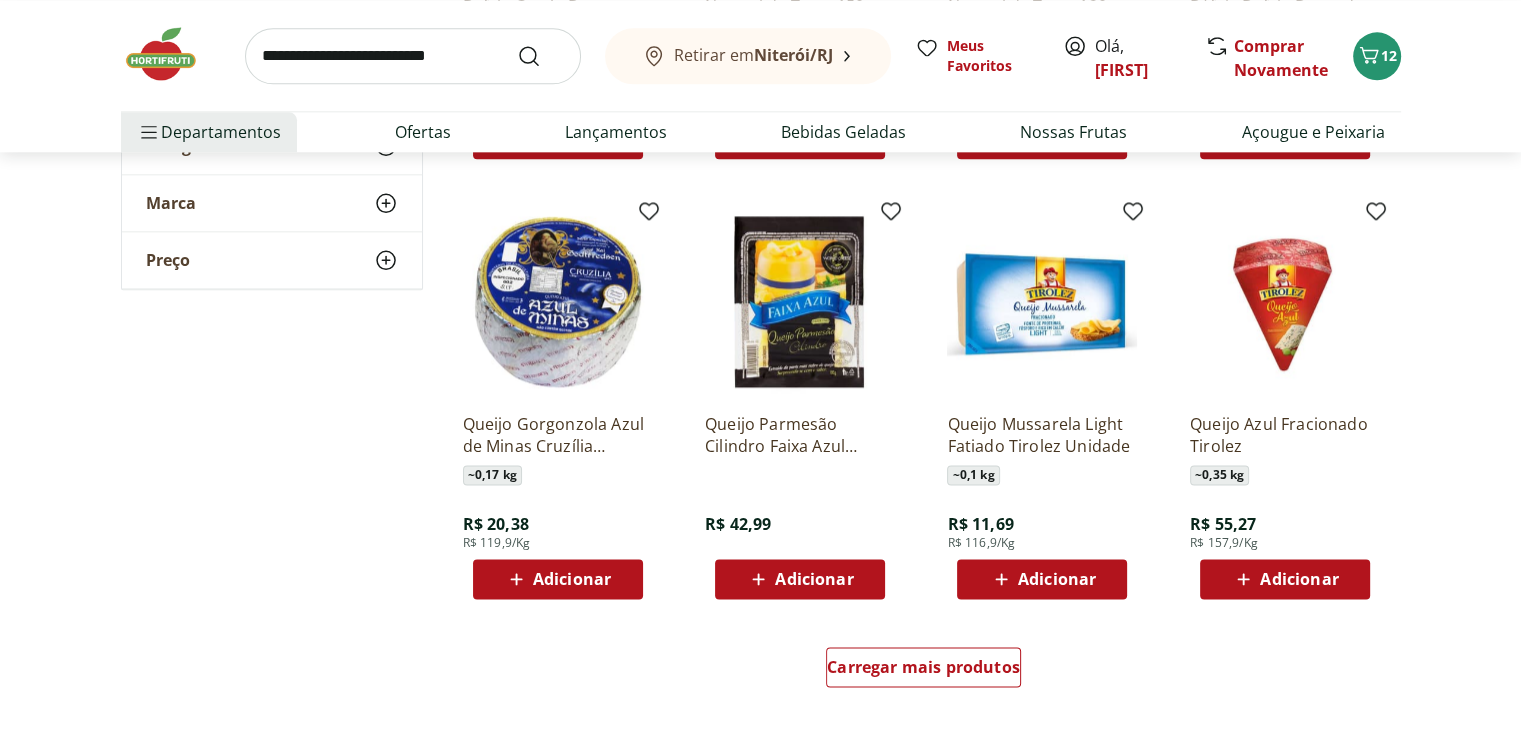 click on "Adicionar" at bounding box center (572, 579) 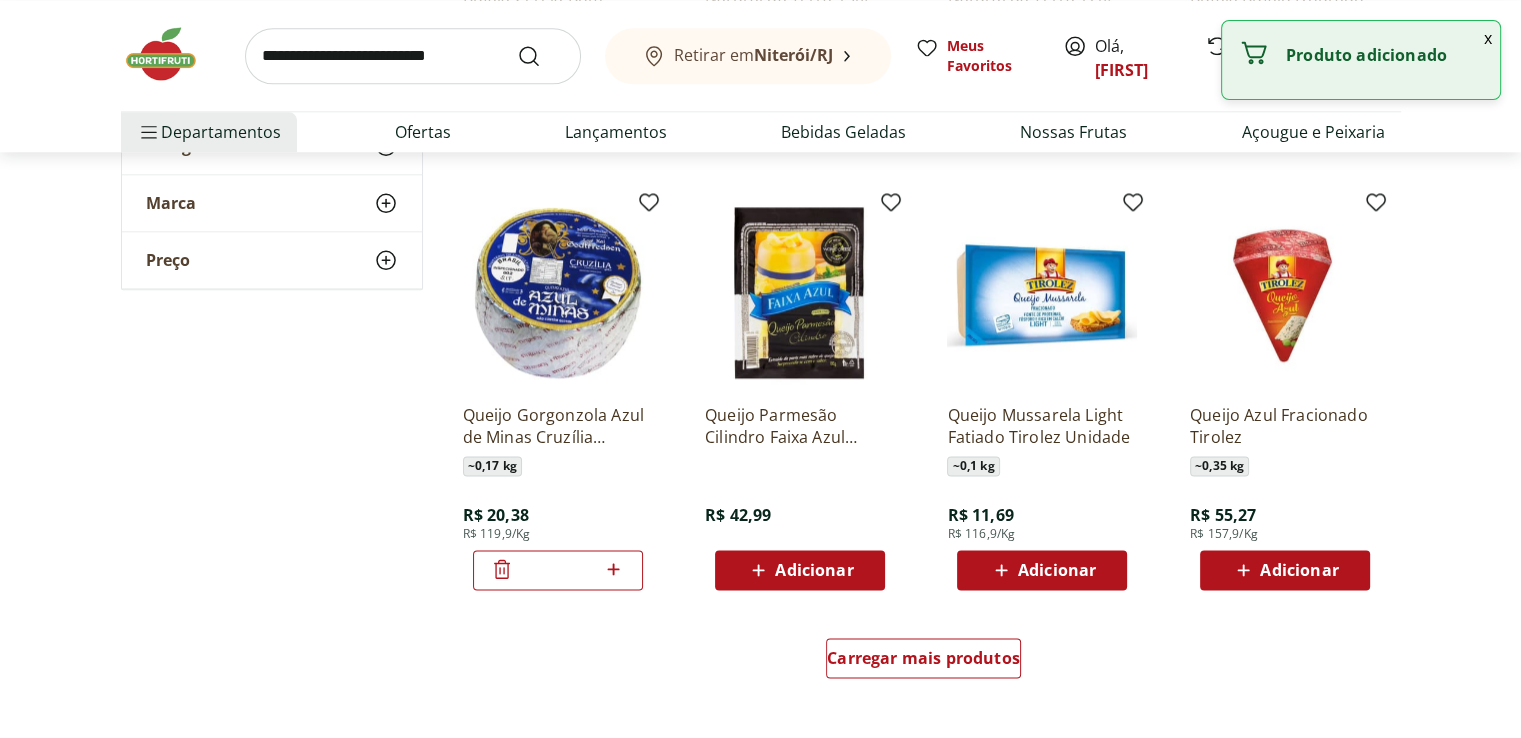 scroll, scrollTop: 2400, scrollLeft: 0, axis: vertical 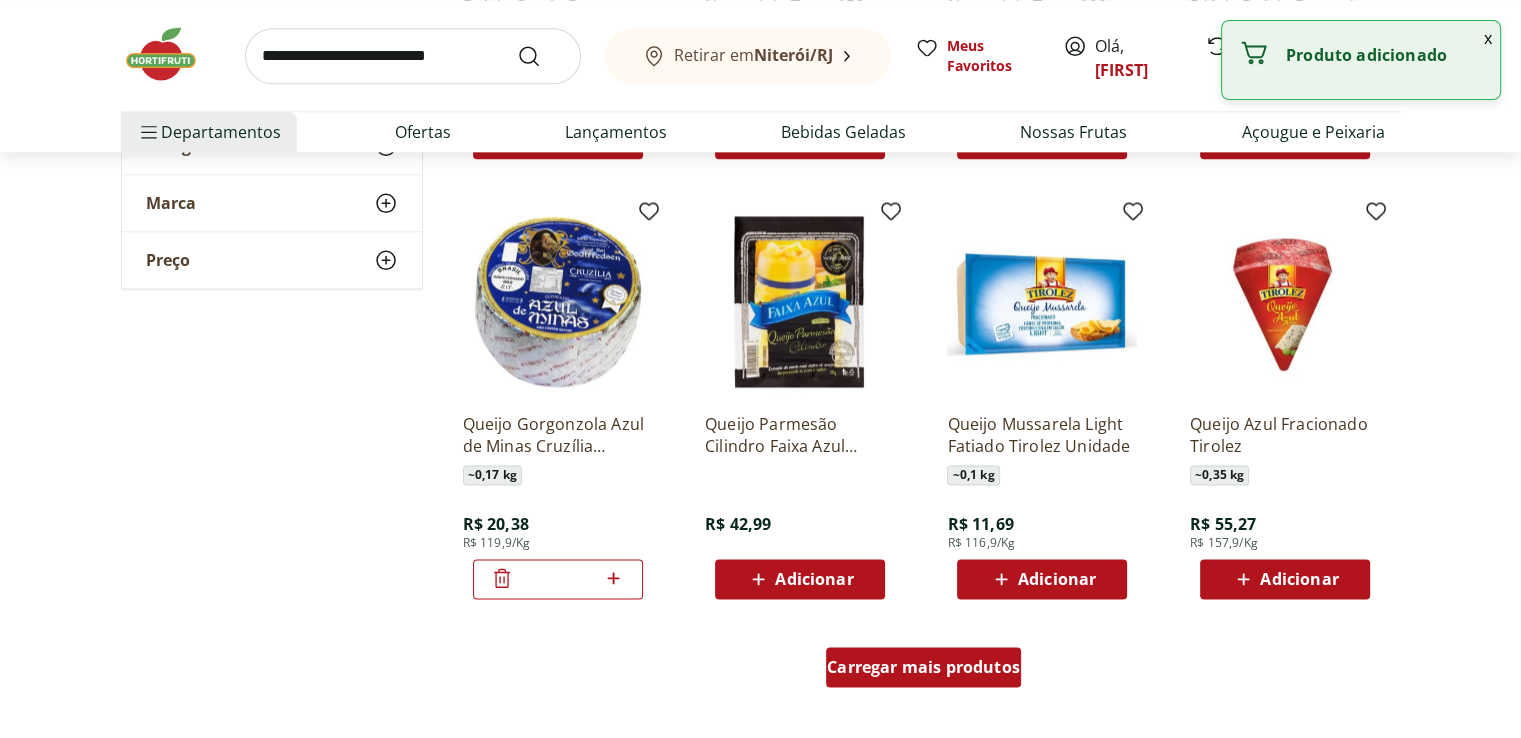 click on "Carregar mais produtos" at bounding box center (923, 667) 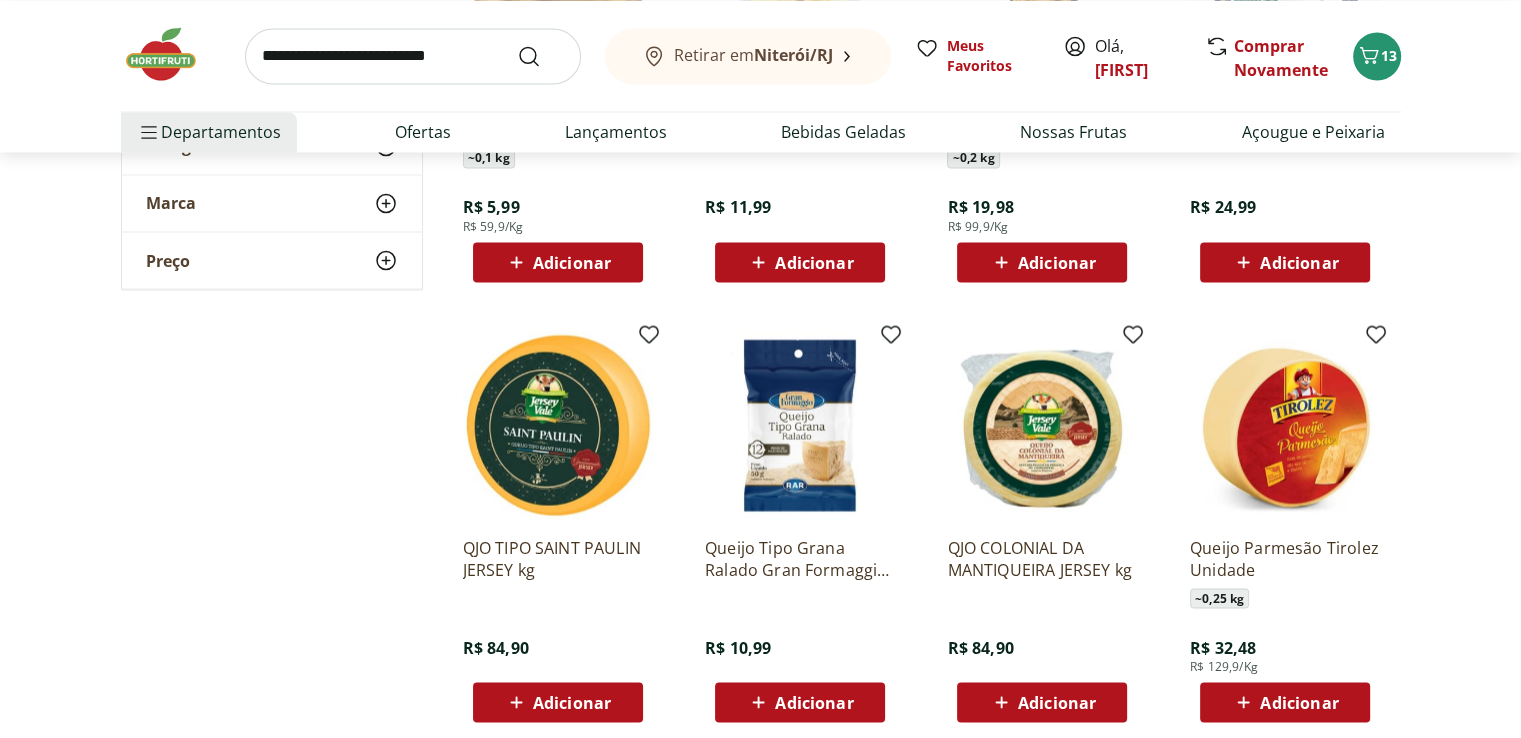 scroll, scrollTop: 3700, scrollLeft: 0, axis: vertical 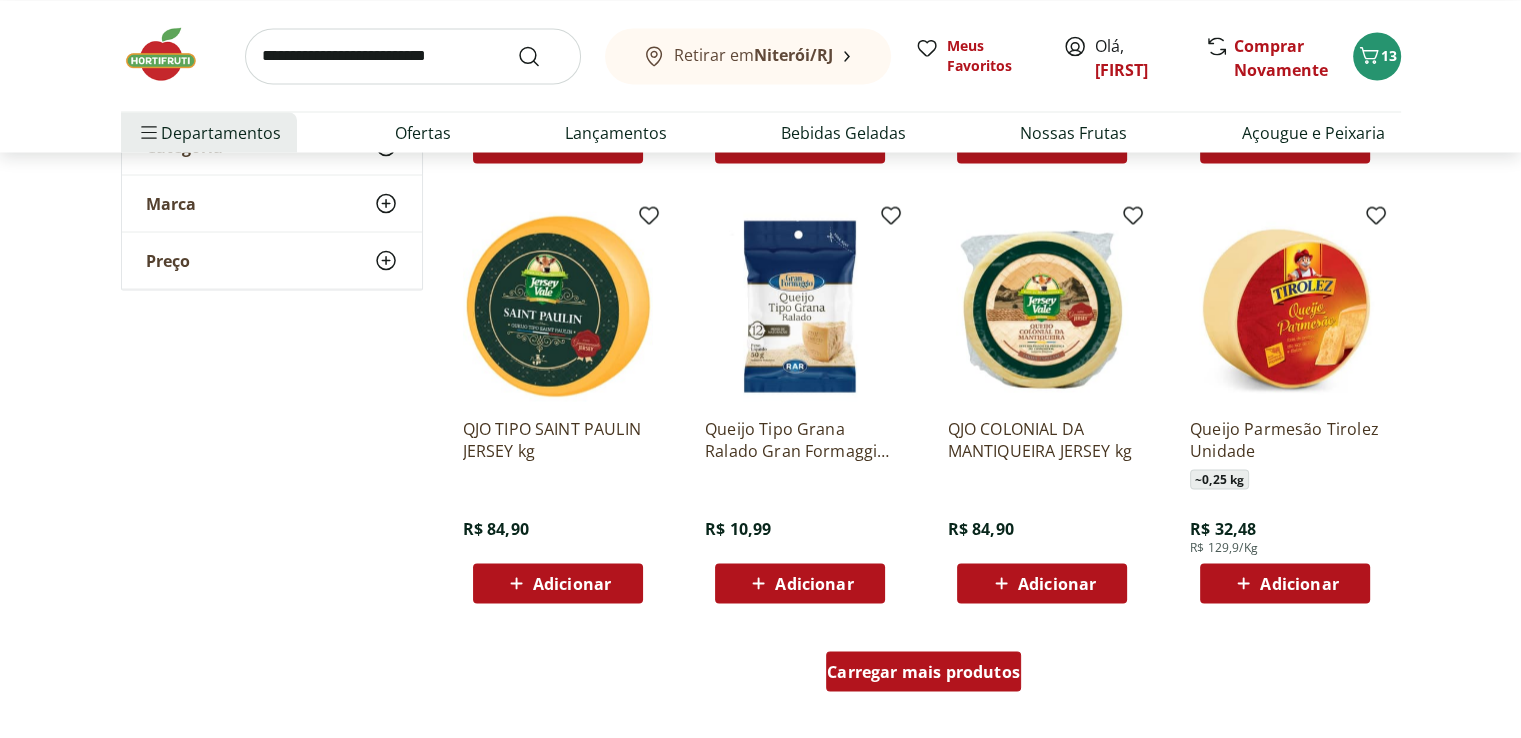 click on "Carregar mais produtos" at bounding box center (923, 671) 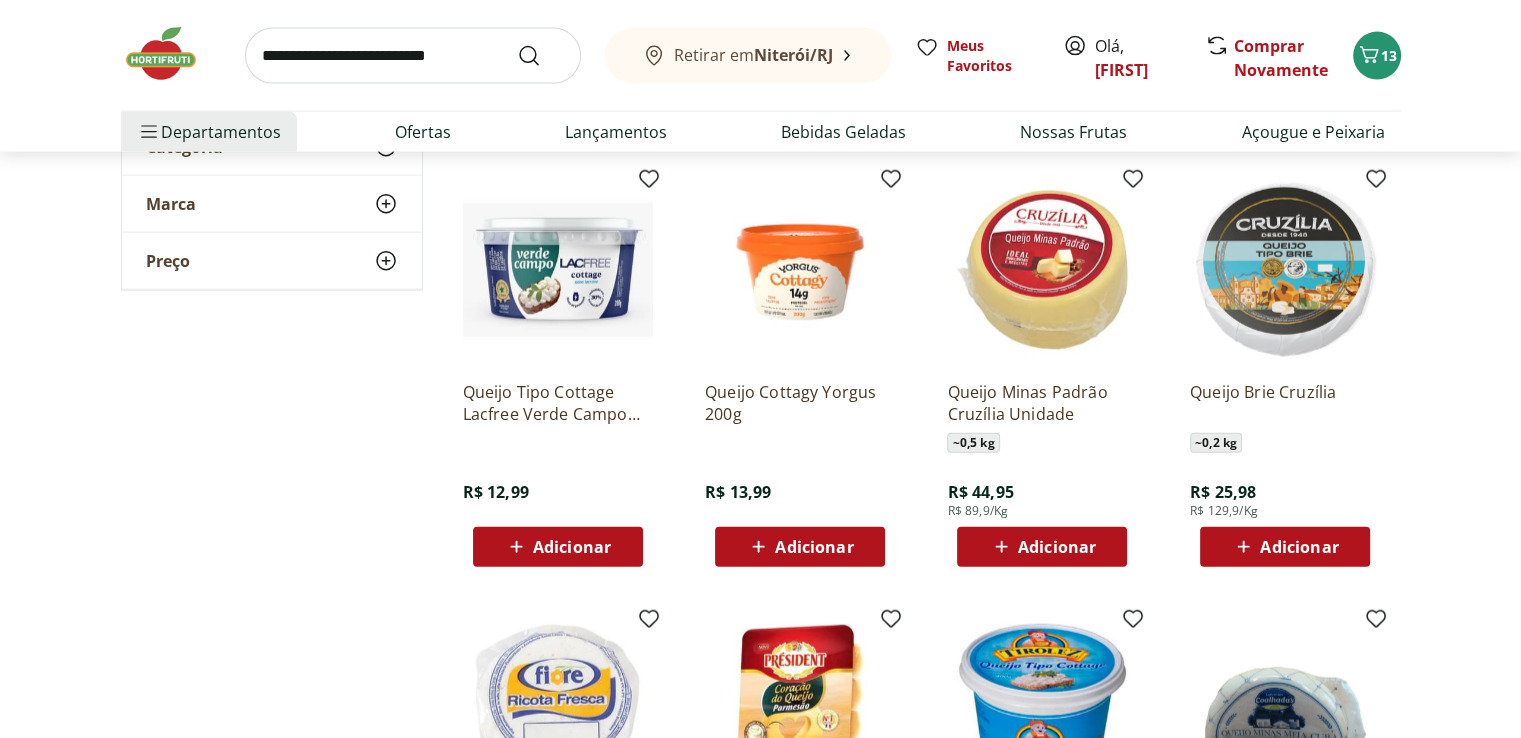 scroll, scrollTop: 4900, scrollLeft: 0, axis: vertical 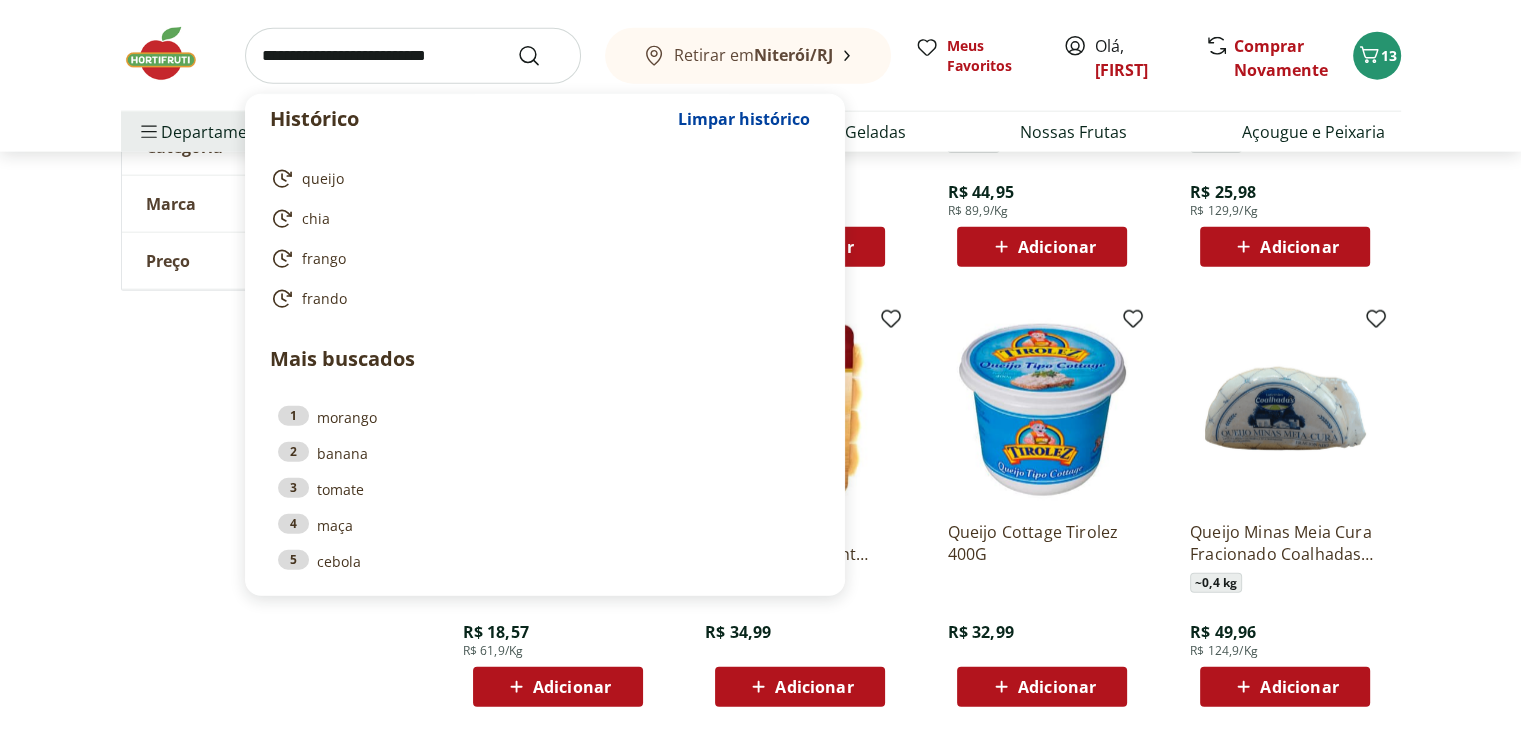 click at bounding box center [413, 56] 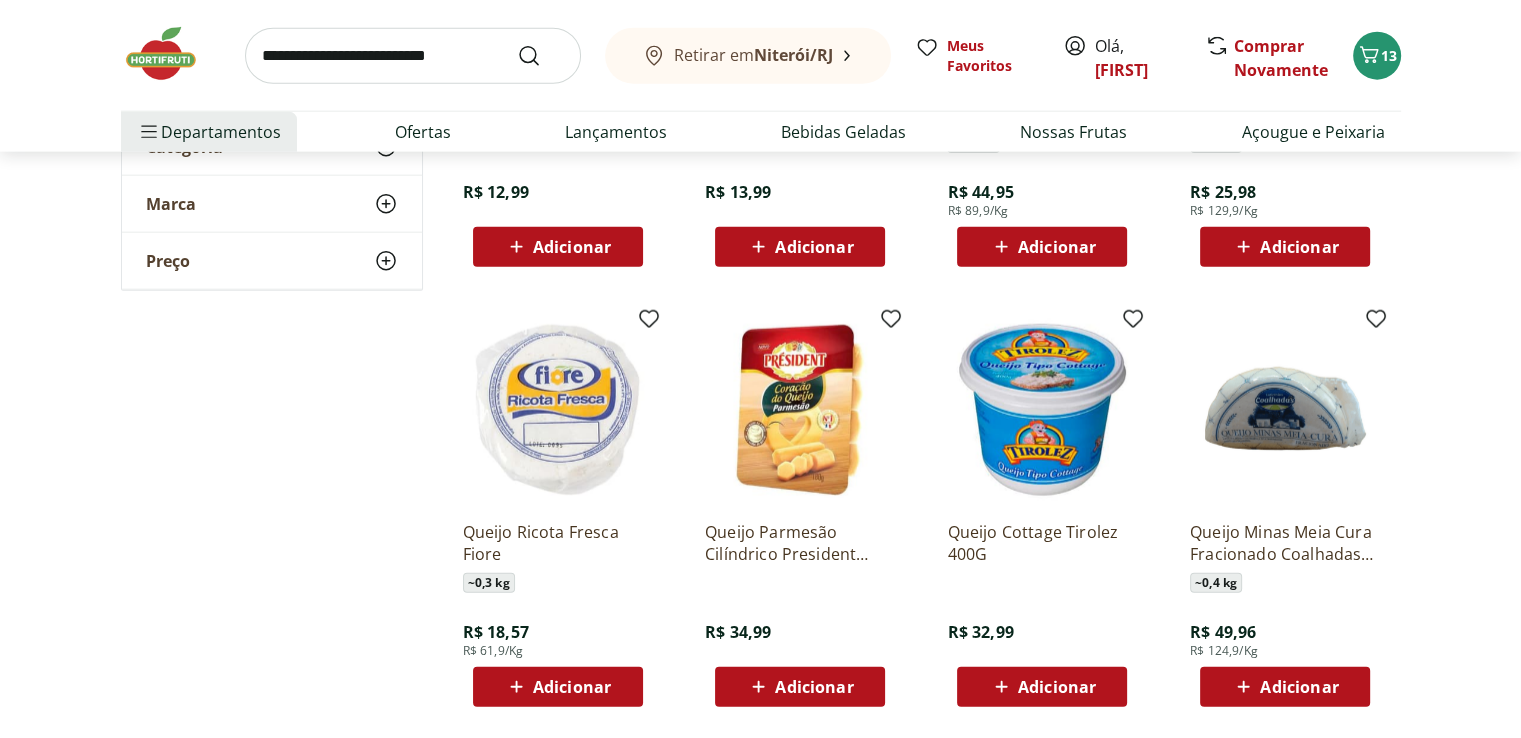 click on "Retirar em  Niterói/RJ Meus Favoritos Olá,  Gabriela Comprar Novamente 13" at bounding box center (761, 55) 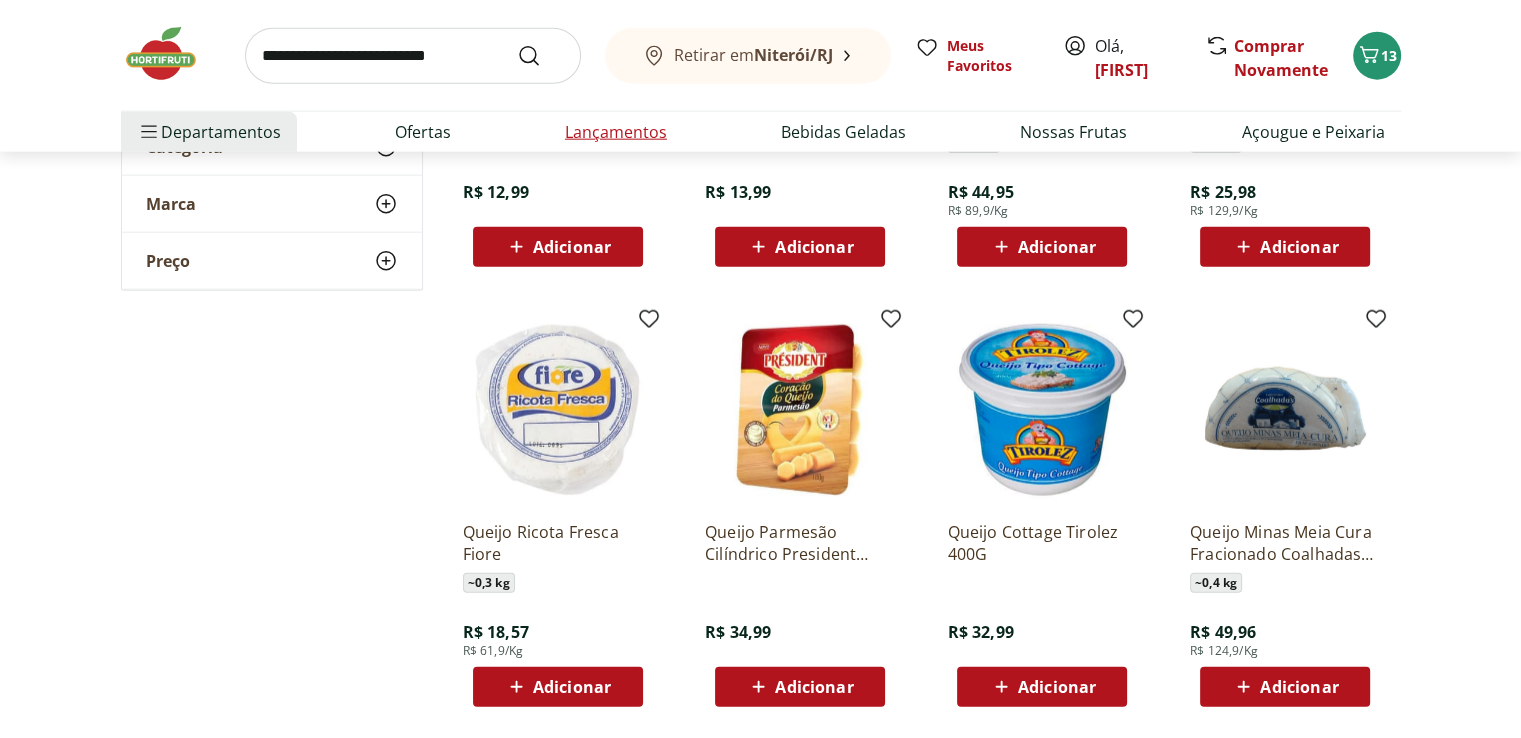 click on "Lançamentos" at bounding box center (616, 132) 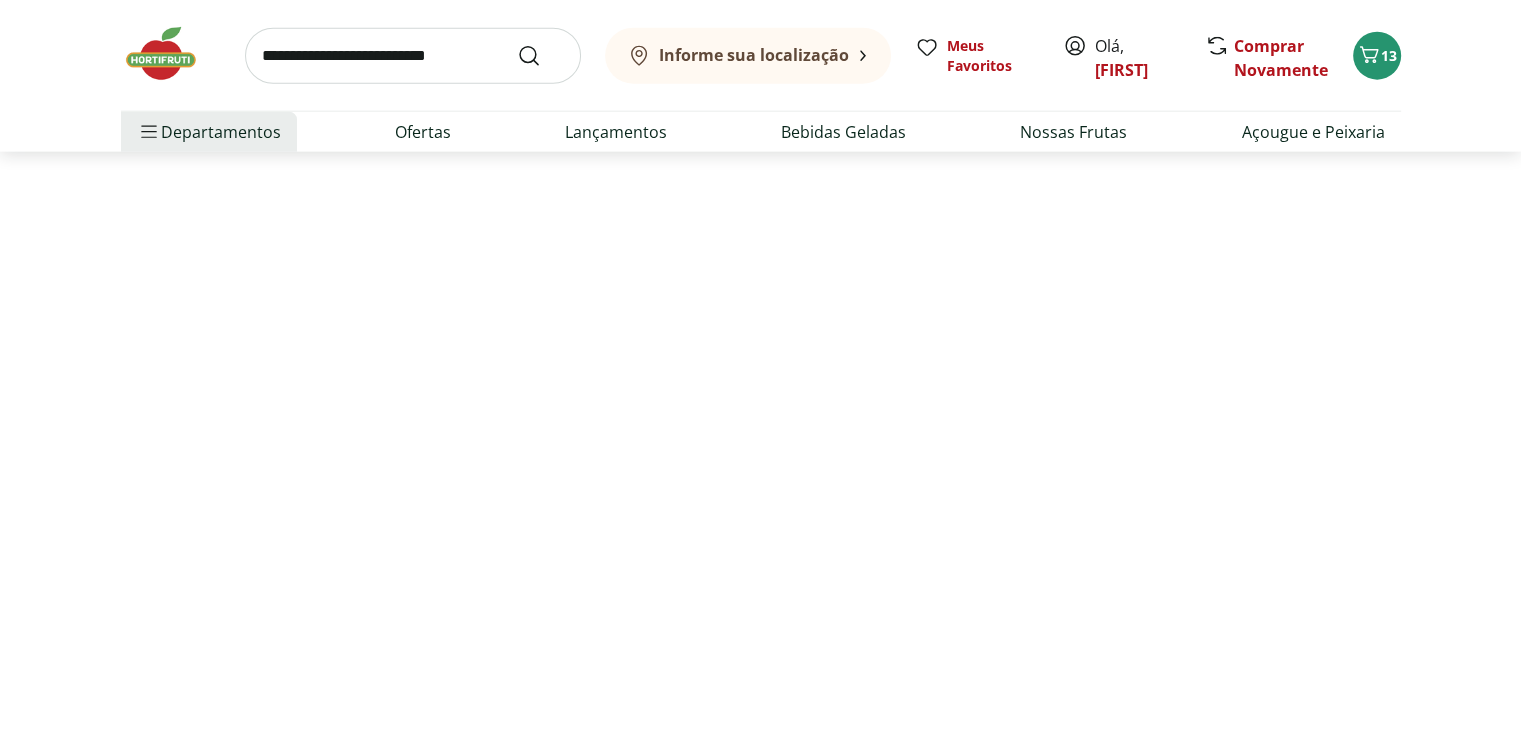 scroll, scrollTop: 0, scrollLeft: 0, axis: both 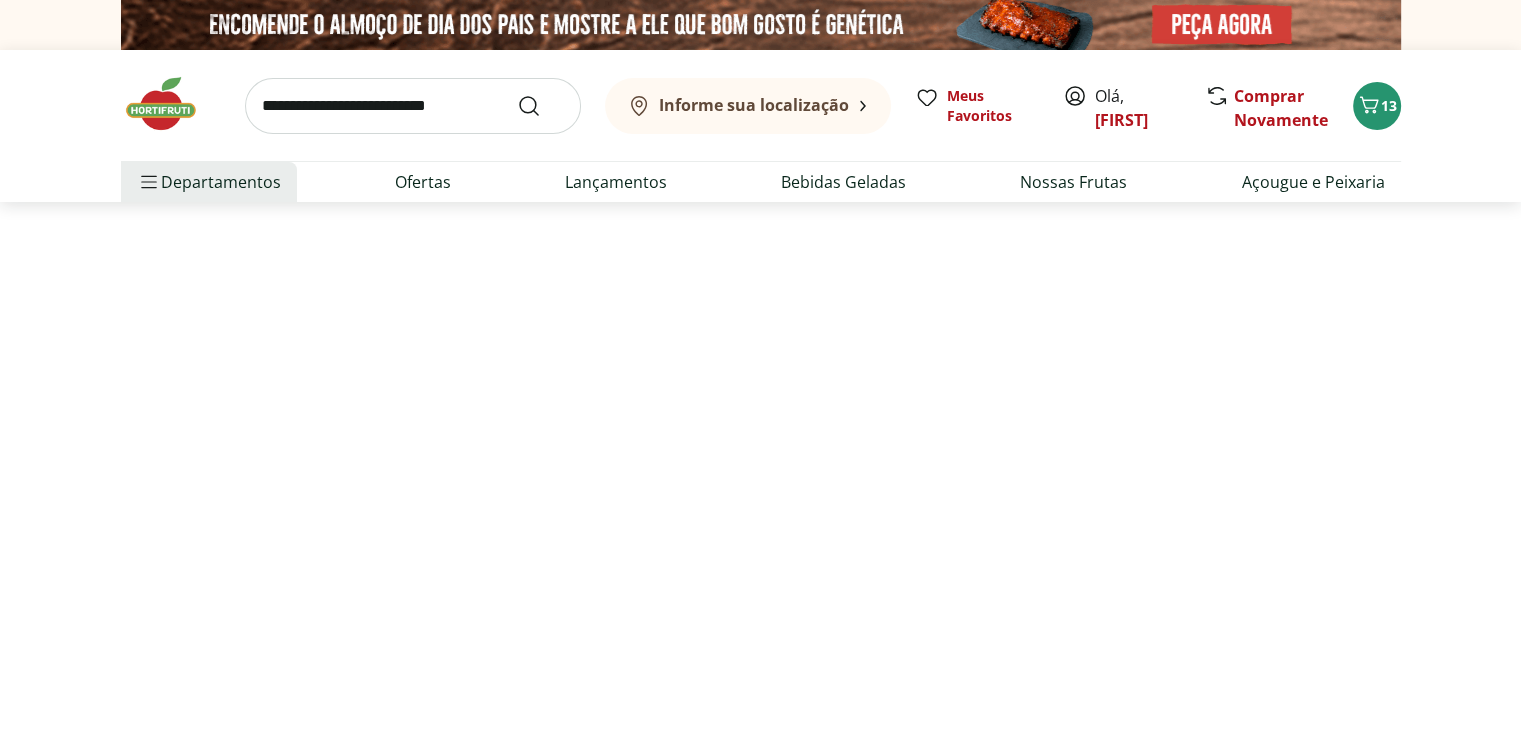 select on "**********" 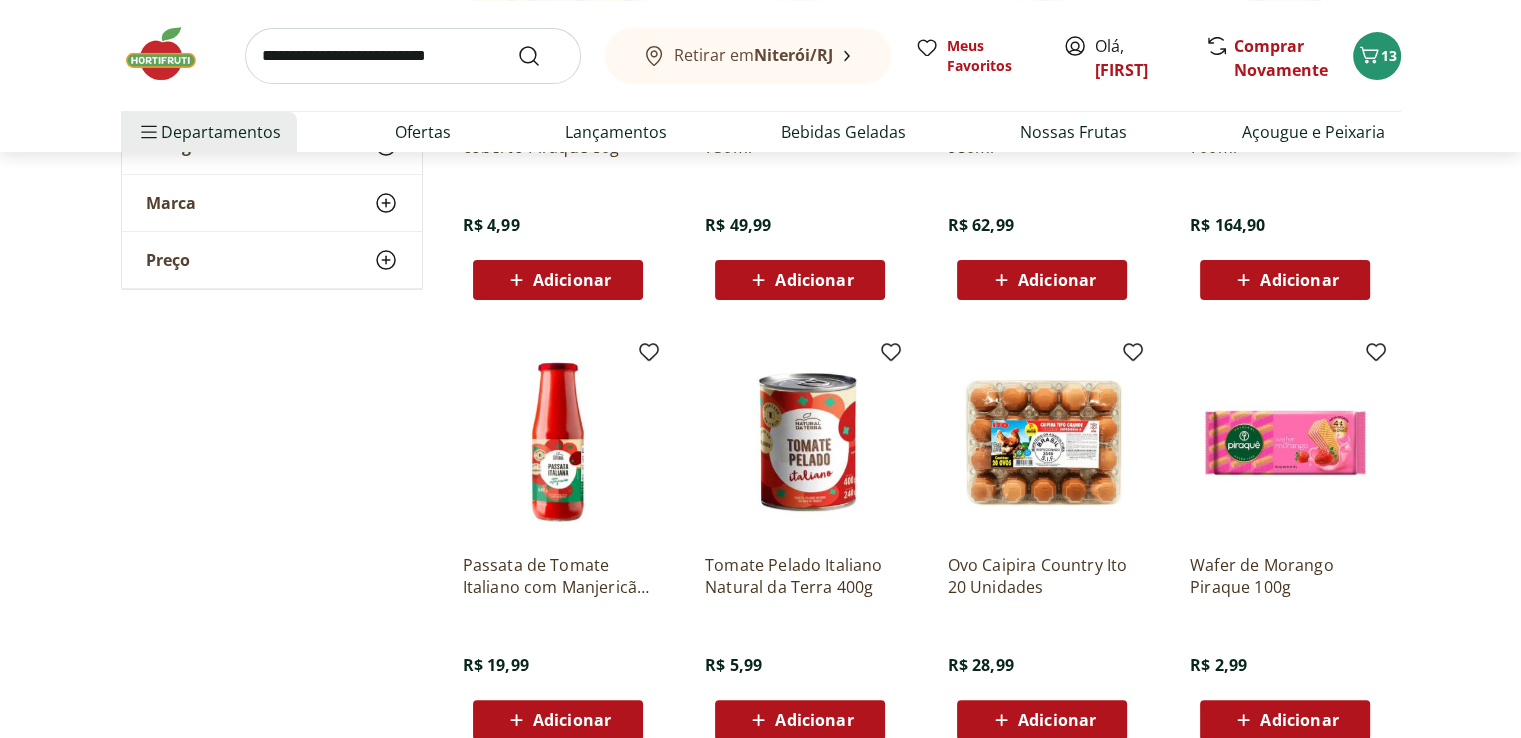 scroll, scrollTop: 500, scrollLeft: 0, axis: vertical 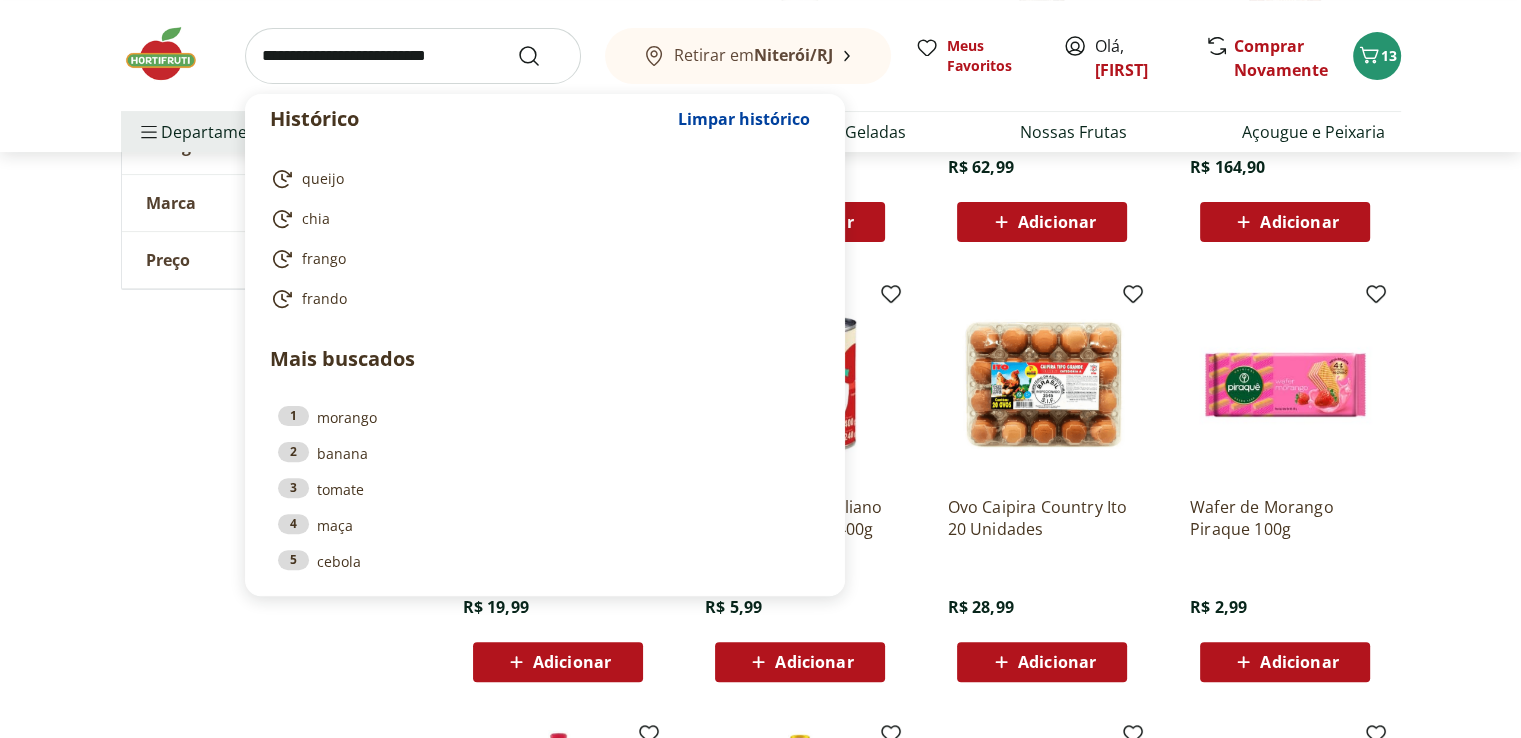 click at bounding box center [413, 56] 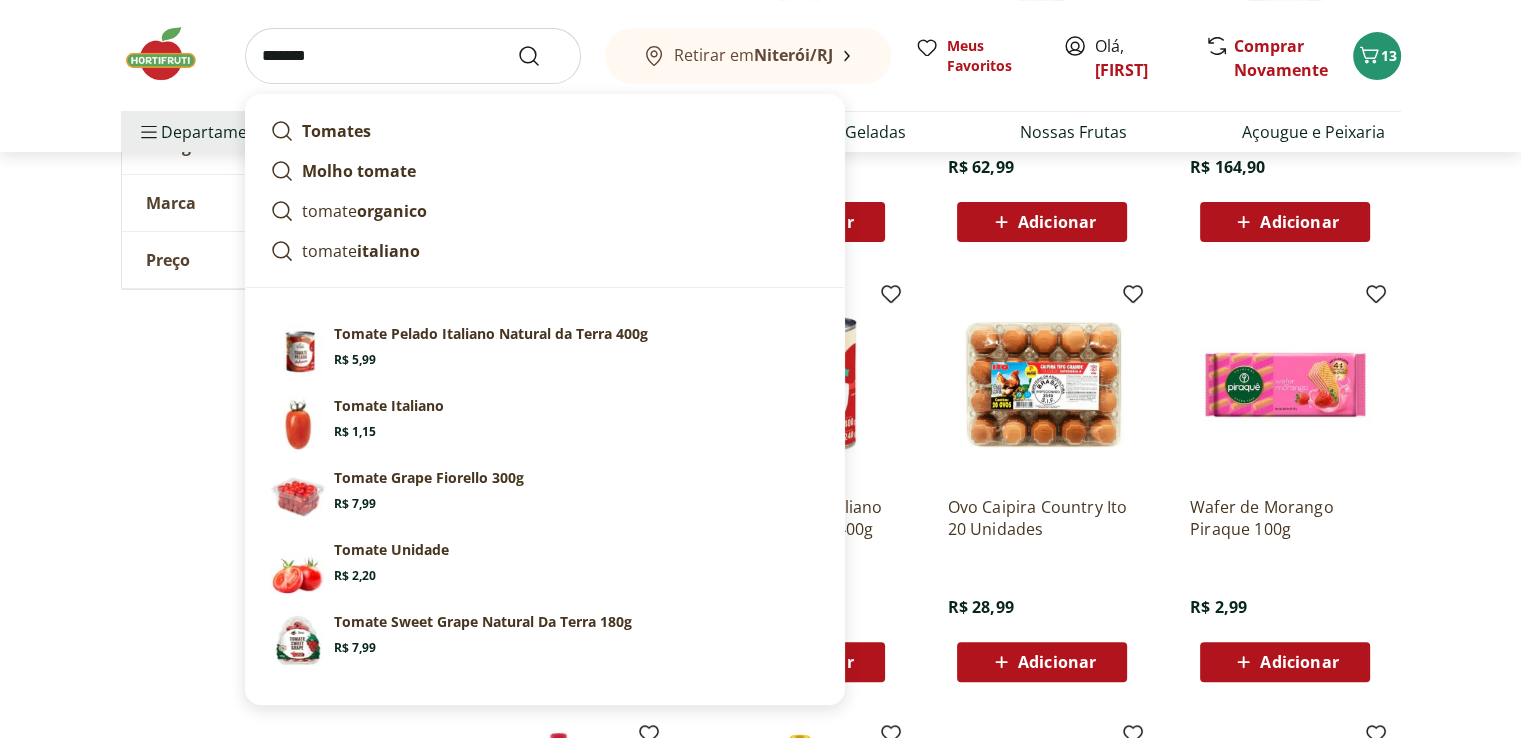 type on "******" 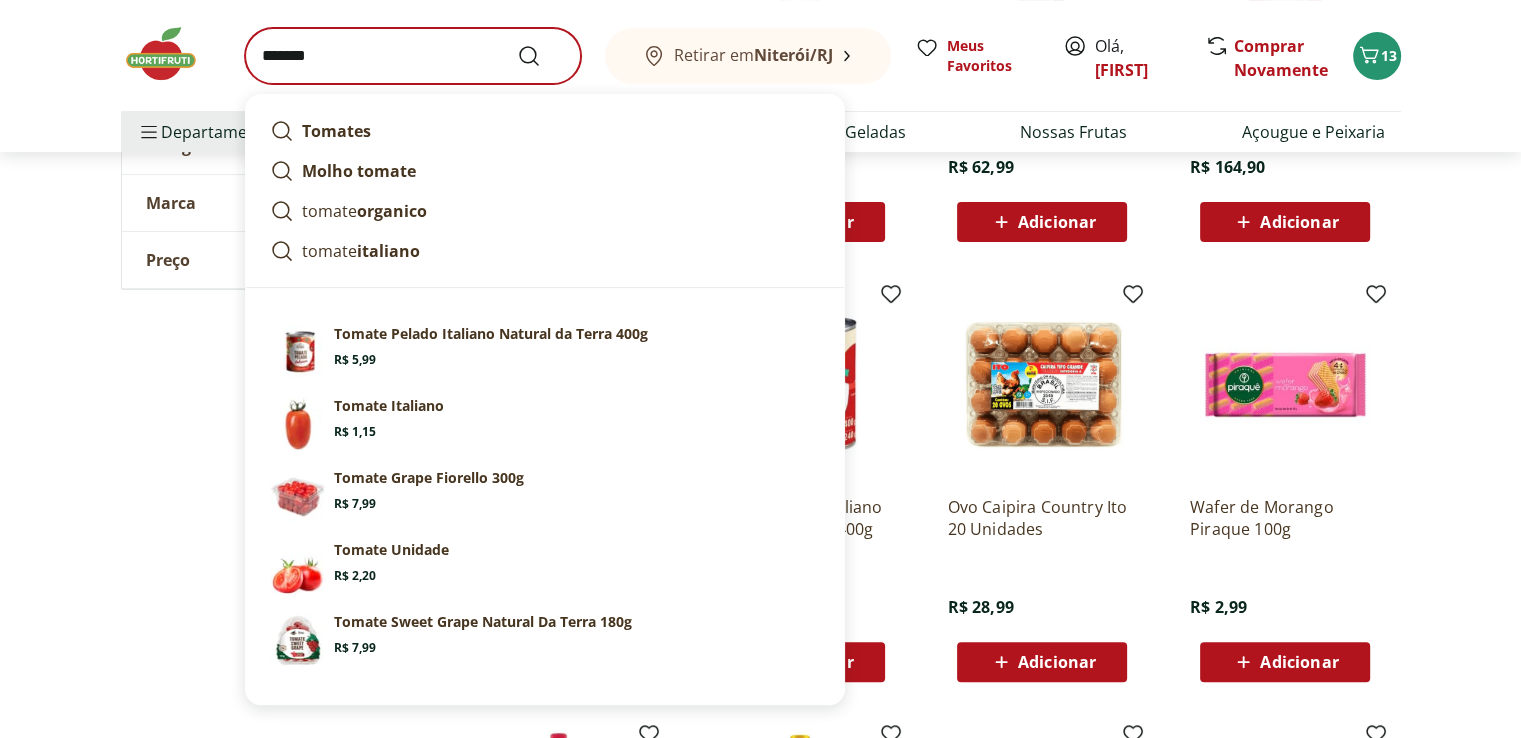 scroll, scrollTop: 0, scrollLeft: 0, axis: both 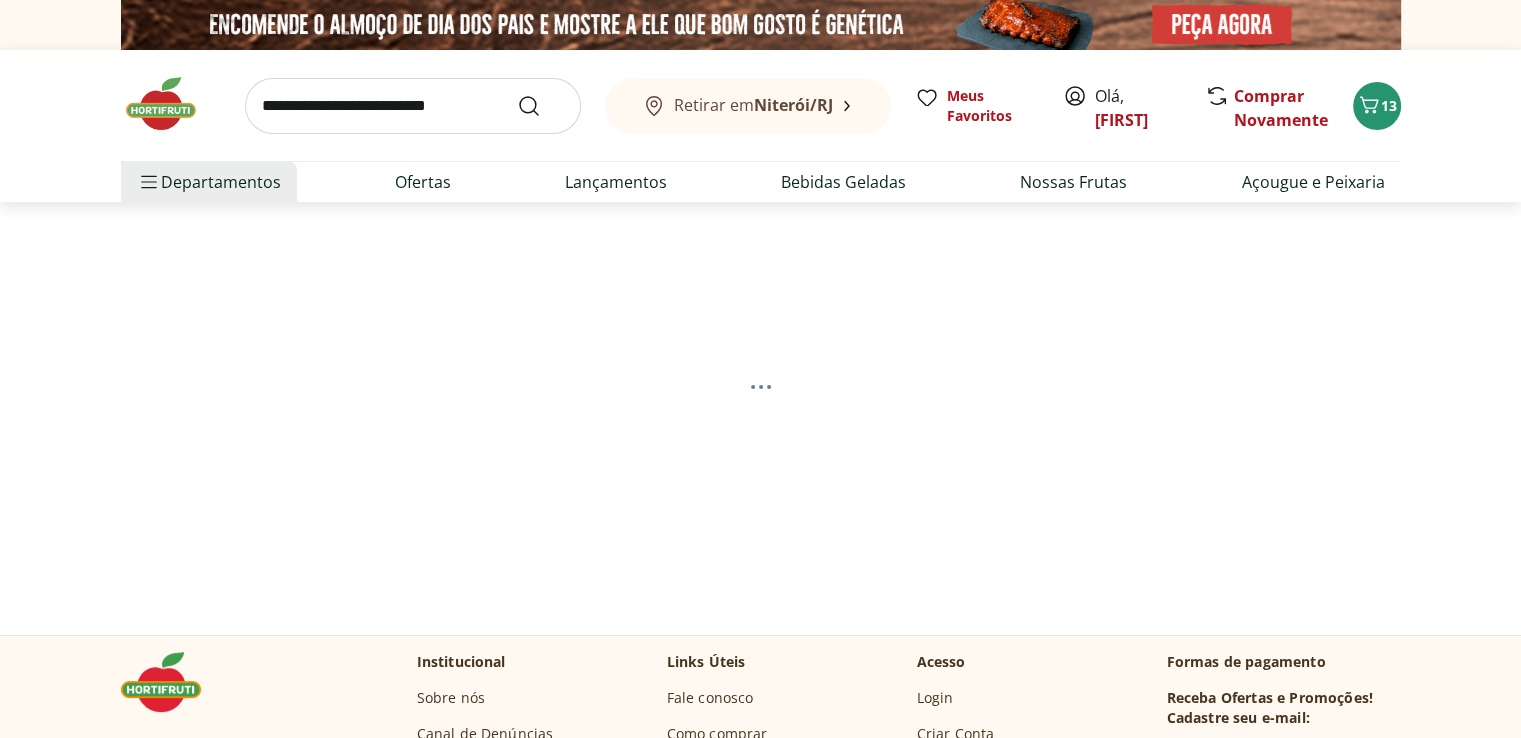 select on "**********" 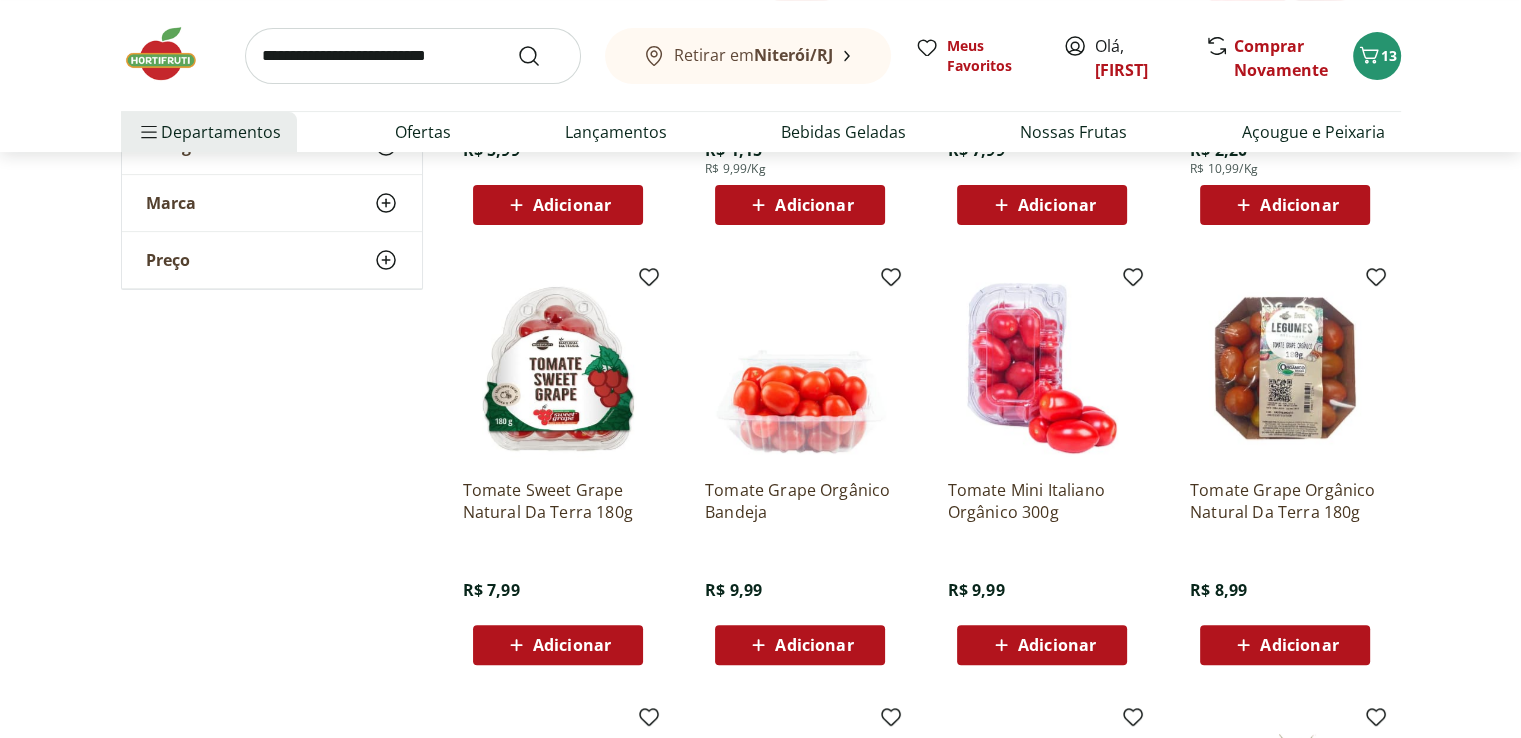 scroll, scrollTop: 600, scrollLeft: 0, axis: vertical 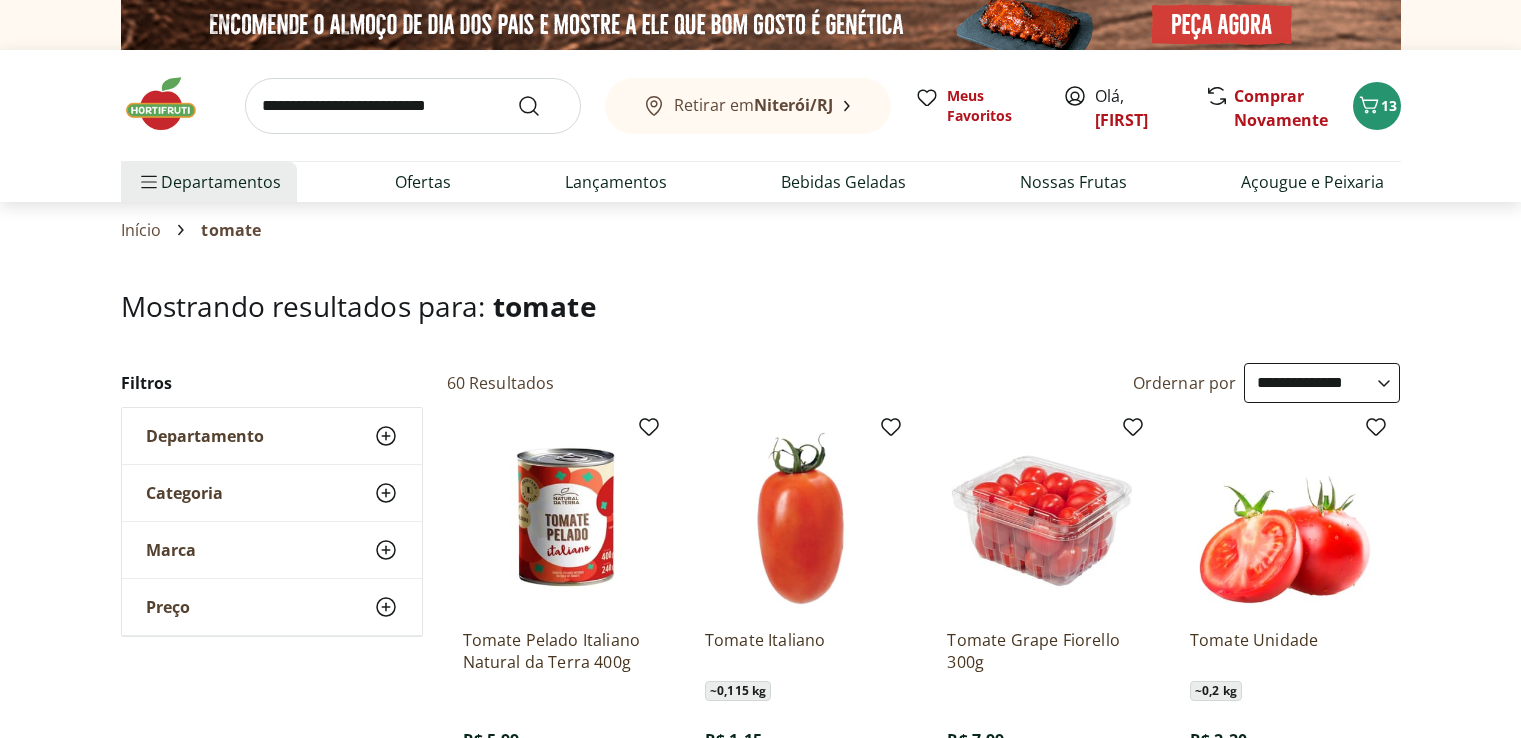 select on "**********" 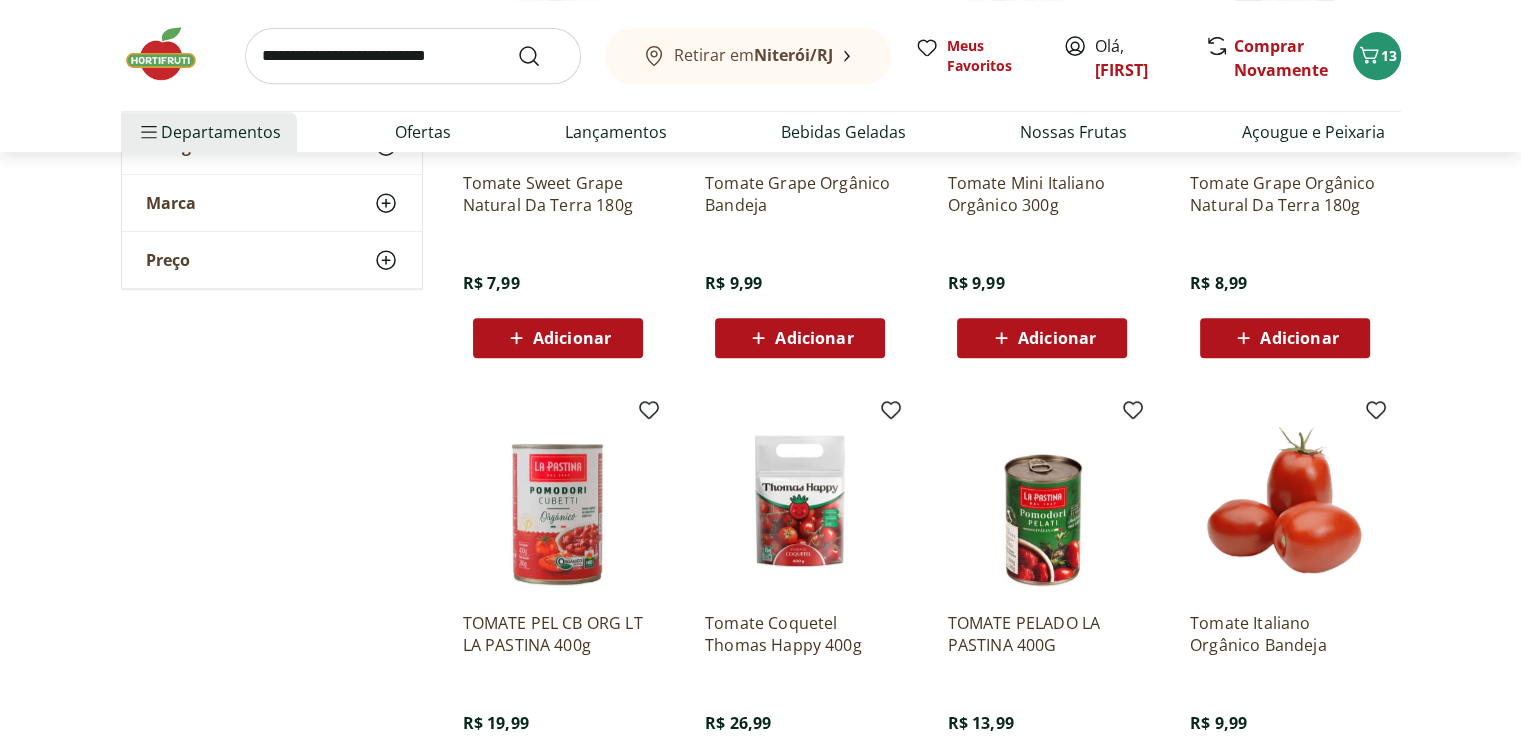 scroll, scrollTop: 0, scrollLeft: 0, axis: both 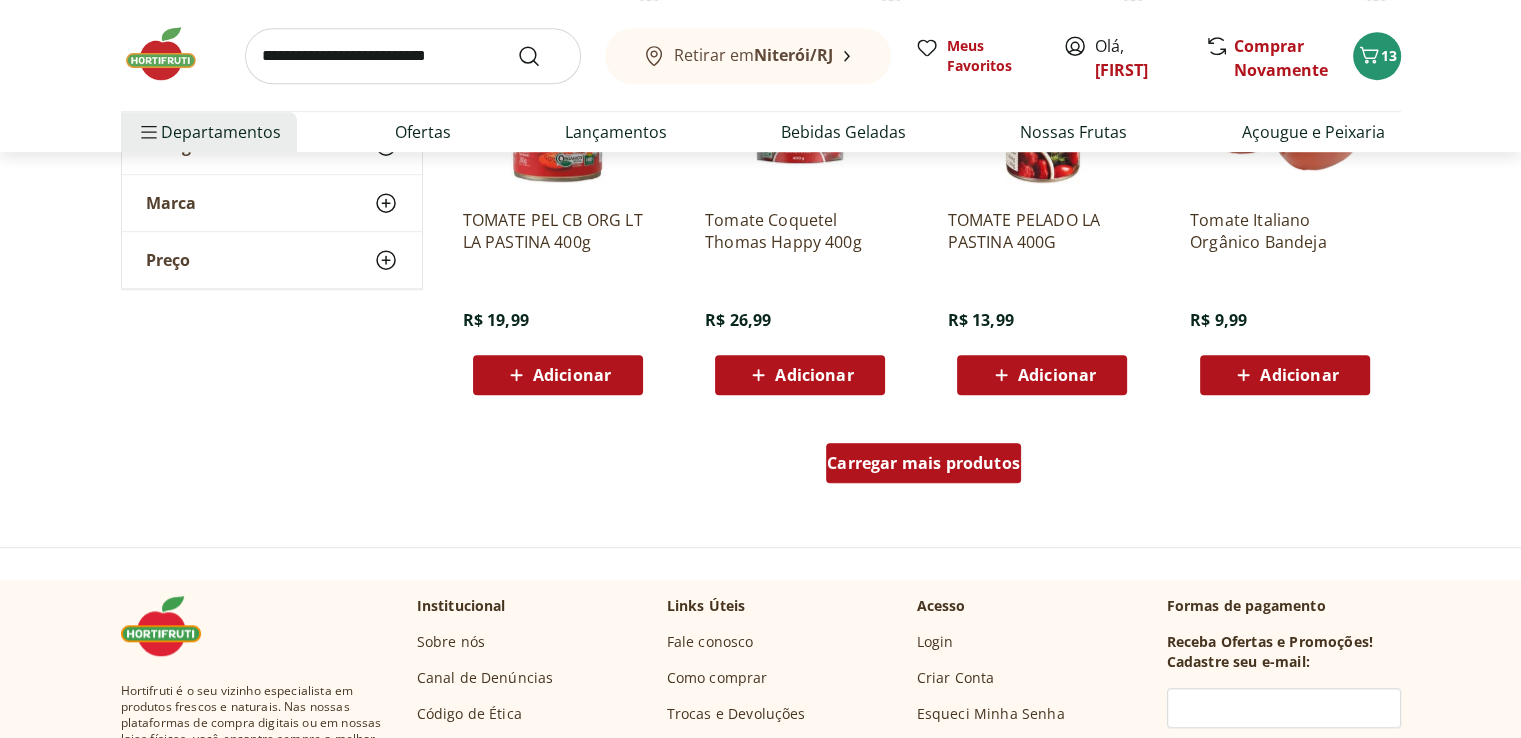 click on "Carregar mais produtos" at bounding box center [923, 463] 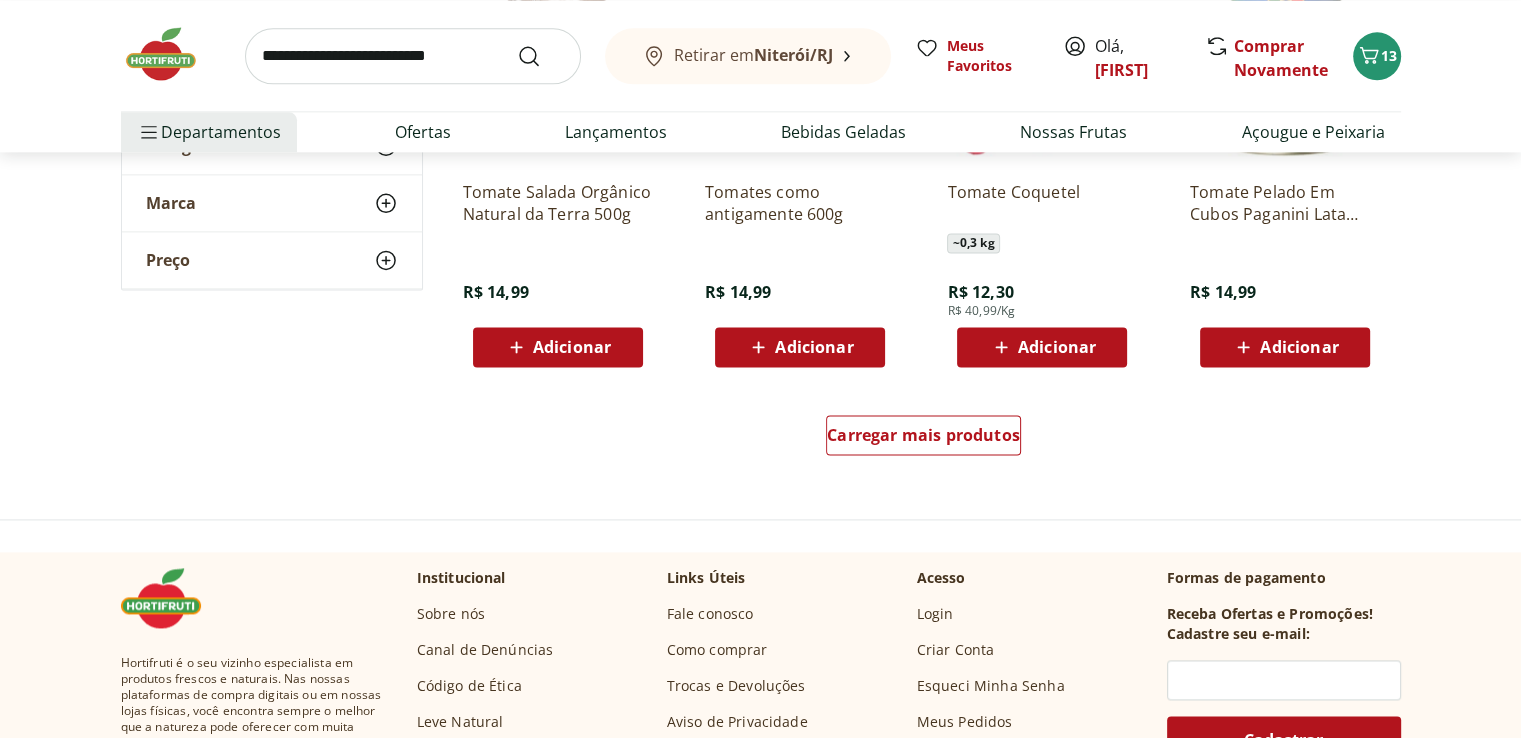 scroll, scrollTop: 2600, scrollLeft: 0, axis: vertical 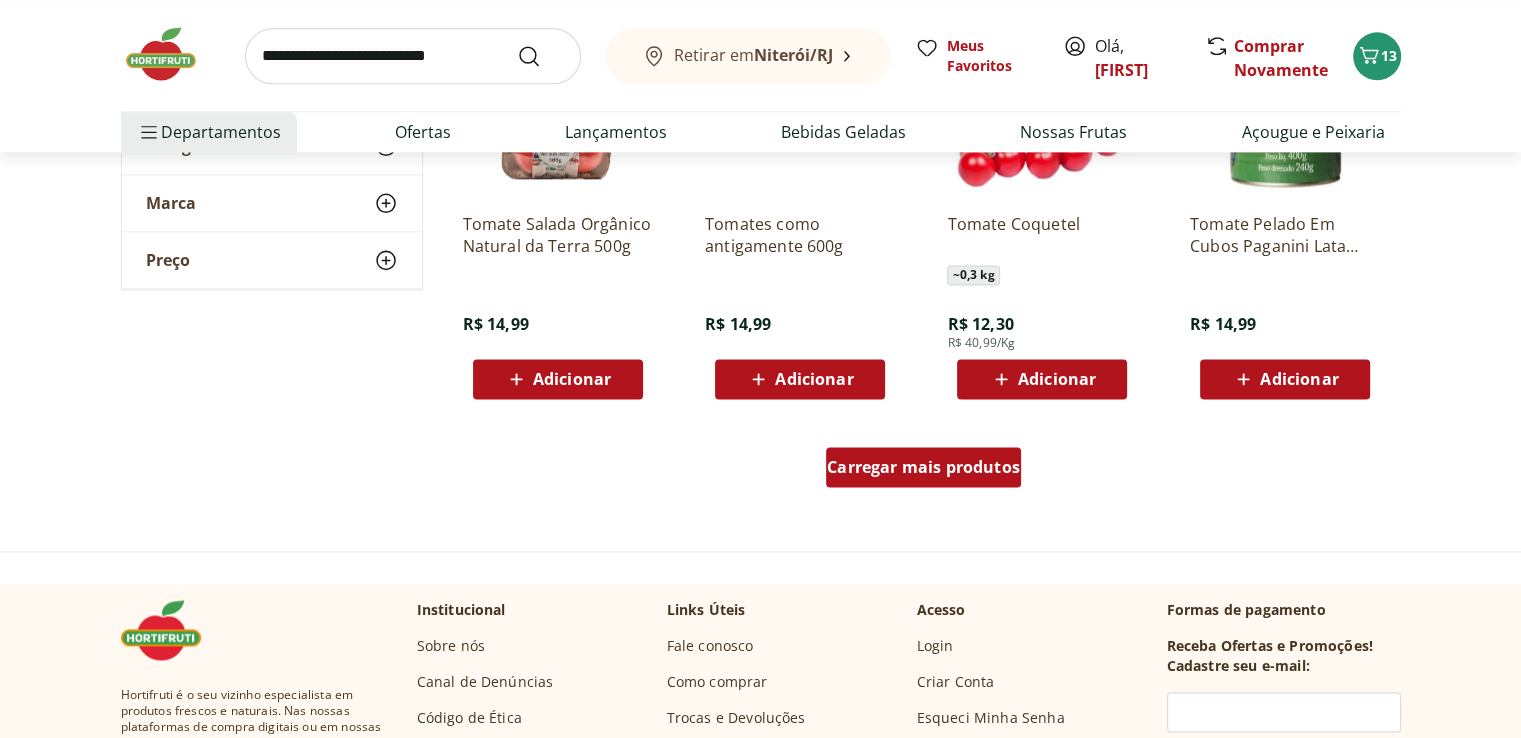 click on "Carregar mais produtos" at bounding box center [923, 467] 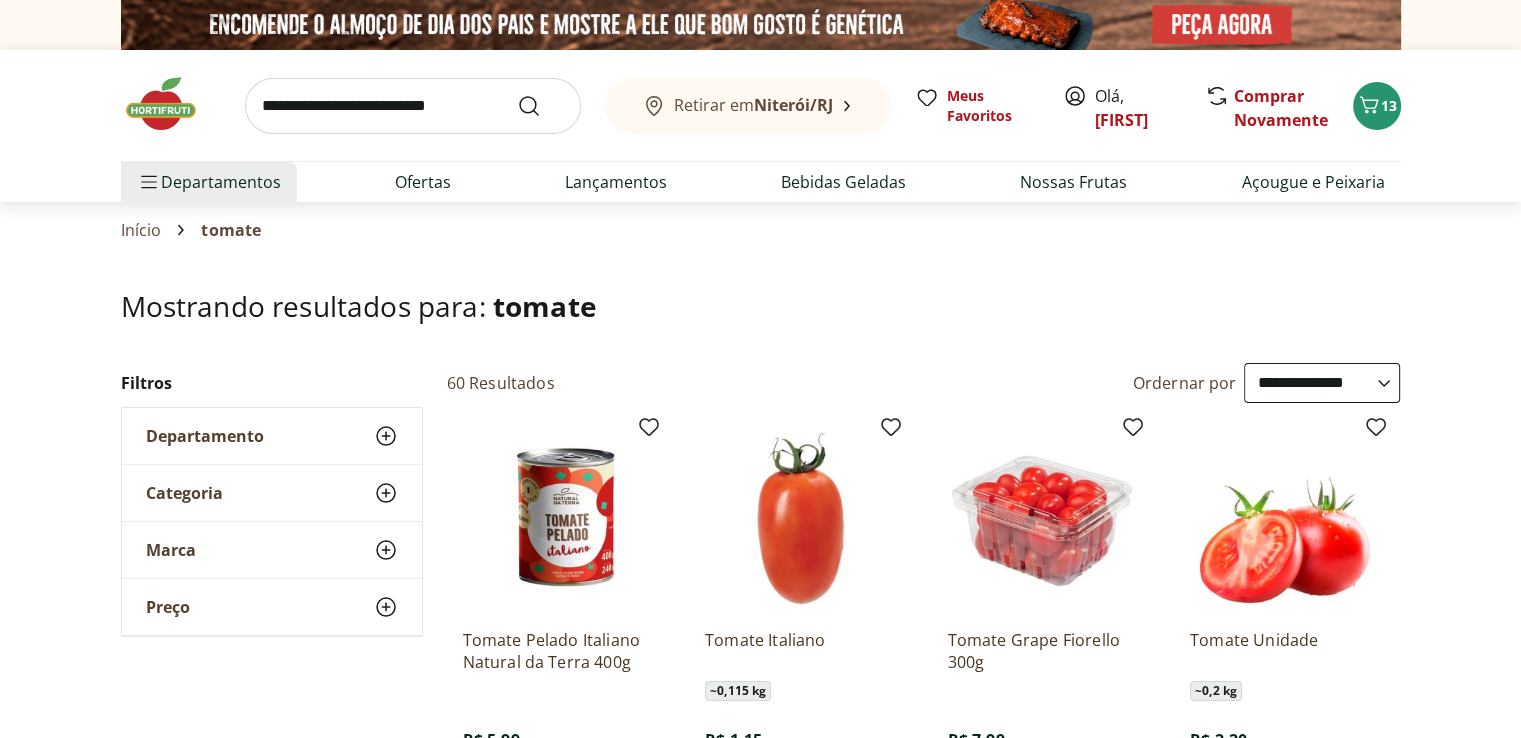 scroll, scrollTop: 300, scrollLeft: 0, axis: vertical 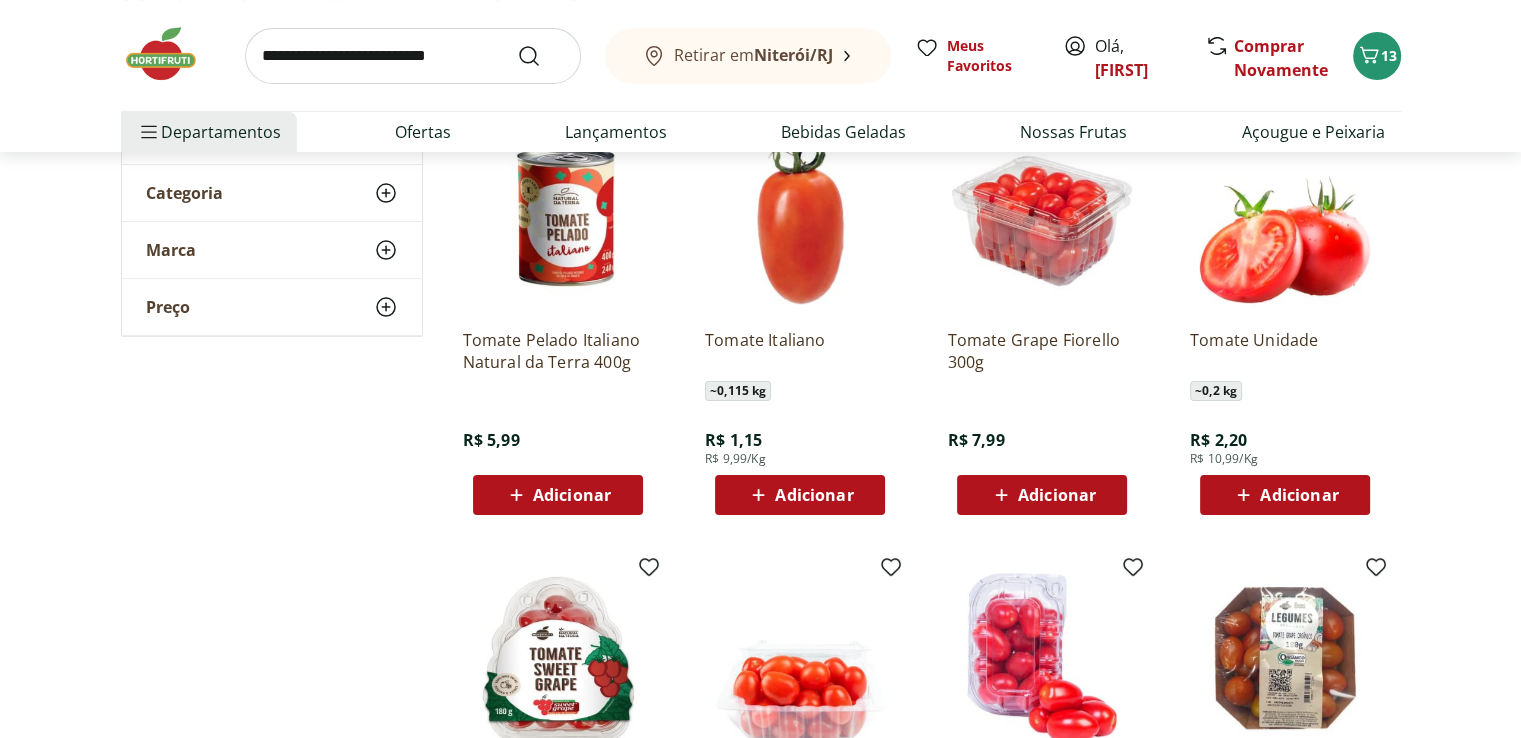 click on "Adicionar" at bounding box center (572, 495) 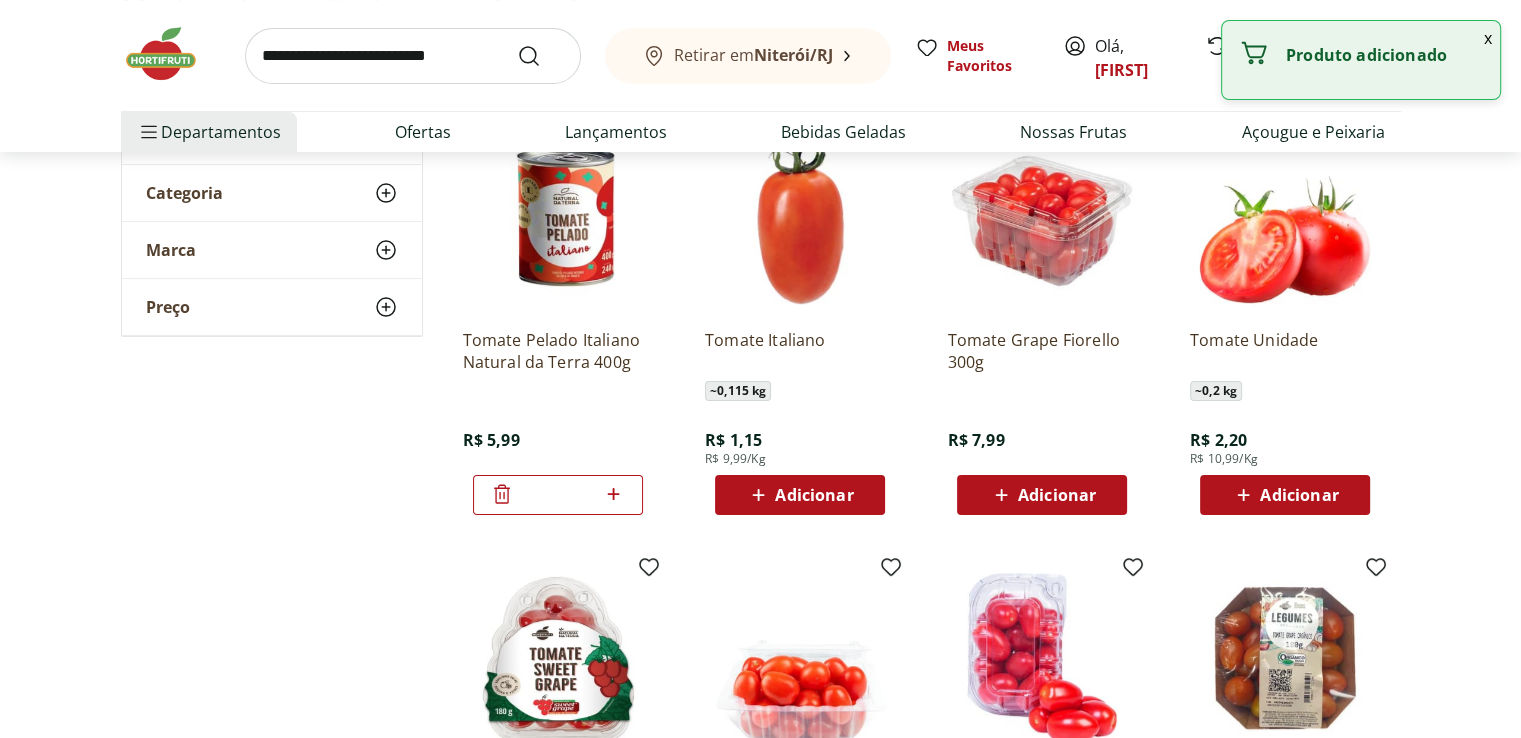 click 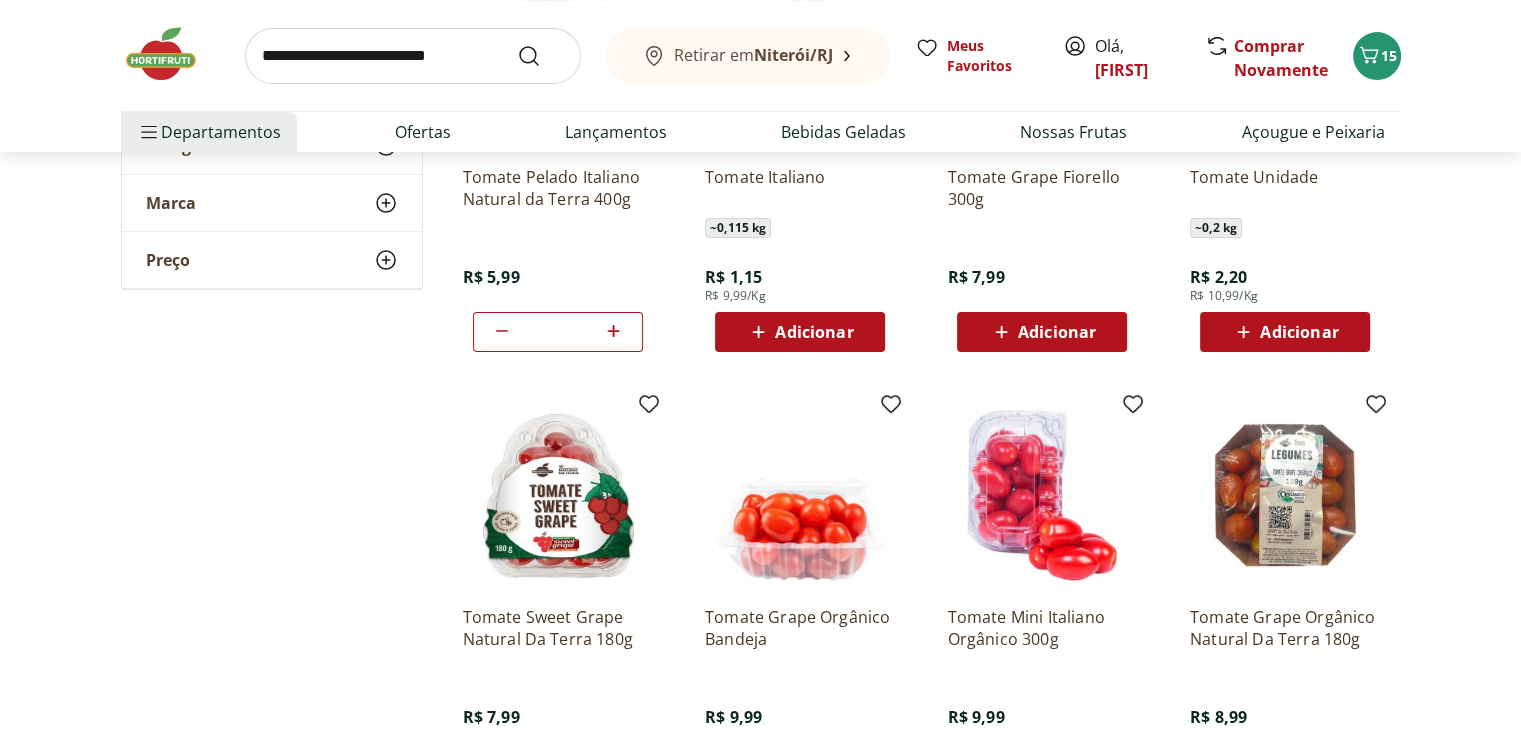 scroll, scrollTop: 300, scrollLeft: 0, axis: vertical 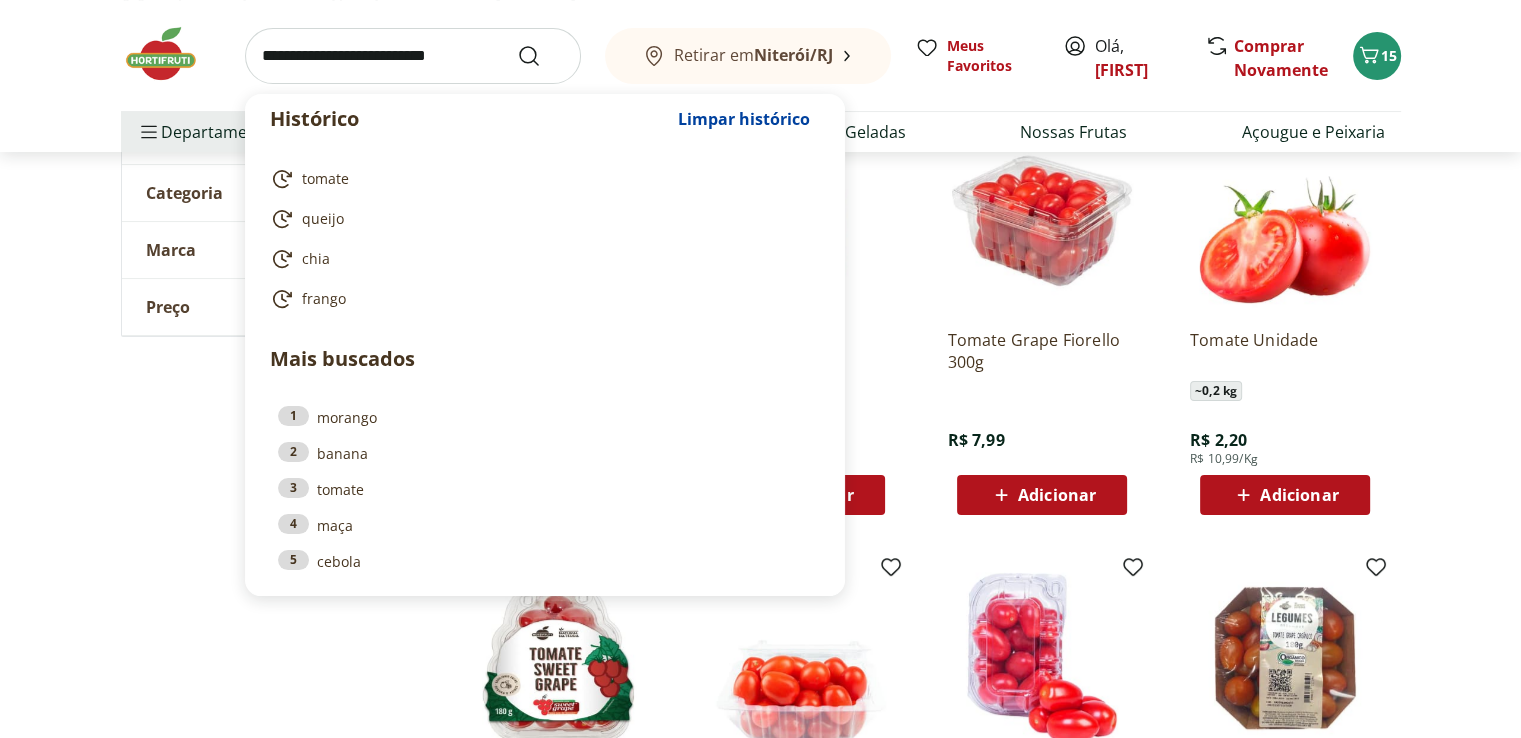 click at bounding box center [413, 56] 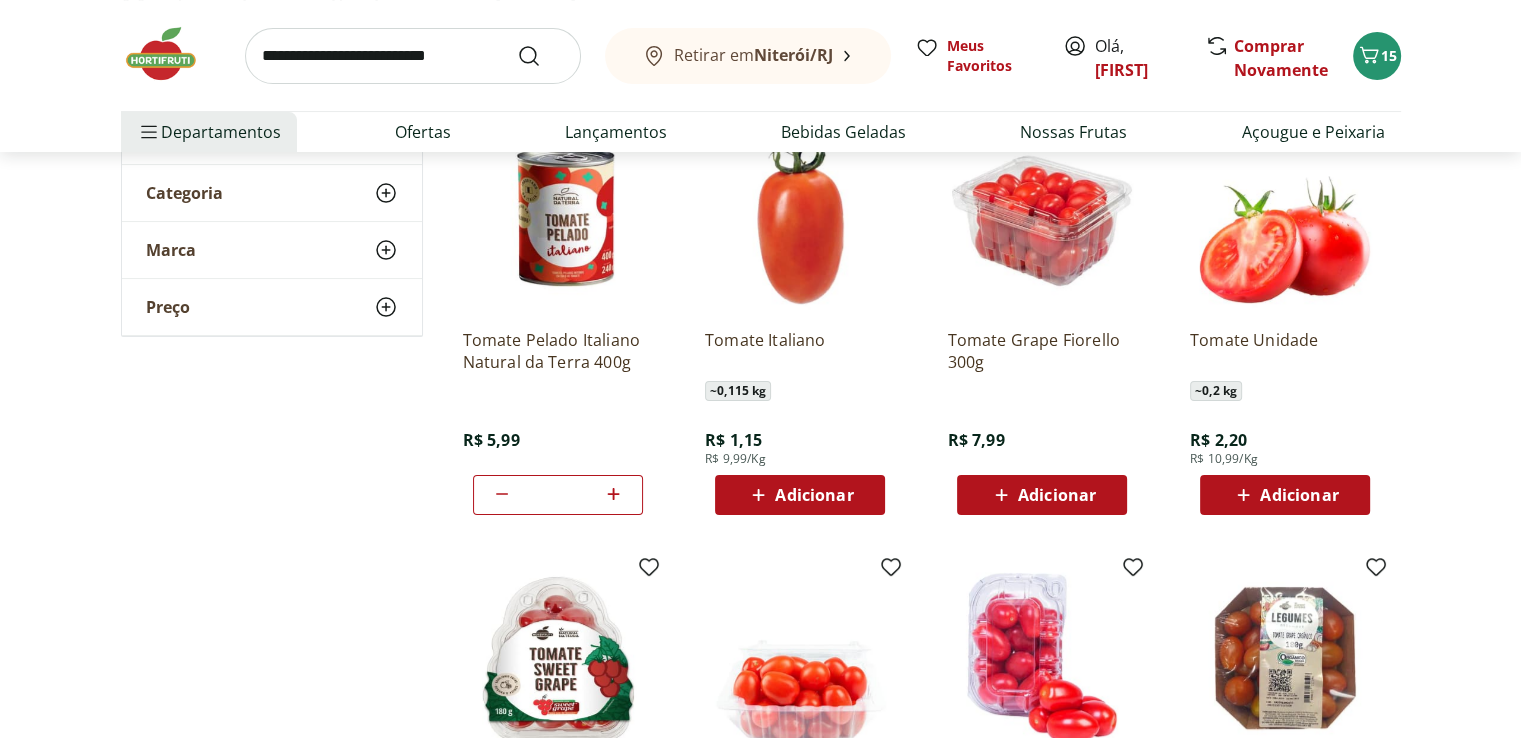 drag, startPoint x: 5, startPoint y: 613, endPoint x: 15, endPoint y: 594, distance: 21.470911 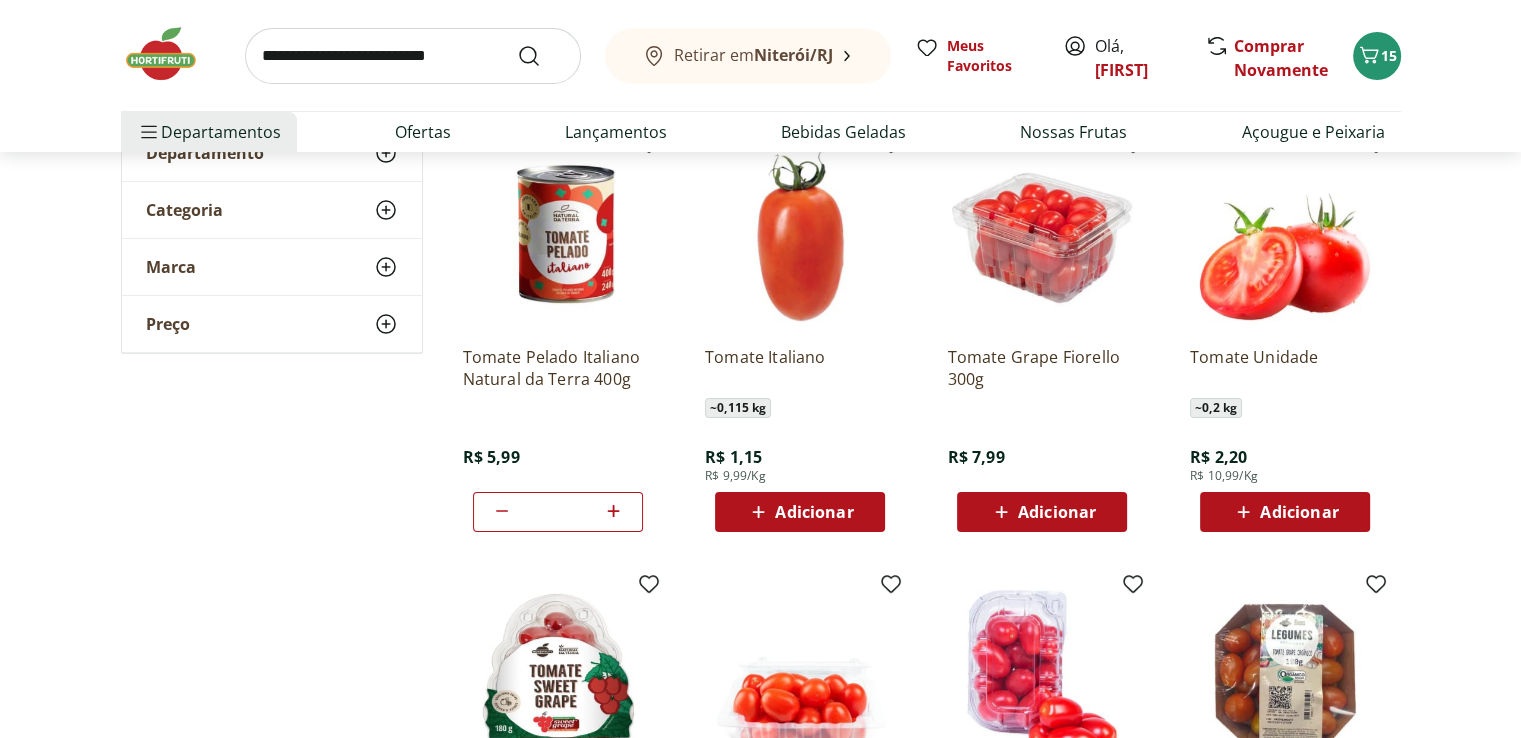 scroll, scrollTop: 0, scrollLeft: 0, axis: both 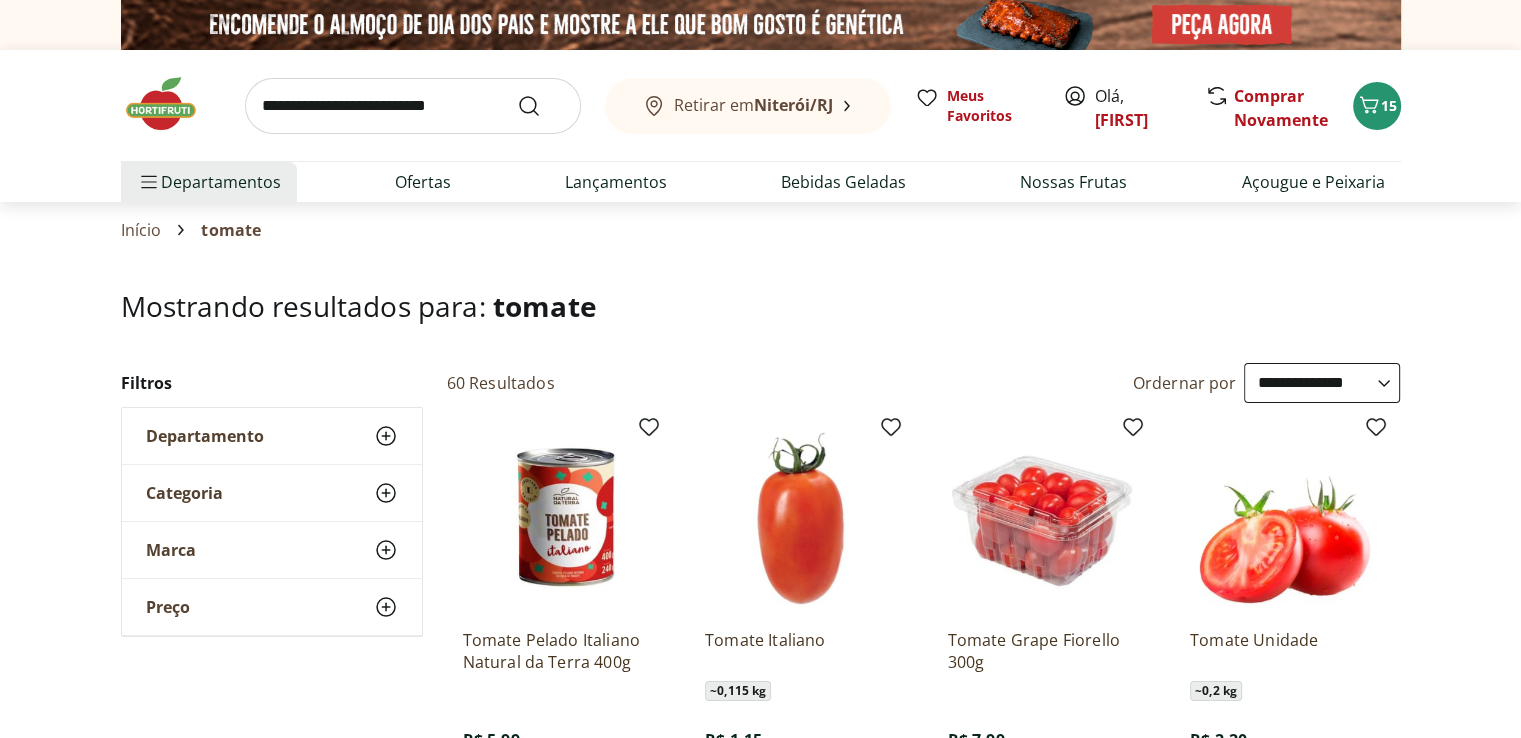 click on "Início" at bounding box center (141, 230) 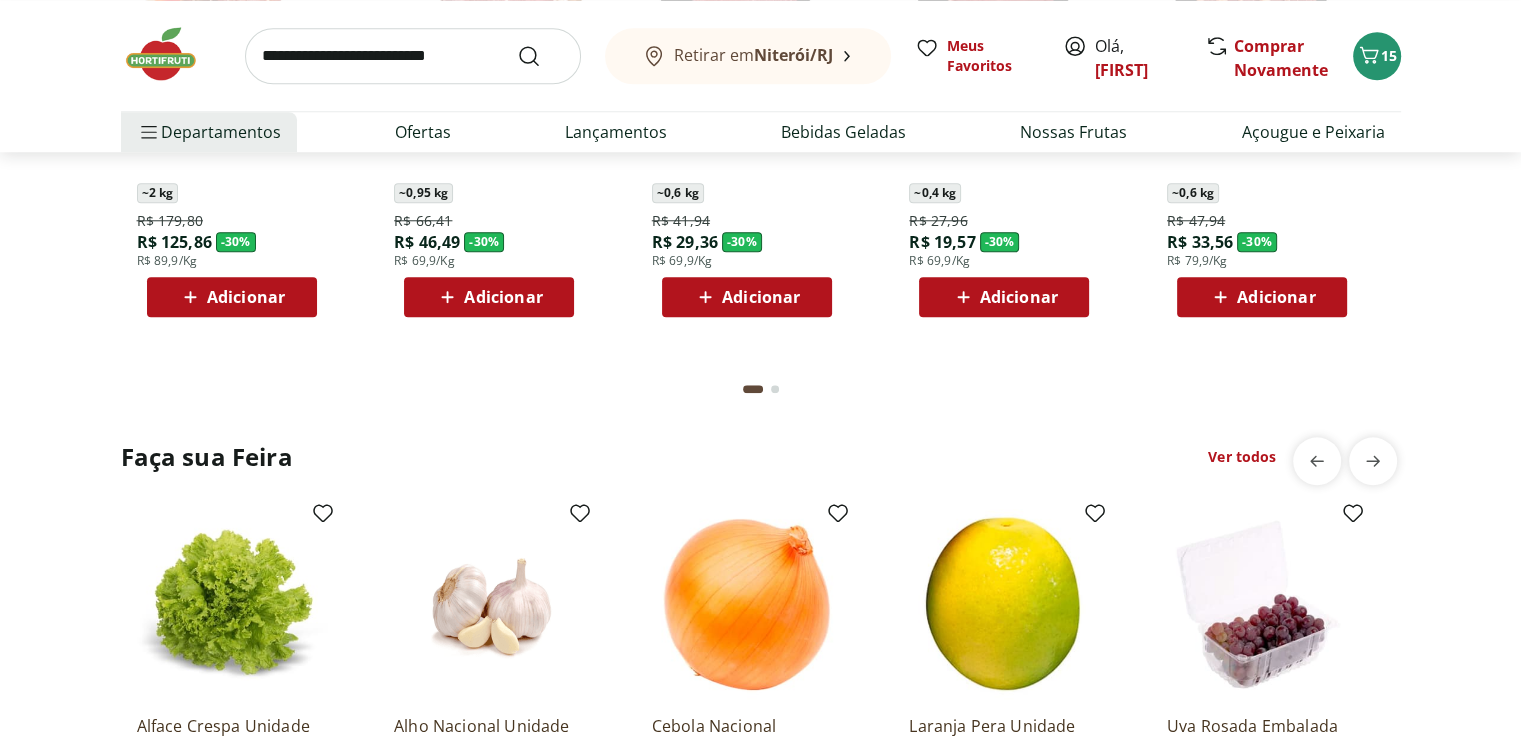 scroll, scrollTop: 2200, scrollLeft: 0, axis: vertical 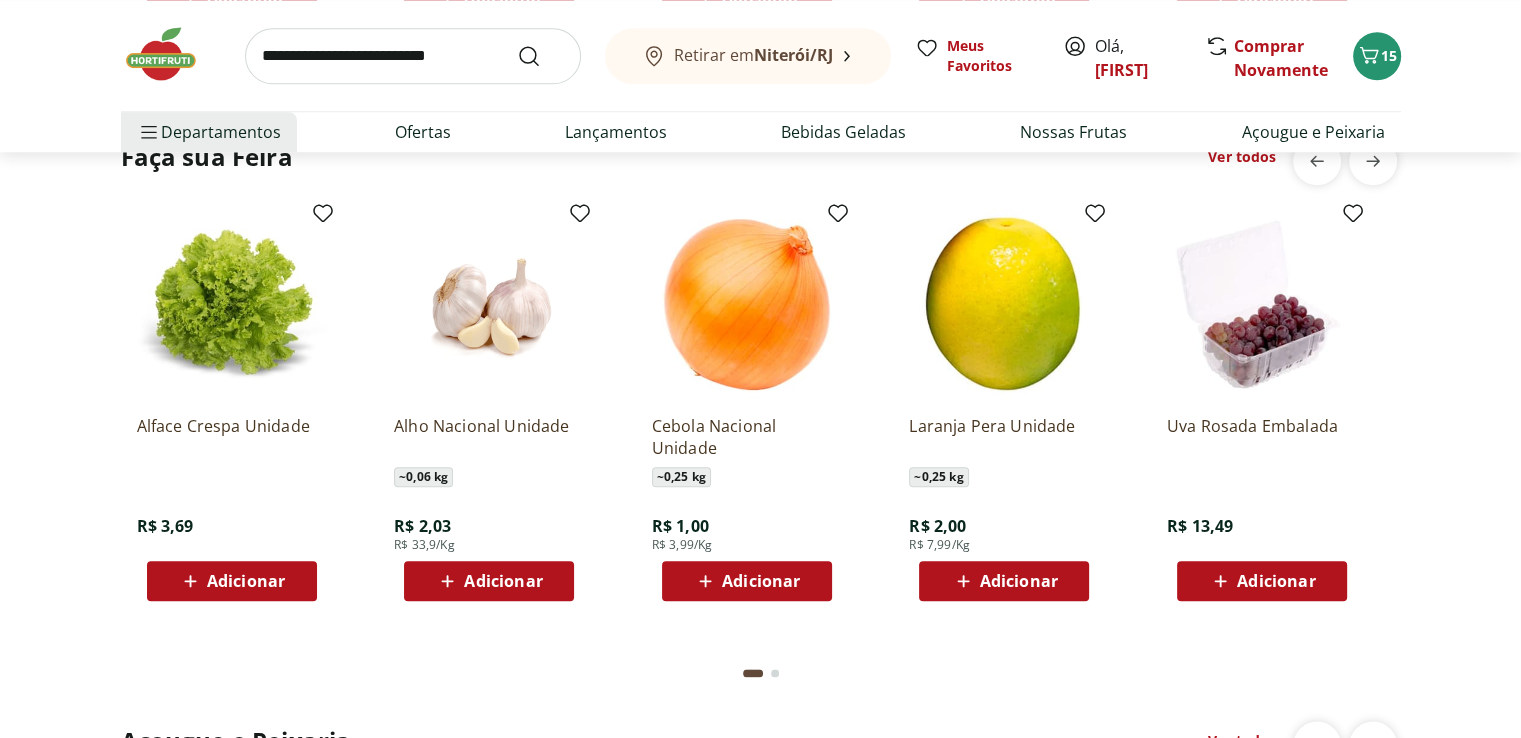 click on "Adicionar" at bounding box center [231, -3] 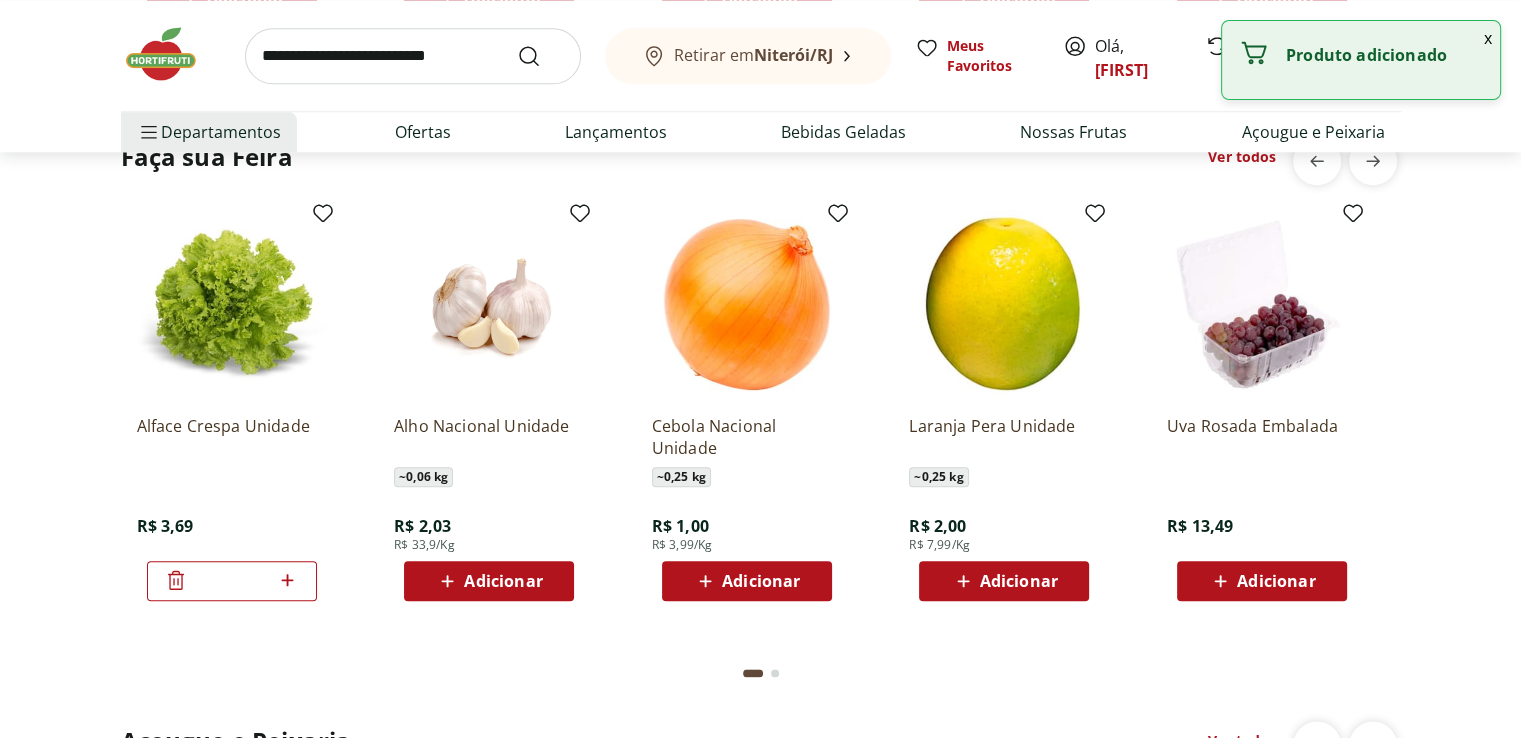 click on "Adicionar" at bounding box center [761, -3] 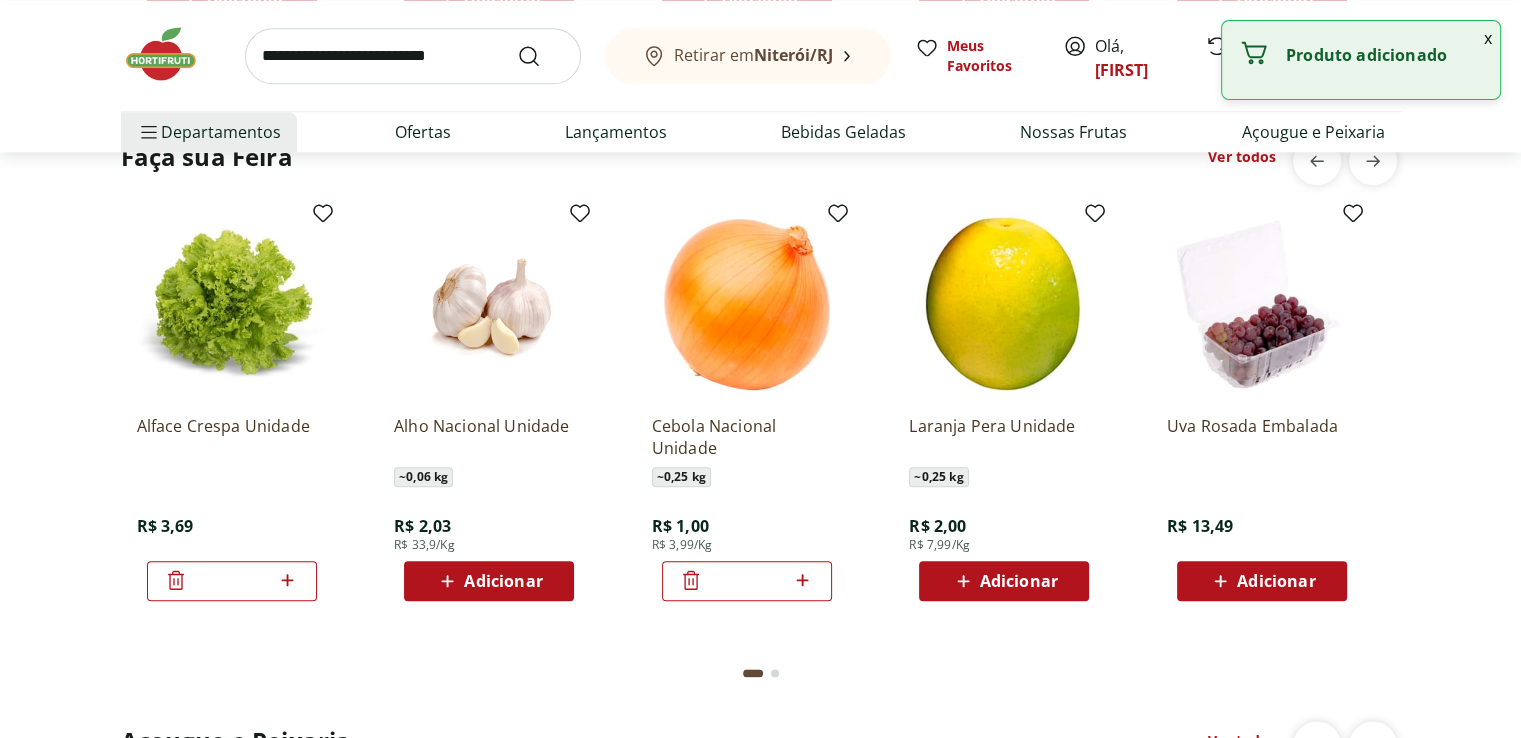 click 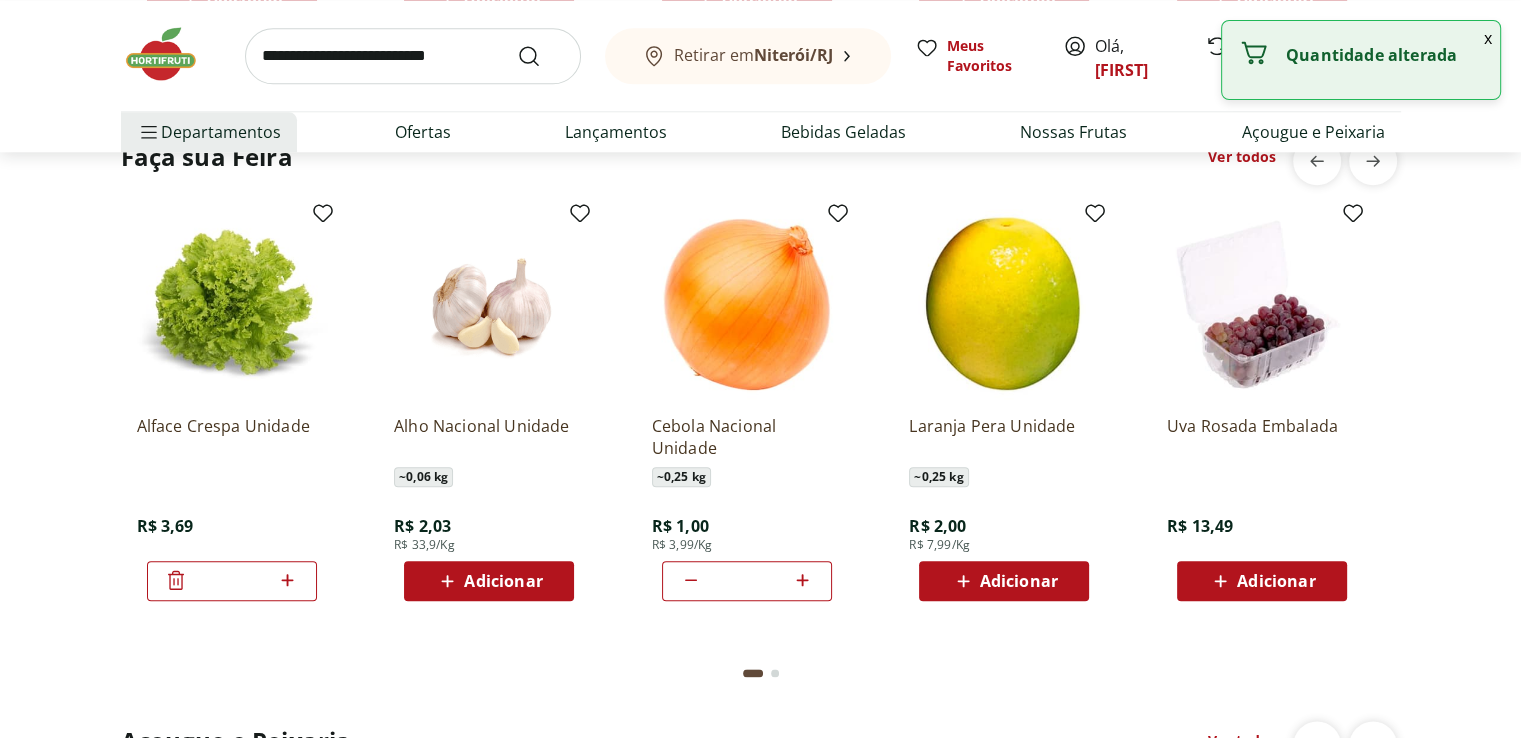click 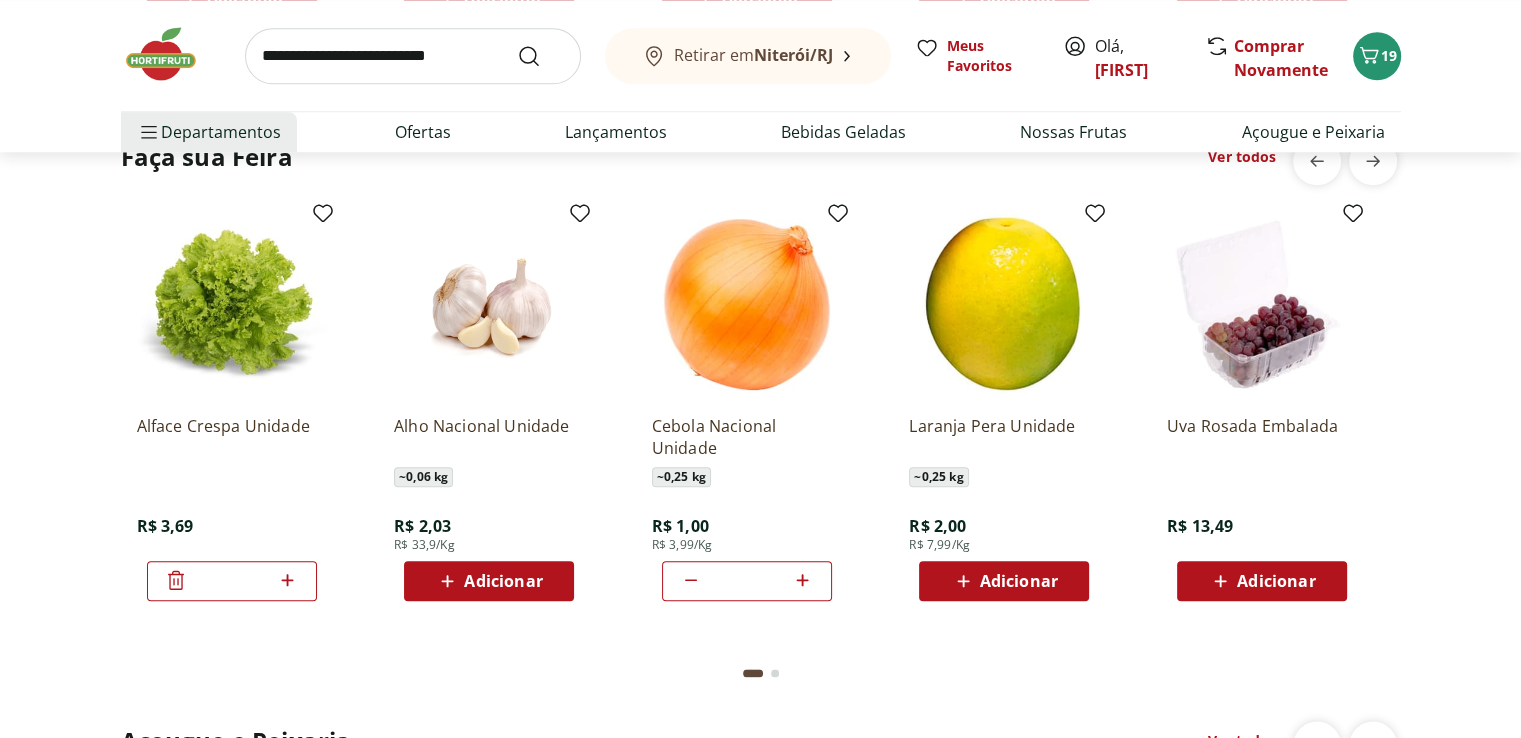 click 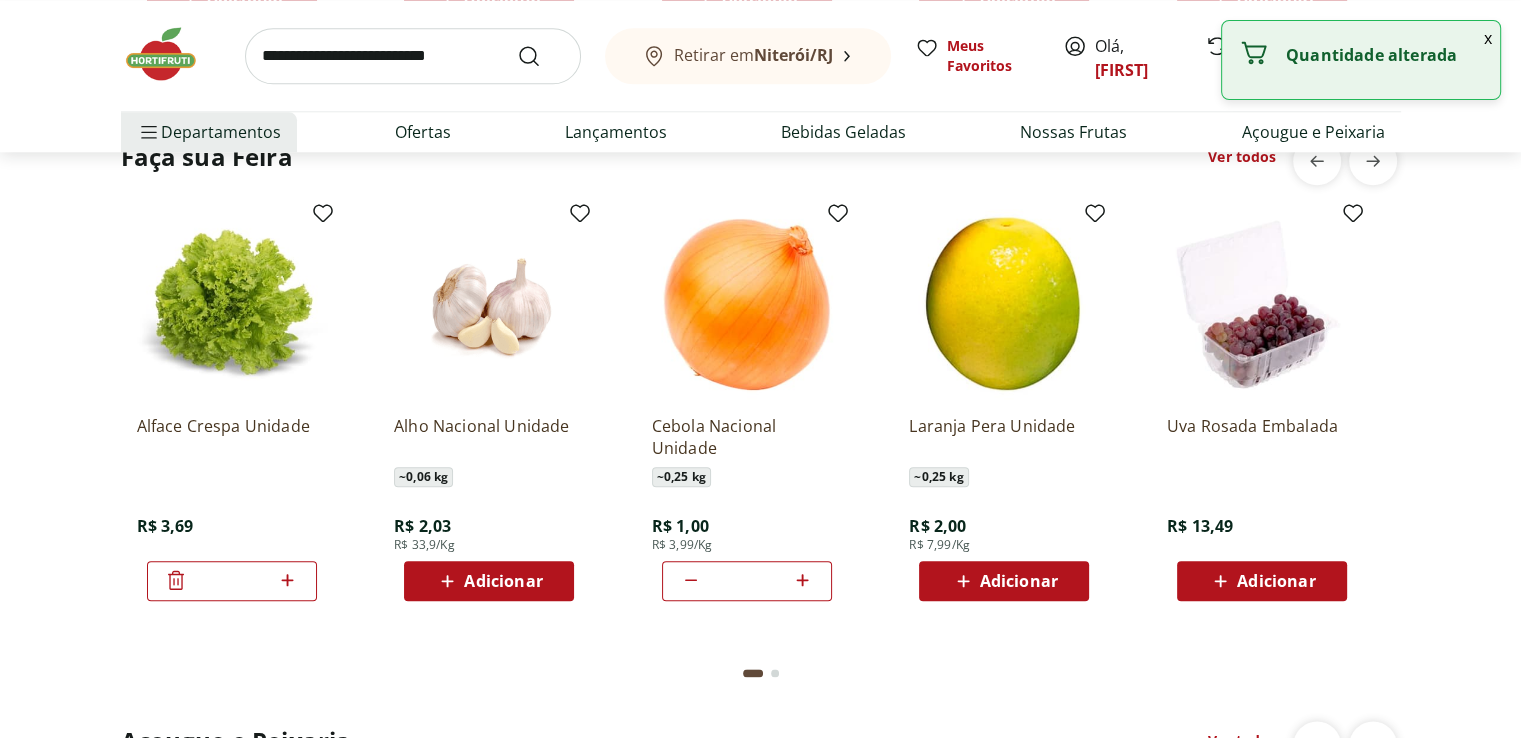 scroll, scrollTop: 2500, scrollLeft: 0, axis: vertical 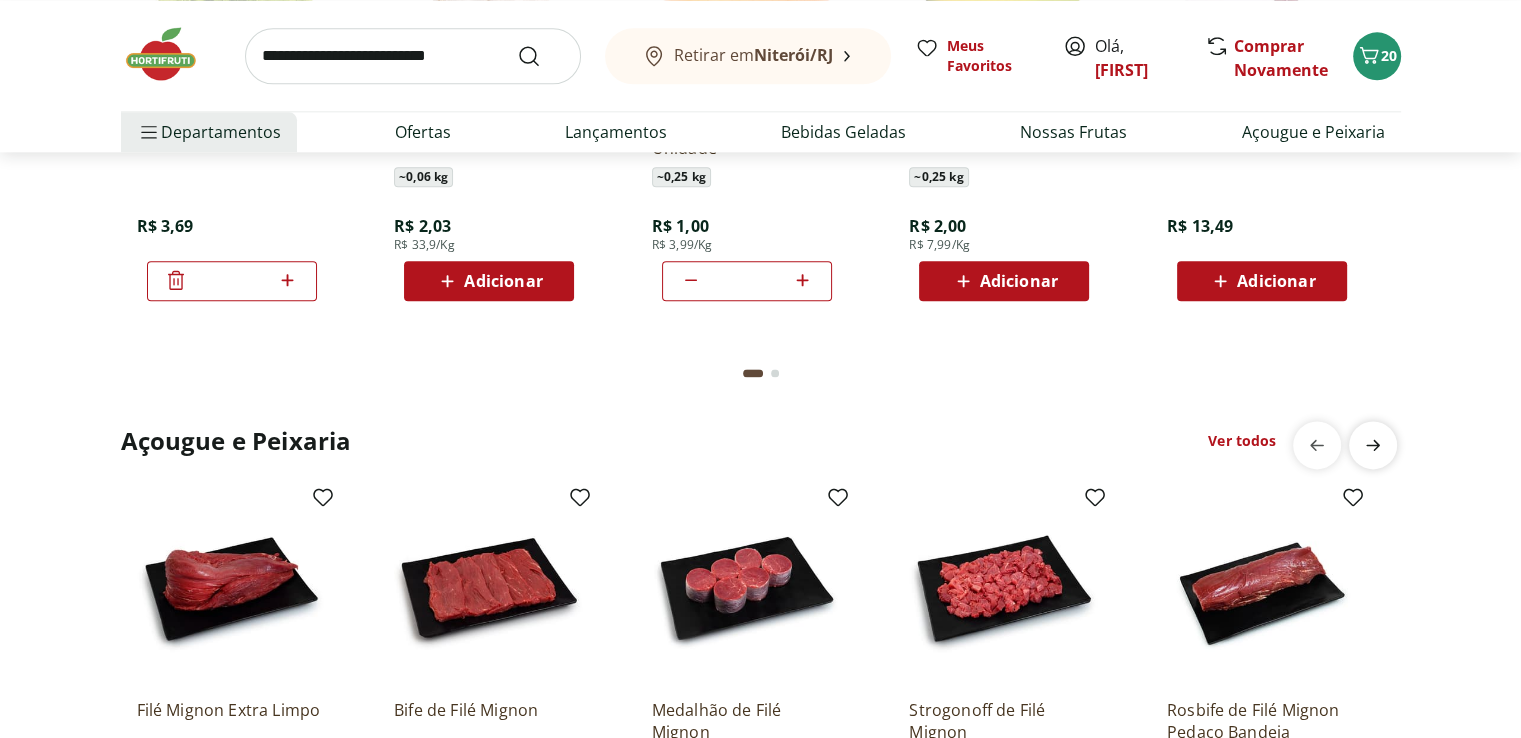 click 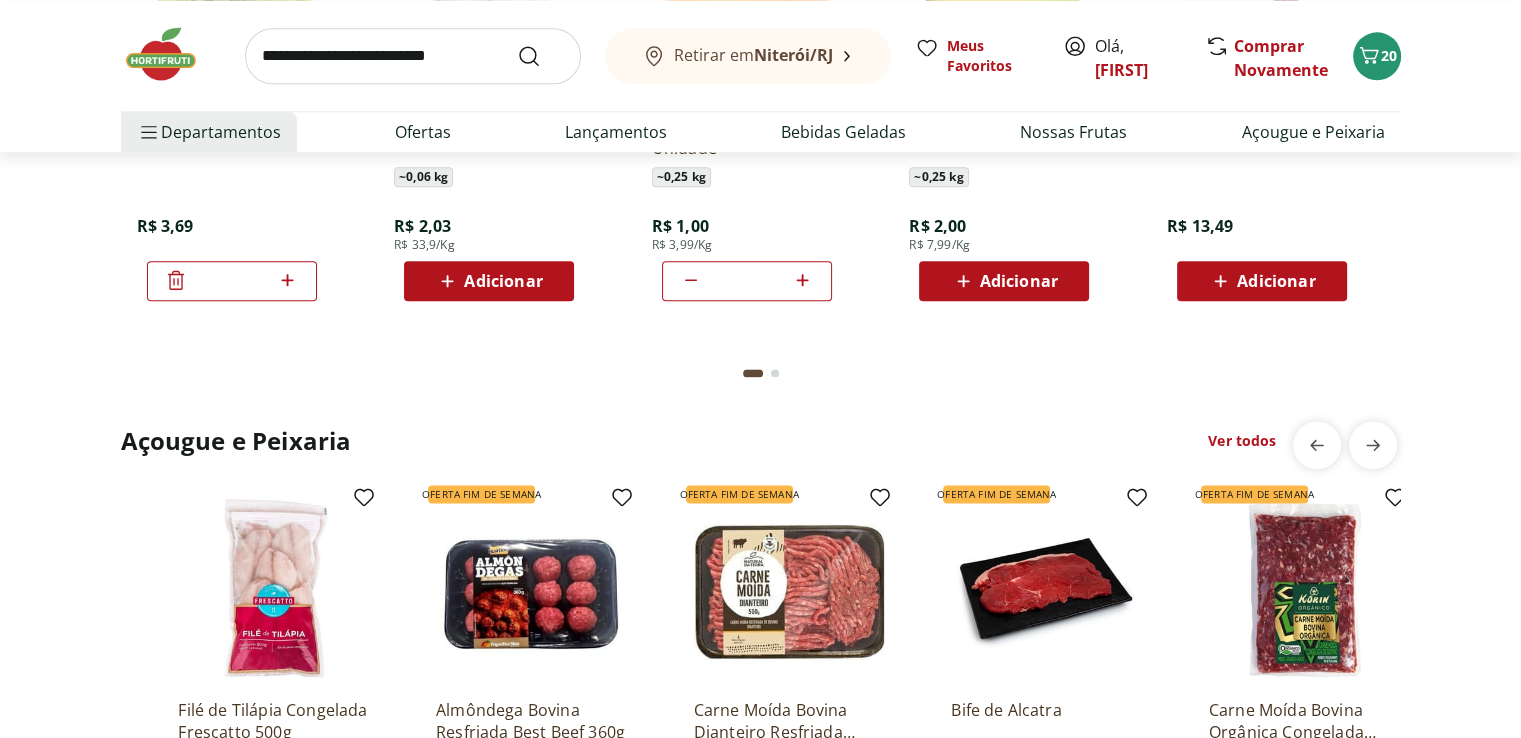 scroll, scrollTop: 0, scrollLeft: 1288, axis: horizontal 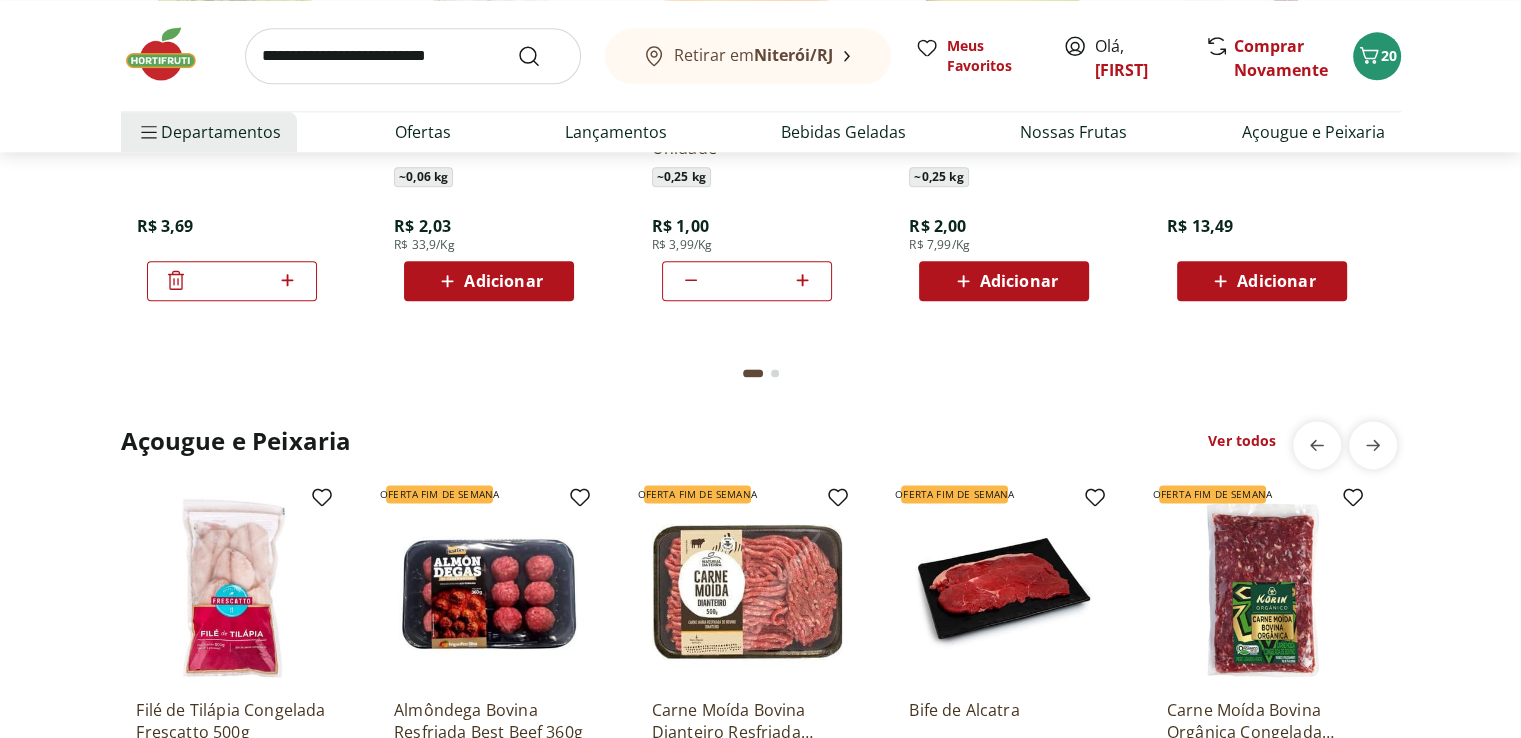 click at bounding box center (775, -211) 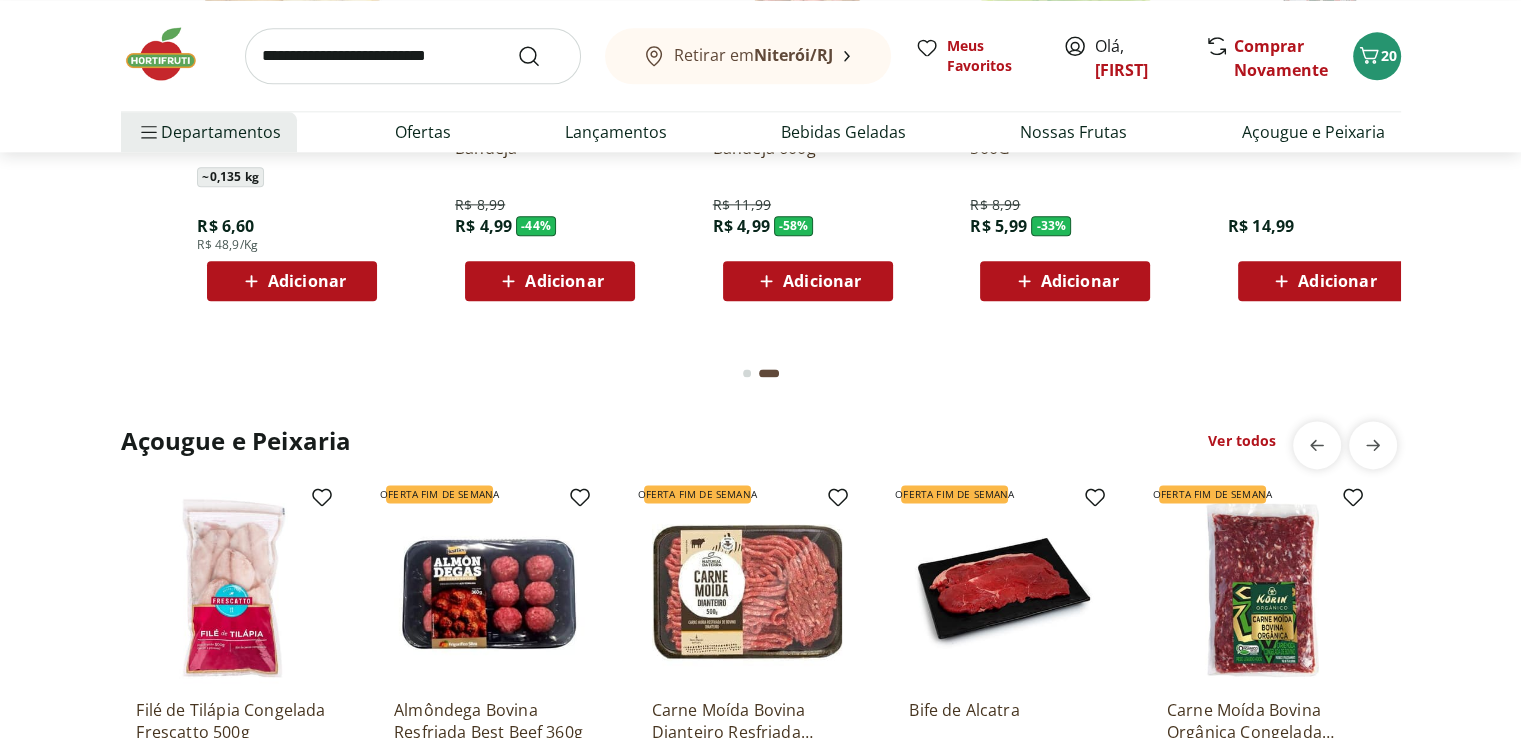 scroll, scrollTop: 0, scrollLeft: 1288, axis: horizontal 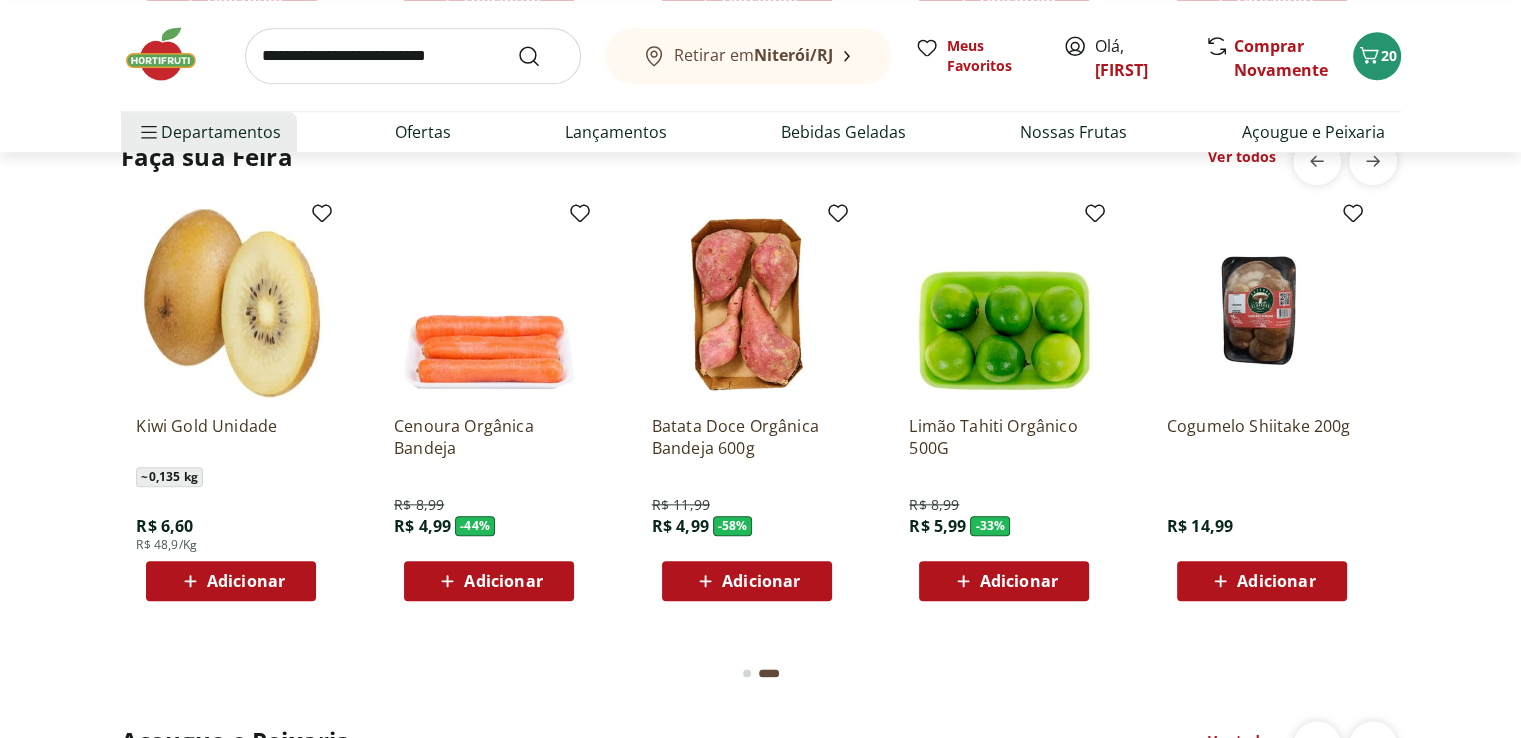 click on "Adicionar" at bounding box center (1791, -3) 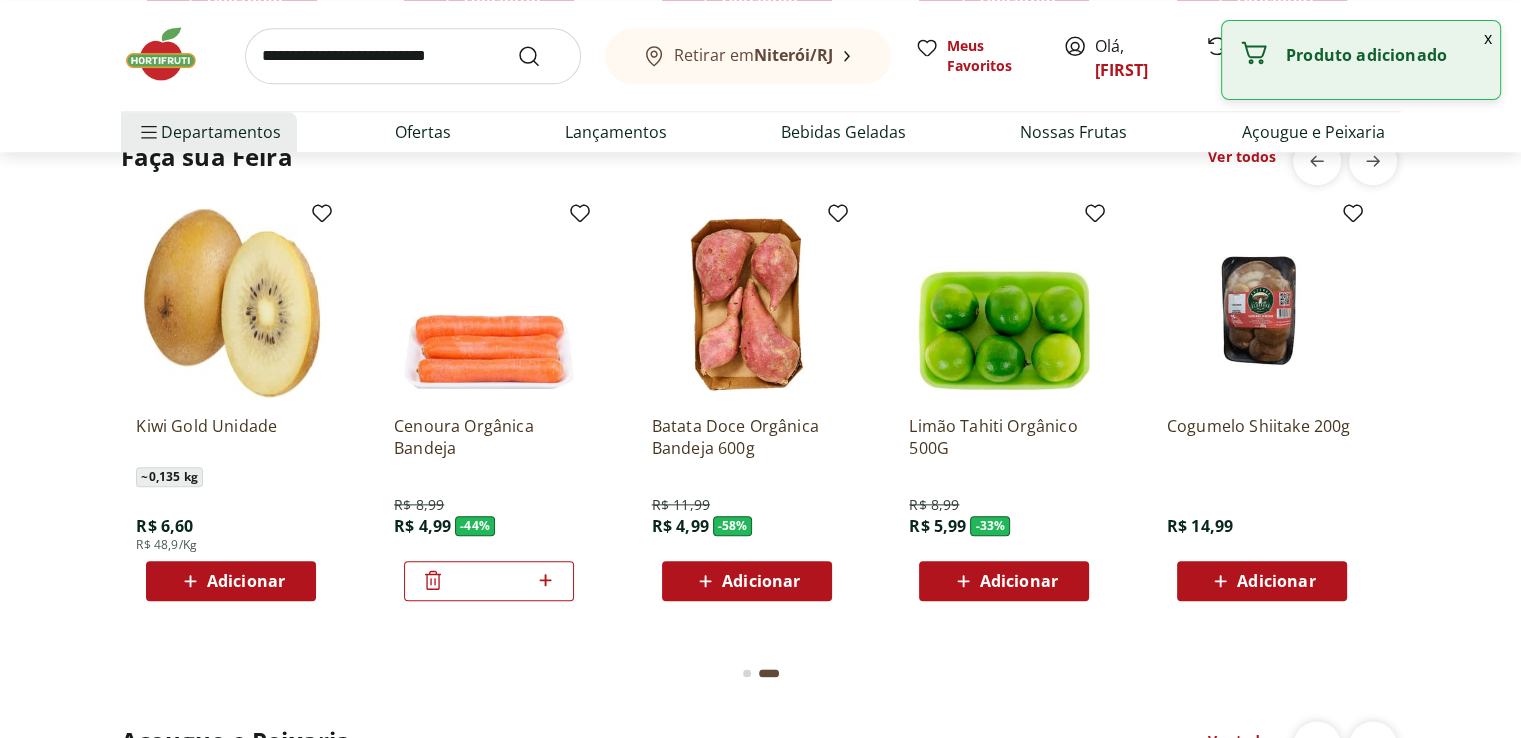 click on "Adicionar" at bounding box center (2049, -3) 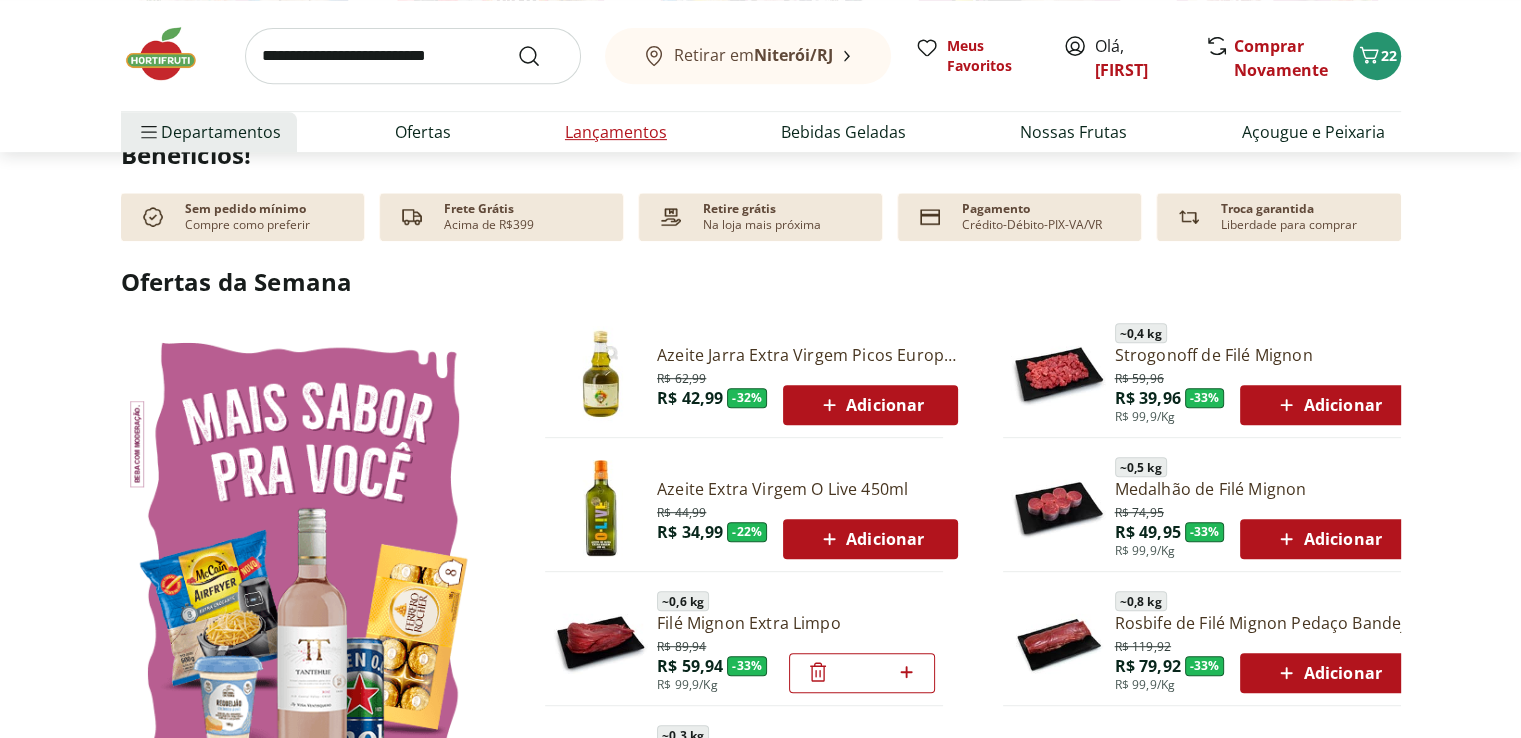 scroll, scrollTop: 800, scrollLeft: 0, axis: vertical 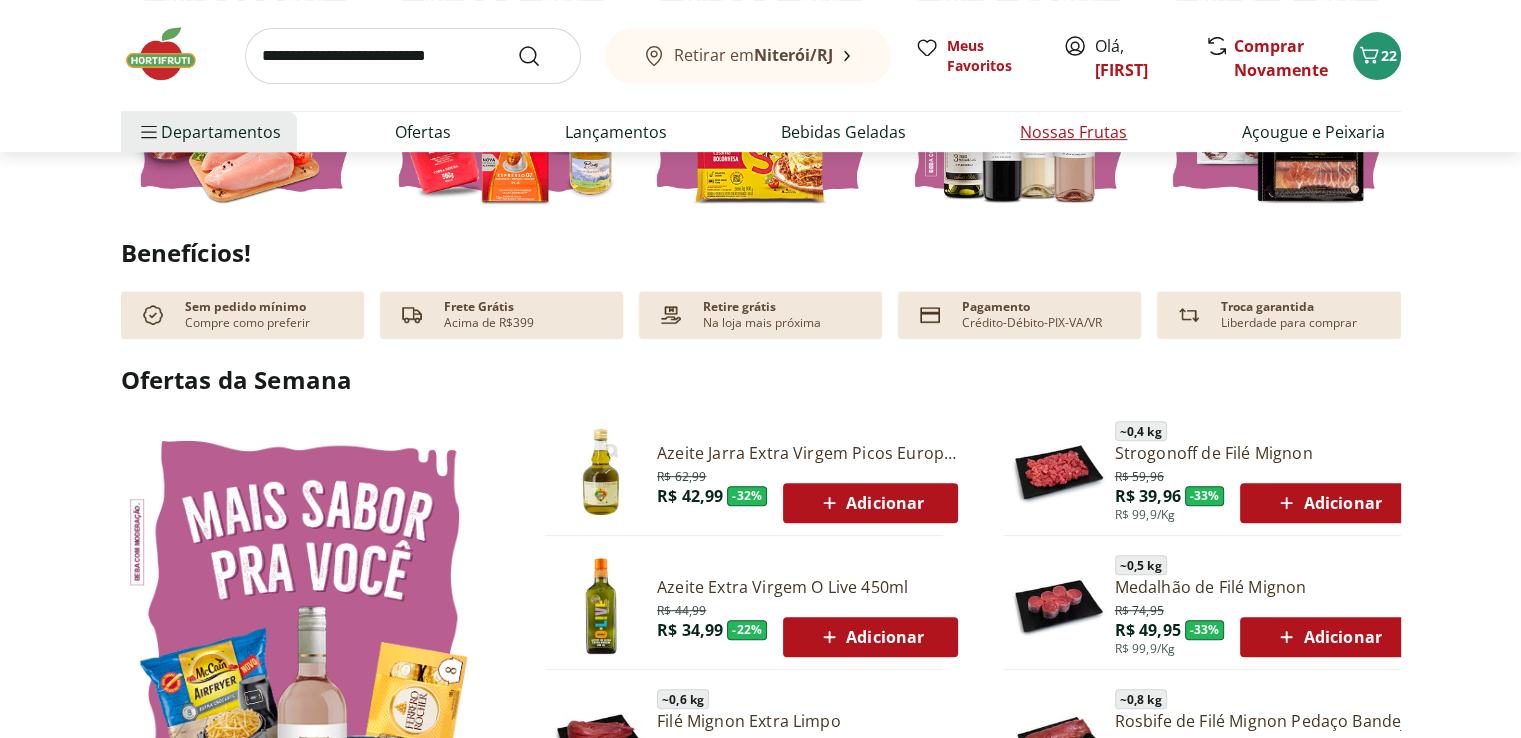 click on "Nossas Frutas" at bounding box center (1073, 132) 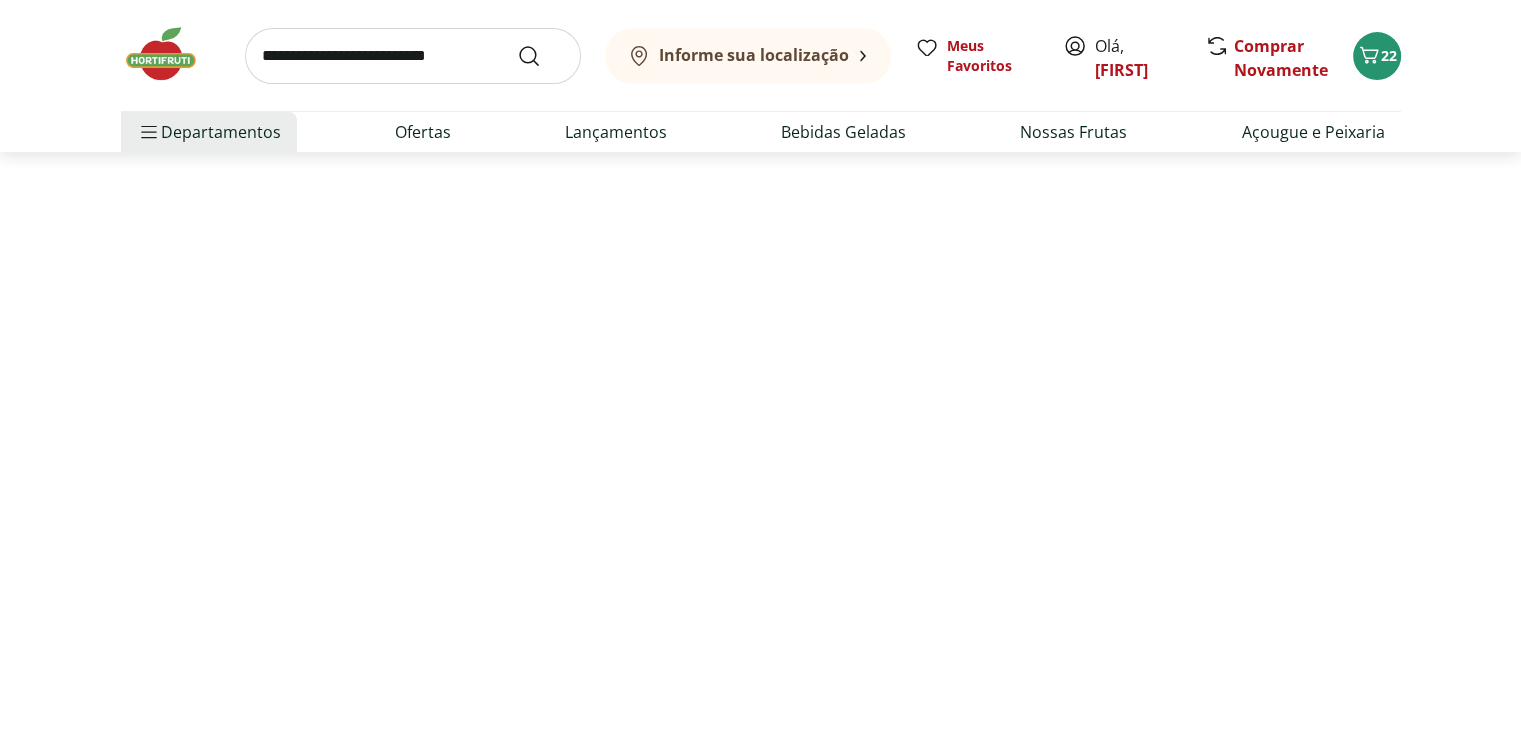scroll, scrollTop: 0, scrollLeft: 0, axis: both 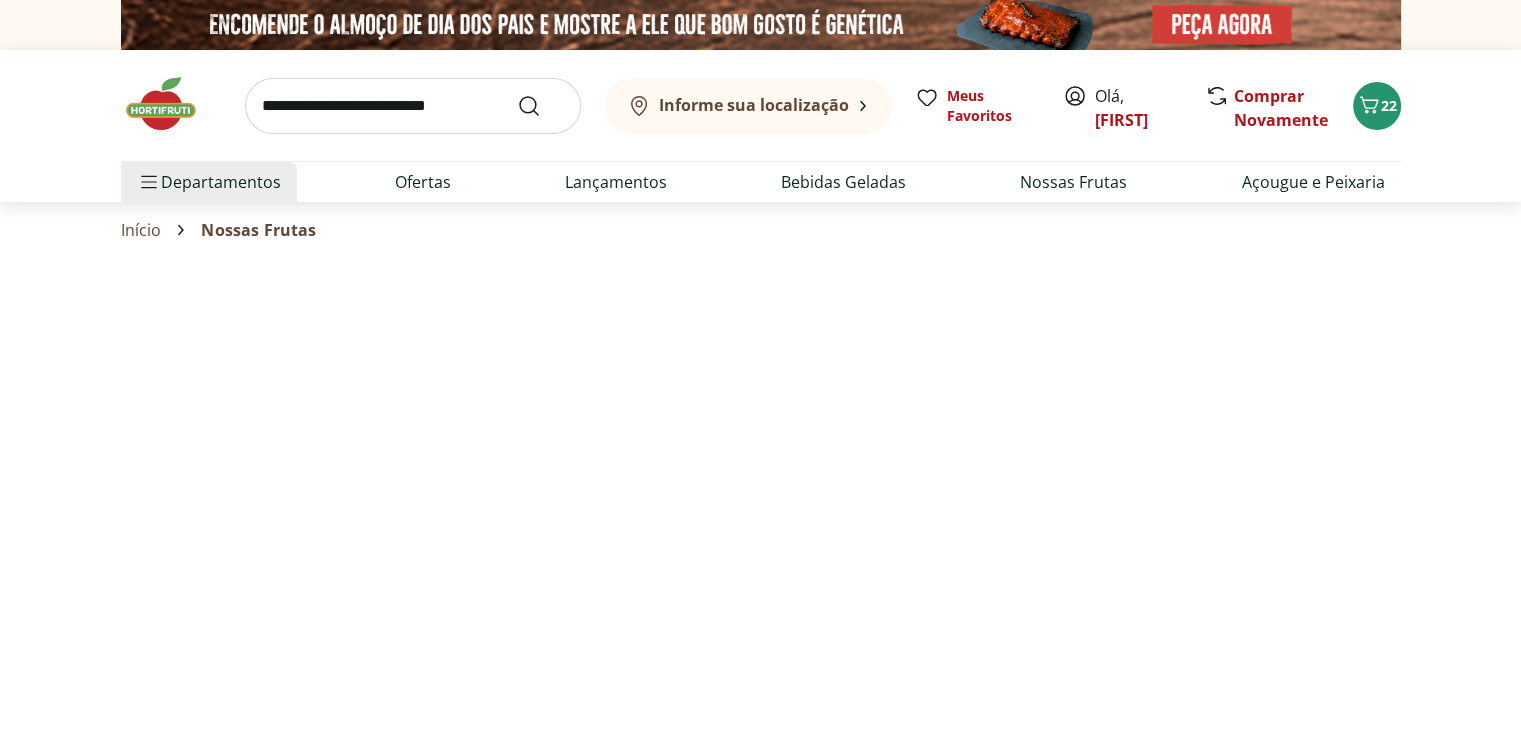 select on "**********" 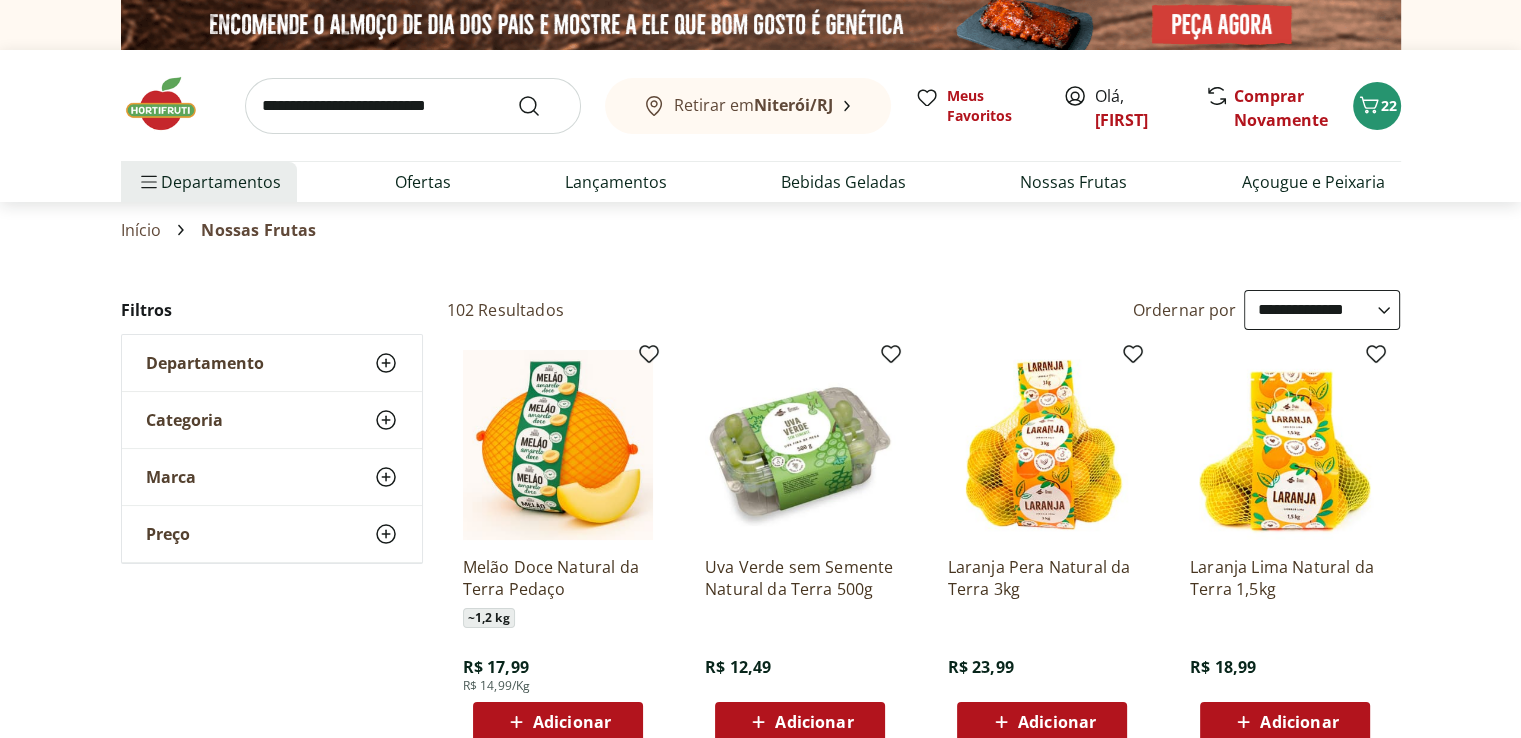 click at bounding box center [413, 106] 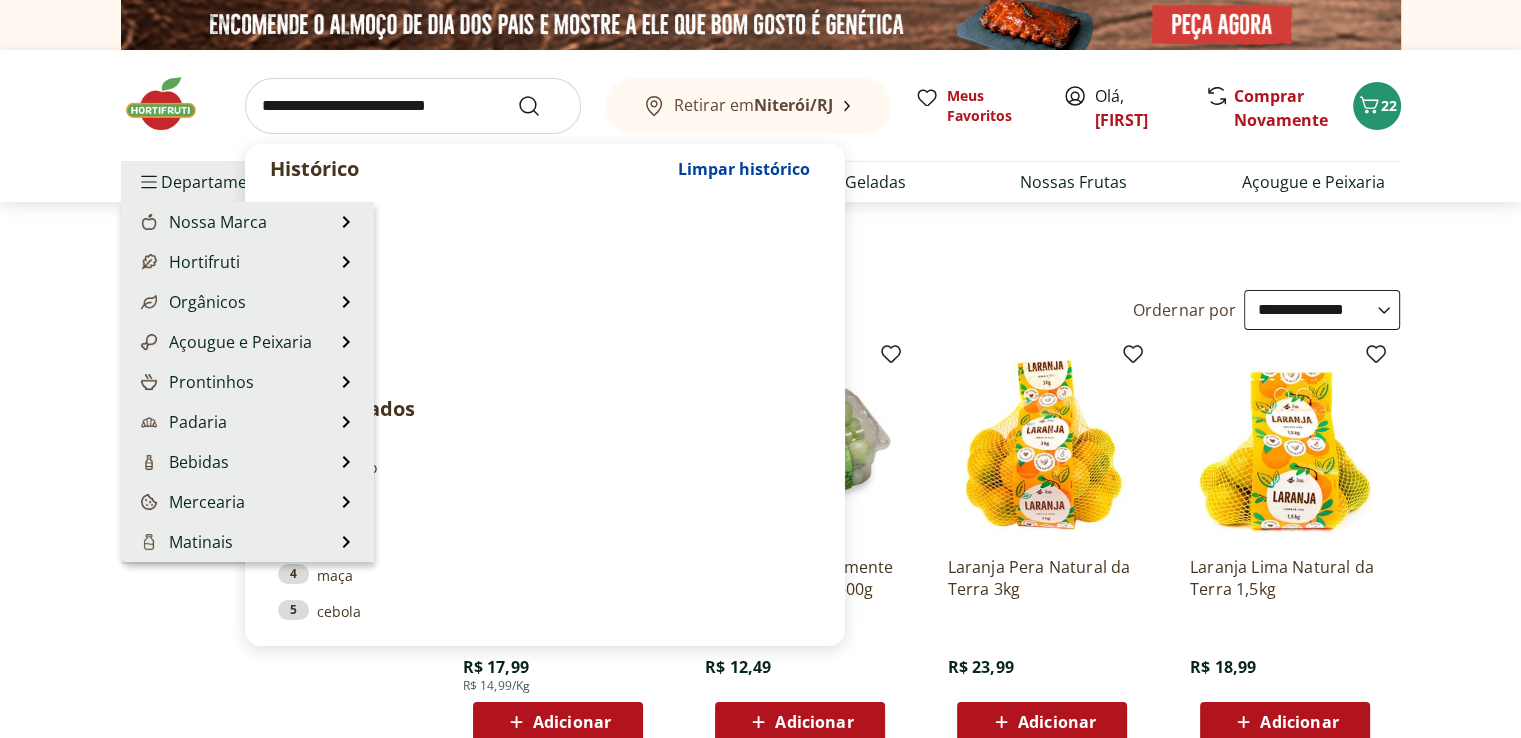 click on "Departamentos" at bounding box center [209, 182] 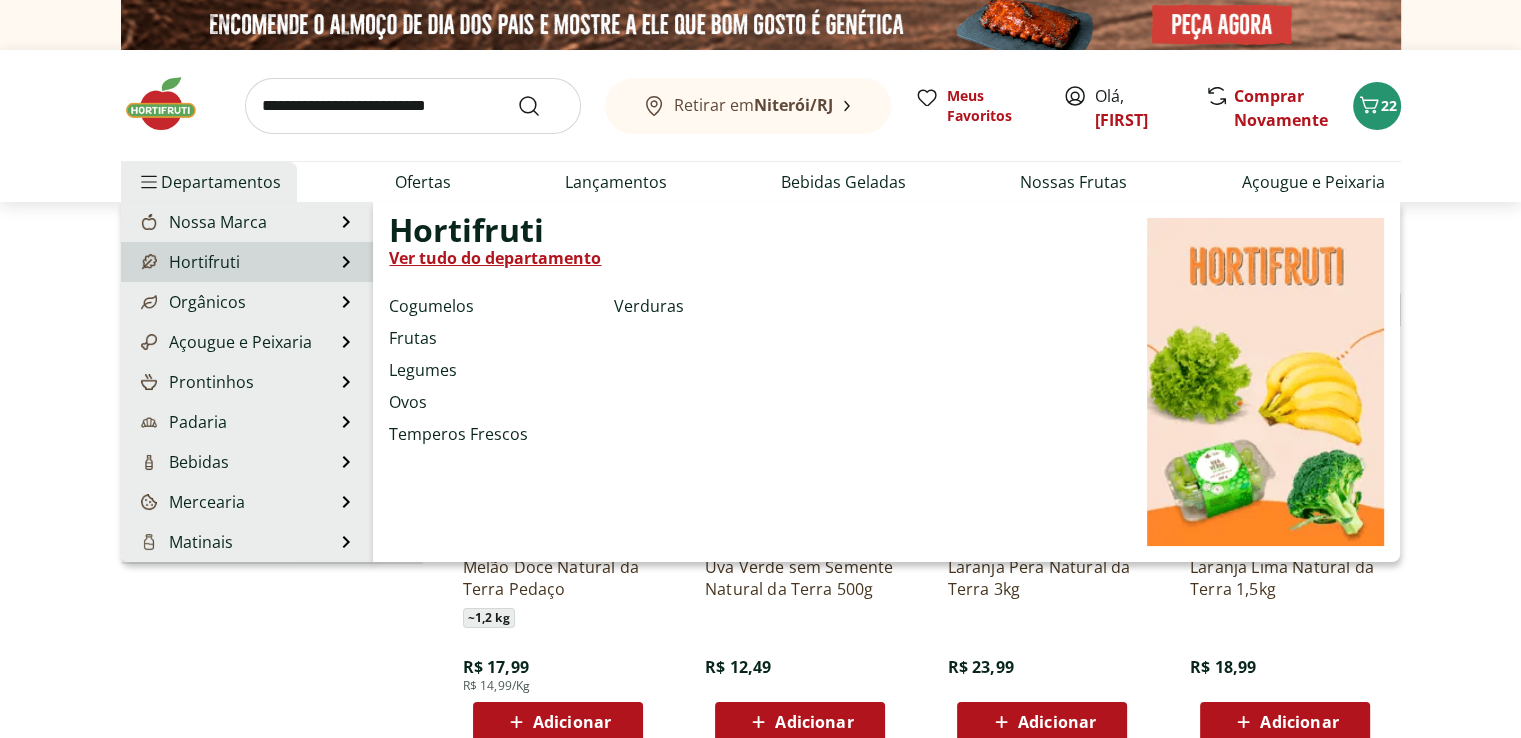 click on "Hortifruti" at bounding box center [188, 262] 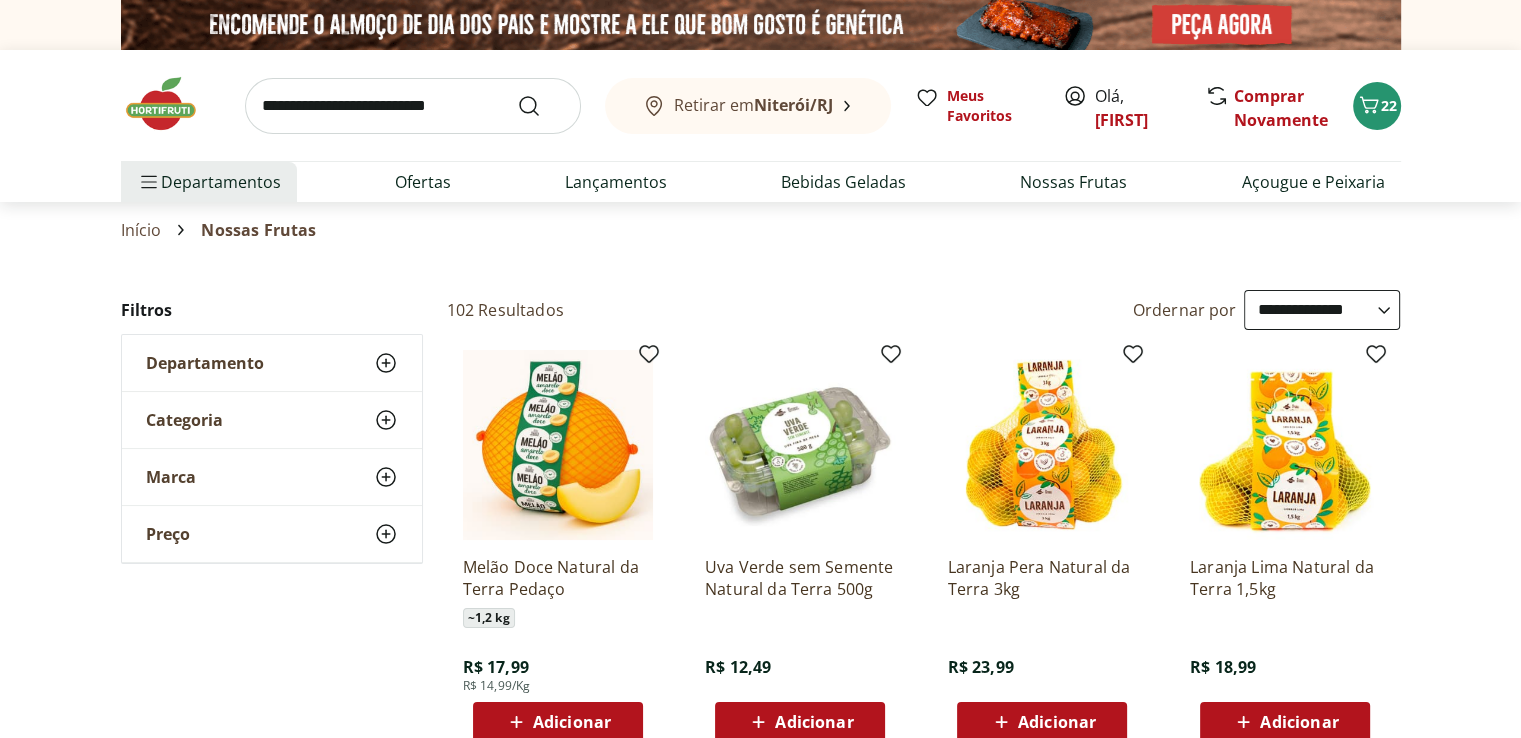 select on "**********" 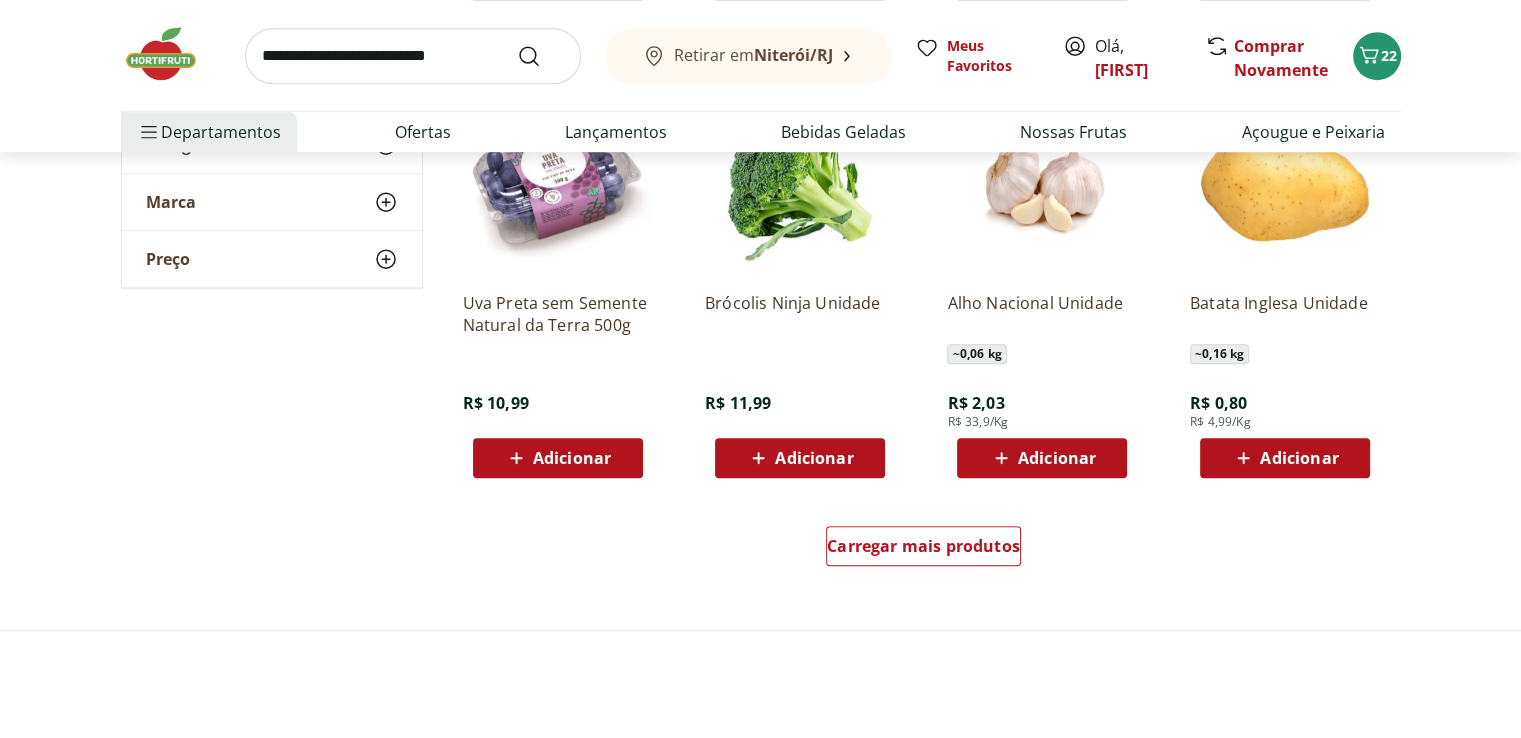 scroll, scrollTop: 1200, scrollLeft: 0, axis: vertical 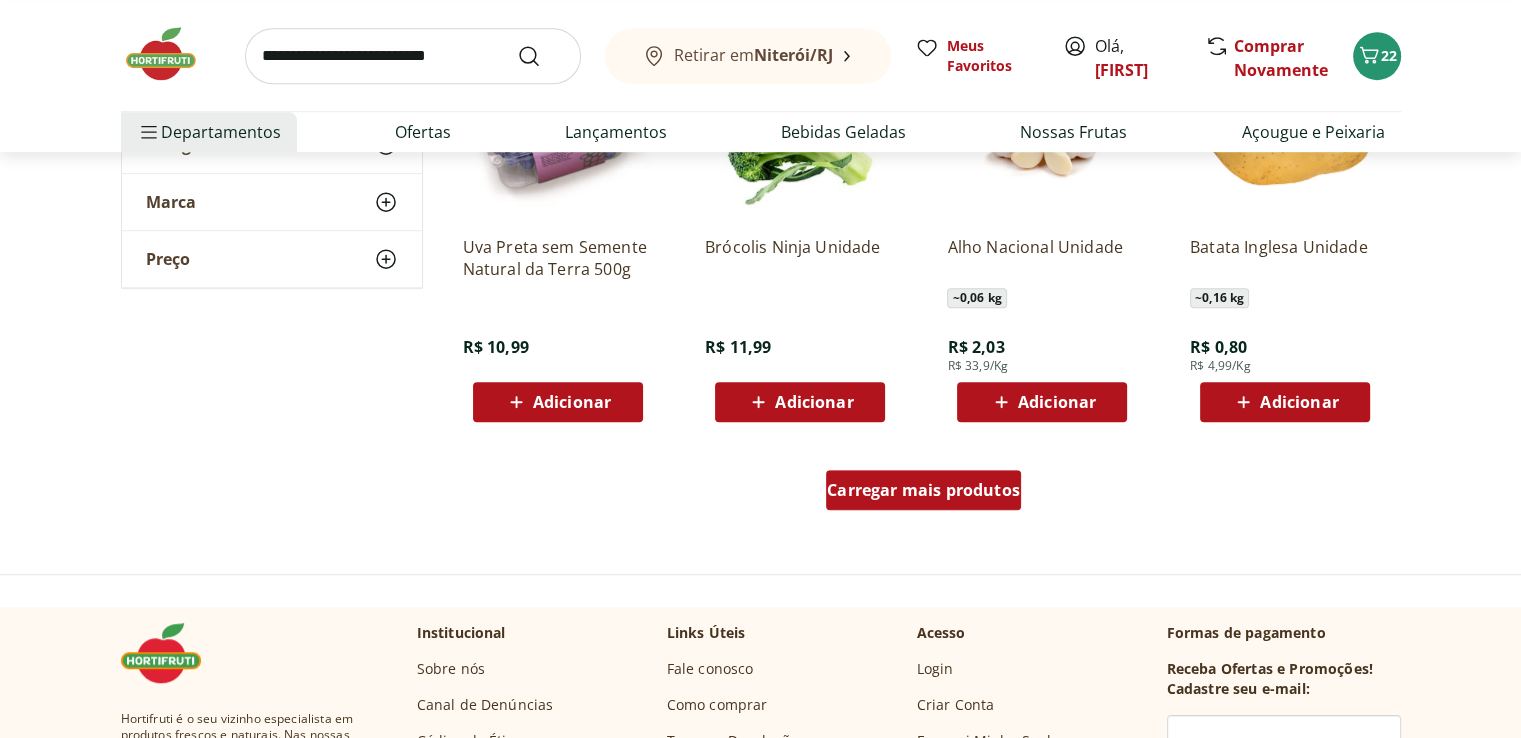 click on "Carregar mais produtos" at bounding box center [923, 490] 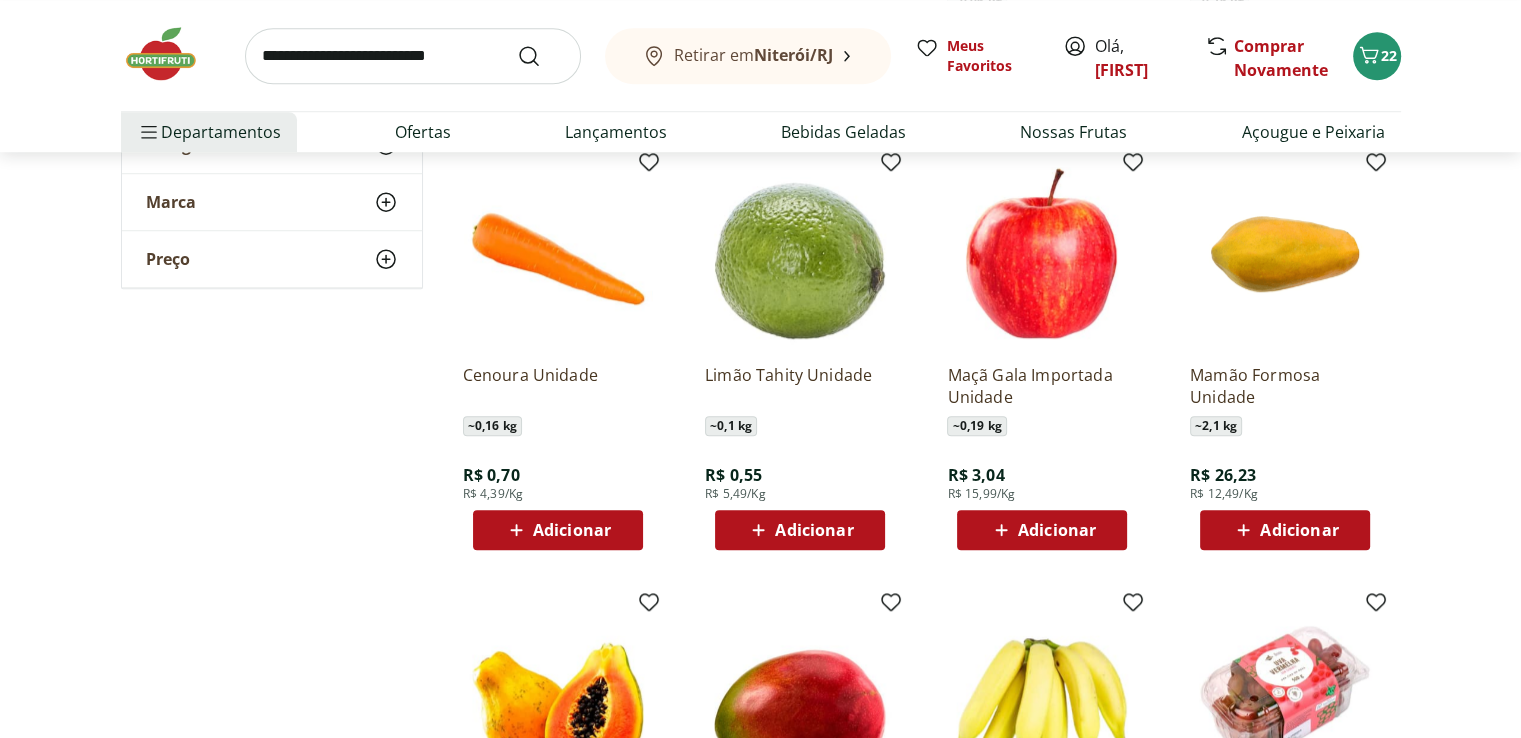 scroll, scrollTop: 1500, scrollLeft: 0, axis: vertical 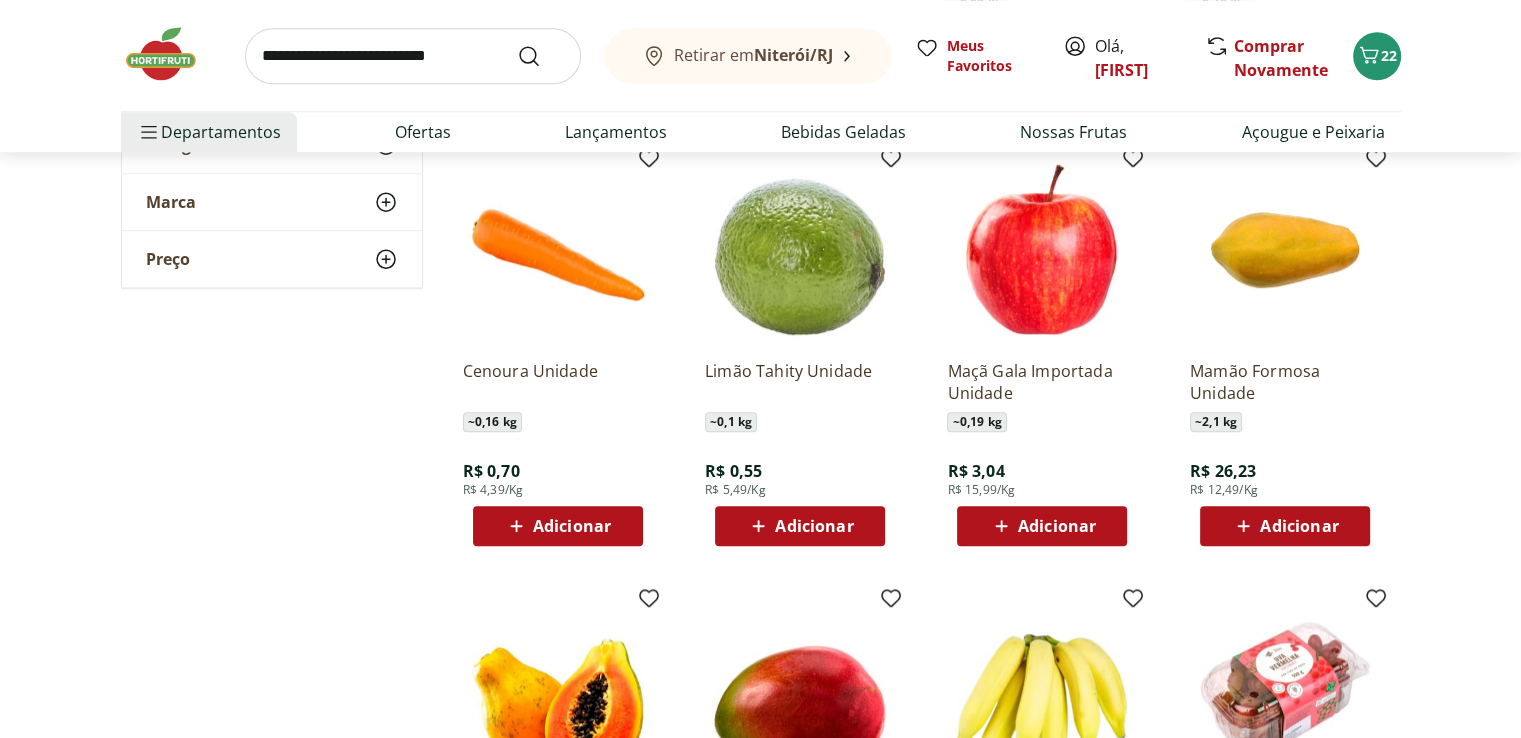 click on "Adicionar" at bounding box center [572, 526] 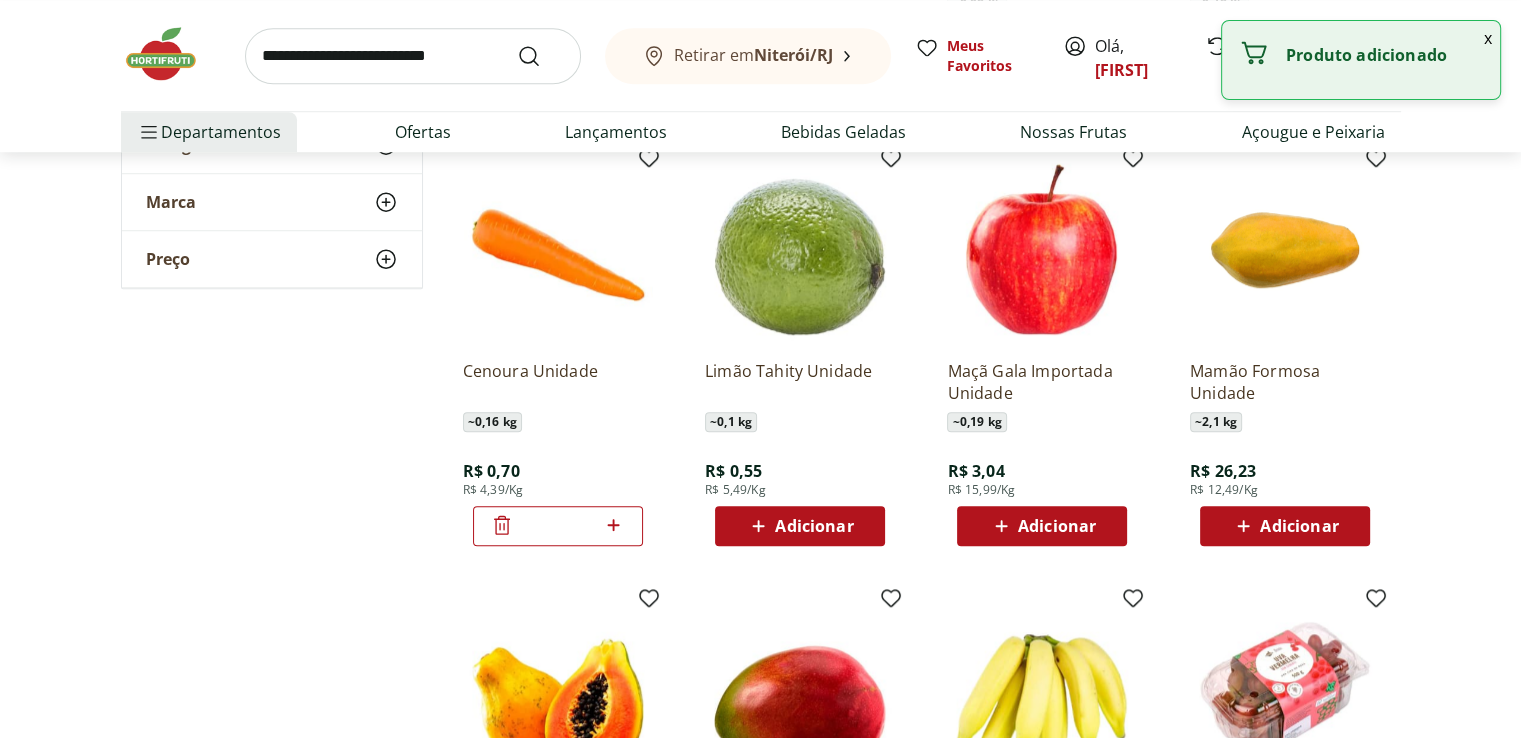 click 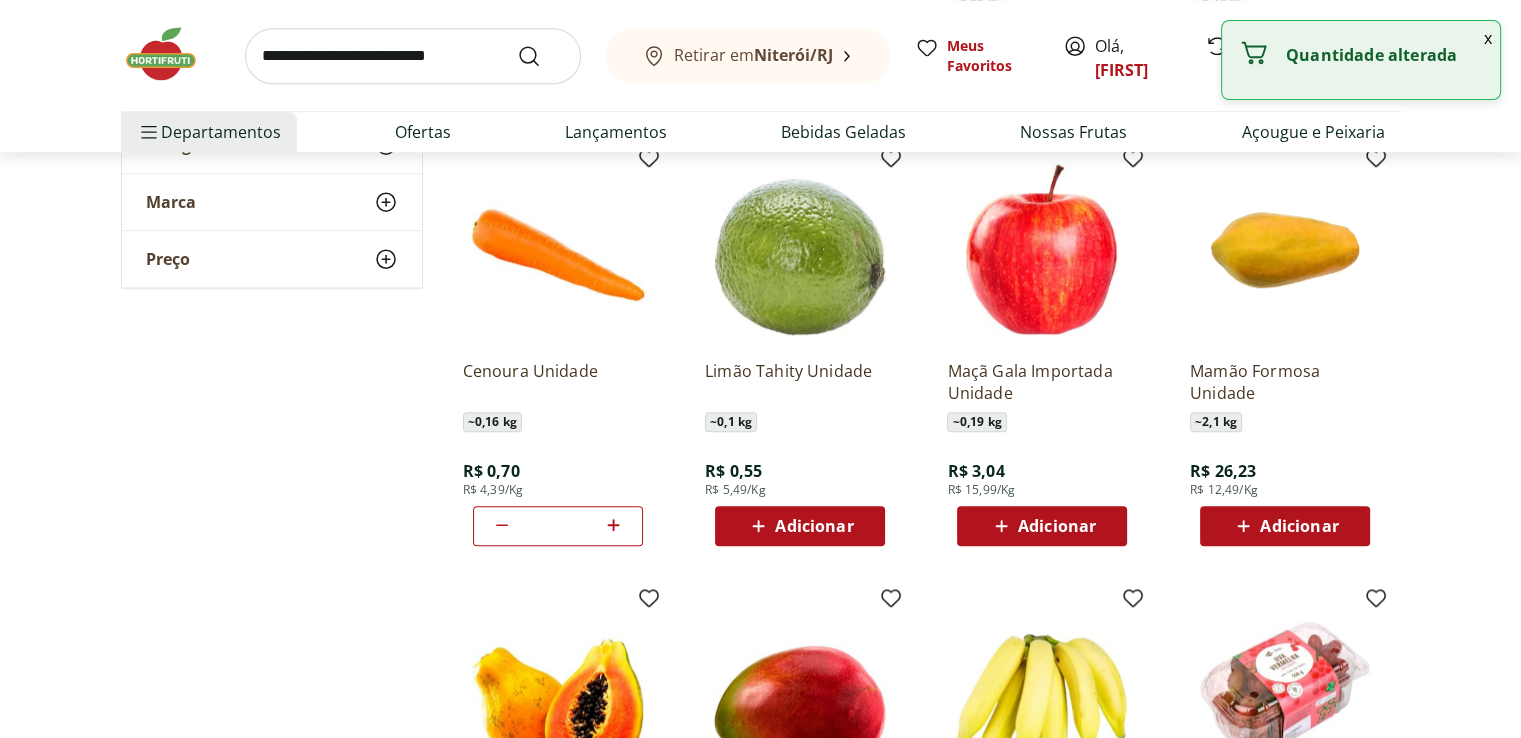 click 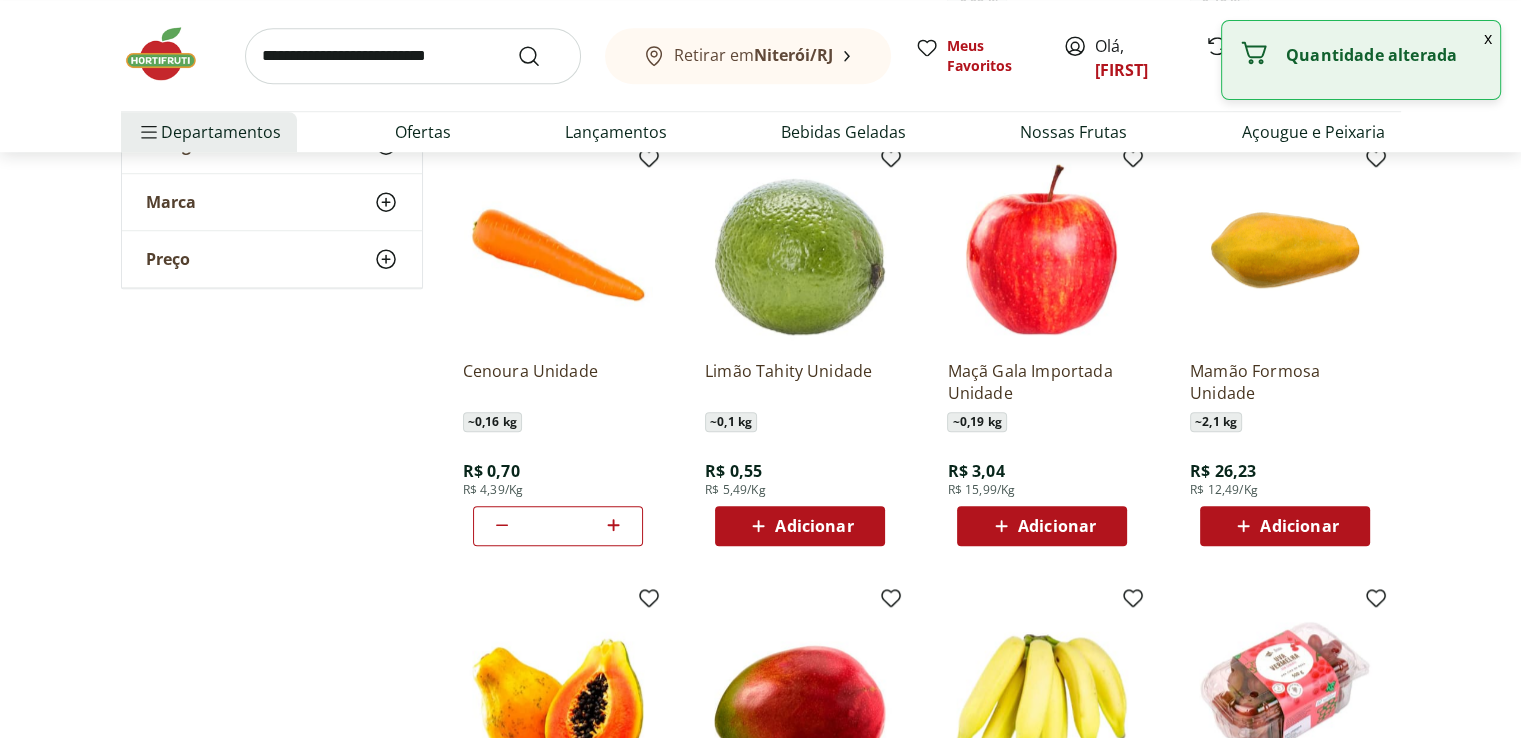click 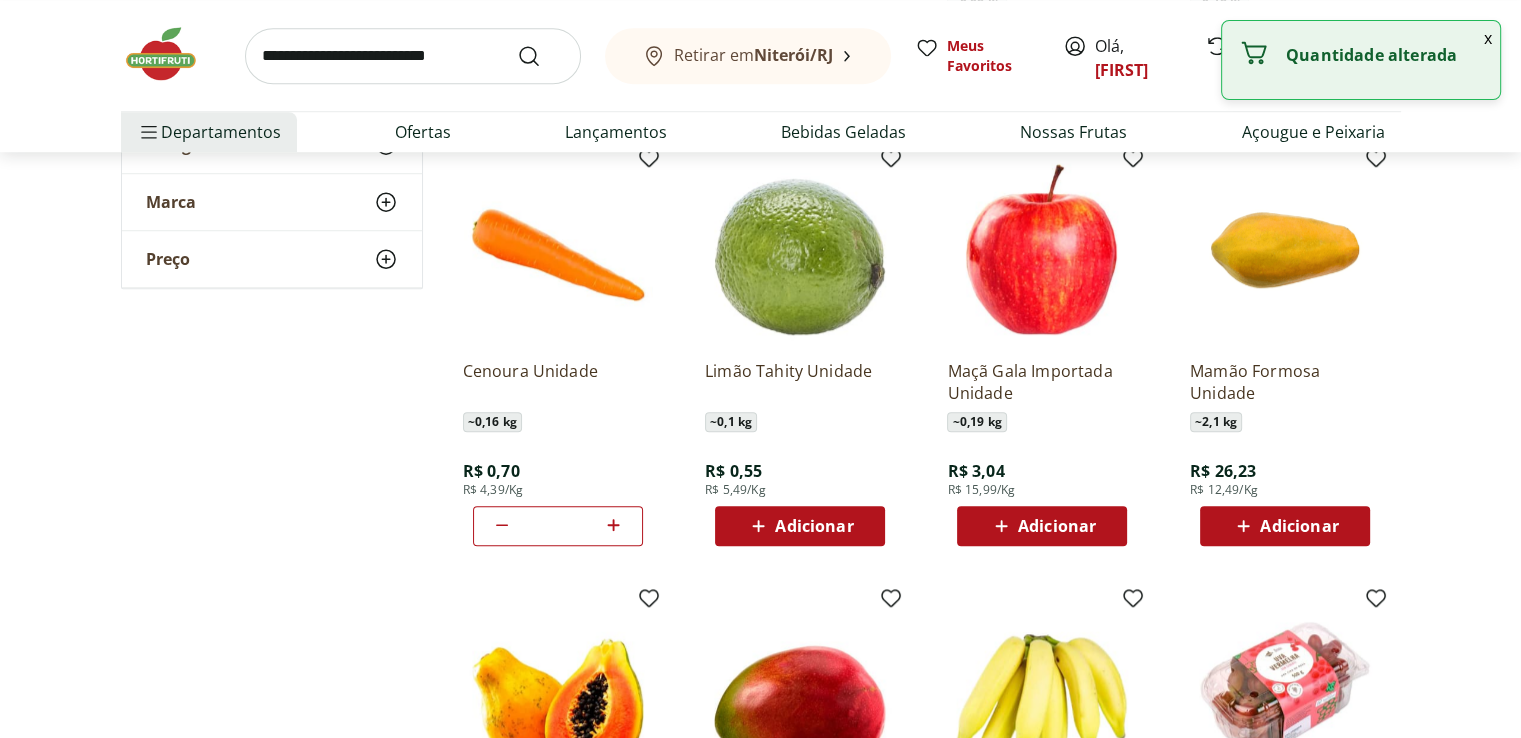 click 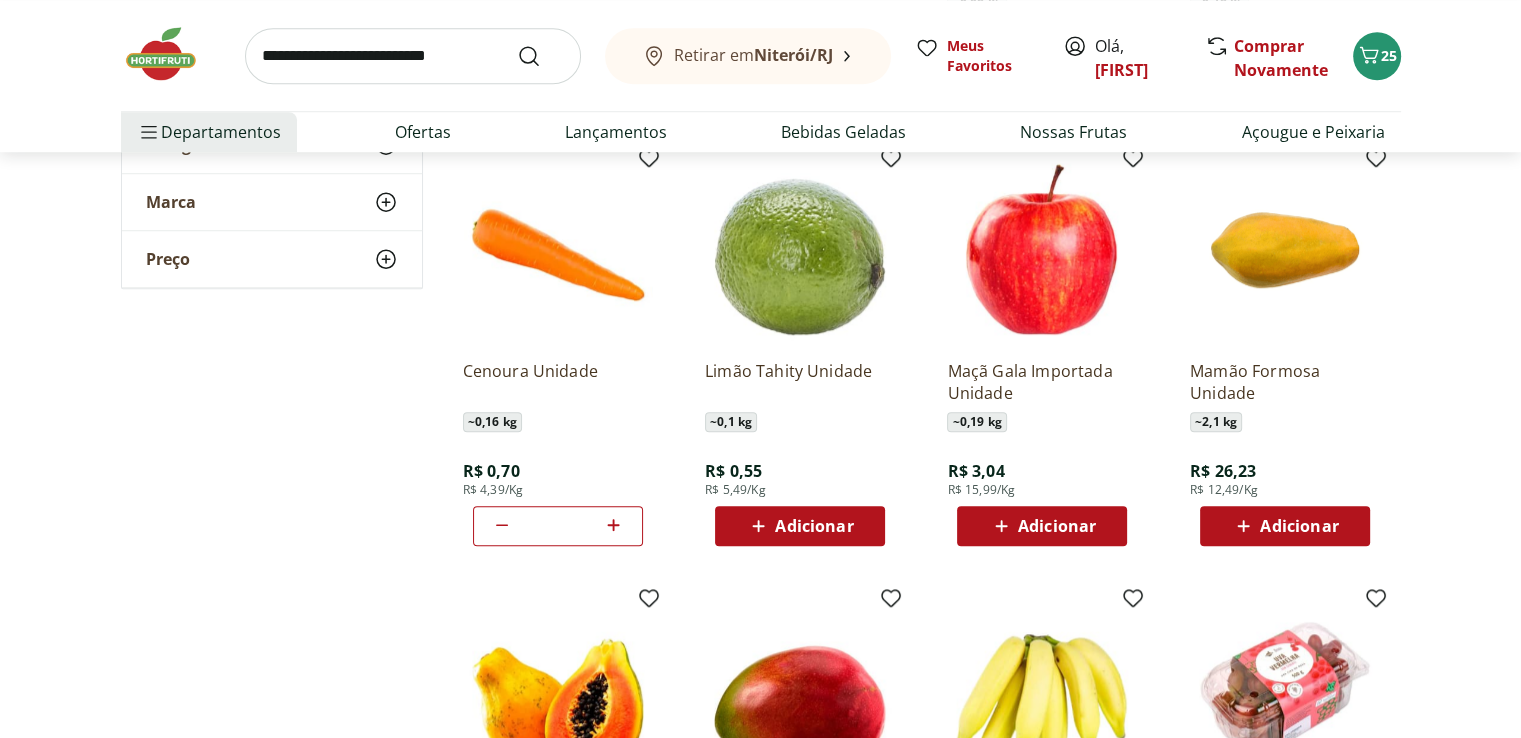 click on "Adicionar" at bounding box center (814, 526) 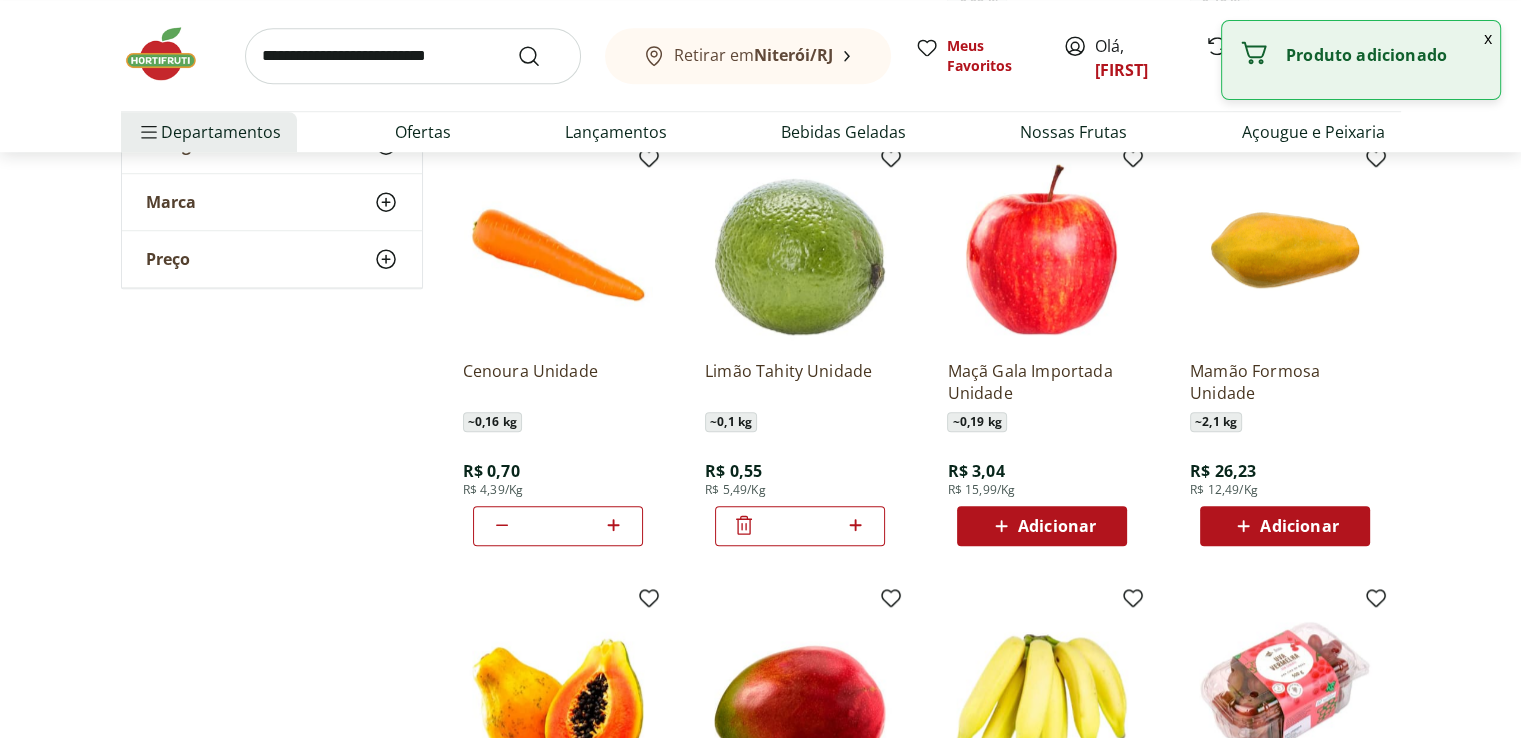 click 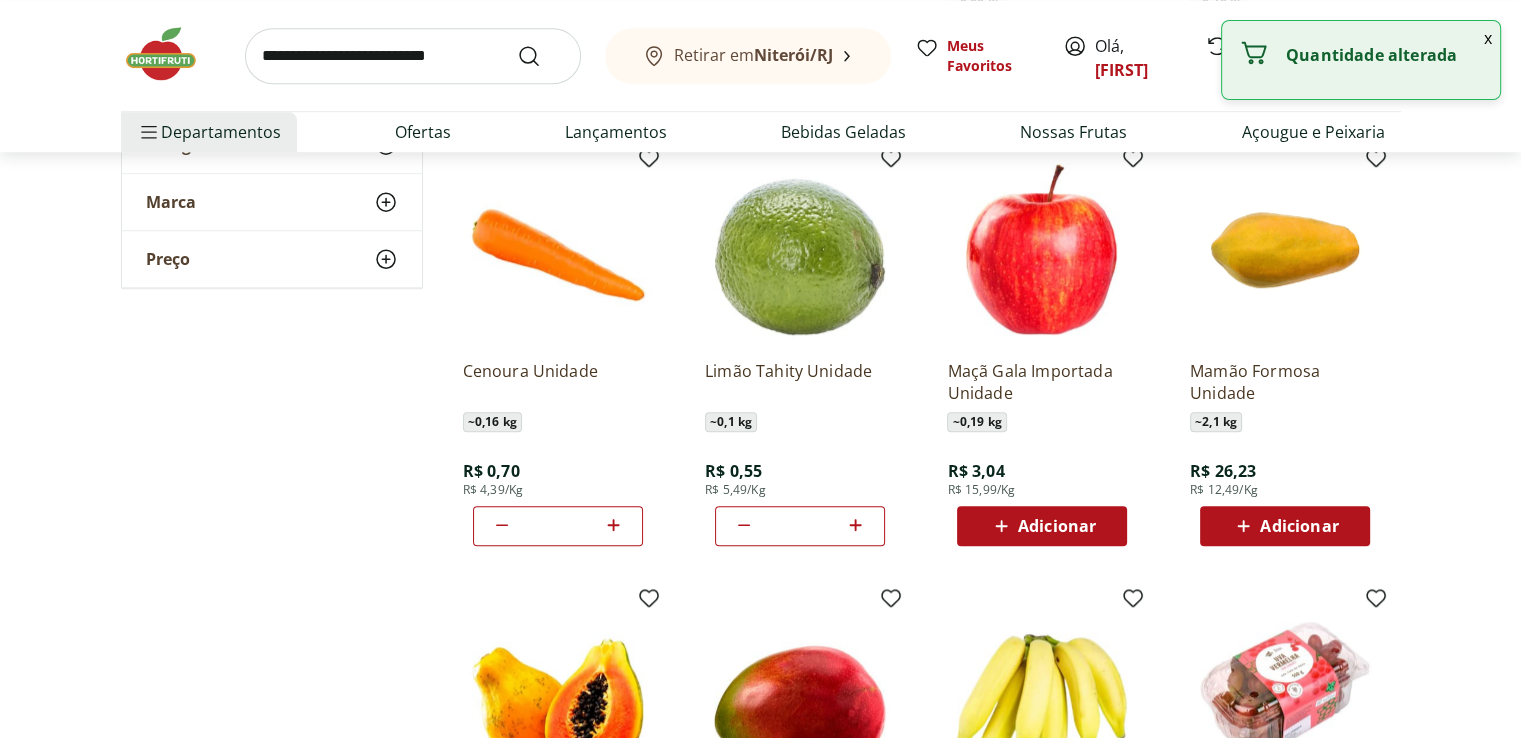click 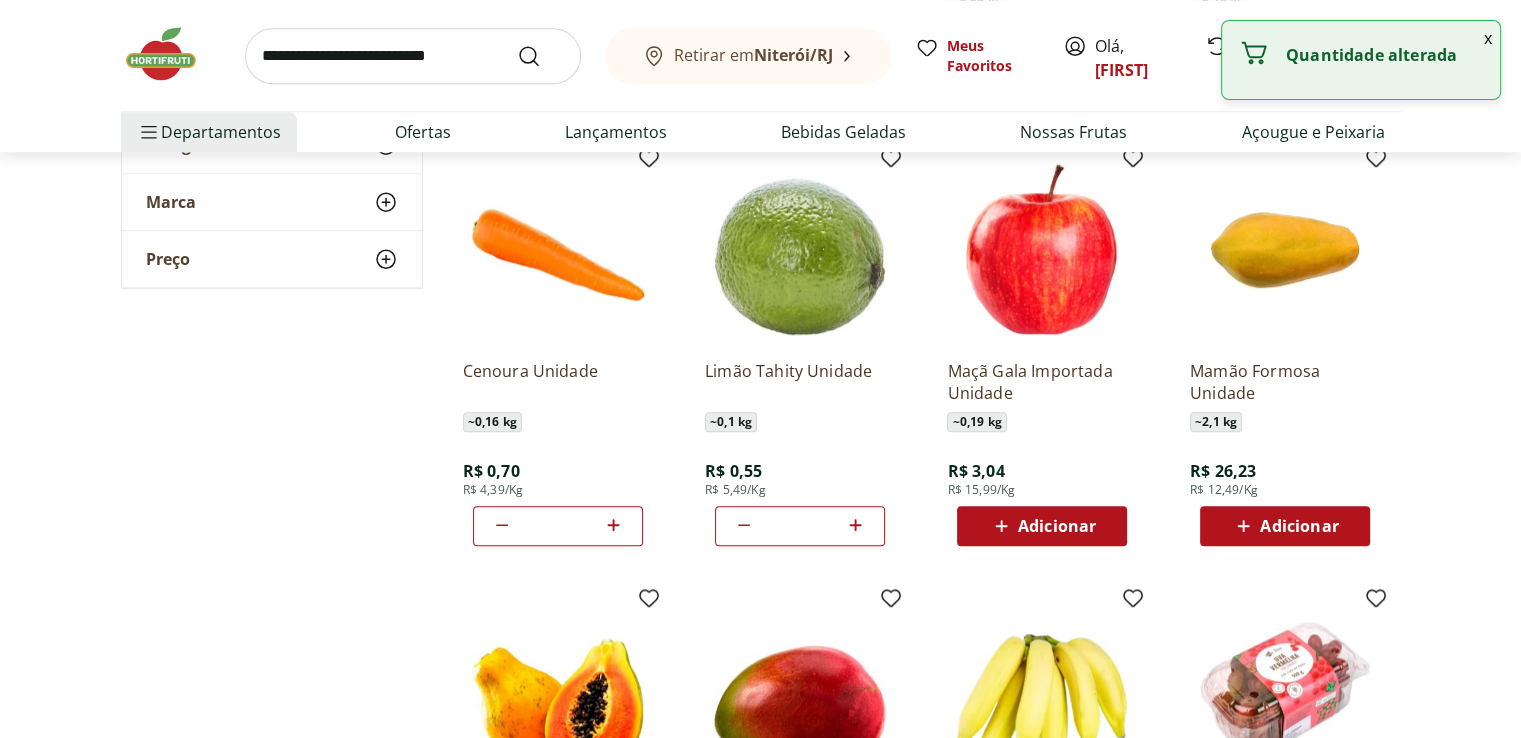 click 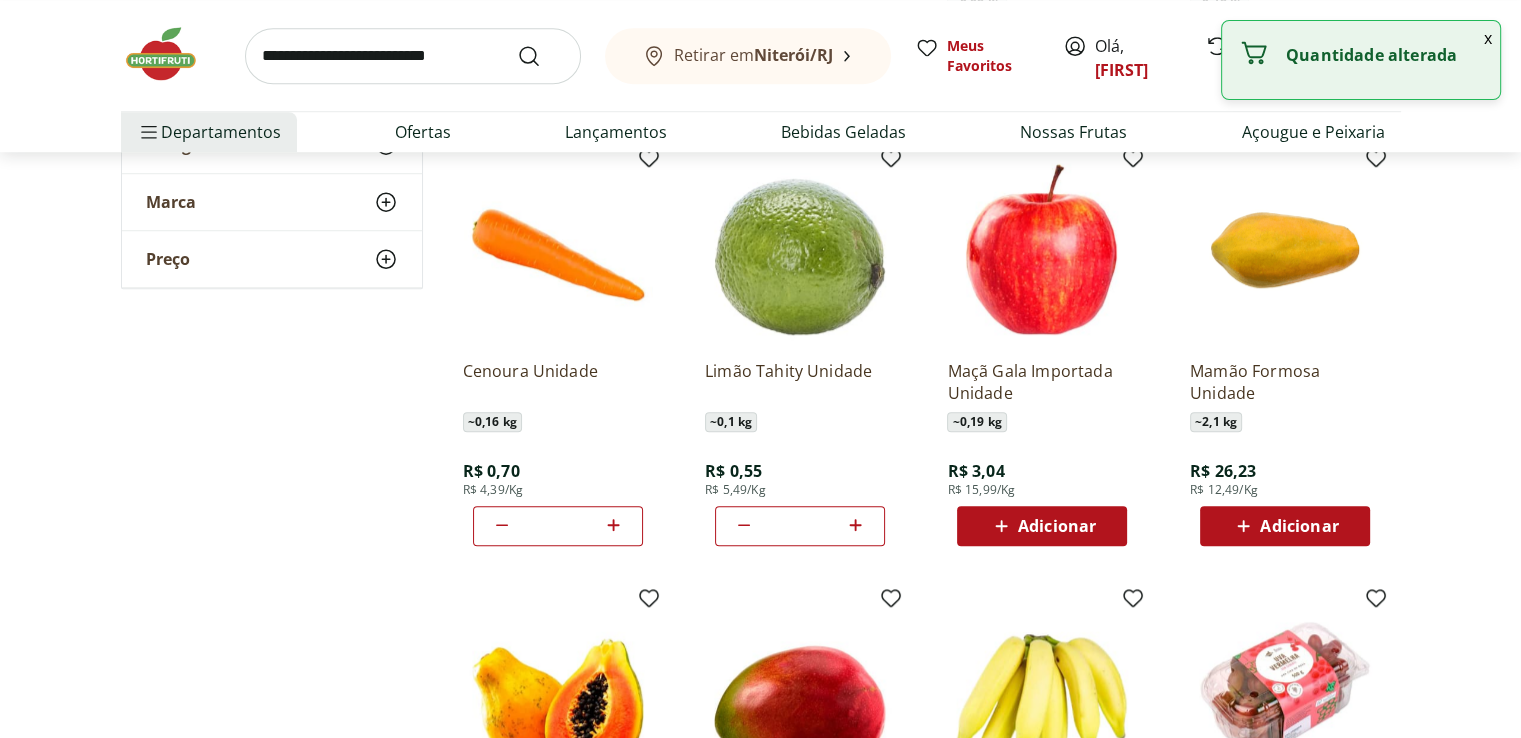 click 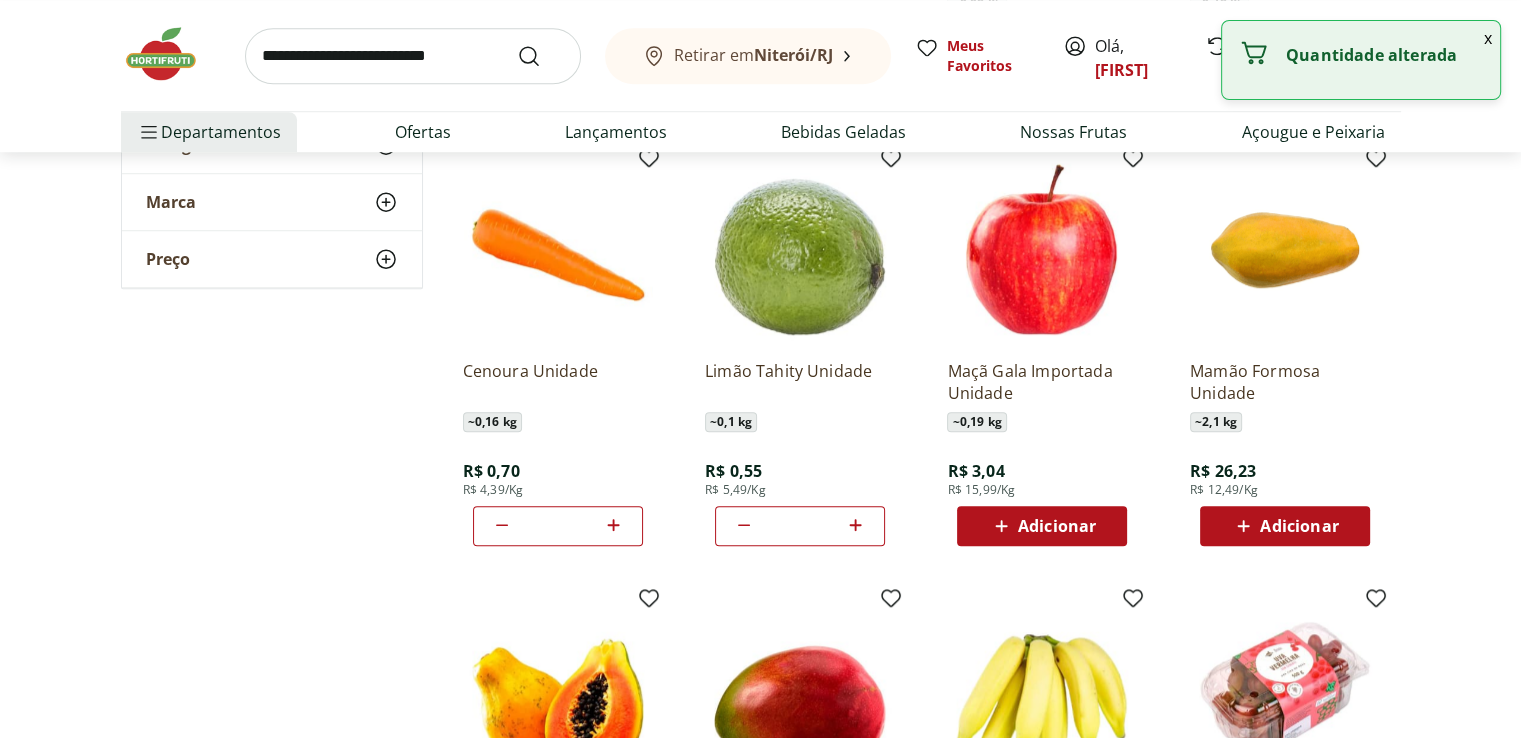 click 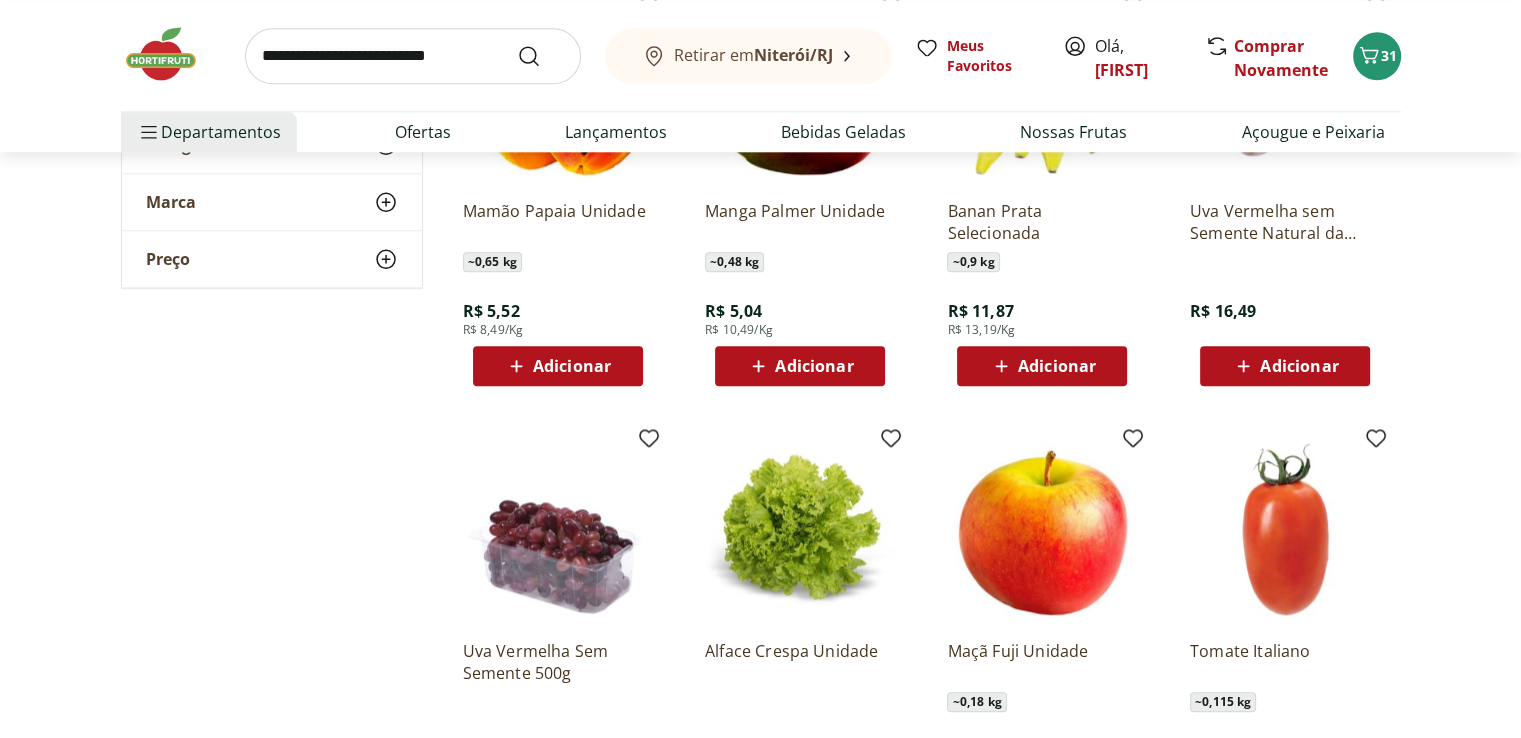 scroll, scrollTop: 2300, scrollLeft: 0, axis: vertical 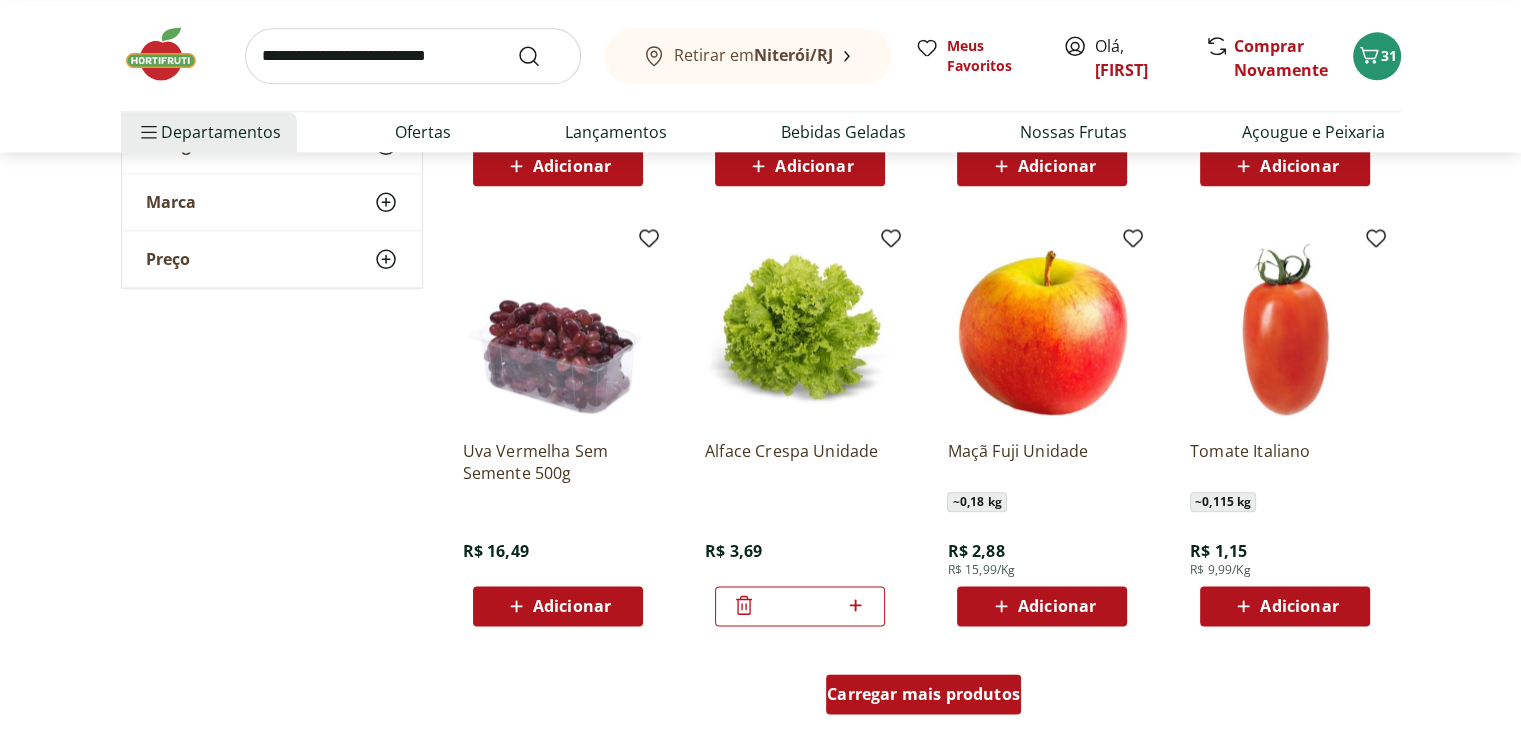 click on "Carregar mais produtos" at bounding box center (923, 694) 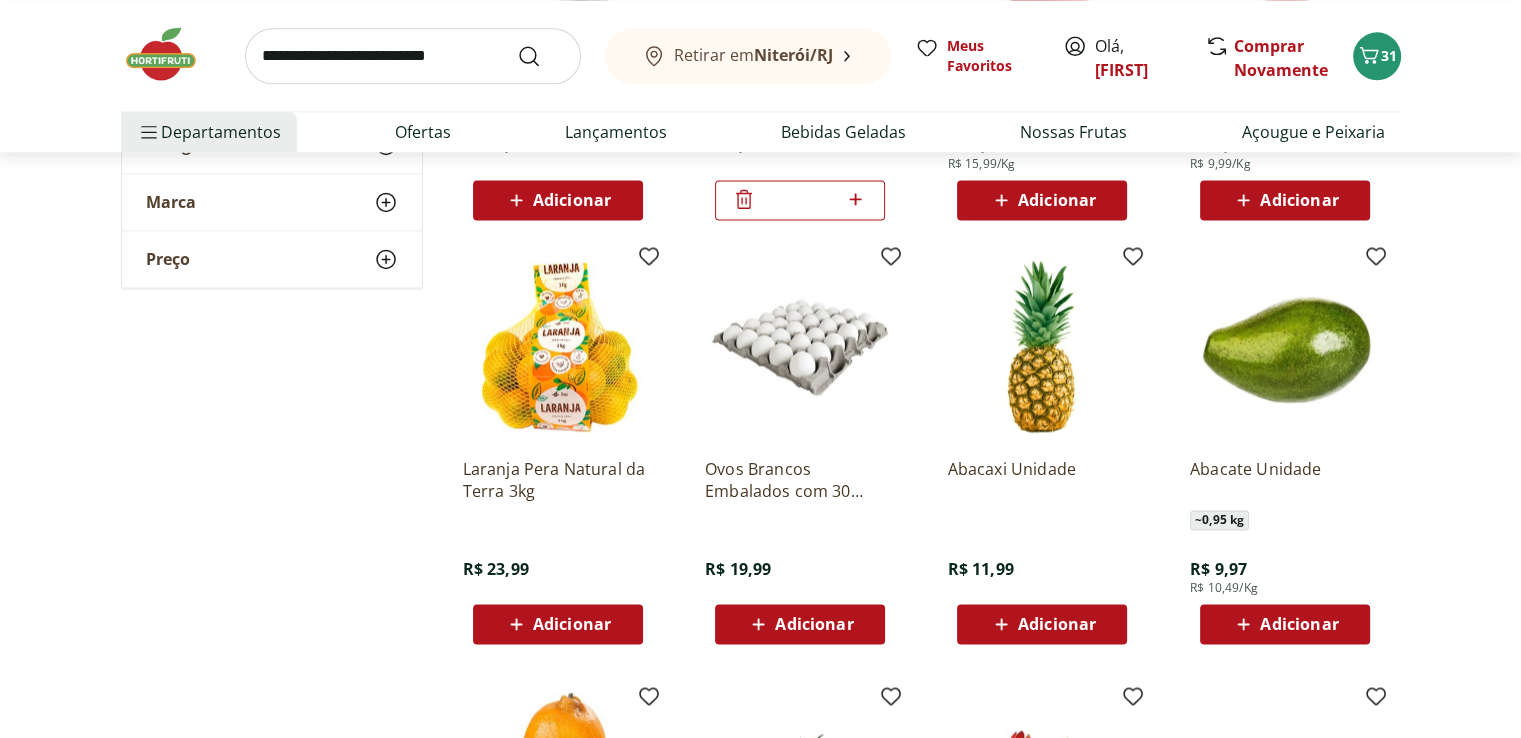 scroll, scrollTop: 2700, scrollLeft: 0, axis: vertical 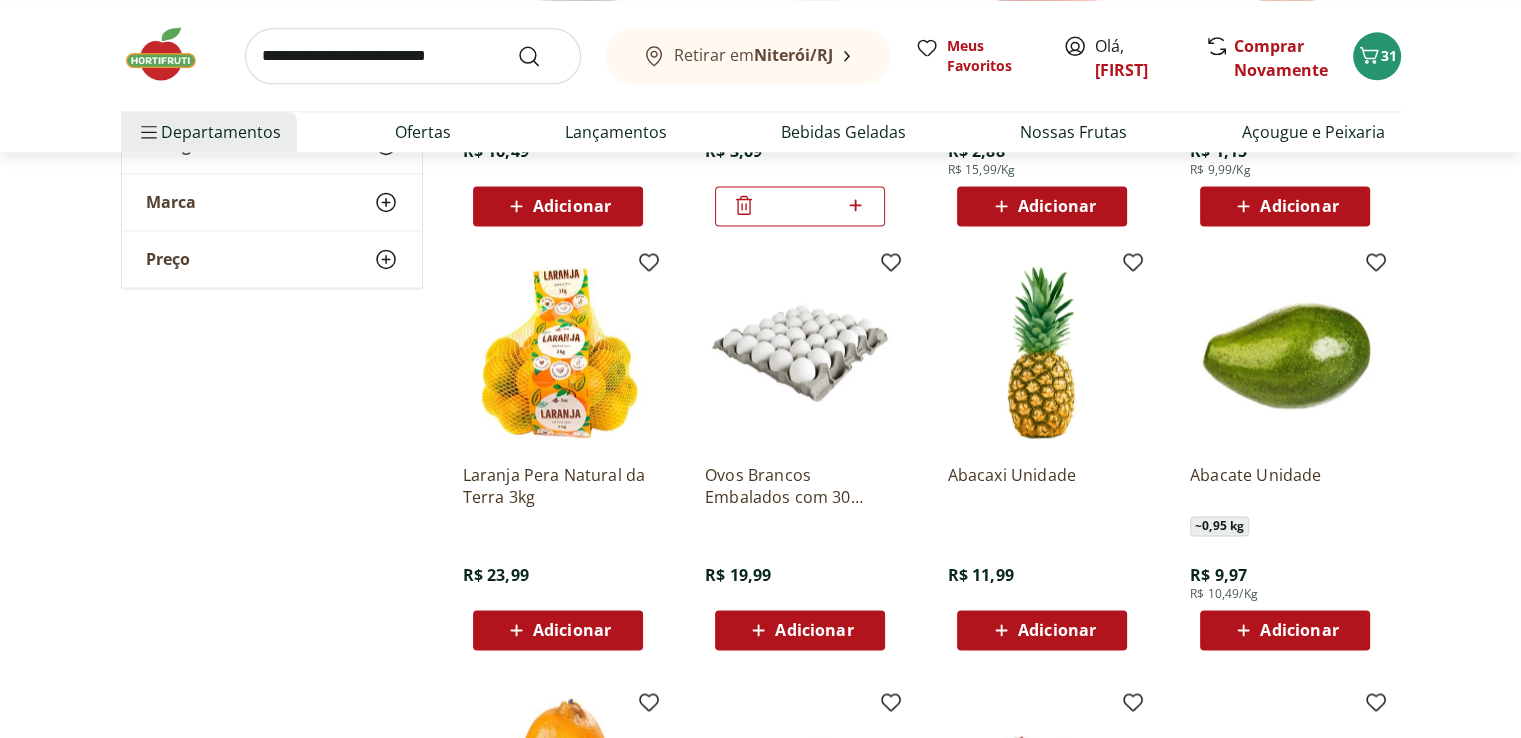 click on "Adicionar" at bounding box center (1299, 630) 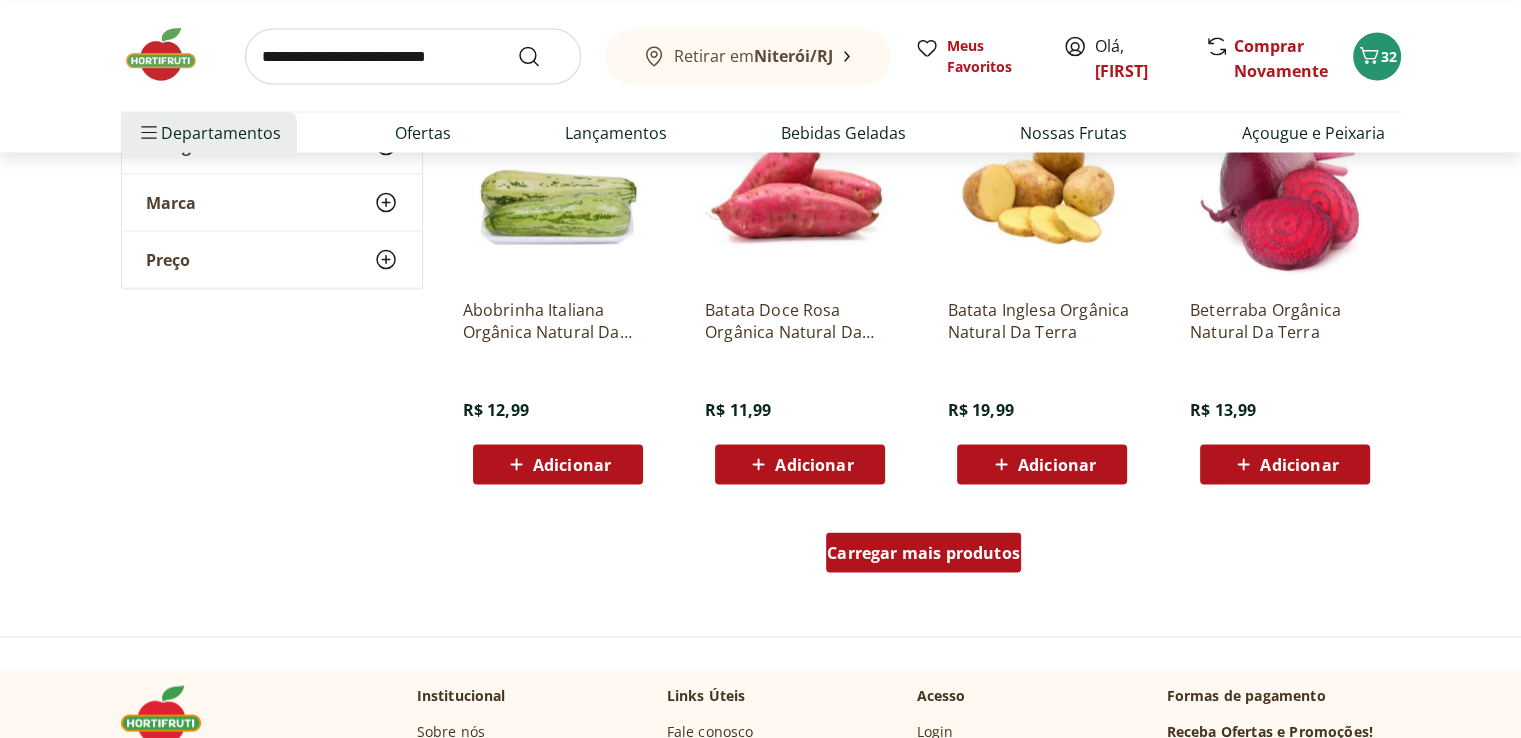 scroll, scrollTop: 3700, scrollLeft: 0, axis: vertical 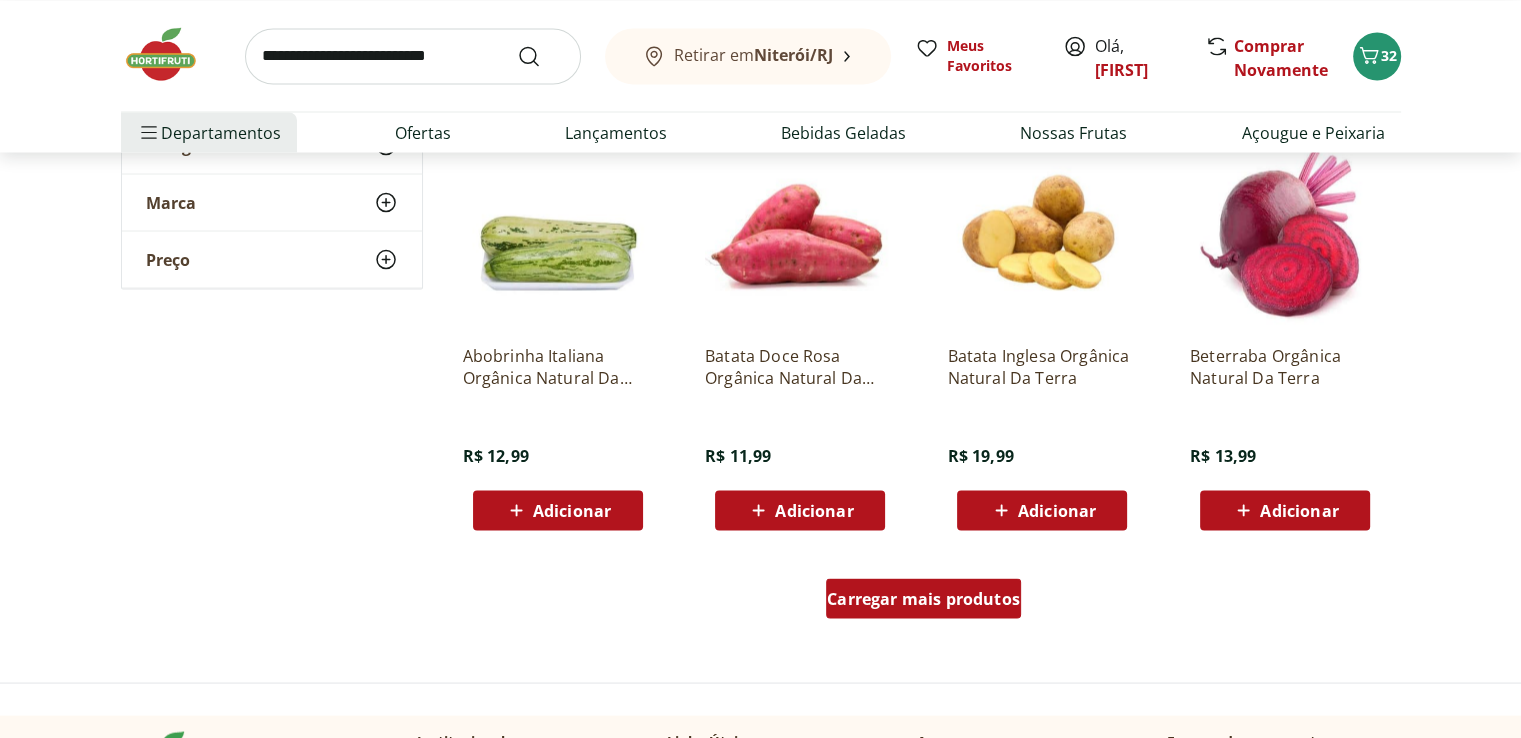 click on "Carregar mais produtos" at bounding box center (923, 598) 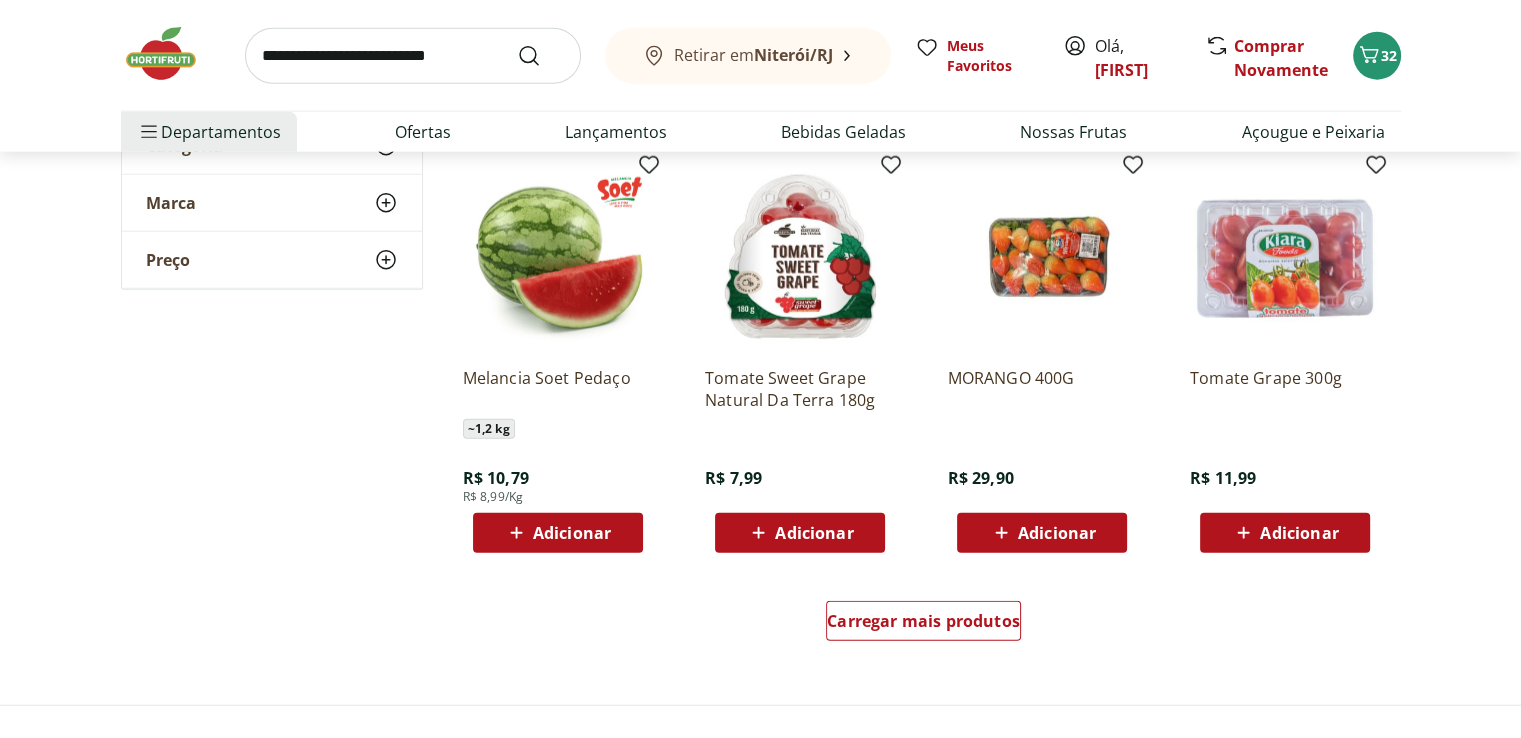 scroll, scrollTop: 5000, scrollLeft: 0, axis: vertical 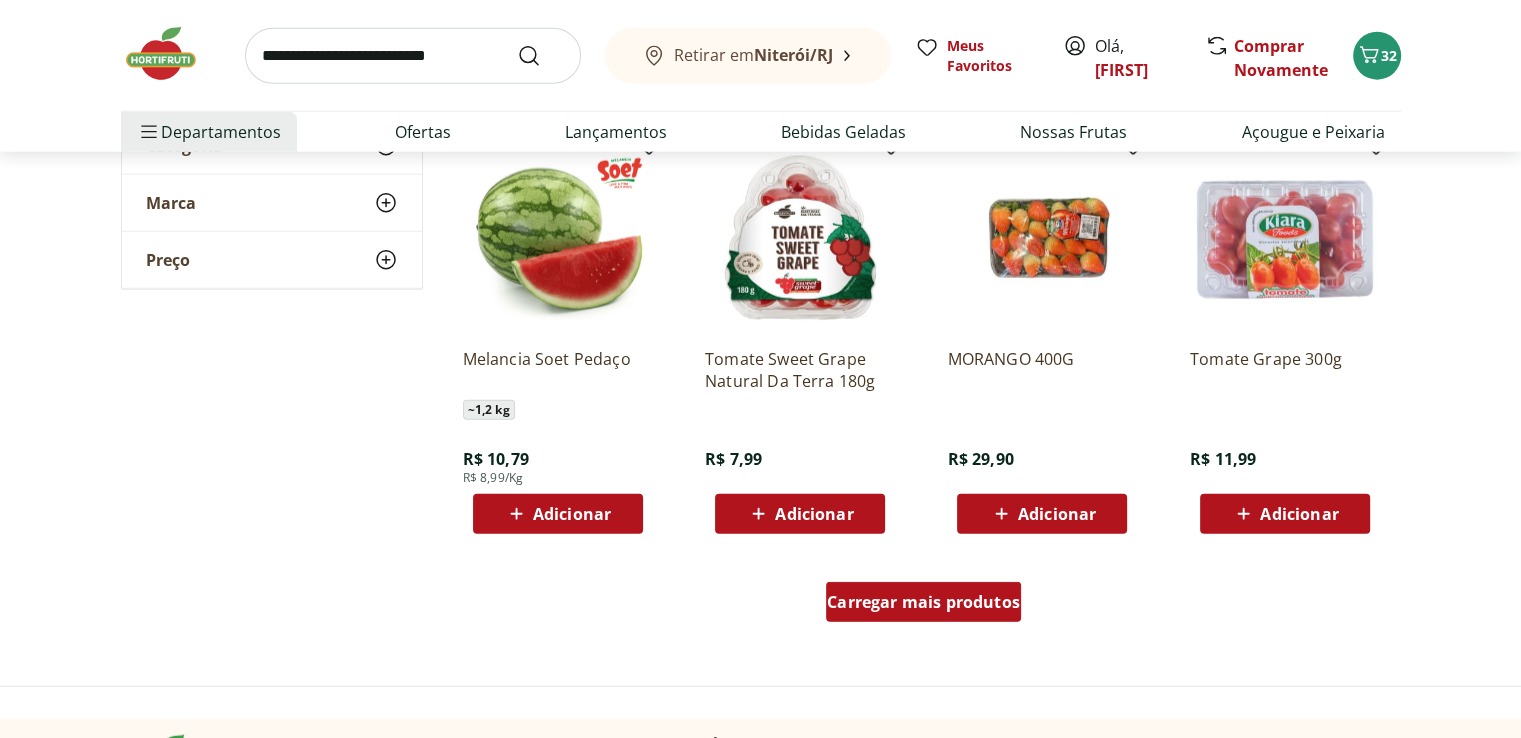 click on "Carregar mais produtos" at bounding box center [923, 602] 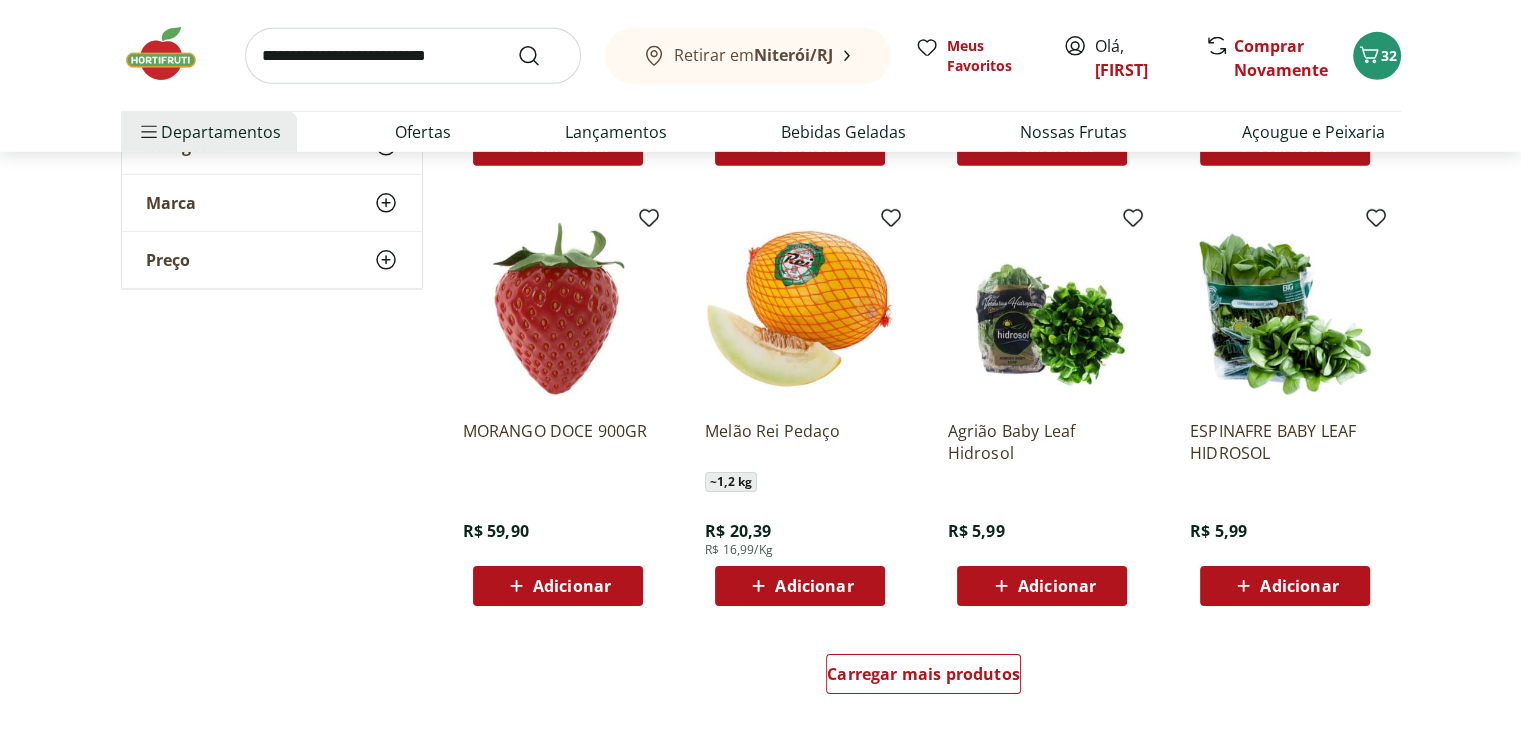 scroll, scrollTop: 6200, scrollLeft: 0, axis: vertical 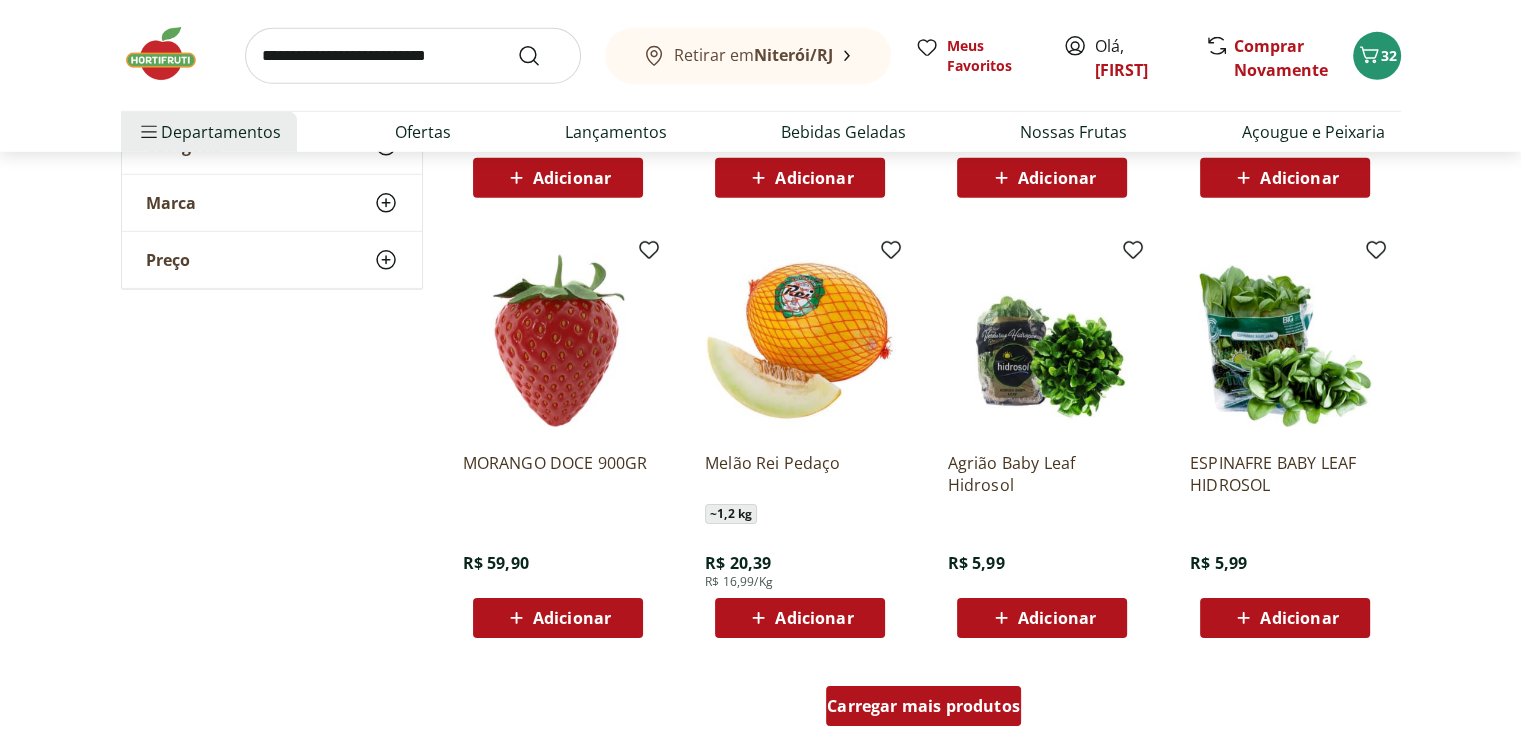 click on "Carregar mais produtos" at bounding box center (923, 706) 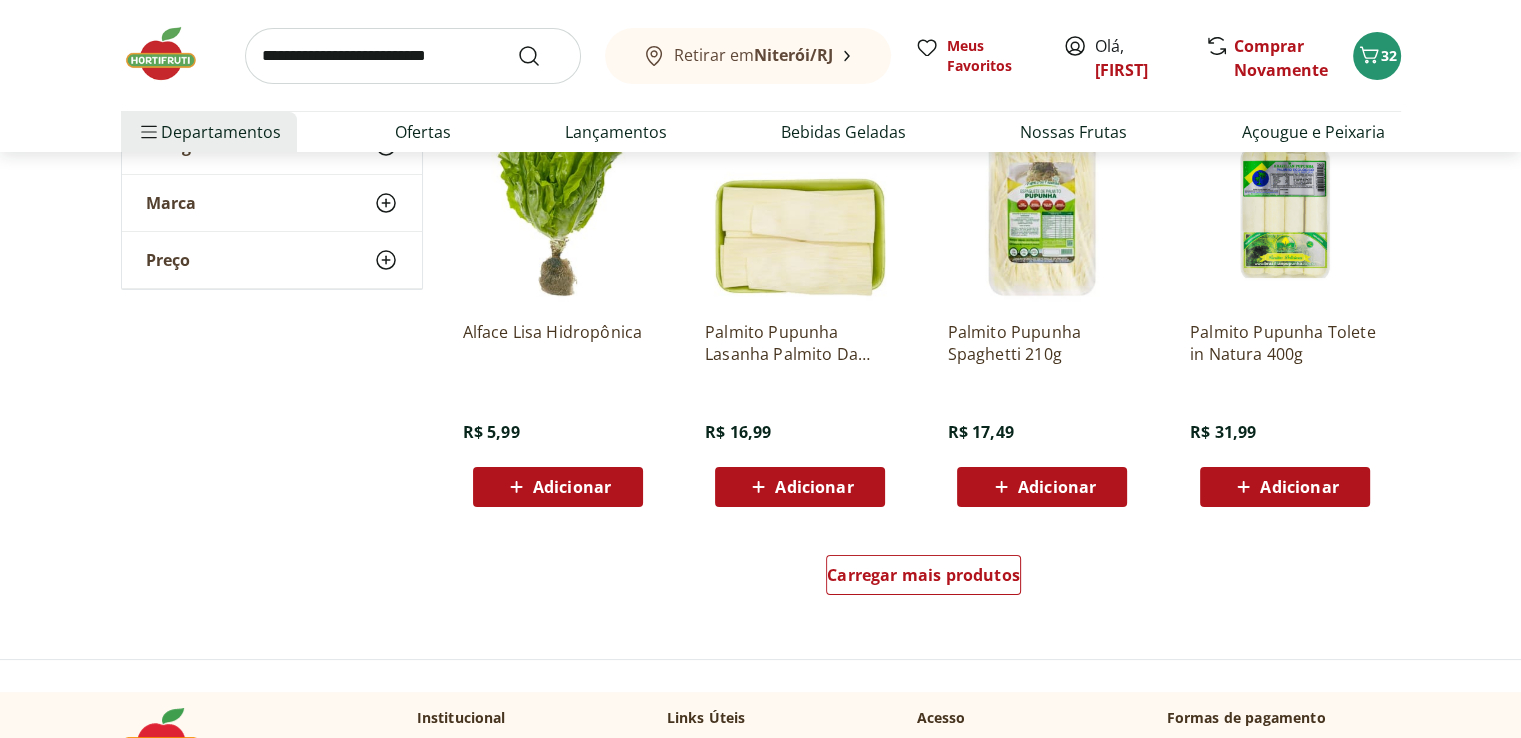 scroll, scrollTop: 7600, scrollLeft: 0, axis: vertical 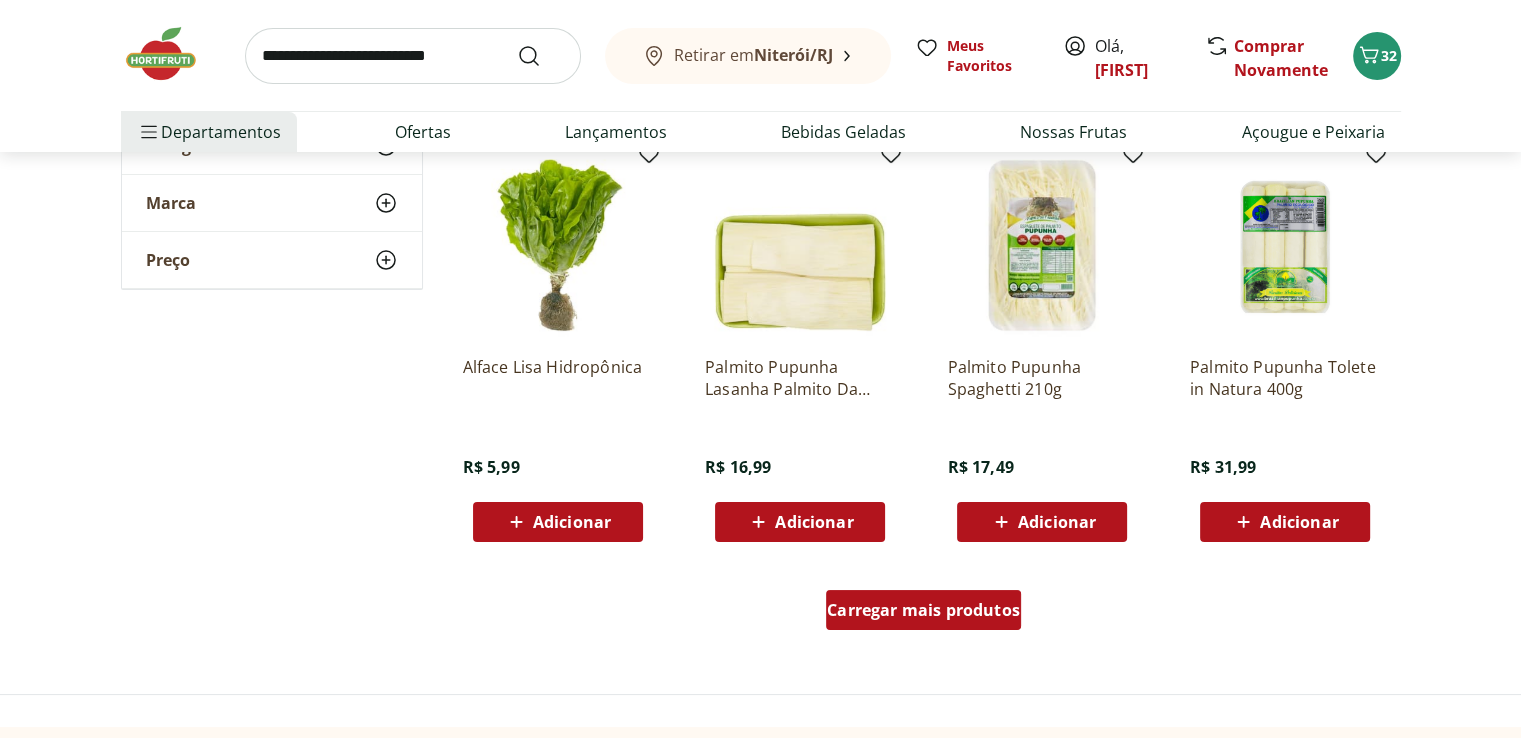 click on "Carregar mais produtos" at bounding box center [923, 610] 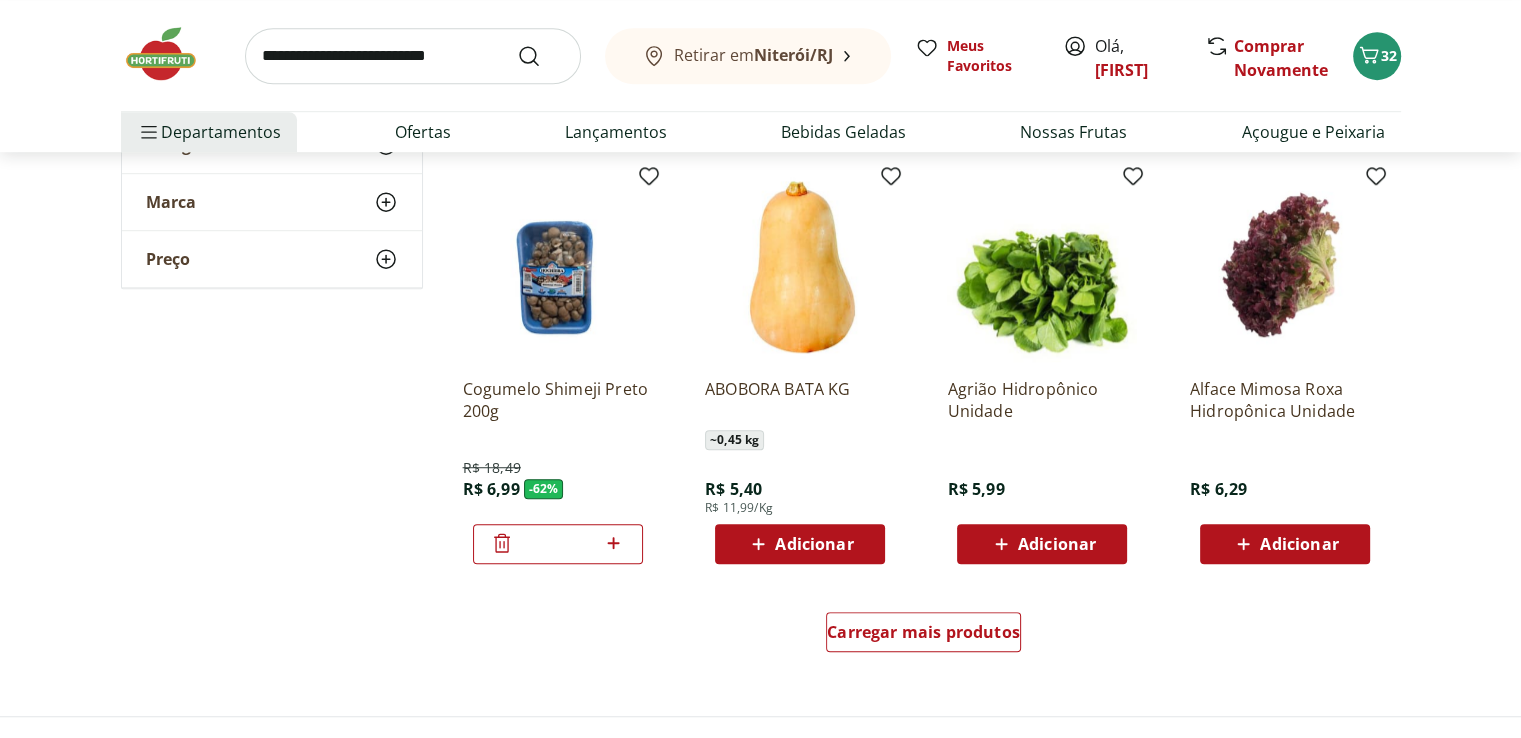 scroll, scrollTop: 9200, scrollLeft: 0, axis: vertical 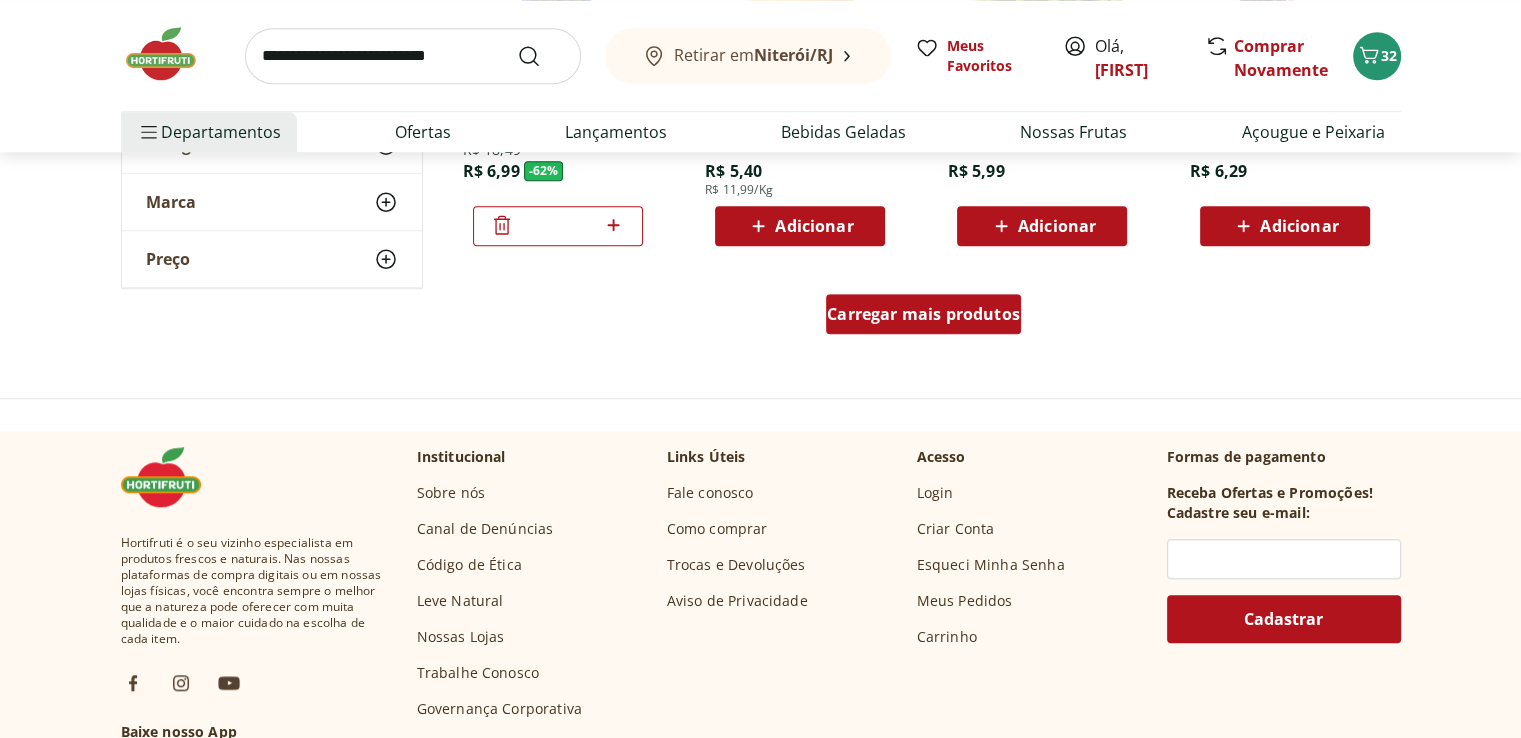 click on "Carregar mais produtos" at bounding box center [923, 314] 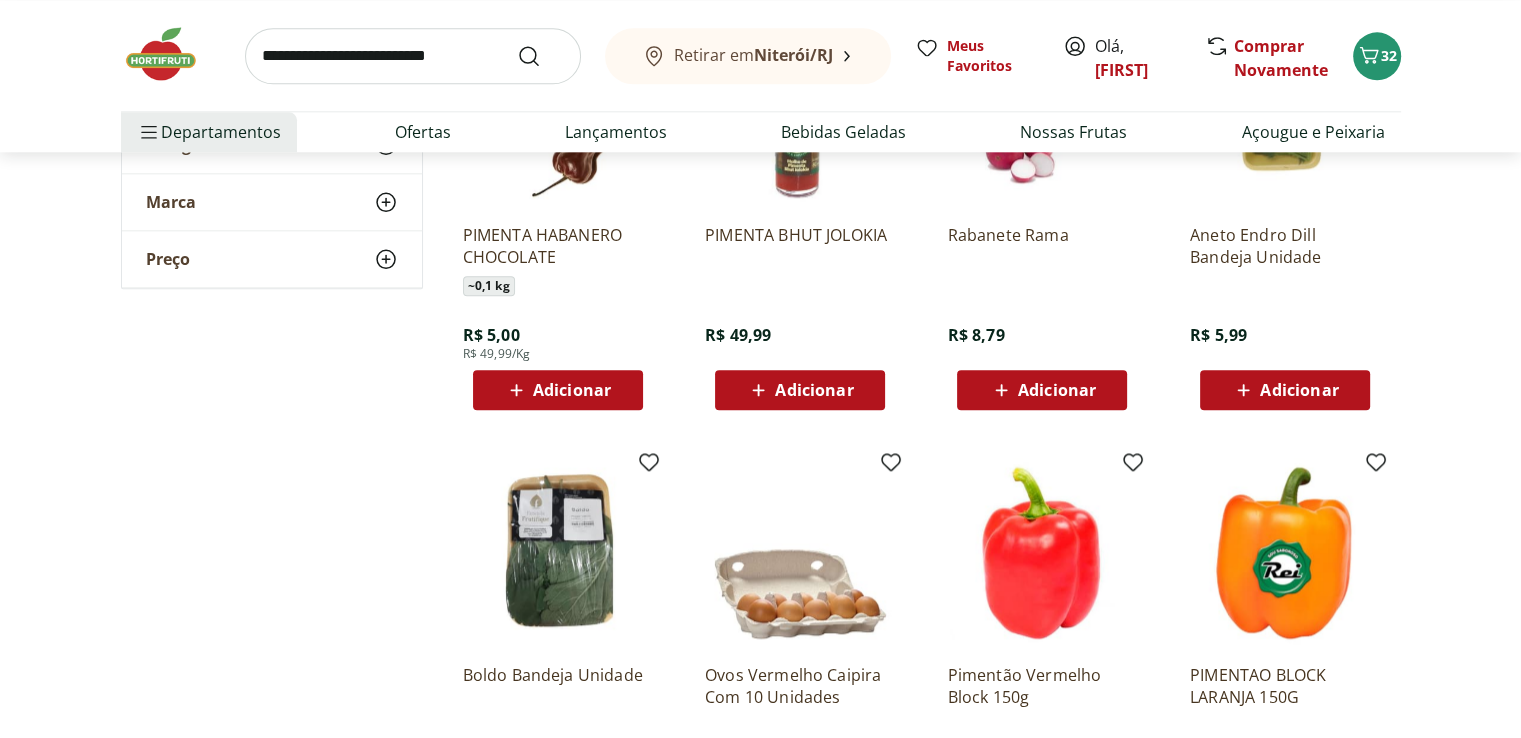 scroll, scrollTop: 10200, scrollLeft: 0, axis: vertical 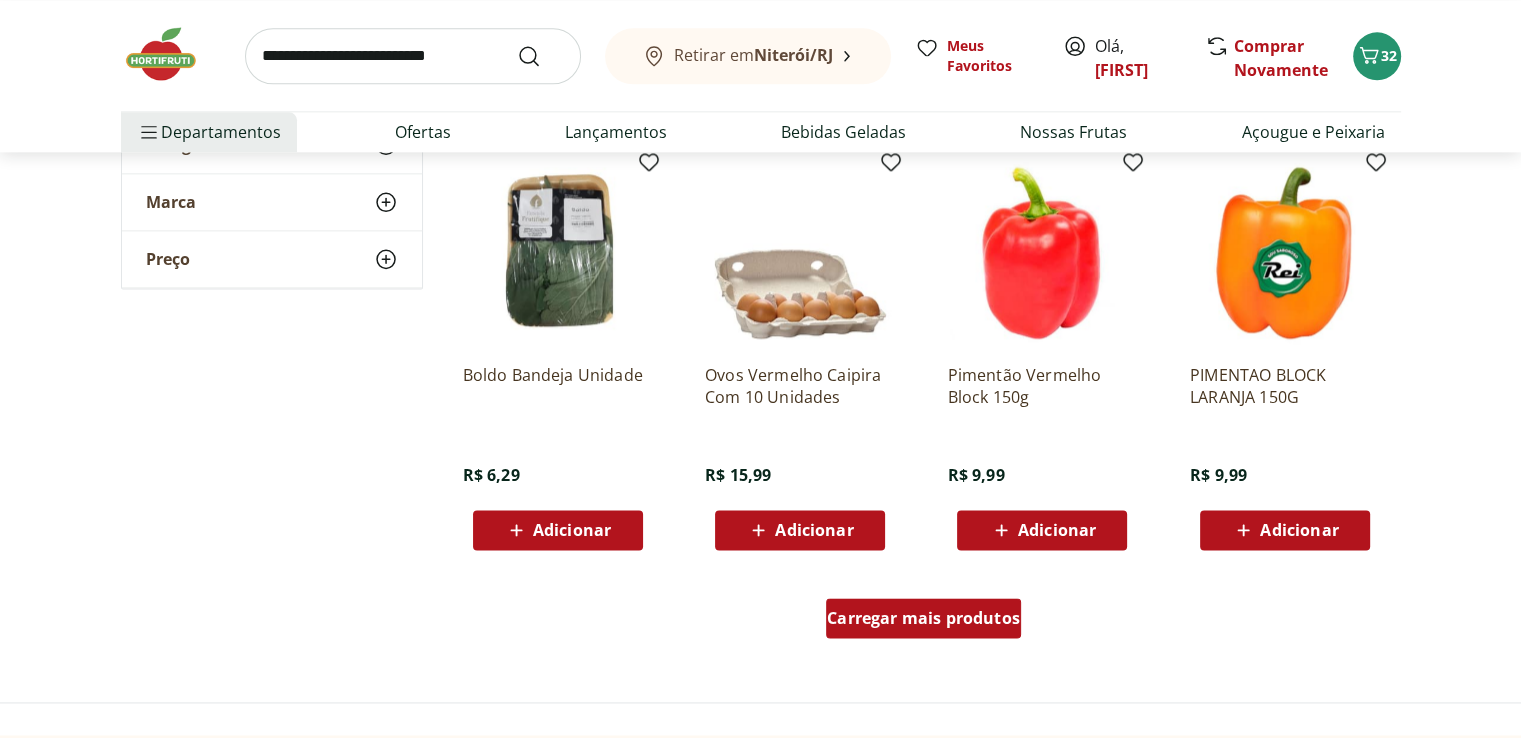 click on "Carregar mais produtos" at bounding box center (923, 622) 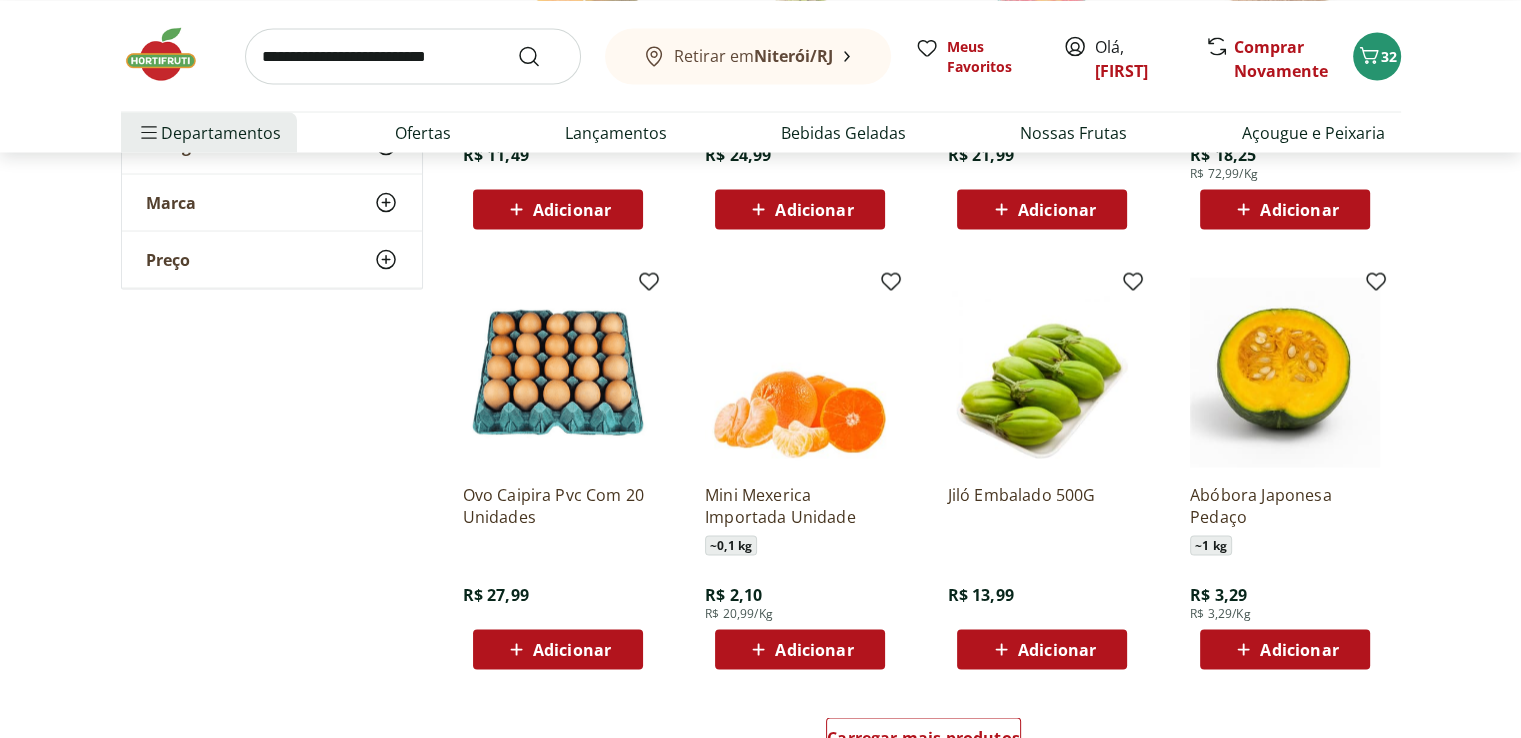 scroll, scrollTop: 11500, scrollLeft: 0, axis: vertical 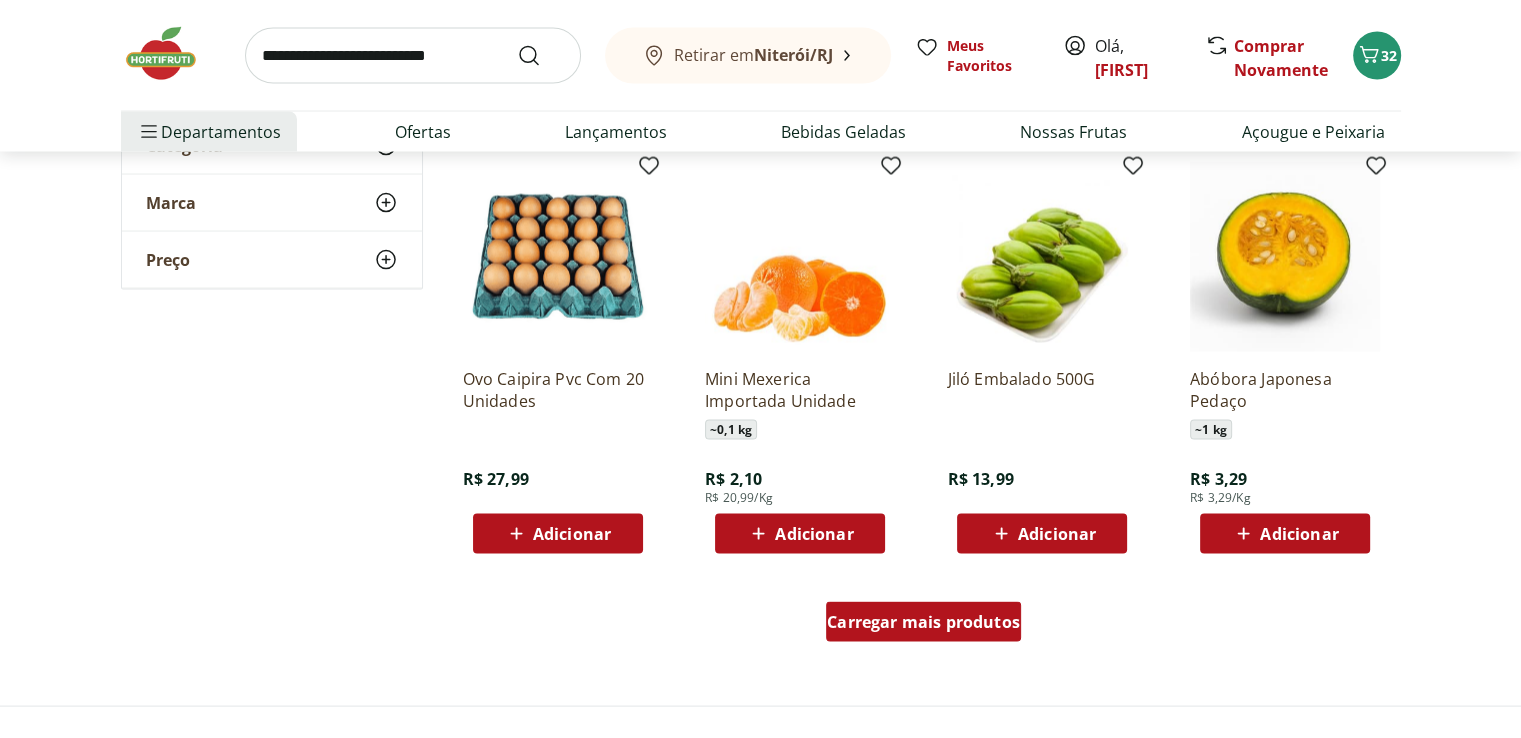 click on "Carregar mais produtos" at bounding box center (923, 622) 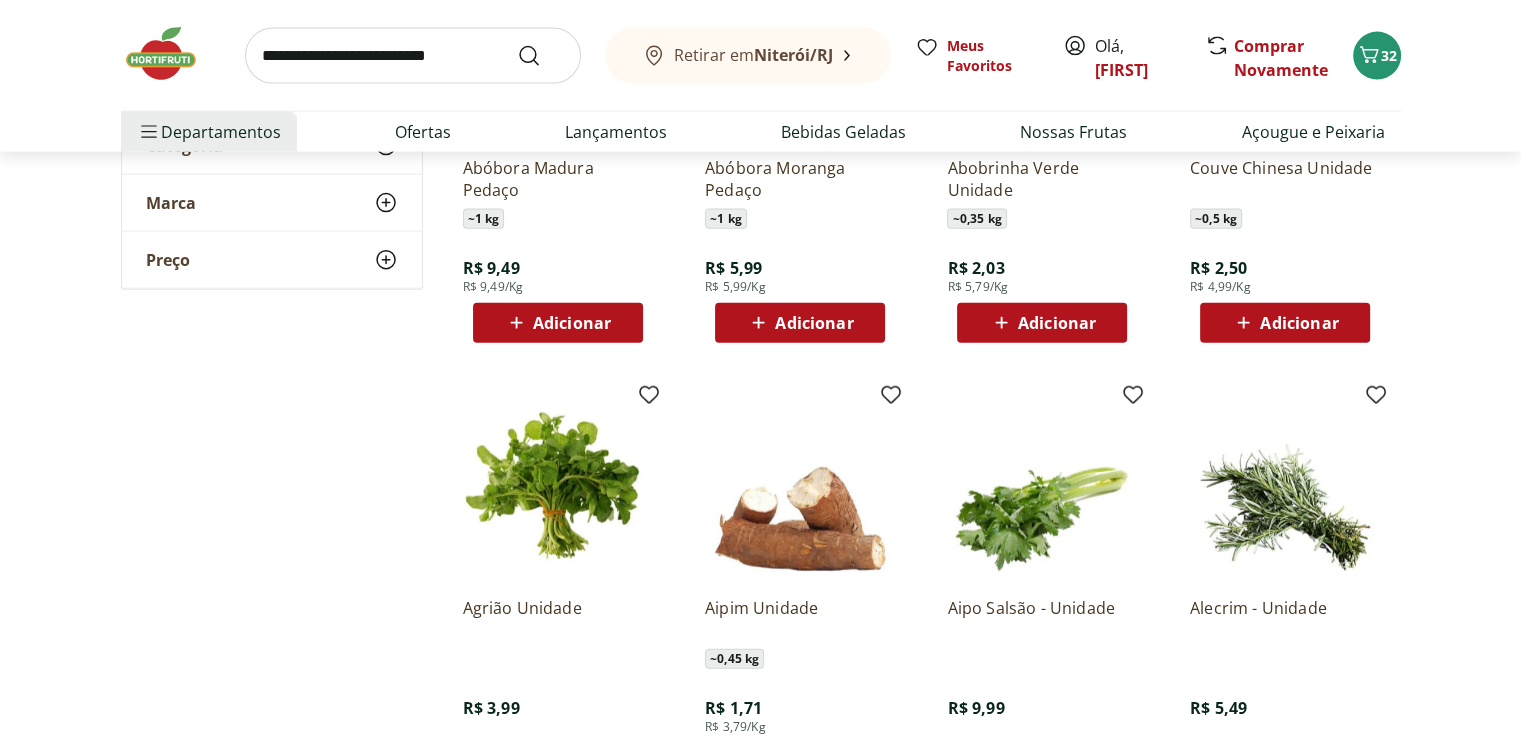 scroll, scrollTop: 12300, scrollLeft: 0, axis: vertical 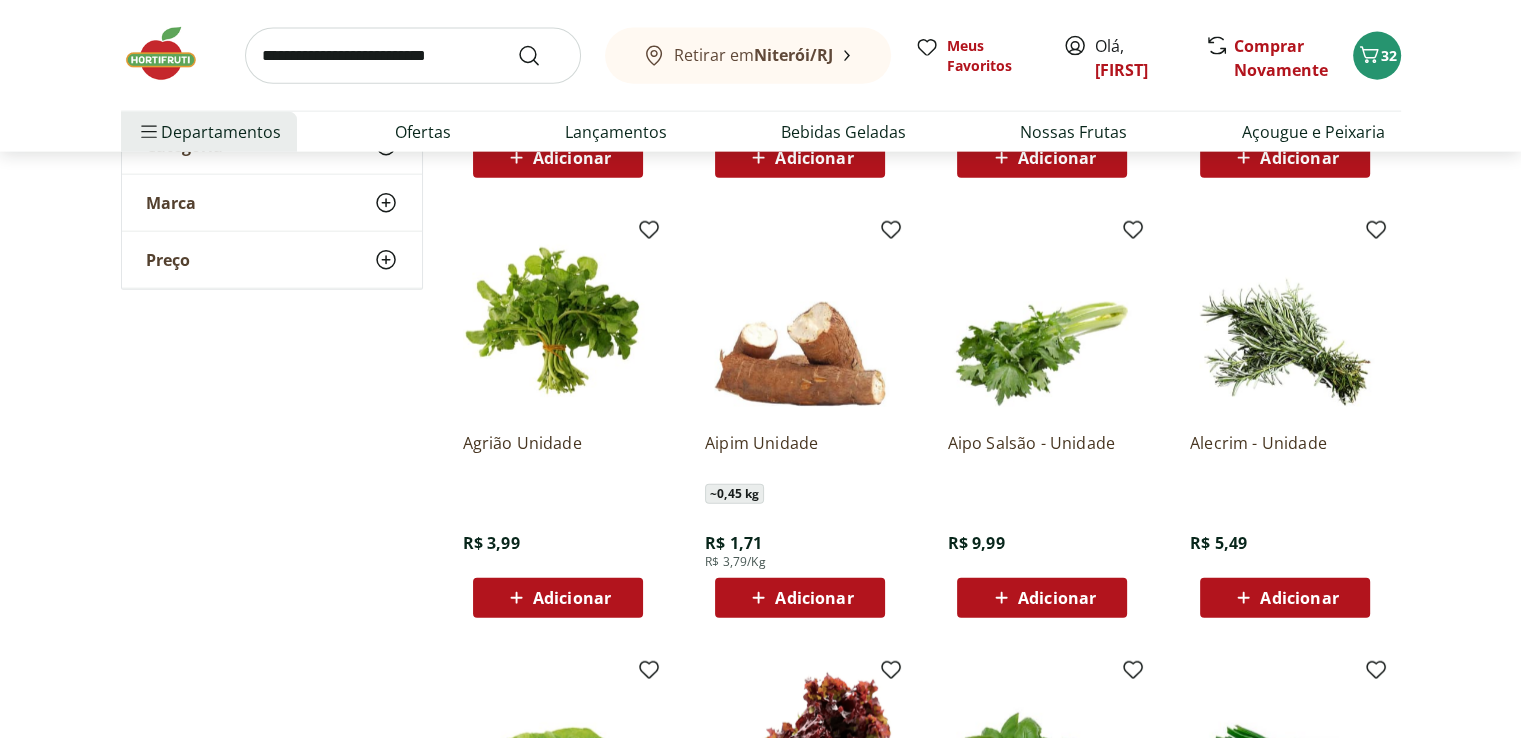 click on "Adicionar" at bounding box center (572, 598) 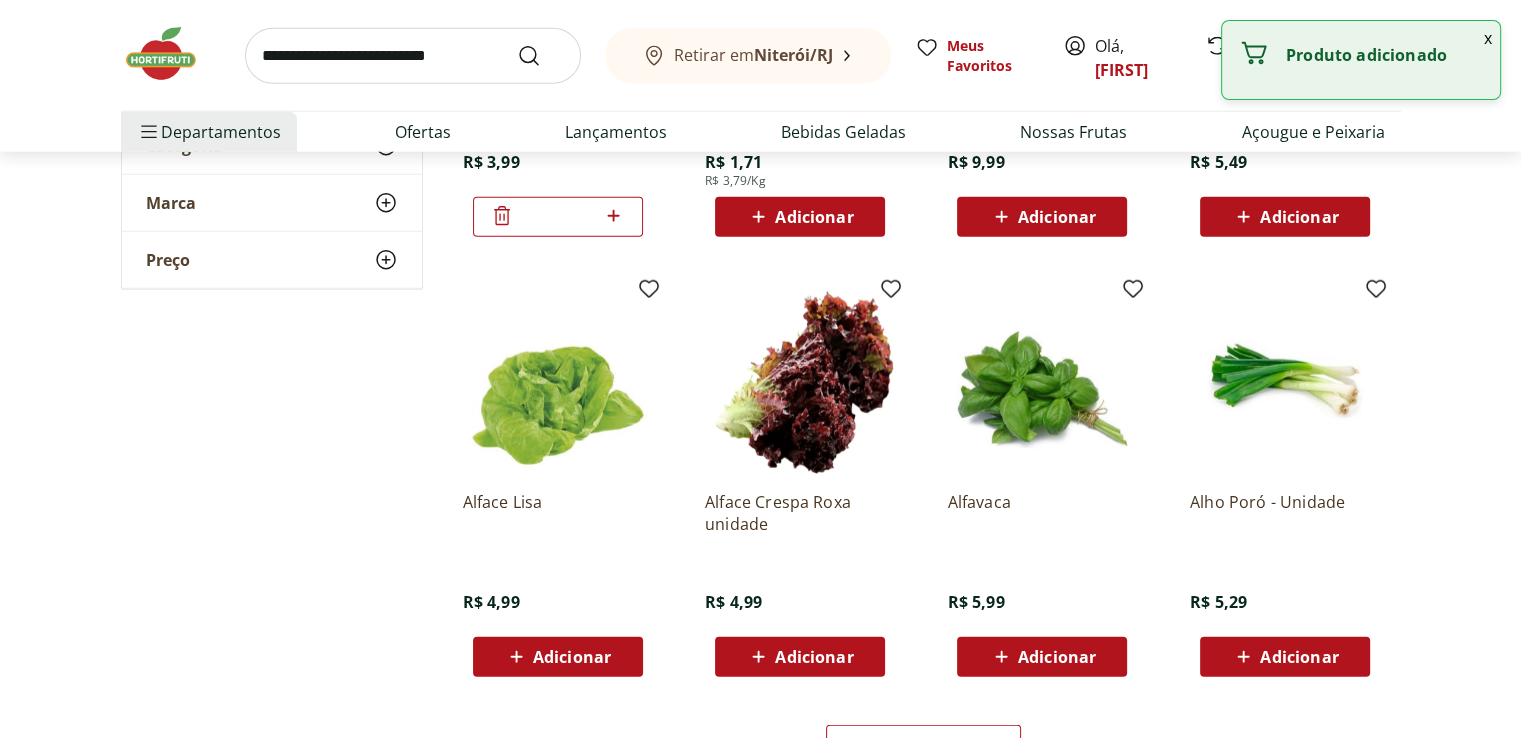 scroll, scrollTop: 12700, scrollLeft: 0, axis: vertical 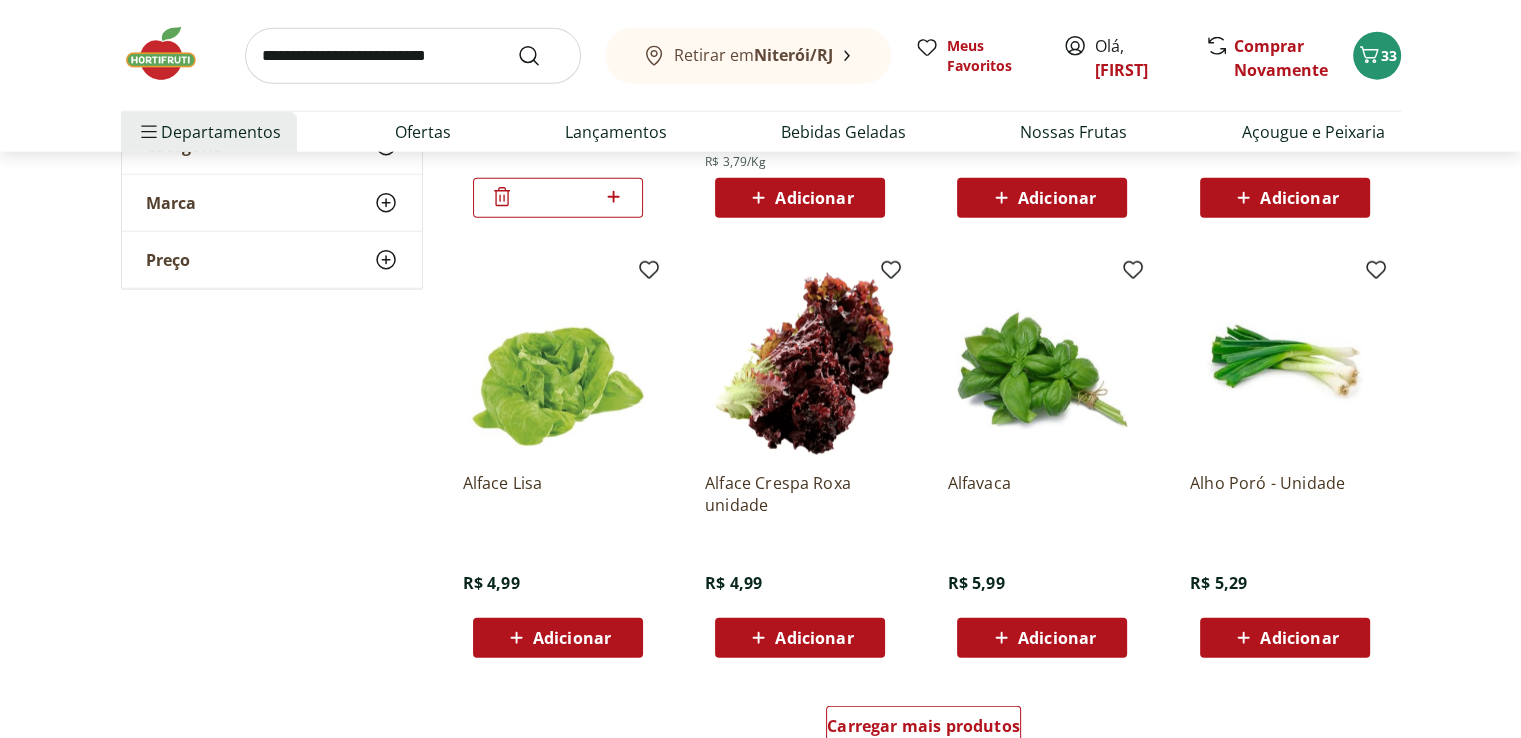 click on "Adicionar" at bounding box center [1299, 638] 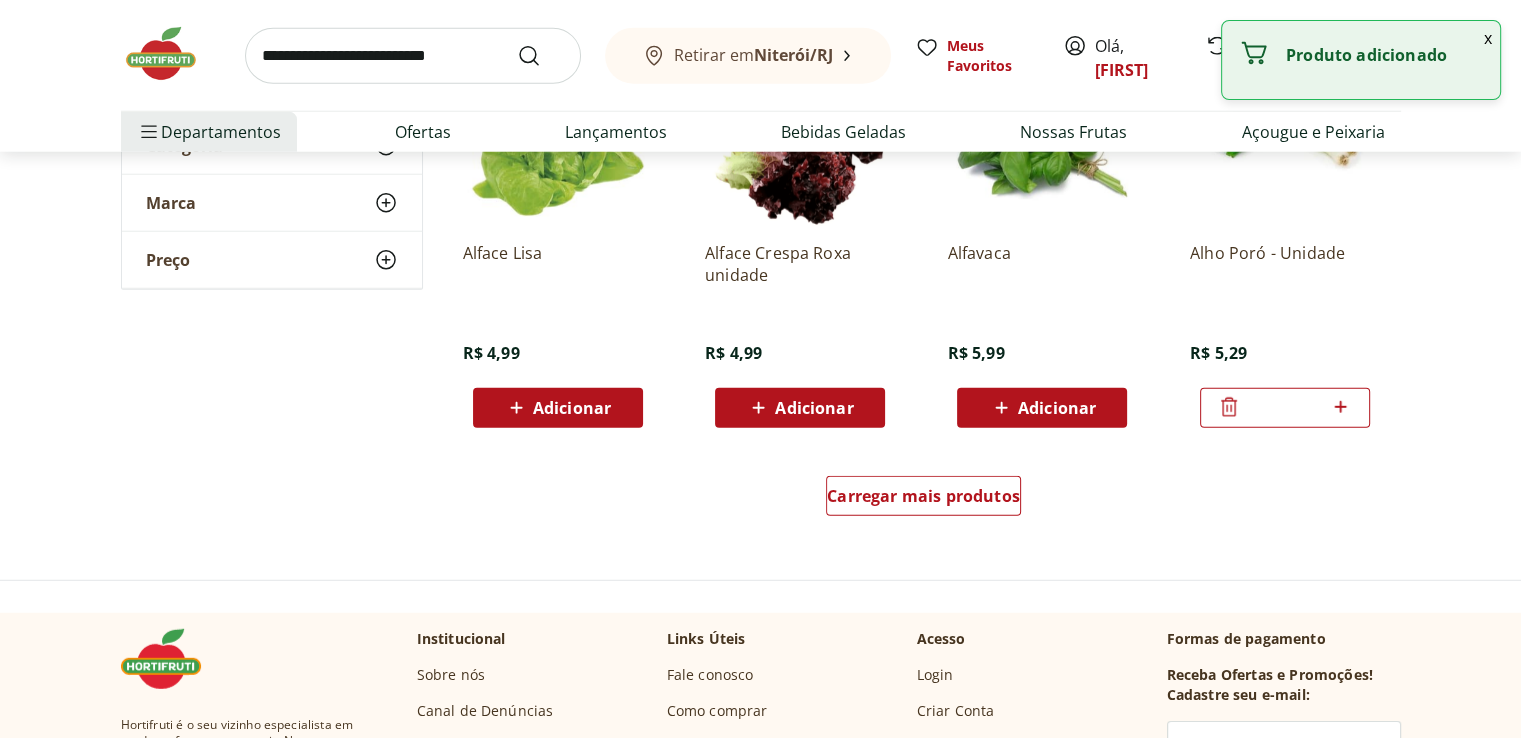 scroll, scrollTop: 13100, scrollLeft: 0, axis: vertical 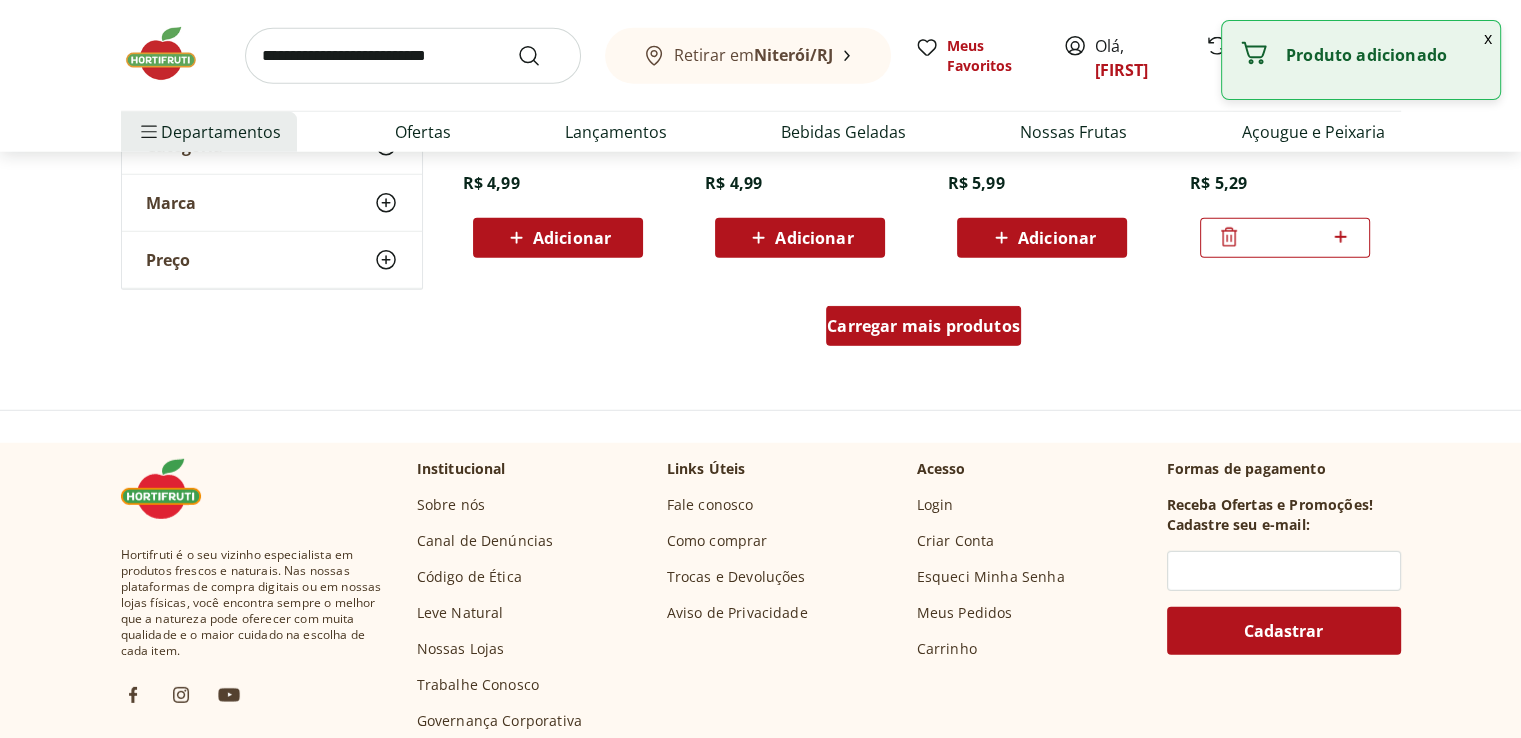 click on "Carregar mais produtos" at bounding box center (923, 326) 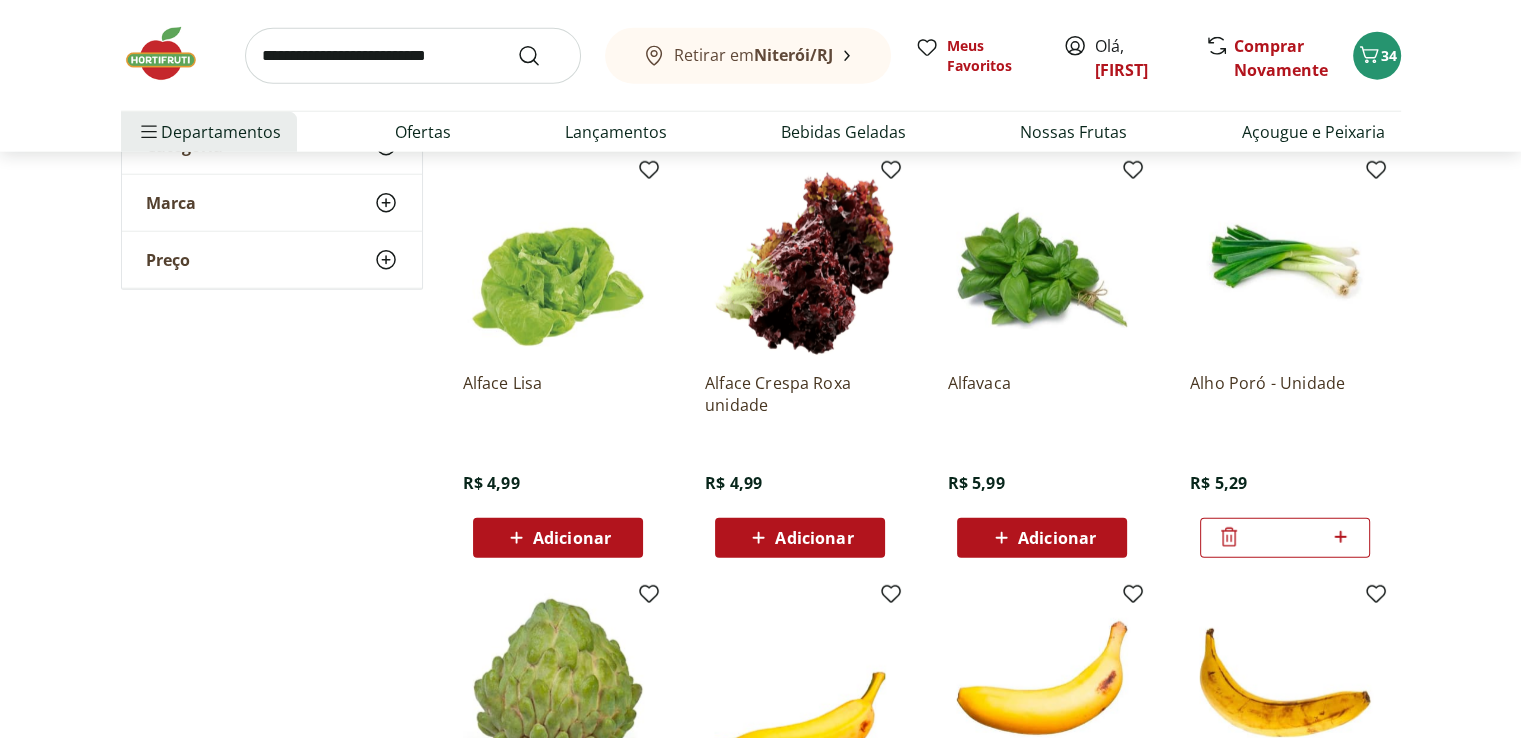 scroll, scrollTop: 13200, scrollLeft: 0, axis: vertical 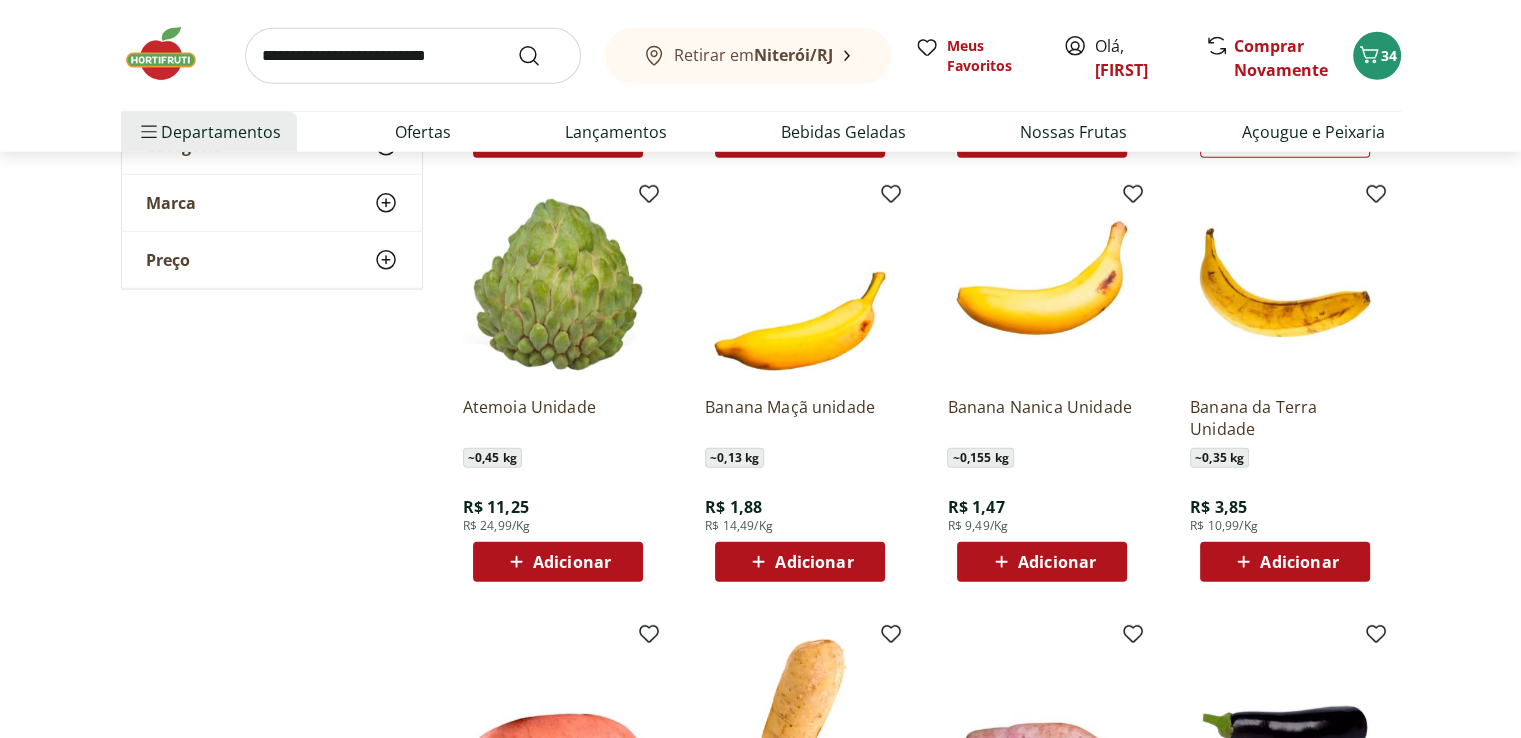 click on "Adicionar" at bounding box center (572, 562) 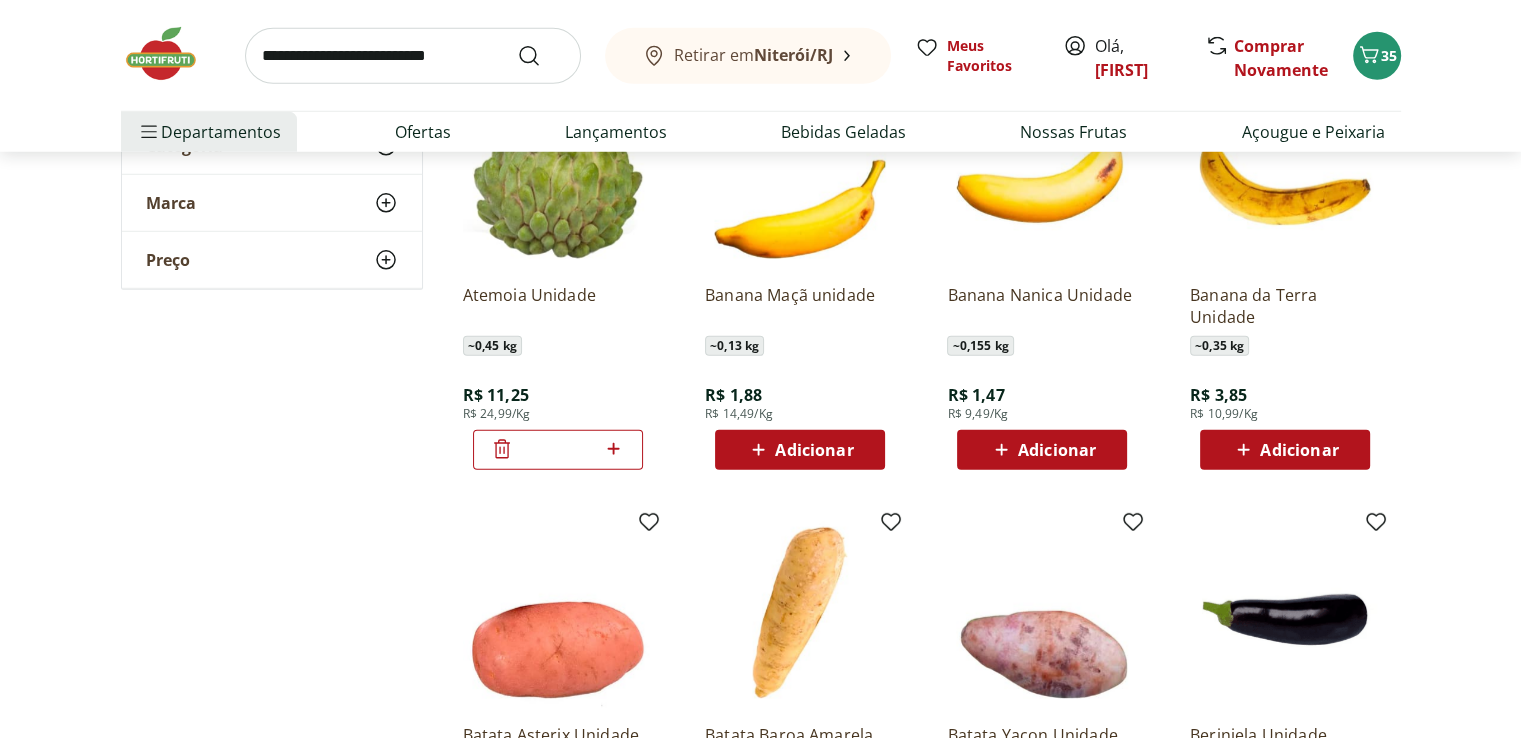 scroll, scrollTop: 13300, scrollLeft: 0, axis: vertical 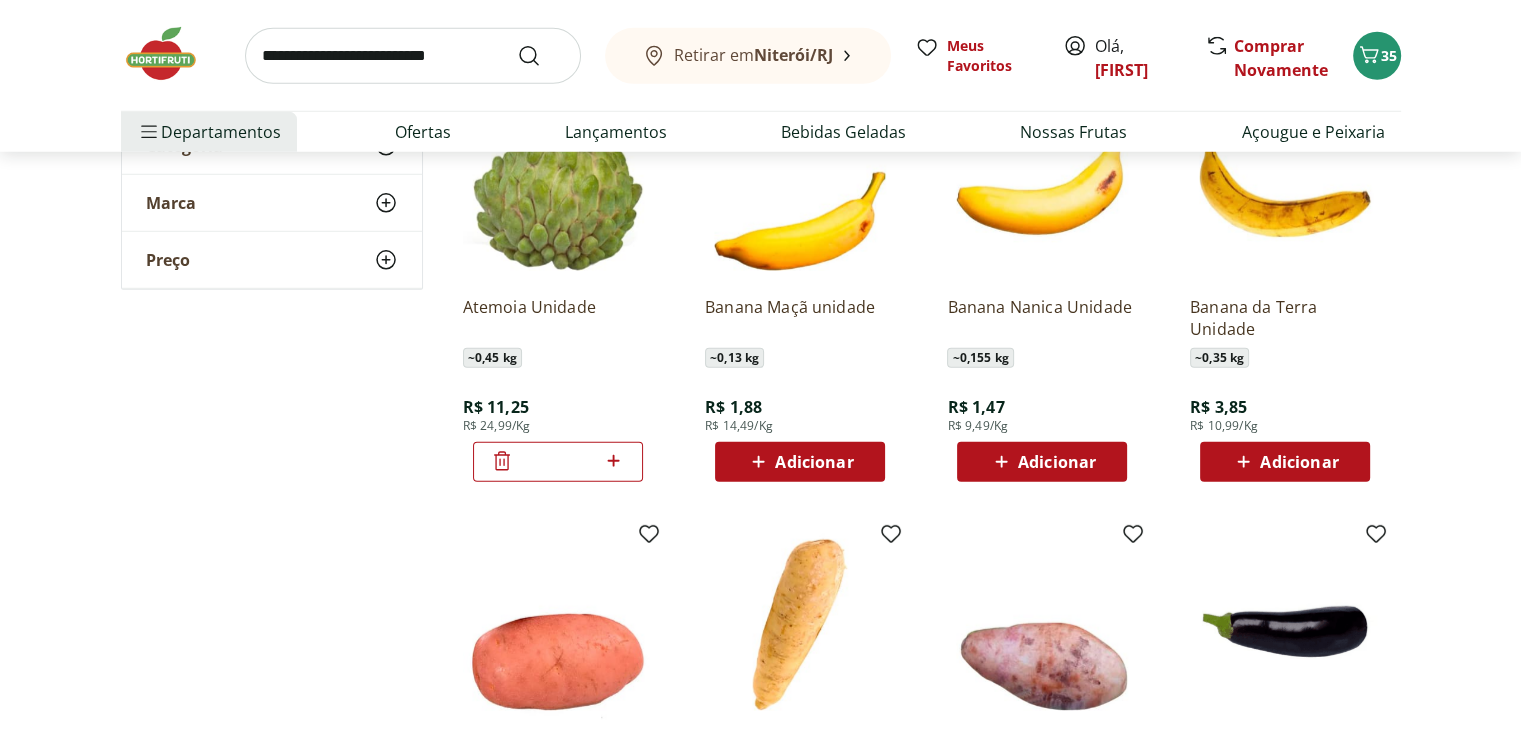click 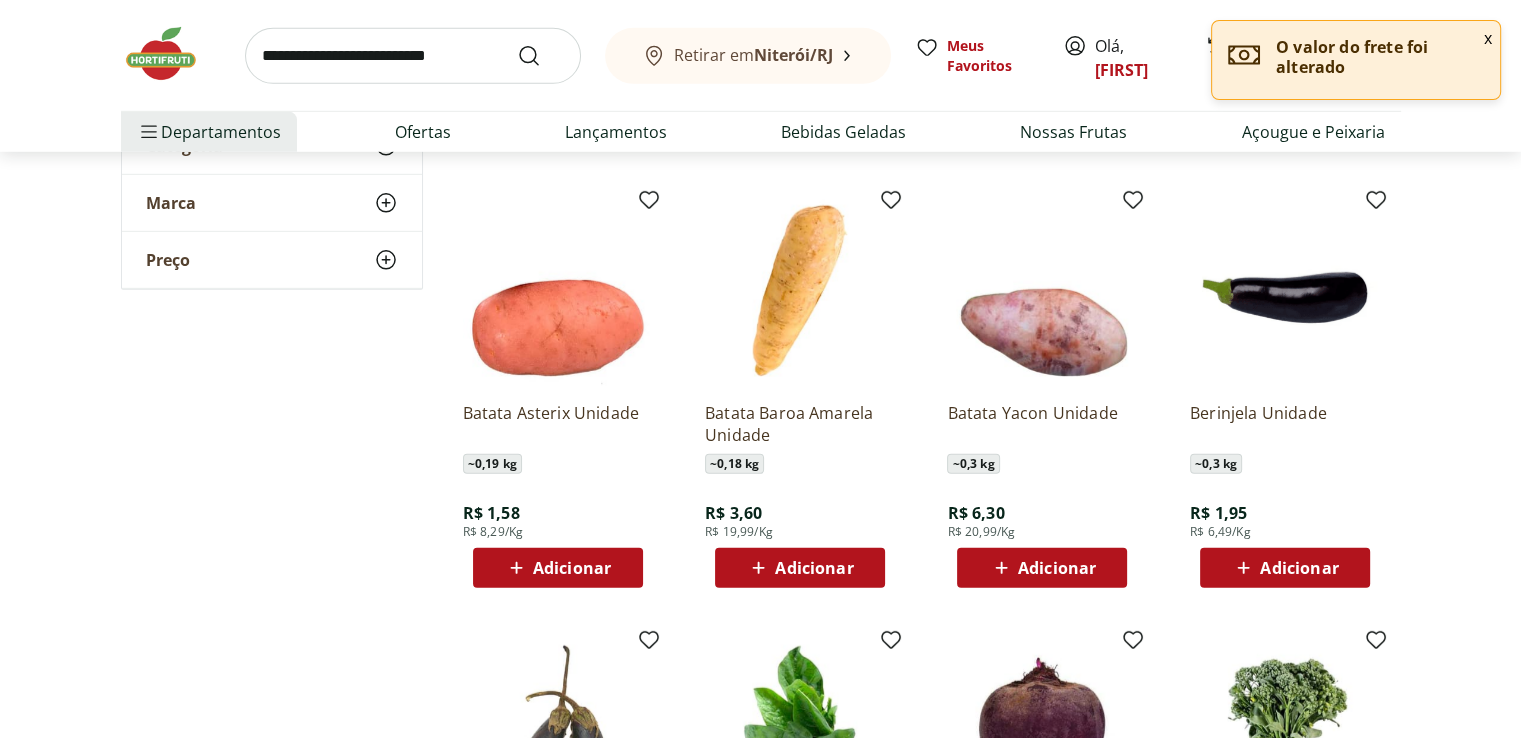 scroll, scrollTop: 13600, scrollLeft: 0, axis: vertical 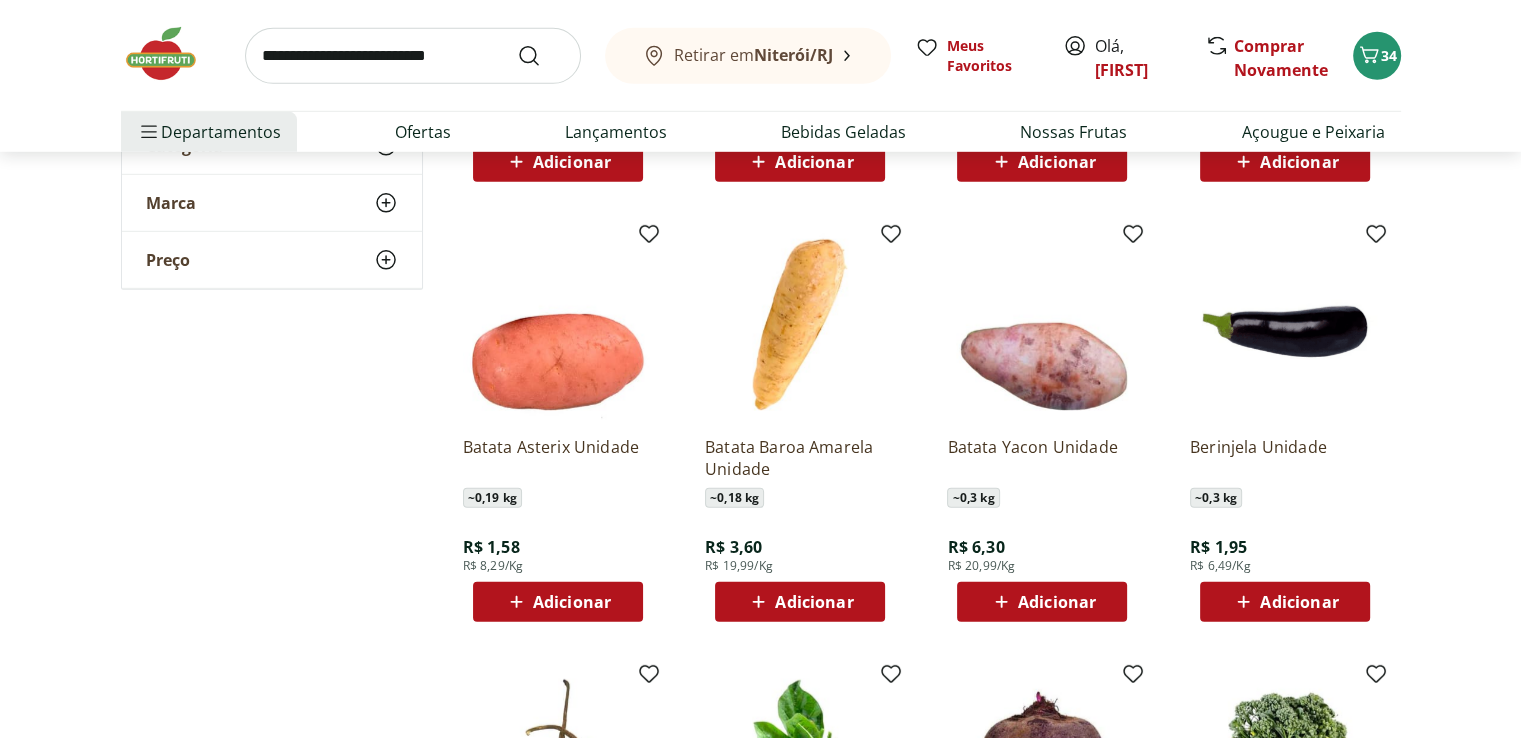 click on "Adicionar" at bounding box center [572, 602] 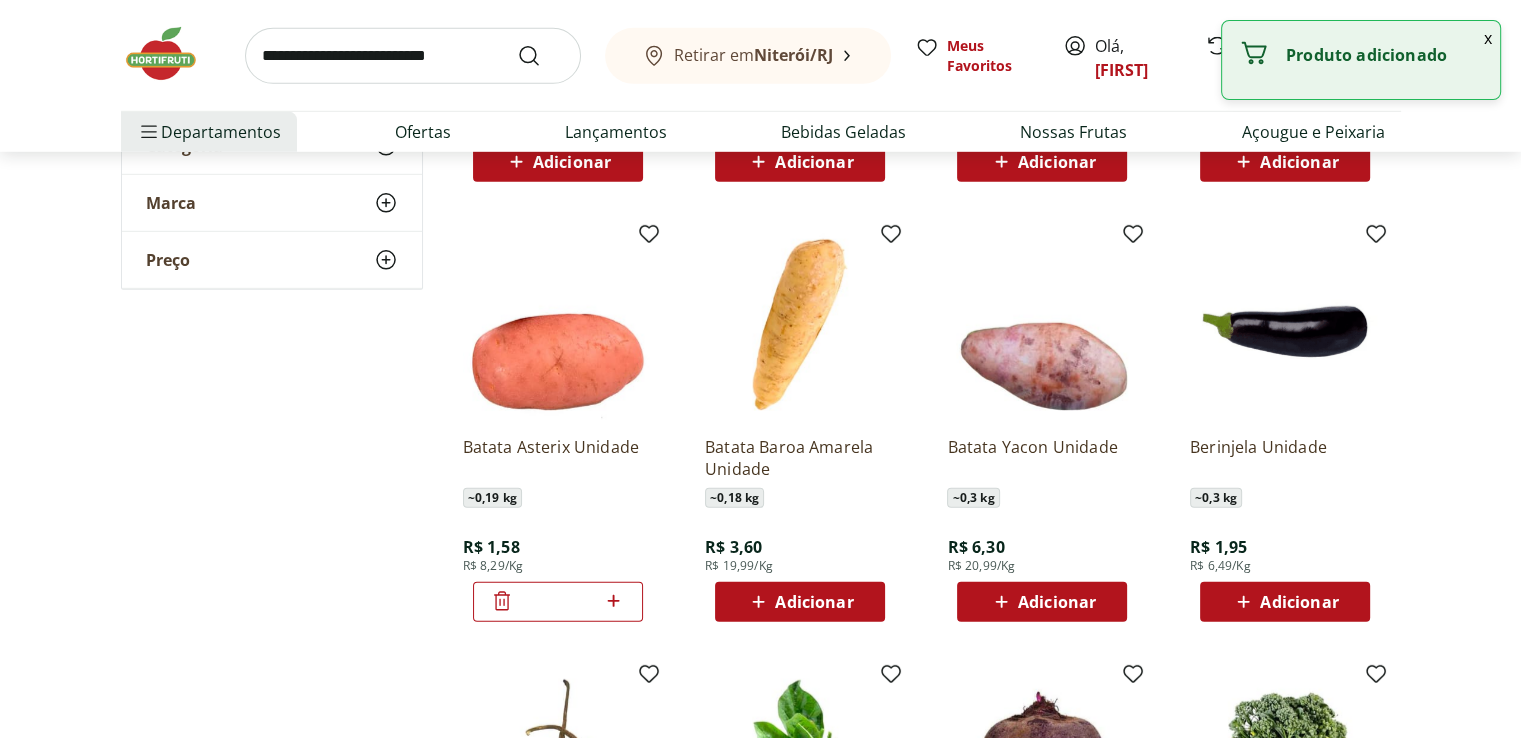 click 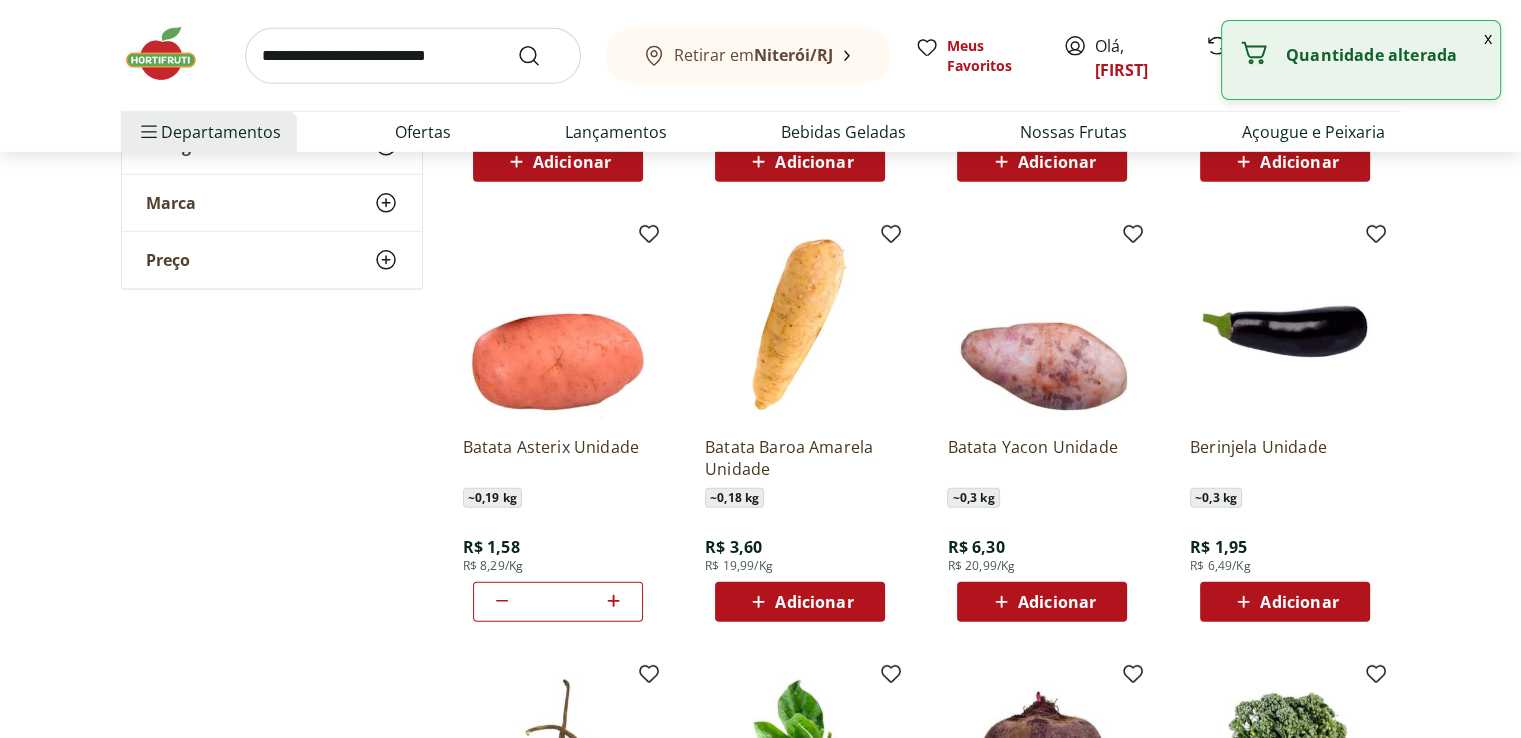 click 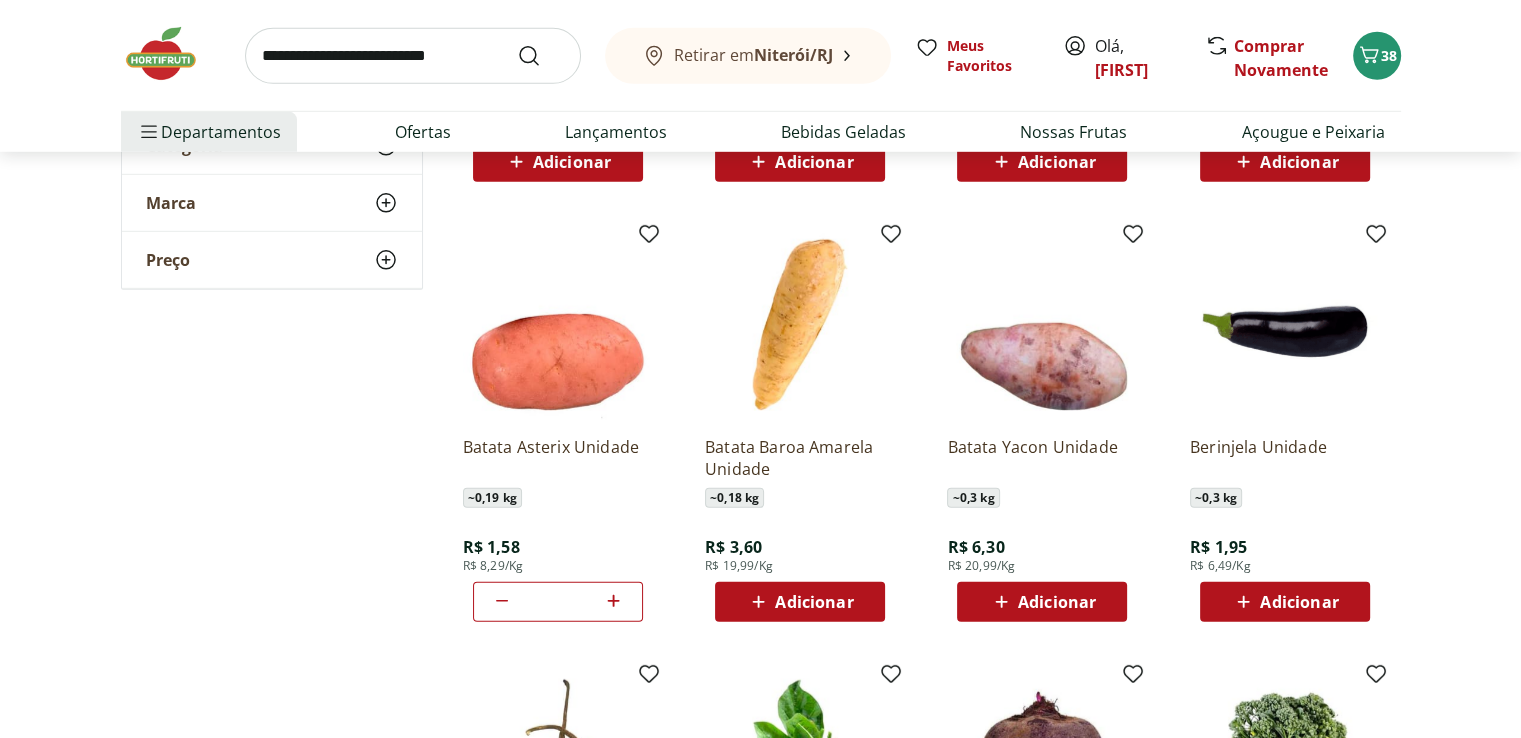 click on "Adicionar" at bounding box center [814, 602] 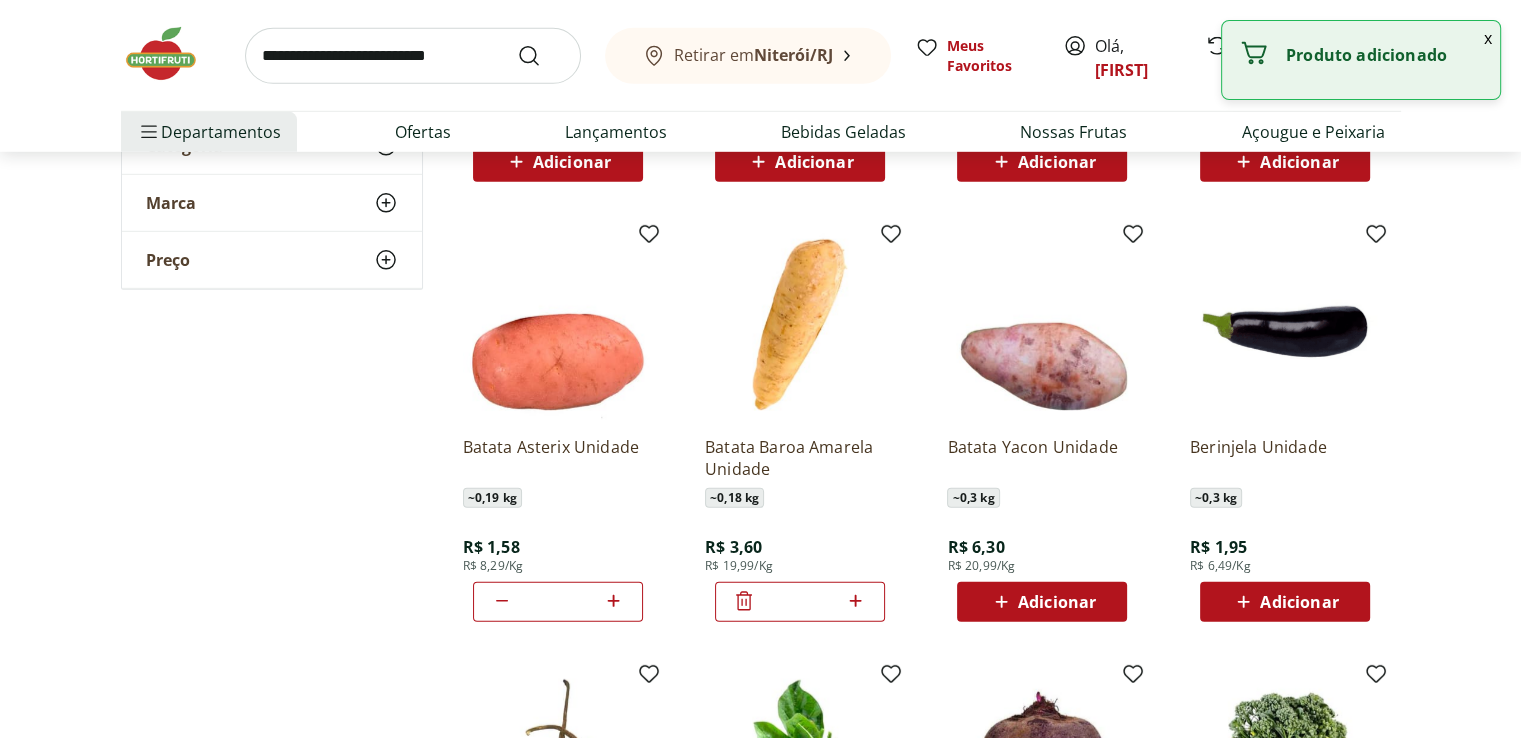 click 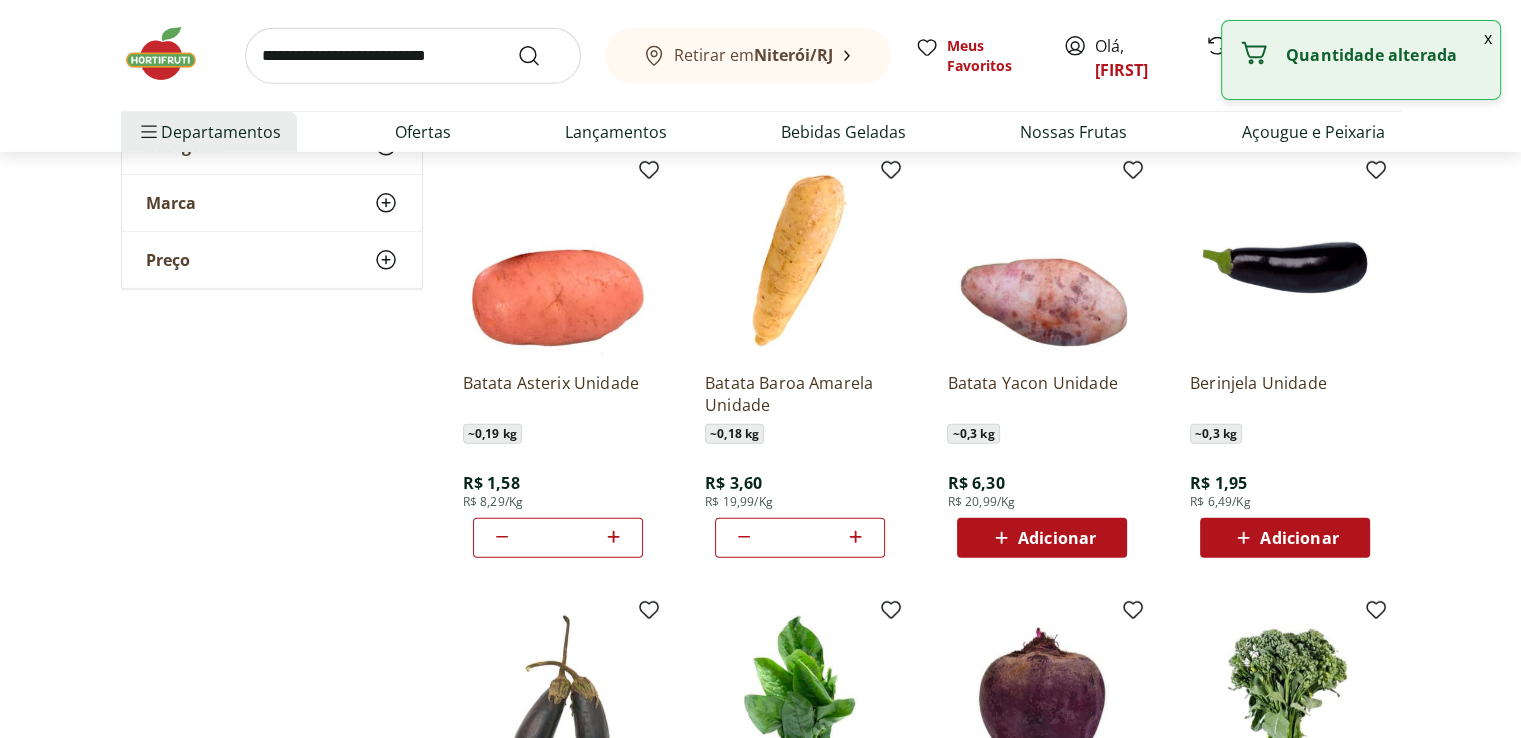 scroll, scrollTop: 13700, scrollLeft: 0, axis: vertical 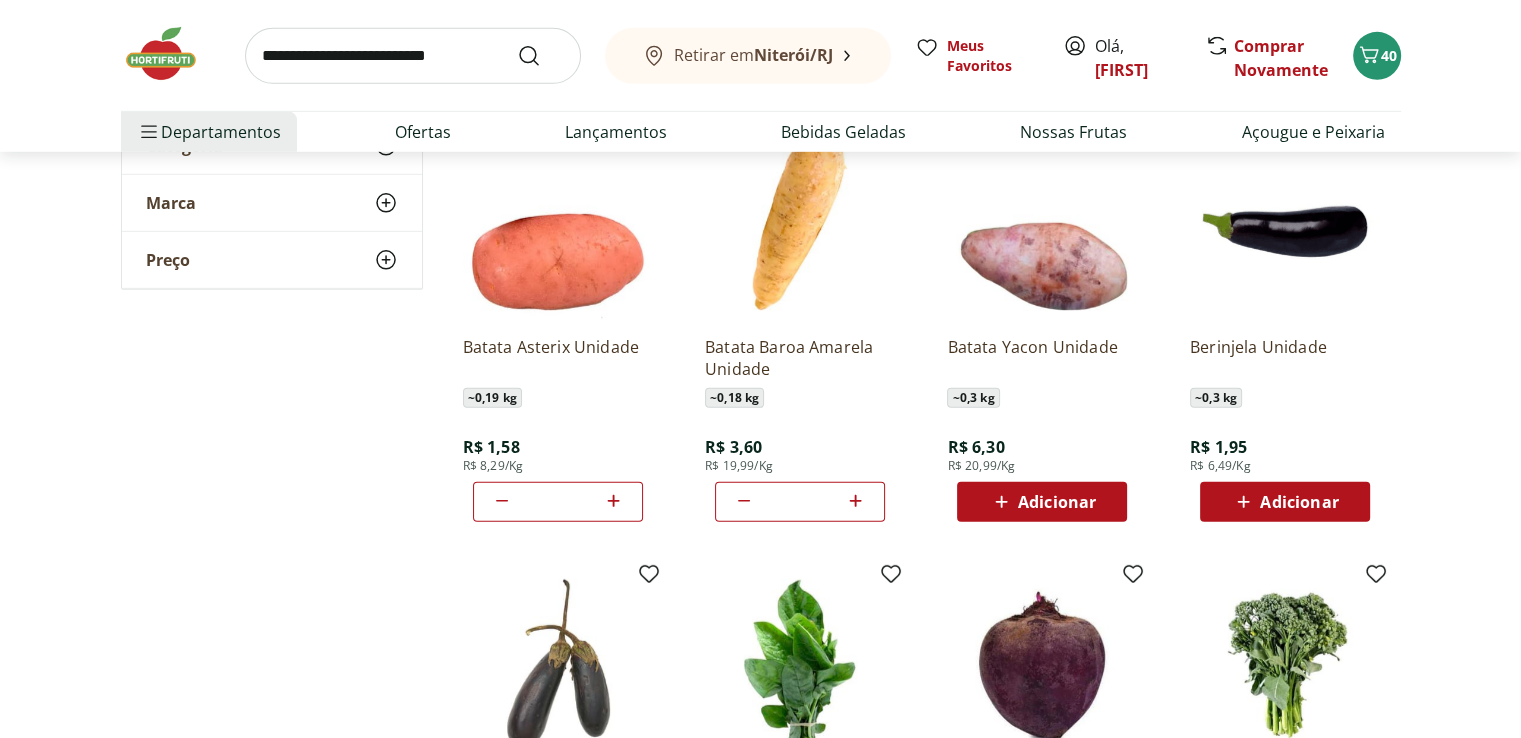 click on "Adicionar" at bounding box center [1299, 502] 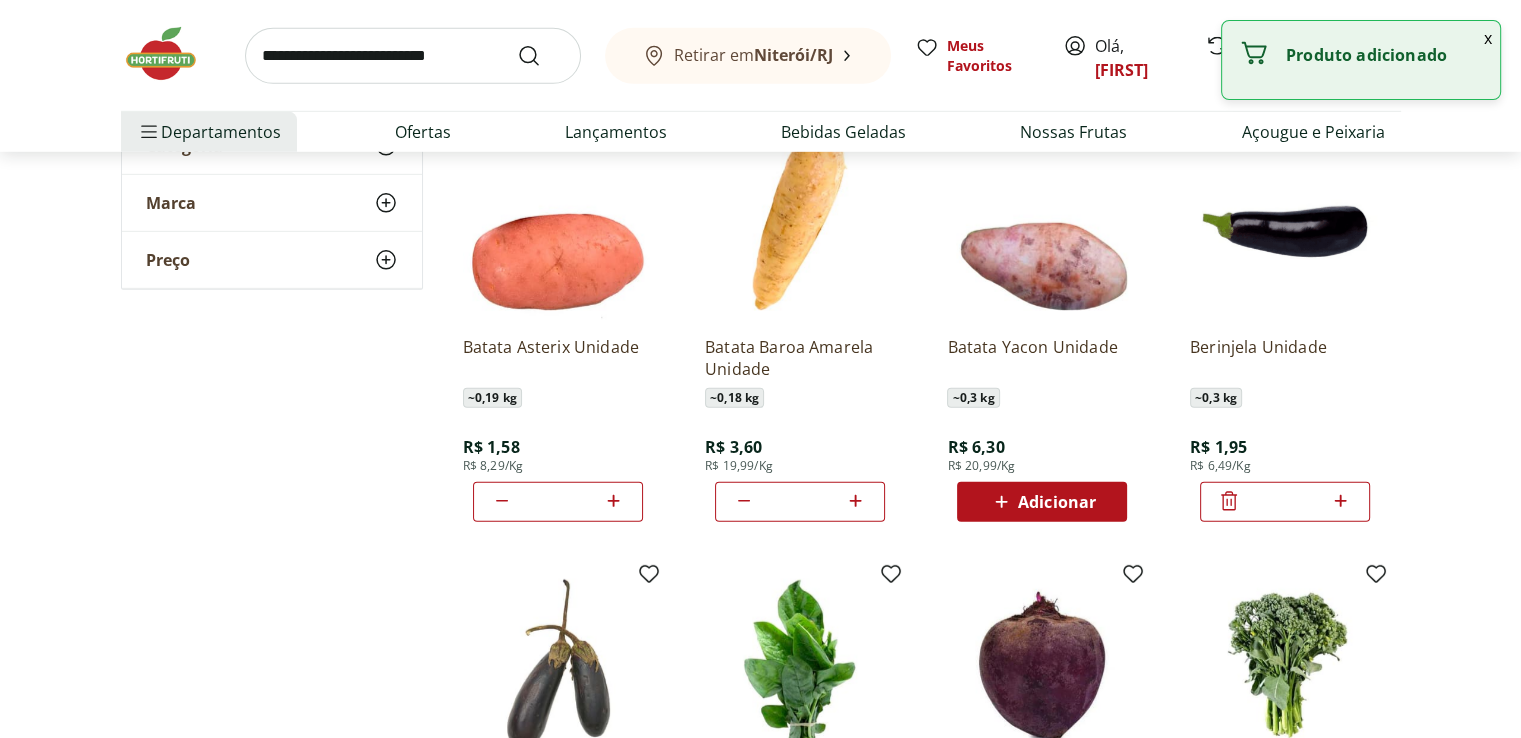 click 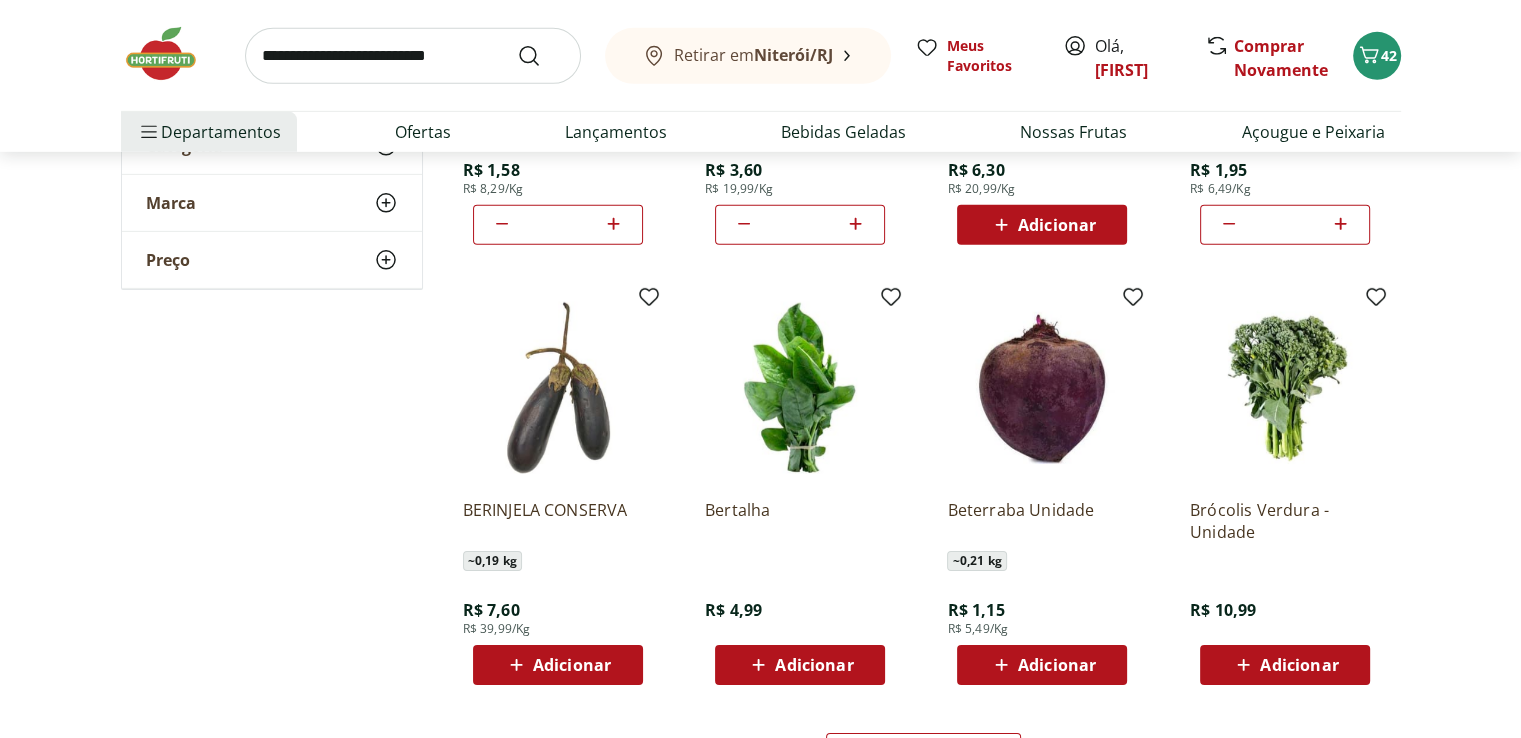 scroll, scrollTop: 14100, scrollLeft: 0, axis: vertical 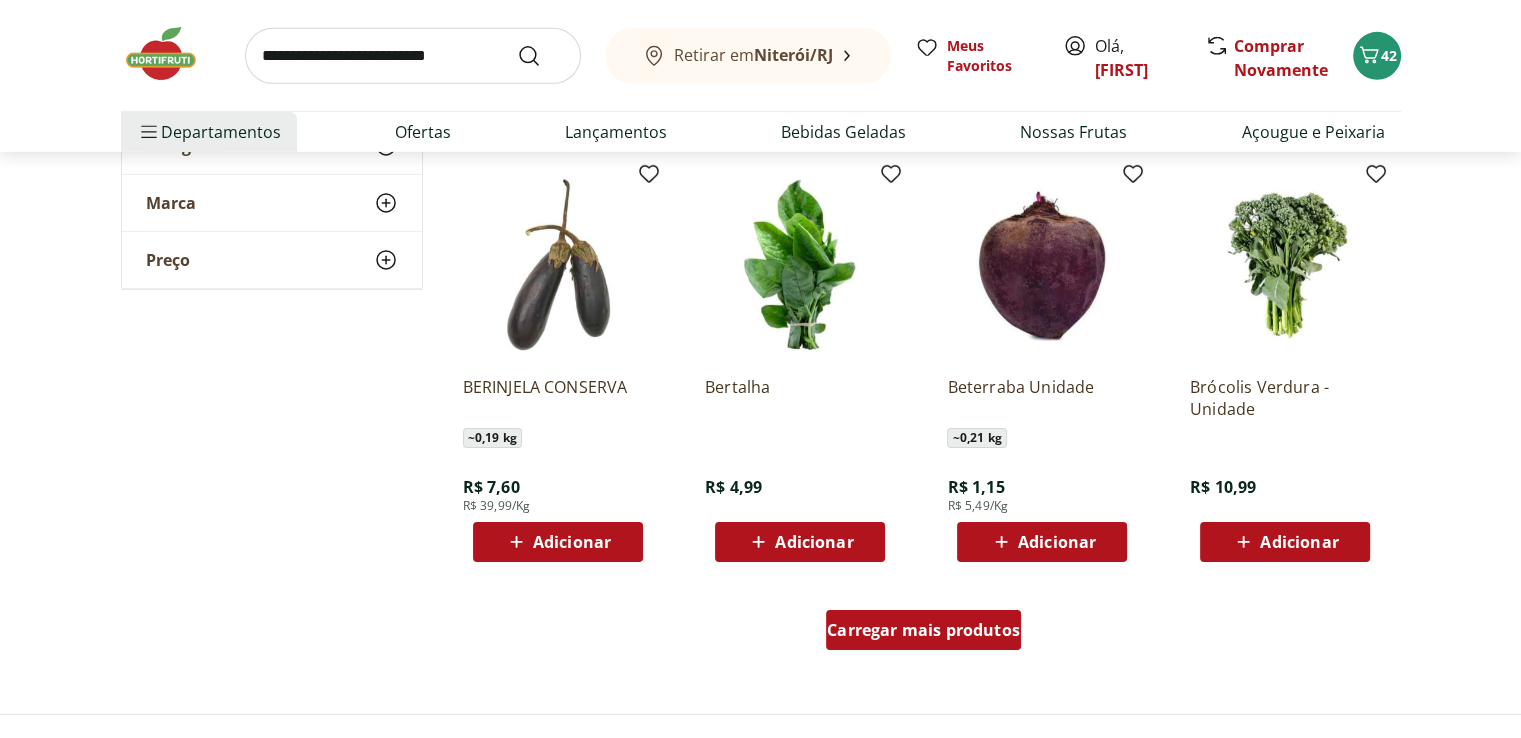 click on "Carregar mais produtos" at bounding box center [923, 630] 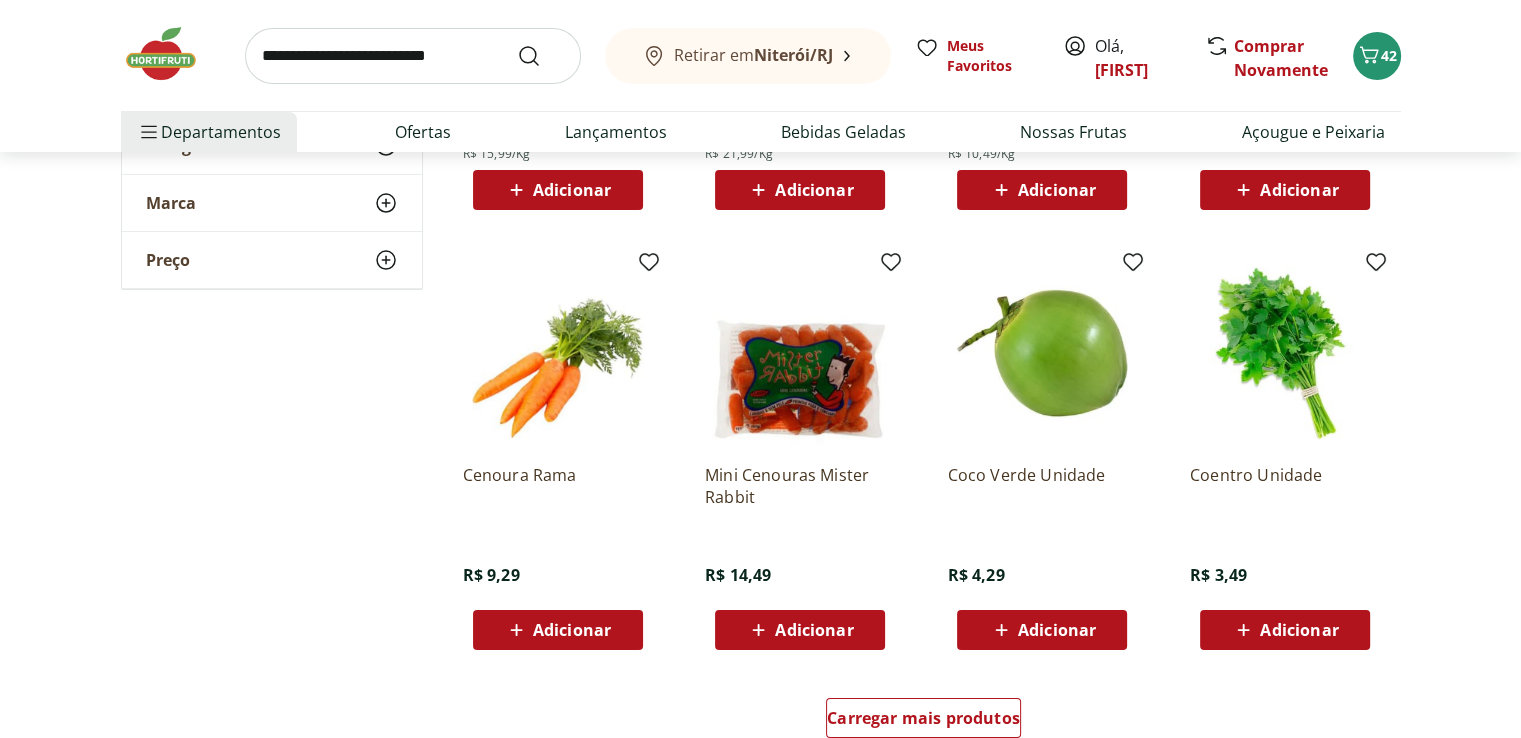 scroll, scrollTop: 15400, scrollLeft: 0, axis: vertical 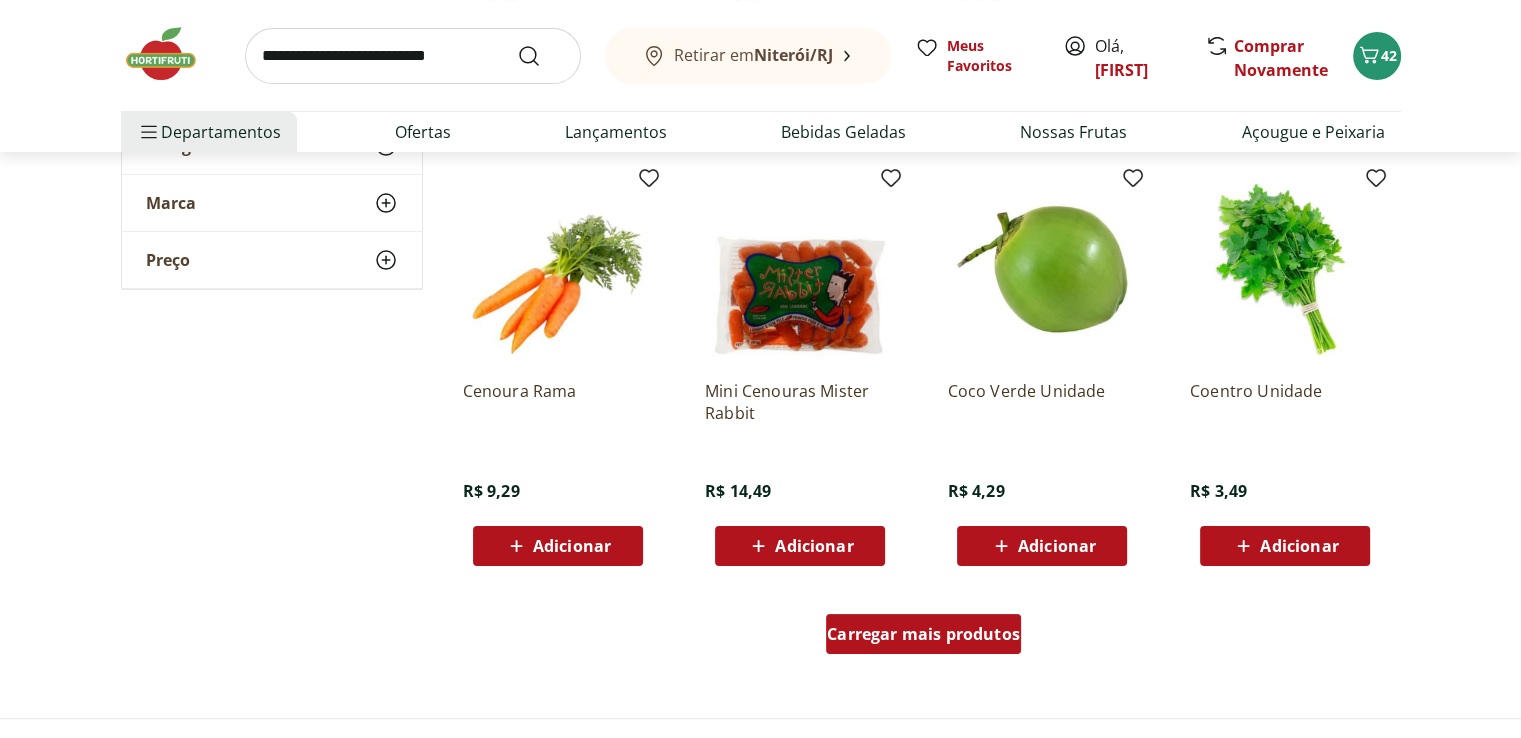 click on "Carregar mais produtos" at bounding box center (923, 638) 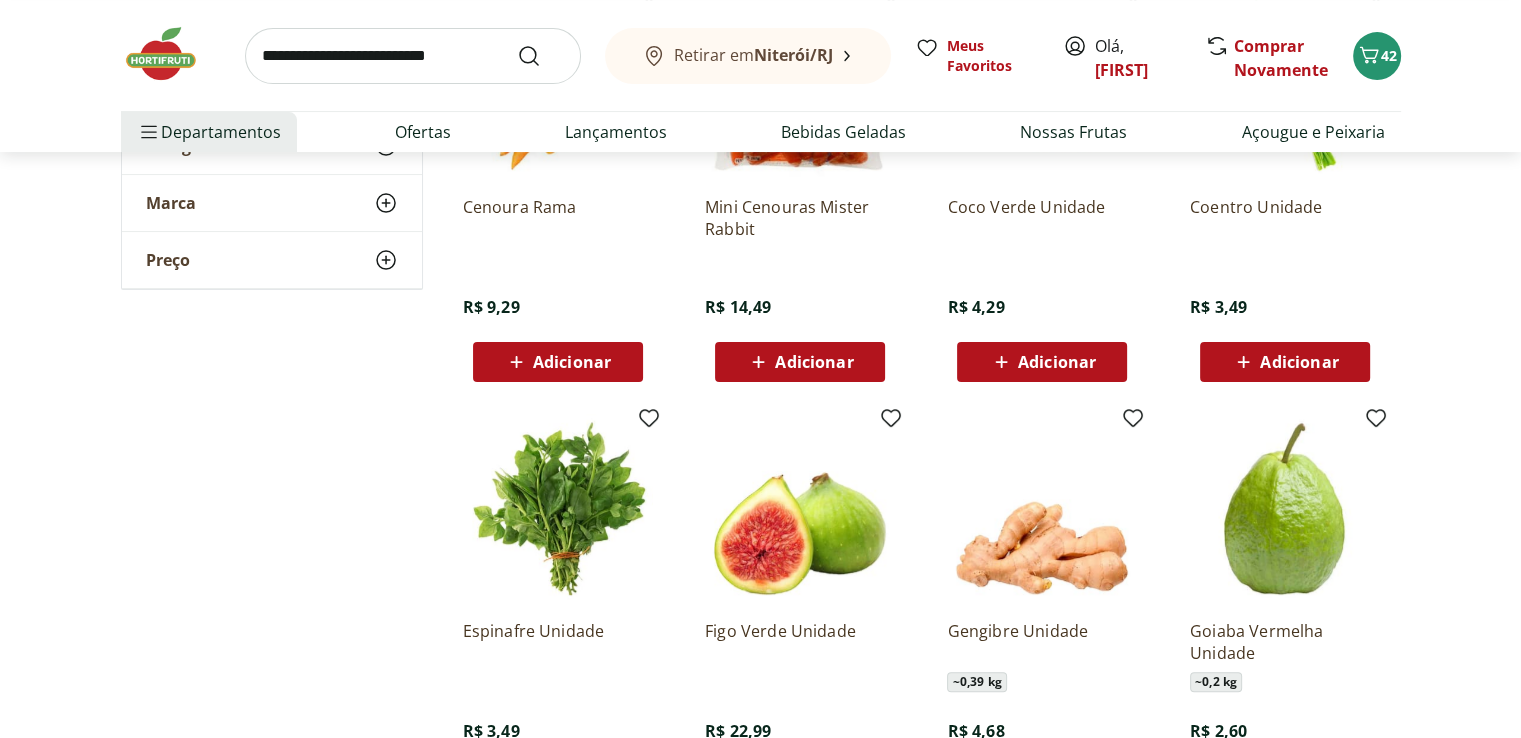 scroll, scrollTop: 15700, scrollLeft: 0, axis: vertical 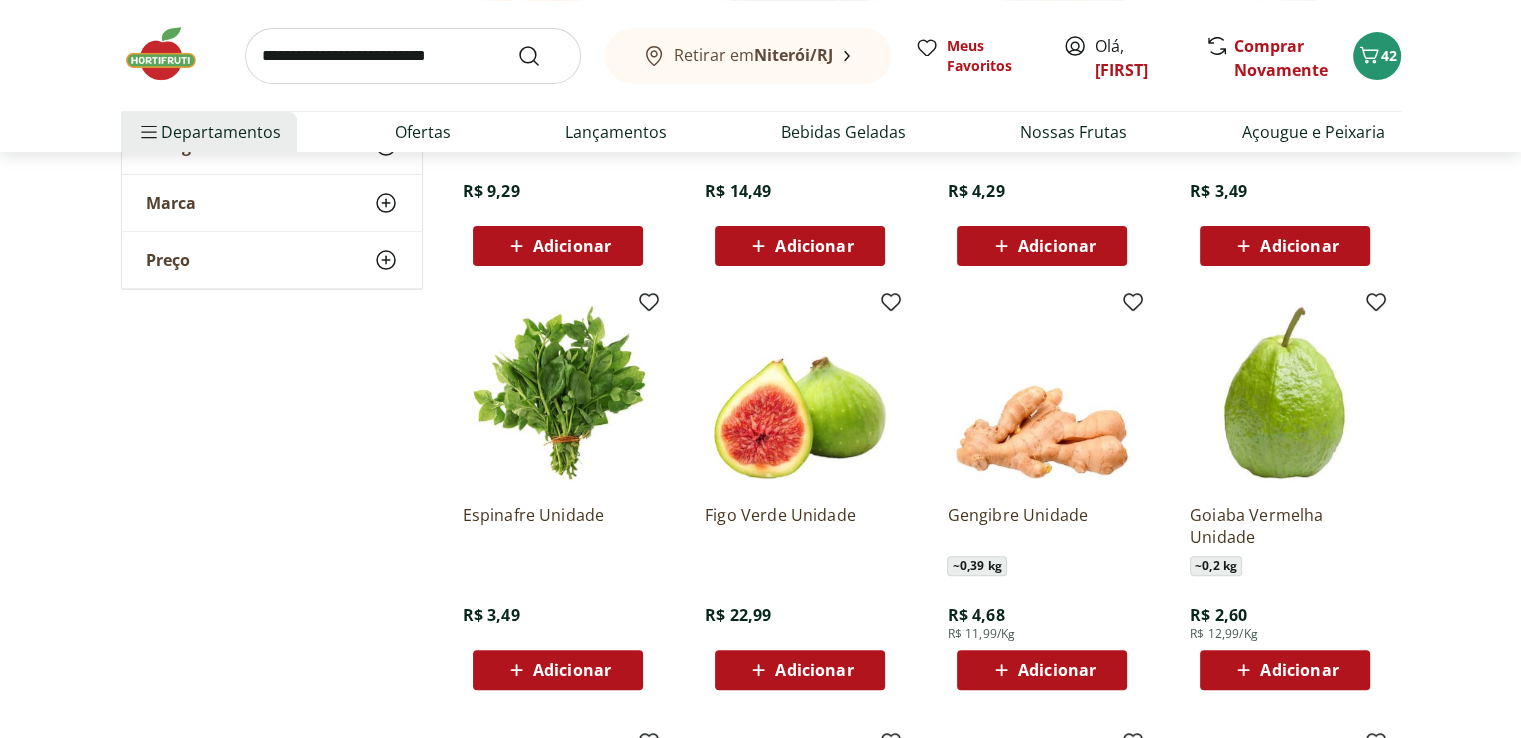 click on "Adicionar" at bounding box center [572, 670] 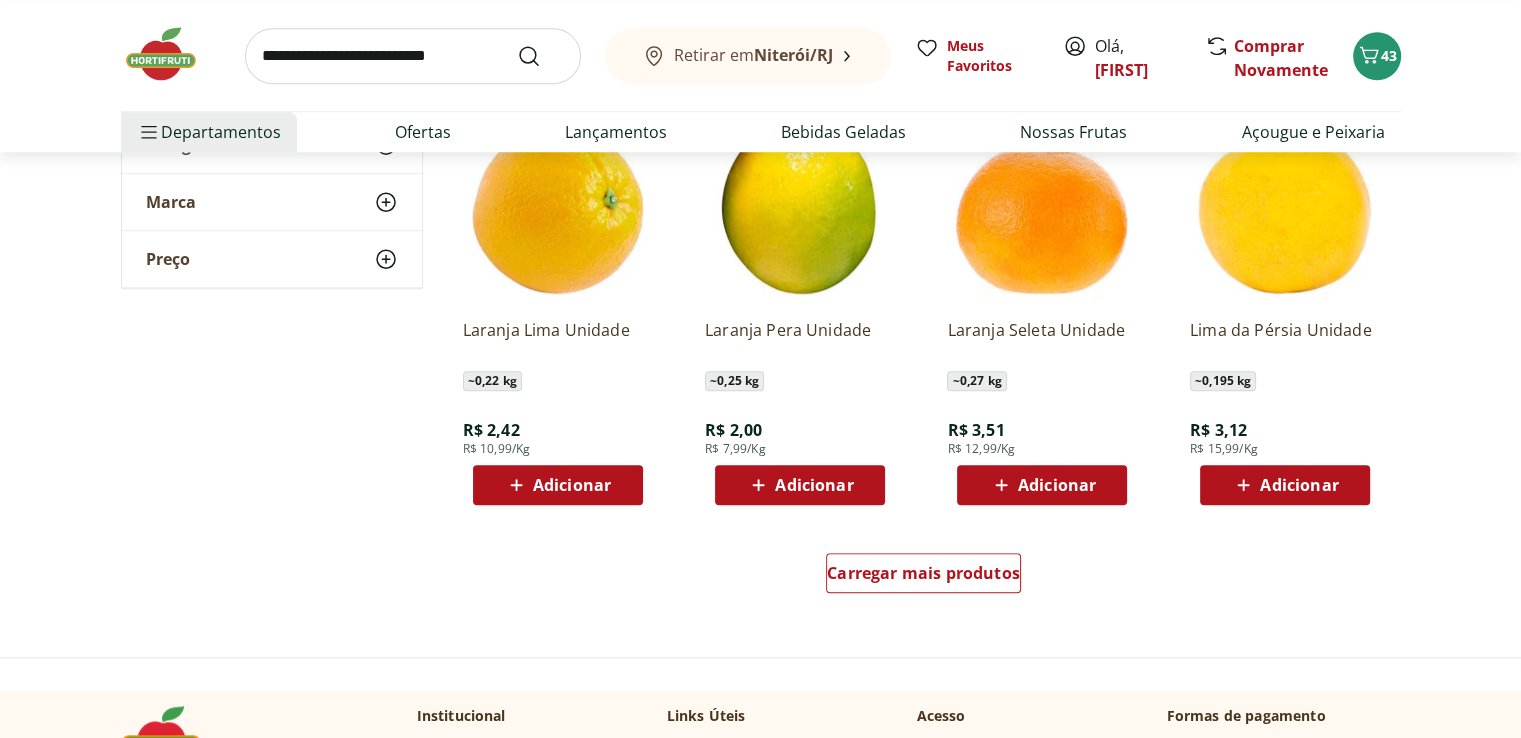 scroll, scrollTop: 16800, scrollLeft: 0, axis: vertical 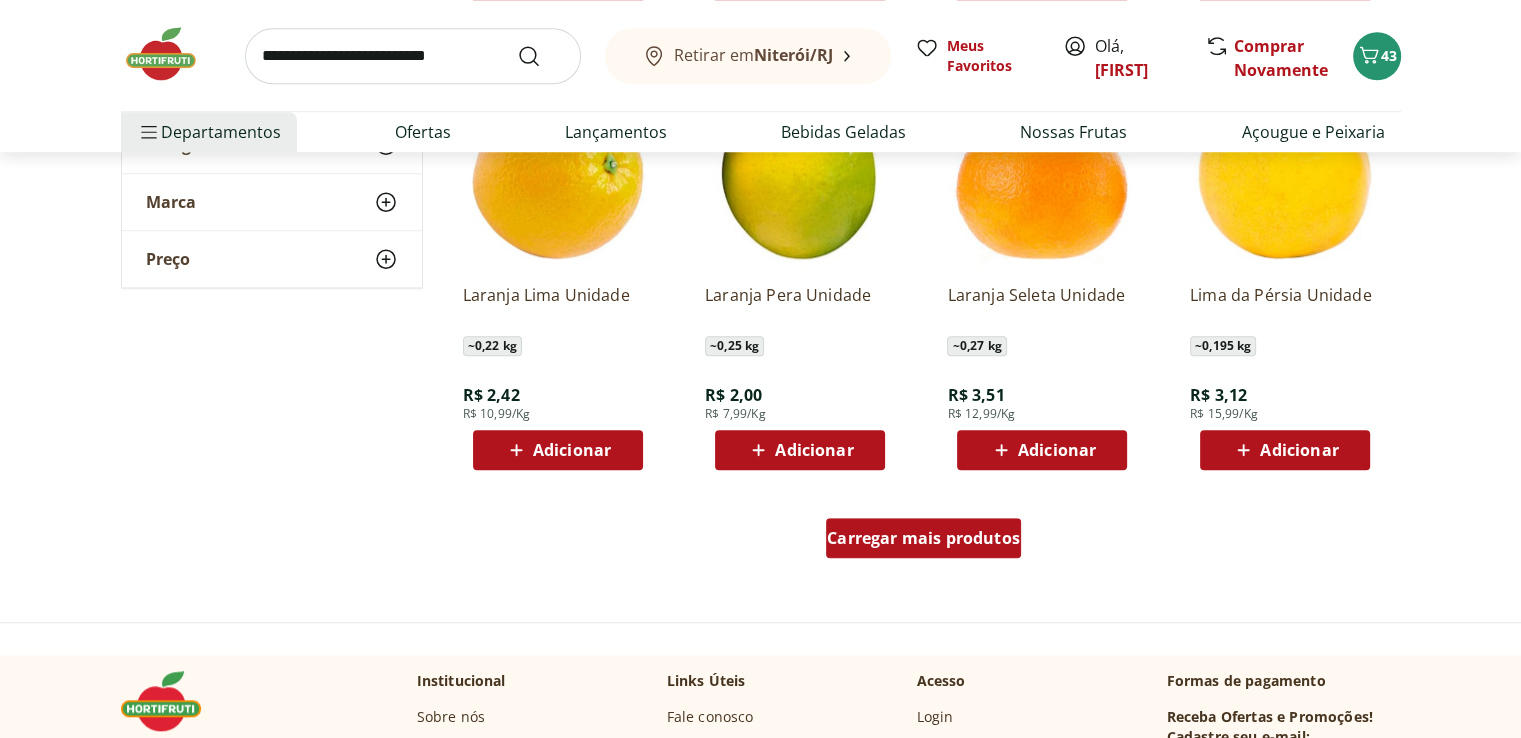 click on "Carregar mais produtos" at bounding box center (923, 538) 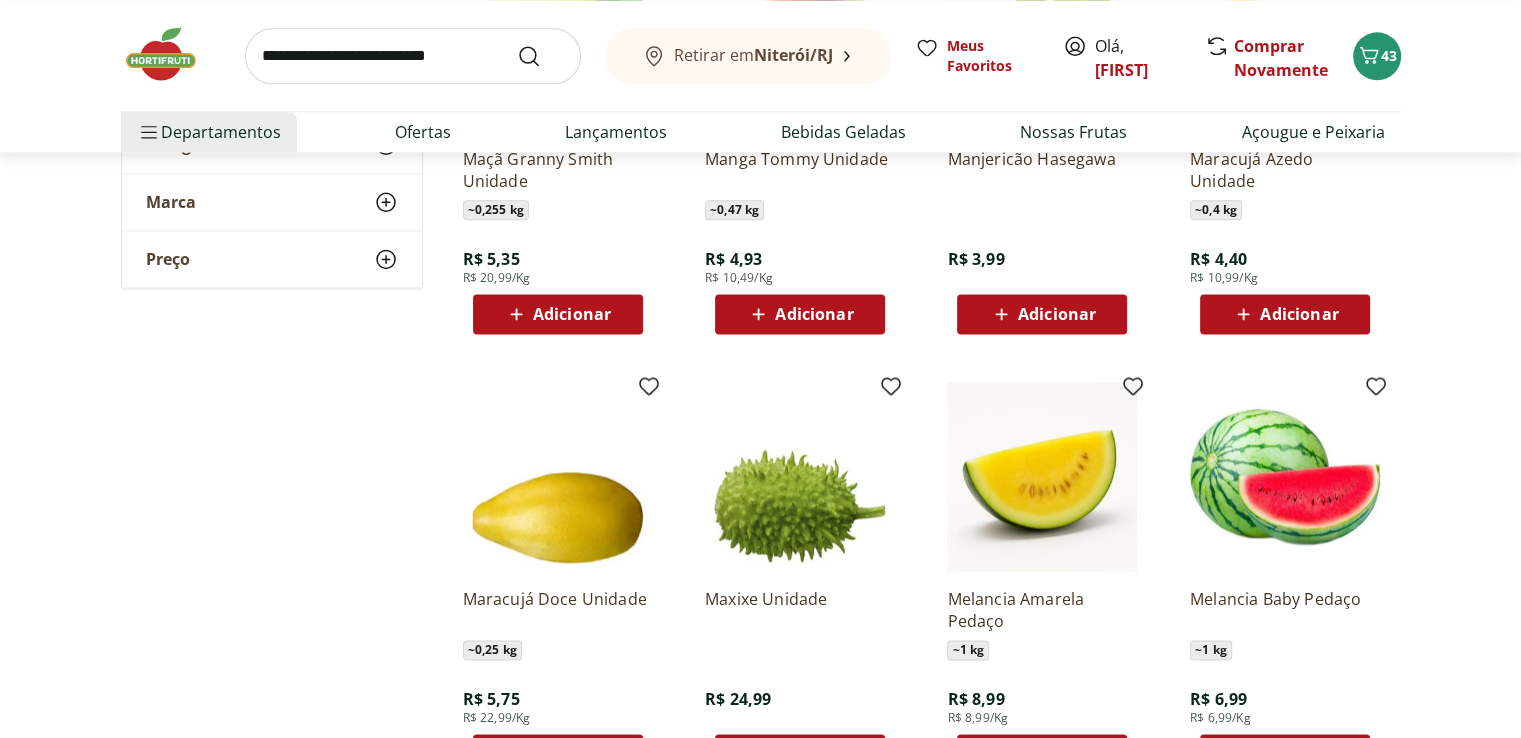 scroll, scrollTop: 18000, scrollLeft: 0, axis: vertical 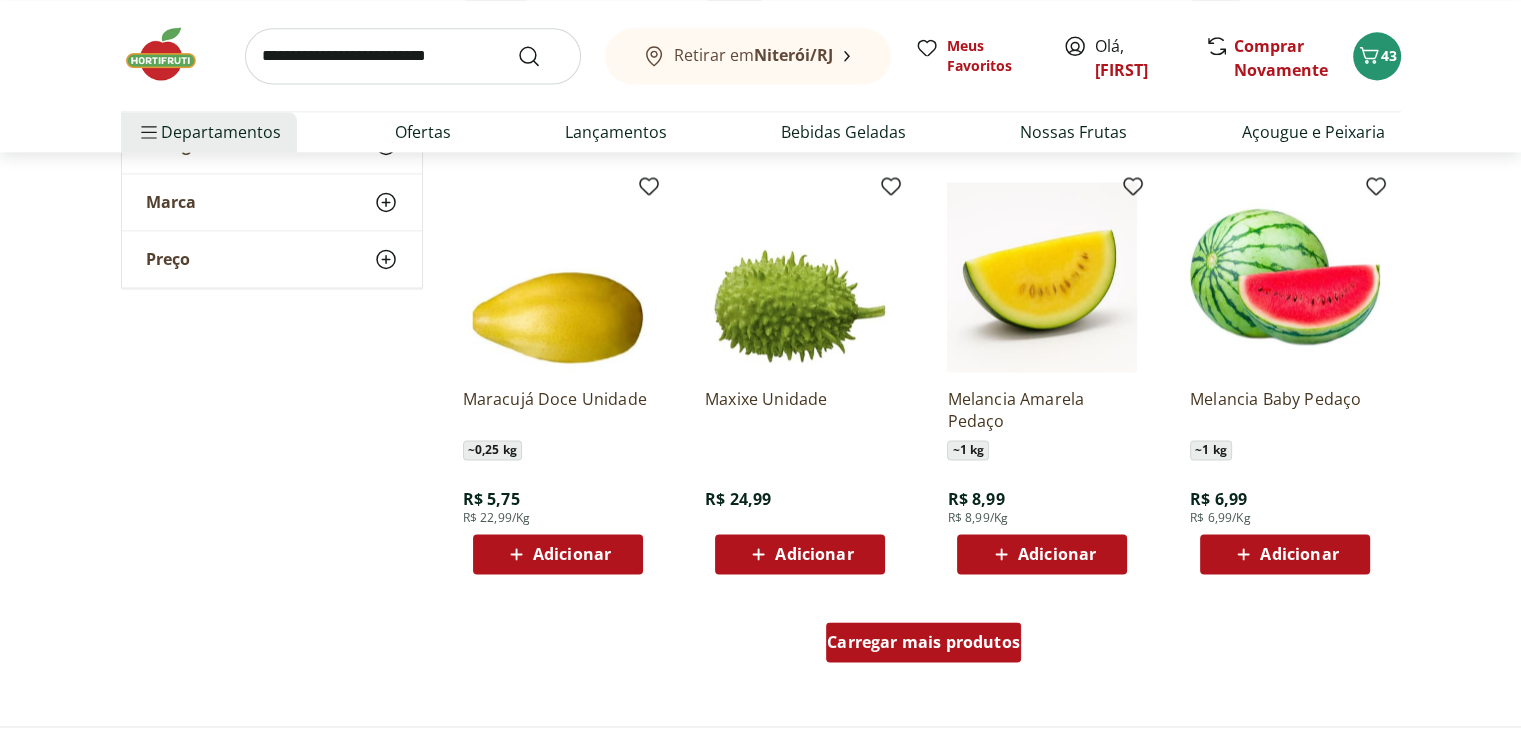 click on "Carregar mais produtos" at bounding box center [923, 642] 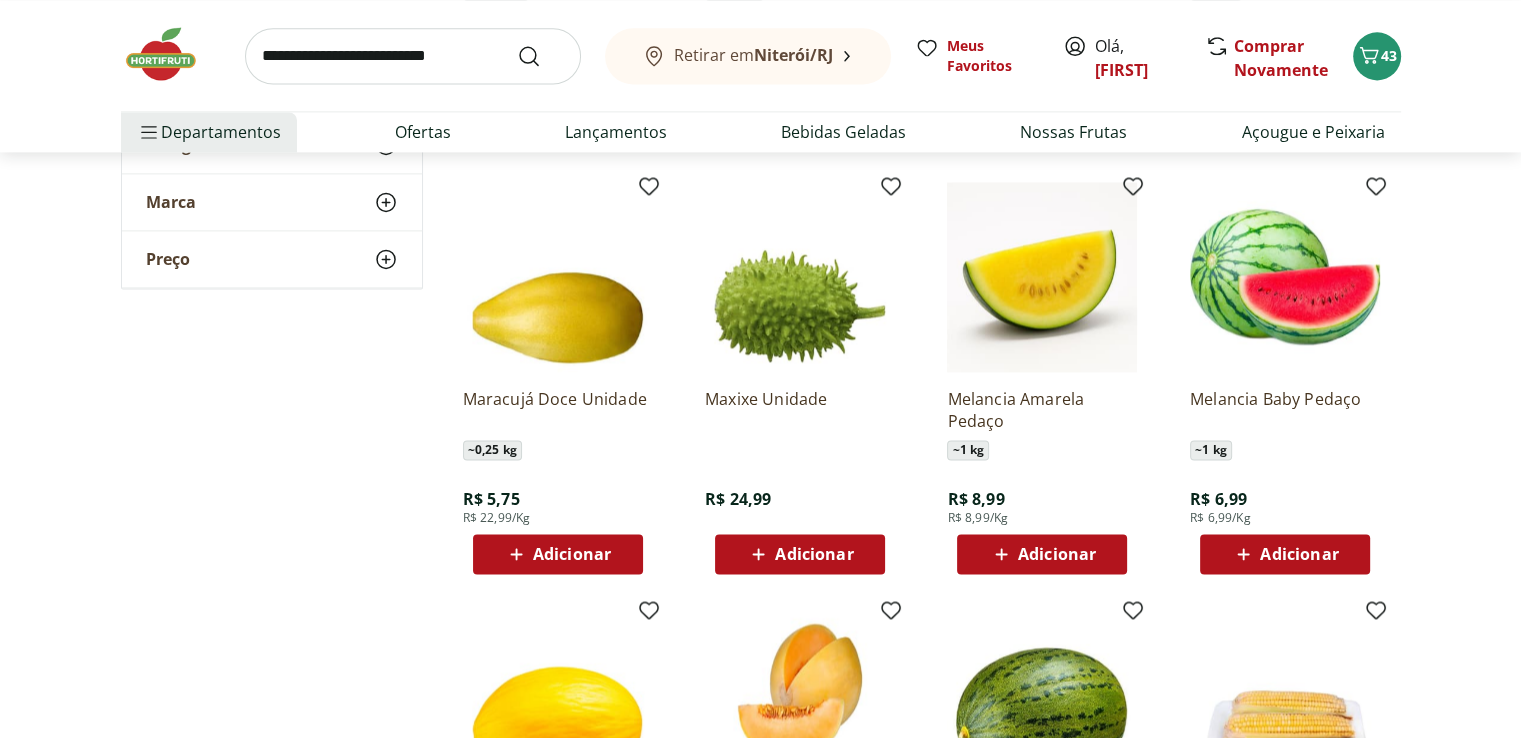 click on "Melão Pele de Sapo ~ 2,6 kg R$ 29,87 R$ 11,49/Kg Adicionar" at bounding box center (1042, 802) 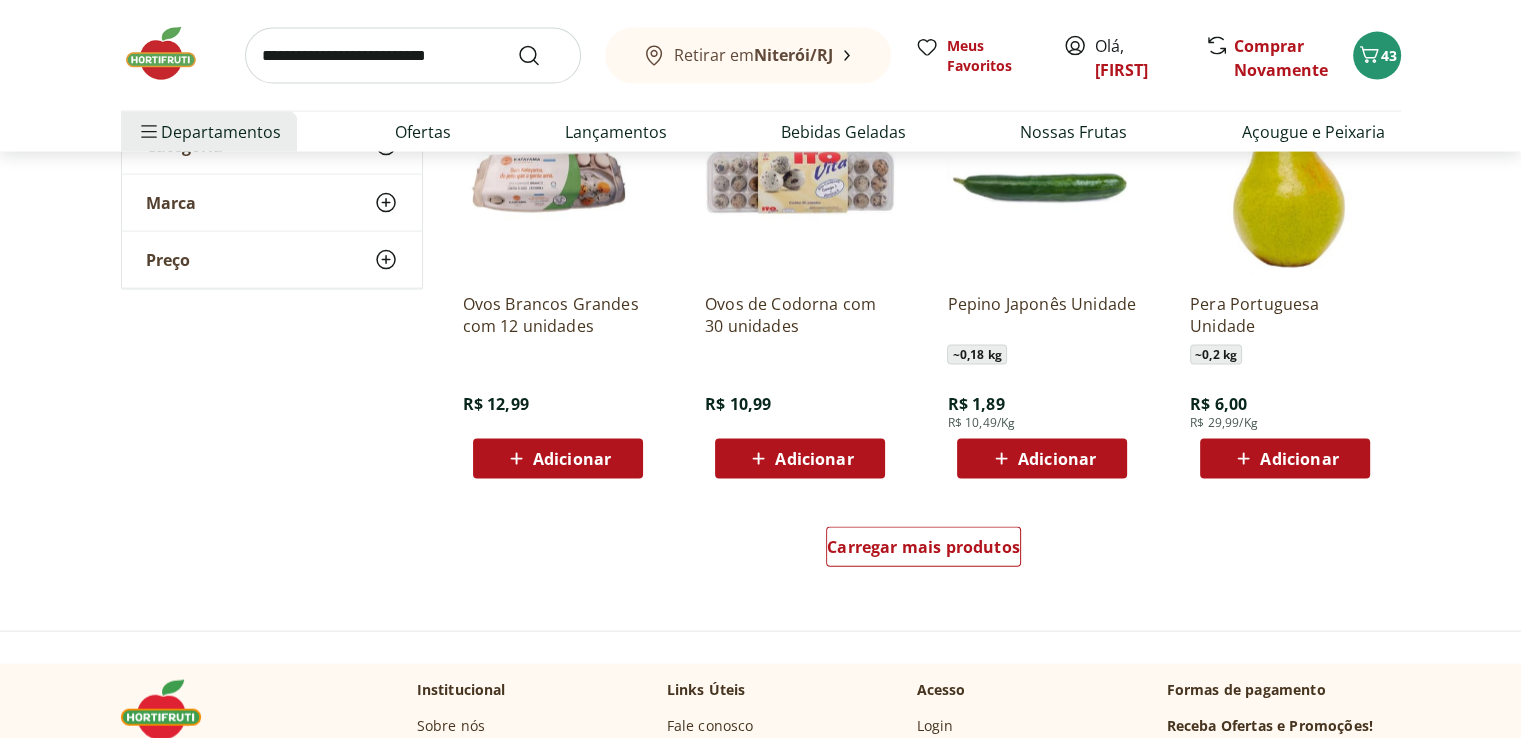scroll, scrollTop: 19400, scrollLeft: 0, axis: vertical 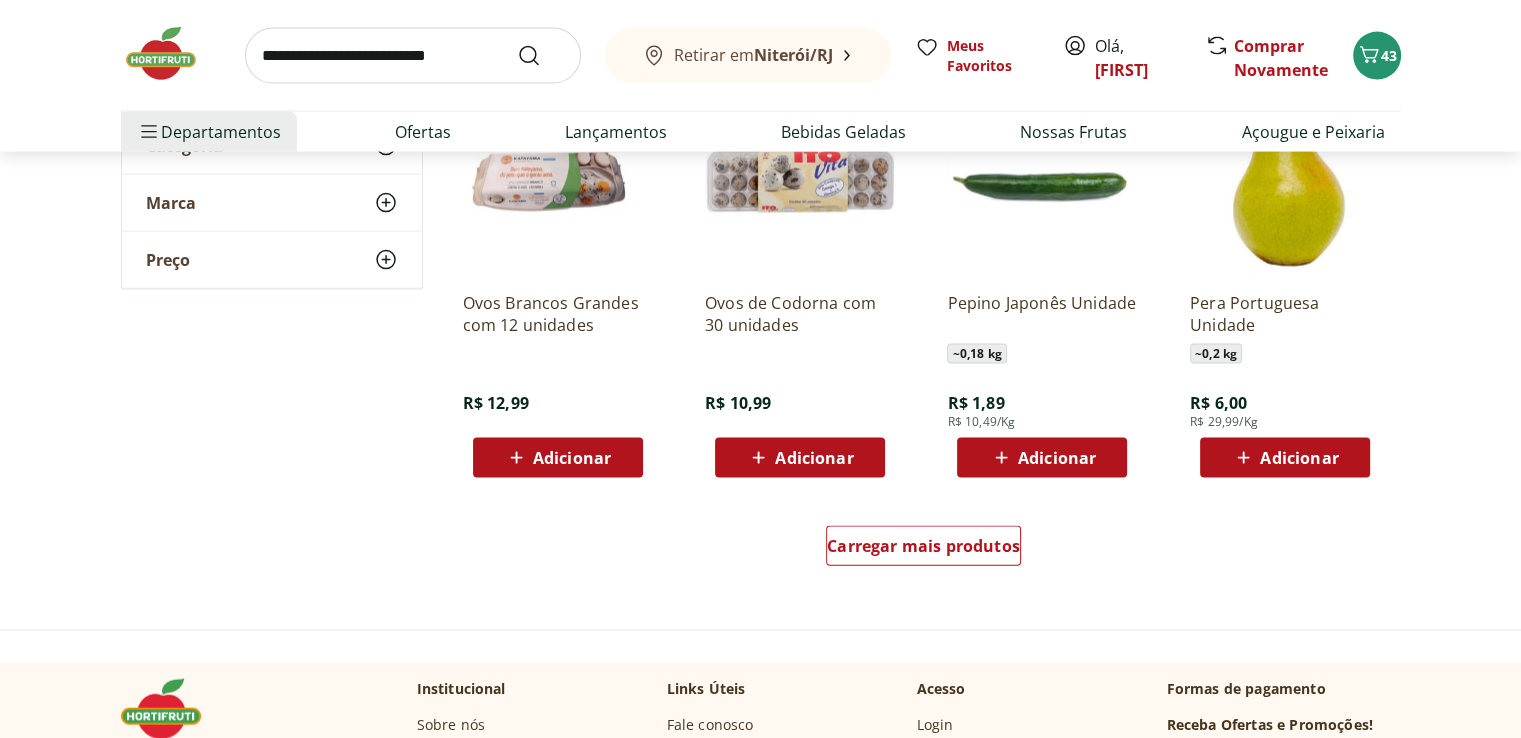 click on "Adicionar" at bounding box center [1057, 458] 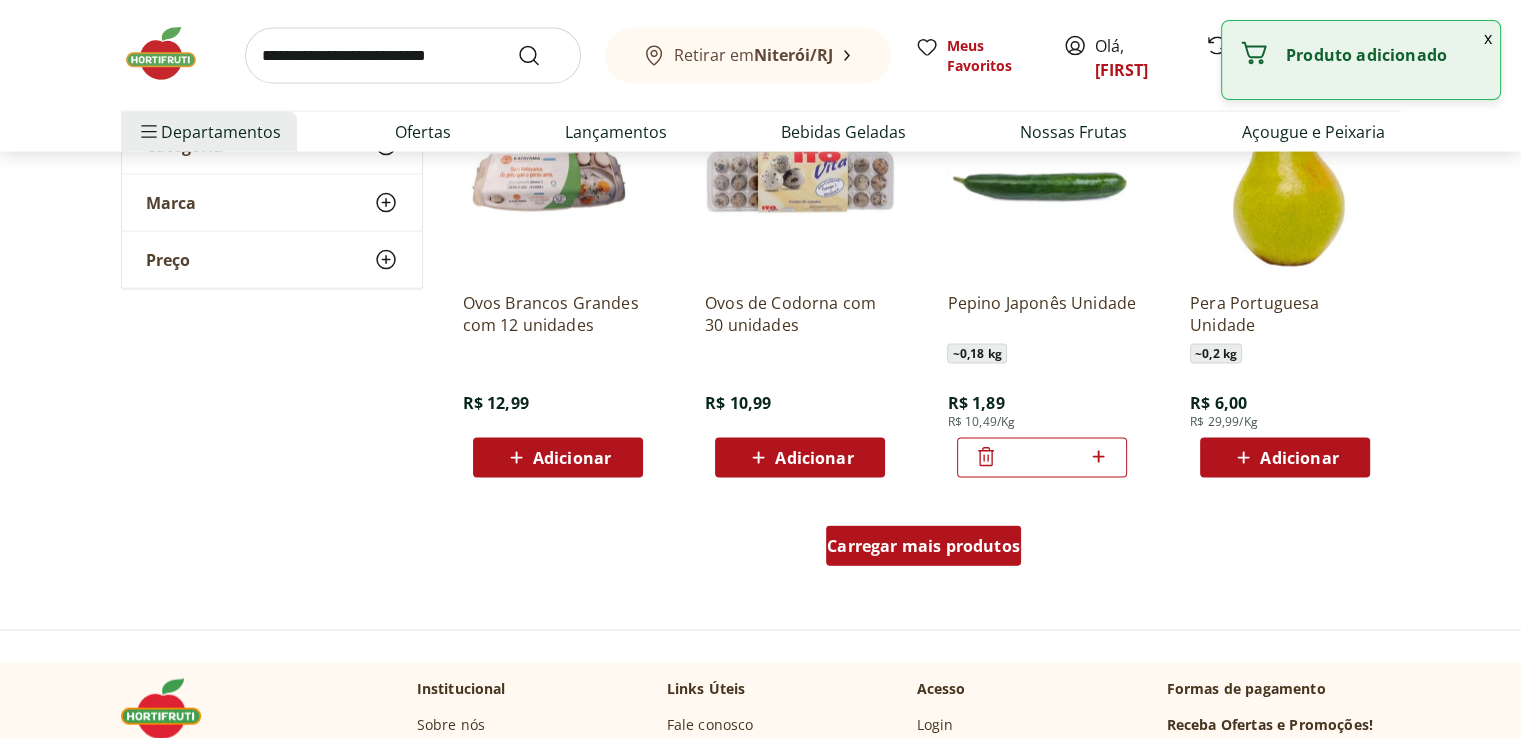click on "Carregar mais produtos" at bounding box center [923, 546] 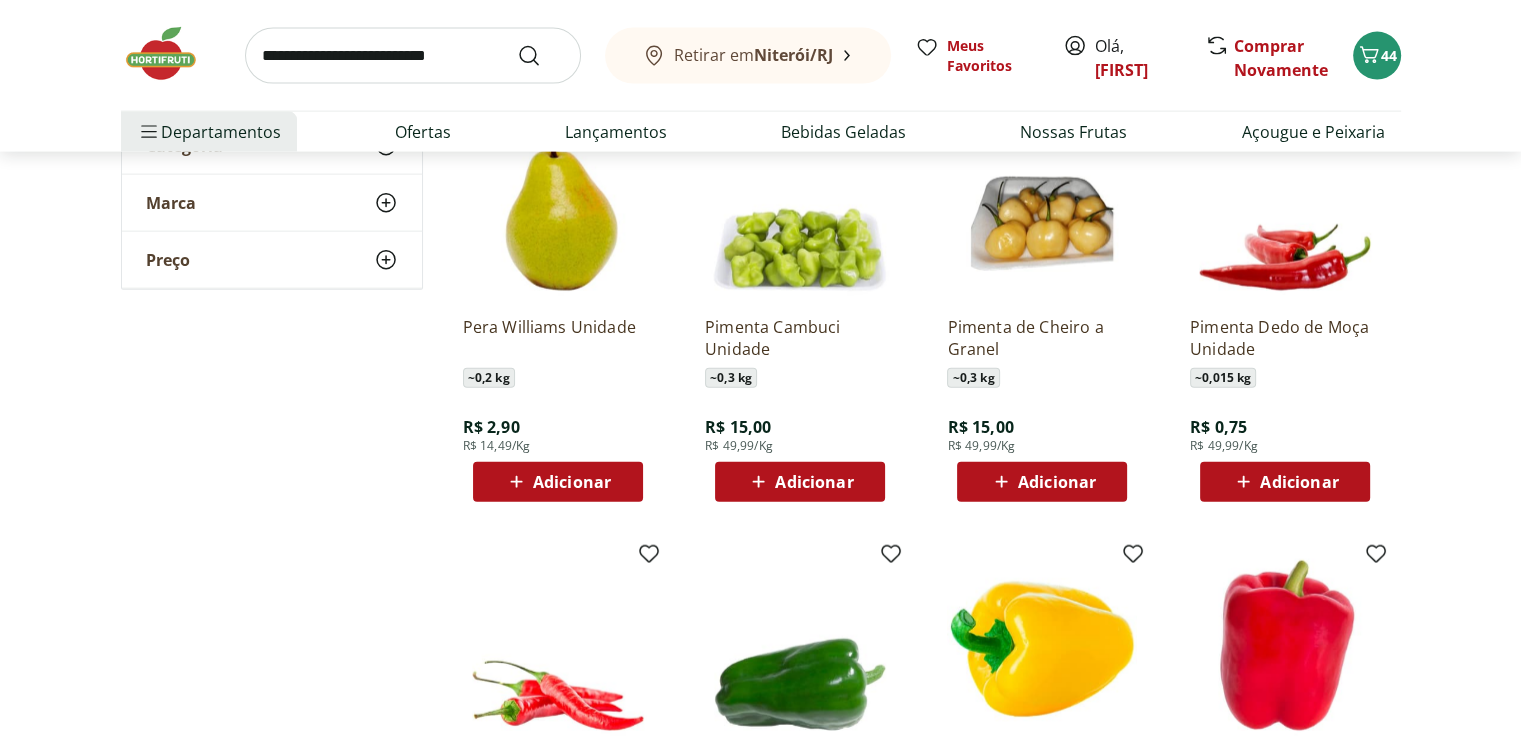 scroll, scrollTop: 20100, scrollLeft: 0, axis: vertical 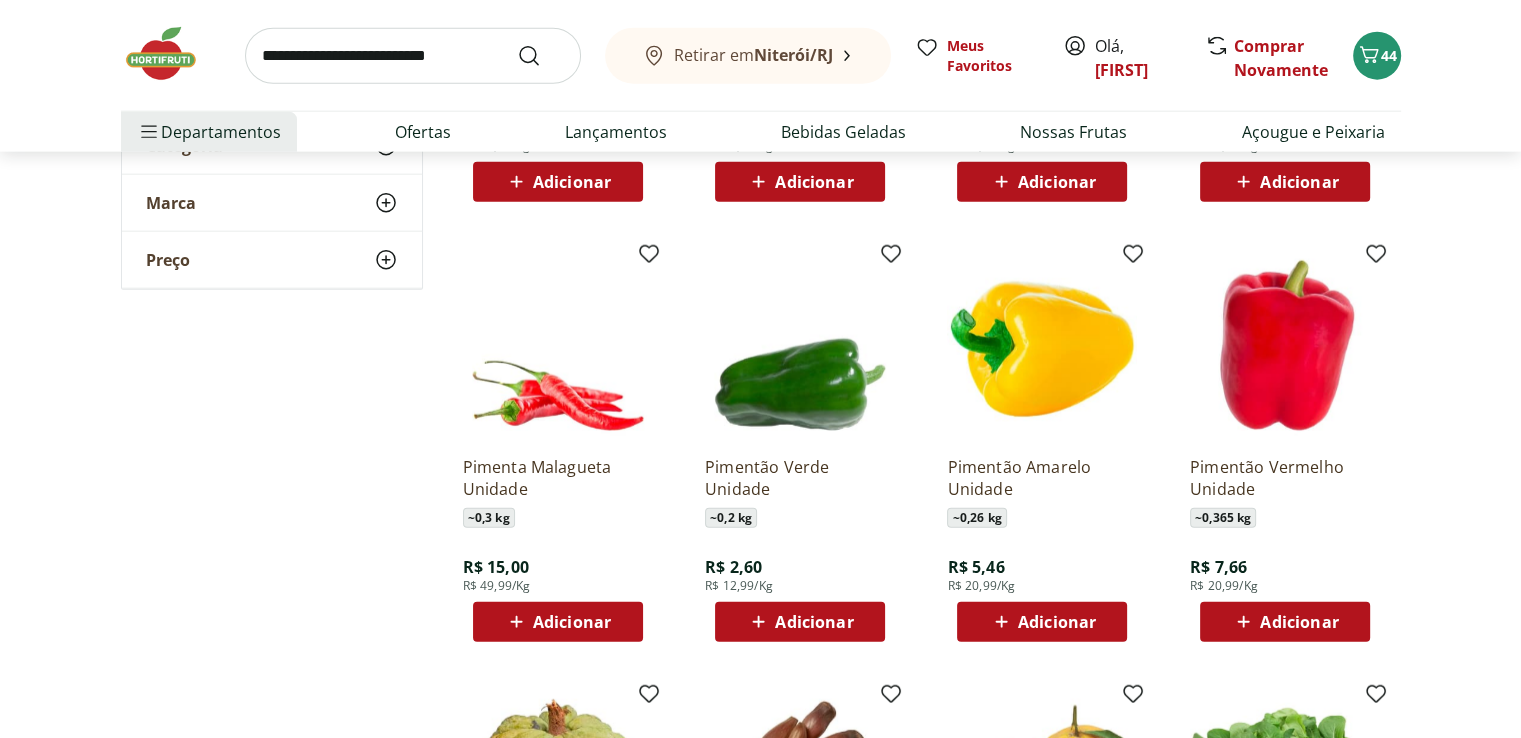 click on "Adicionar" at bounding box center (1057, 622) 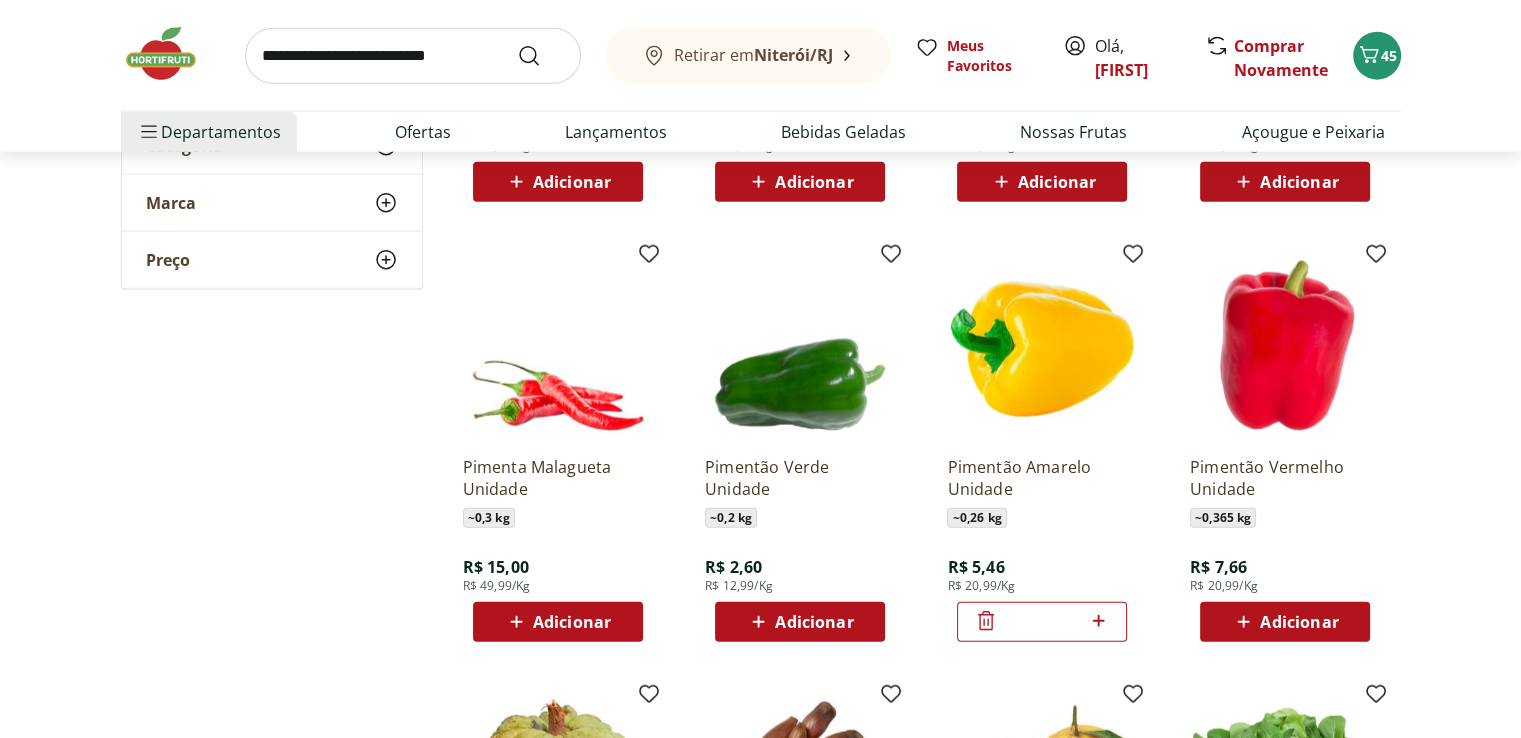 click on "Adicionar" at bounding box center [1299, 622] 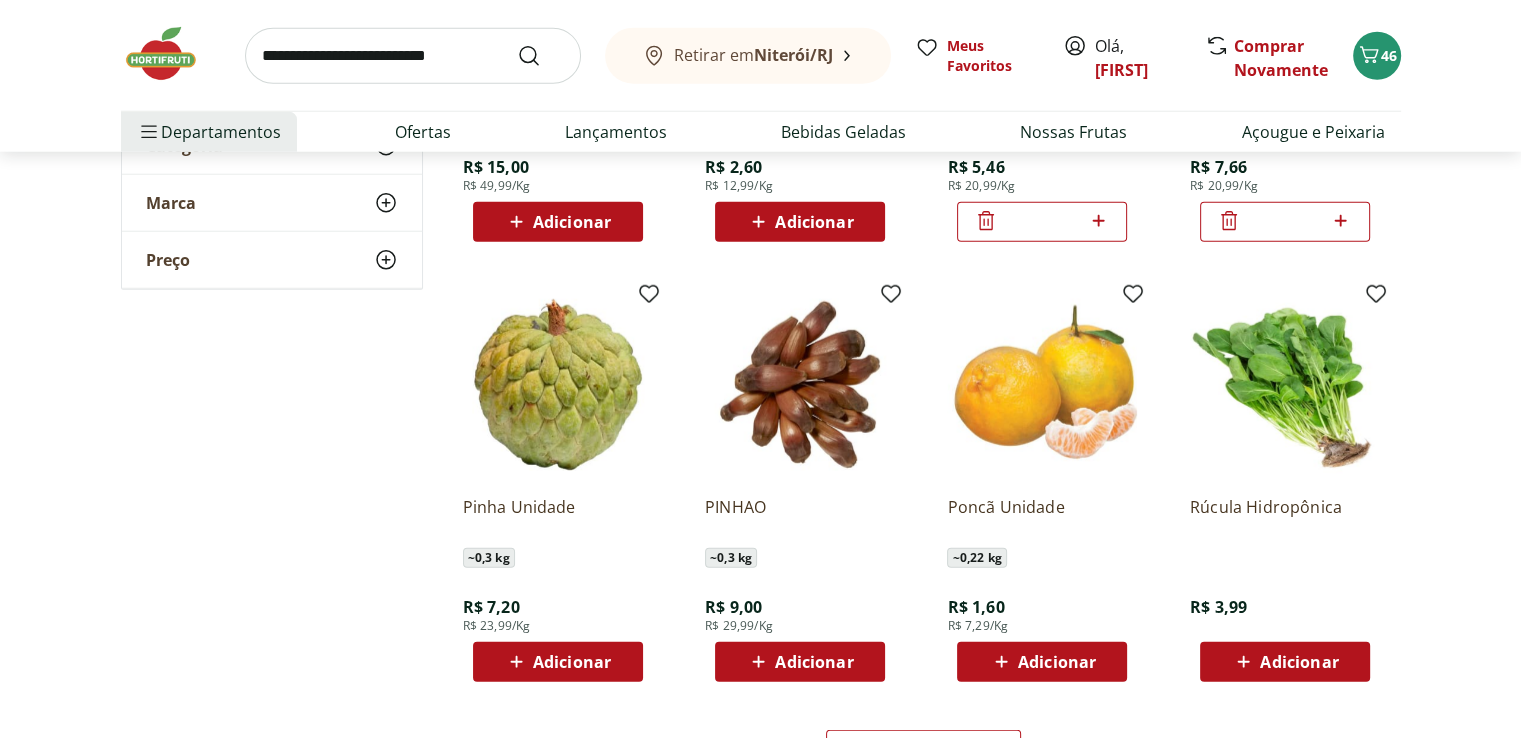scroll, scrollTop: 20600, scrollLeft: 0, axis: vertical 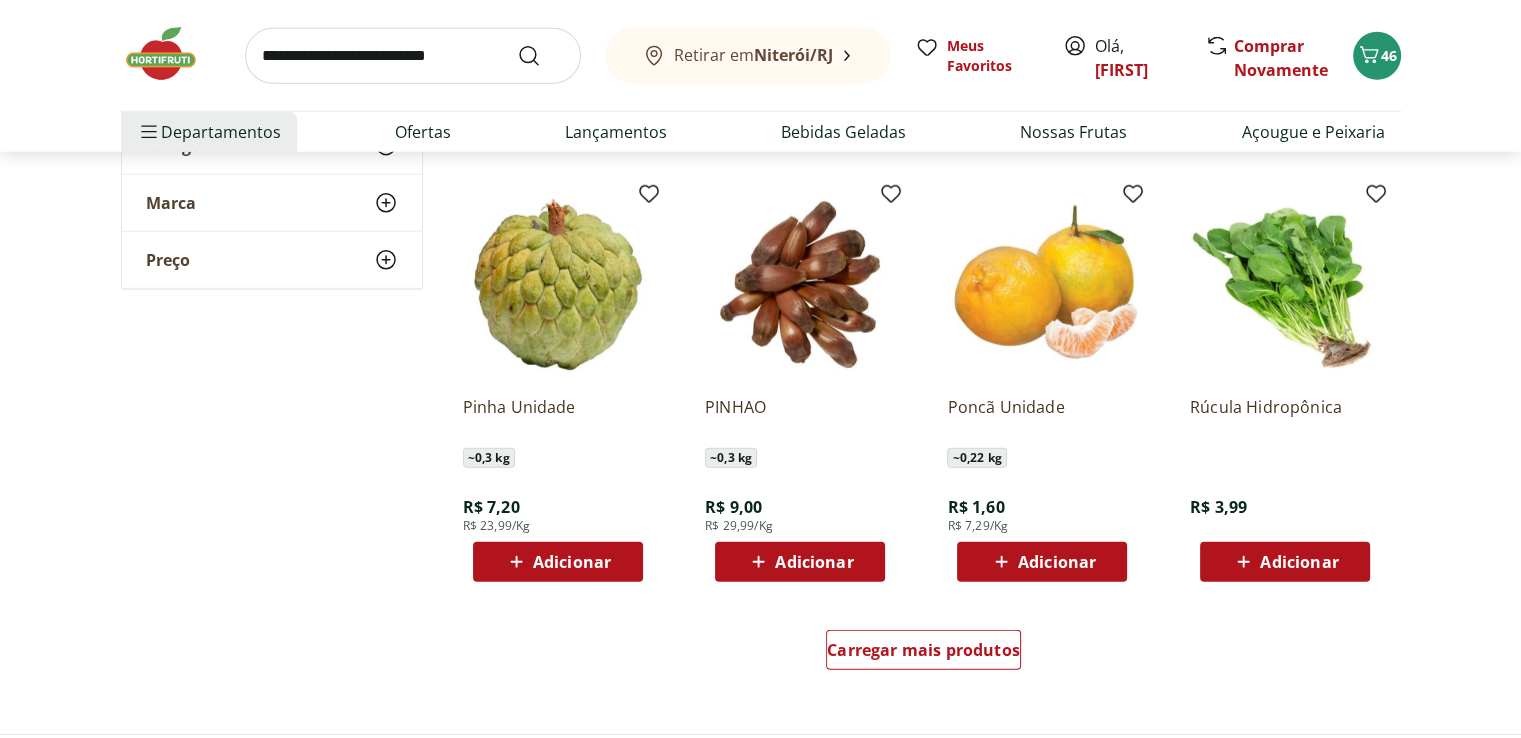 click on "Poncã Unidade ~ 0,22 kg R$ 1,60 R$ 7,29/Kg Adicionar" at bounding box center (1042, 386) 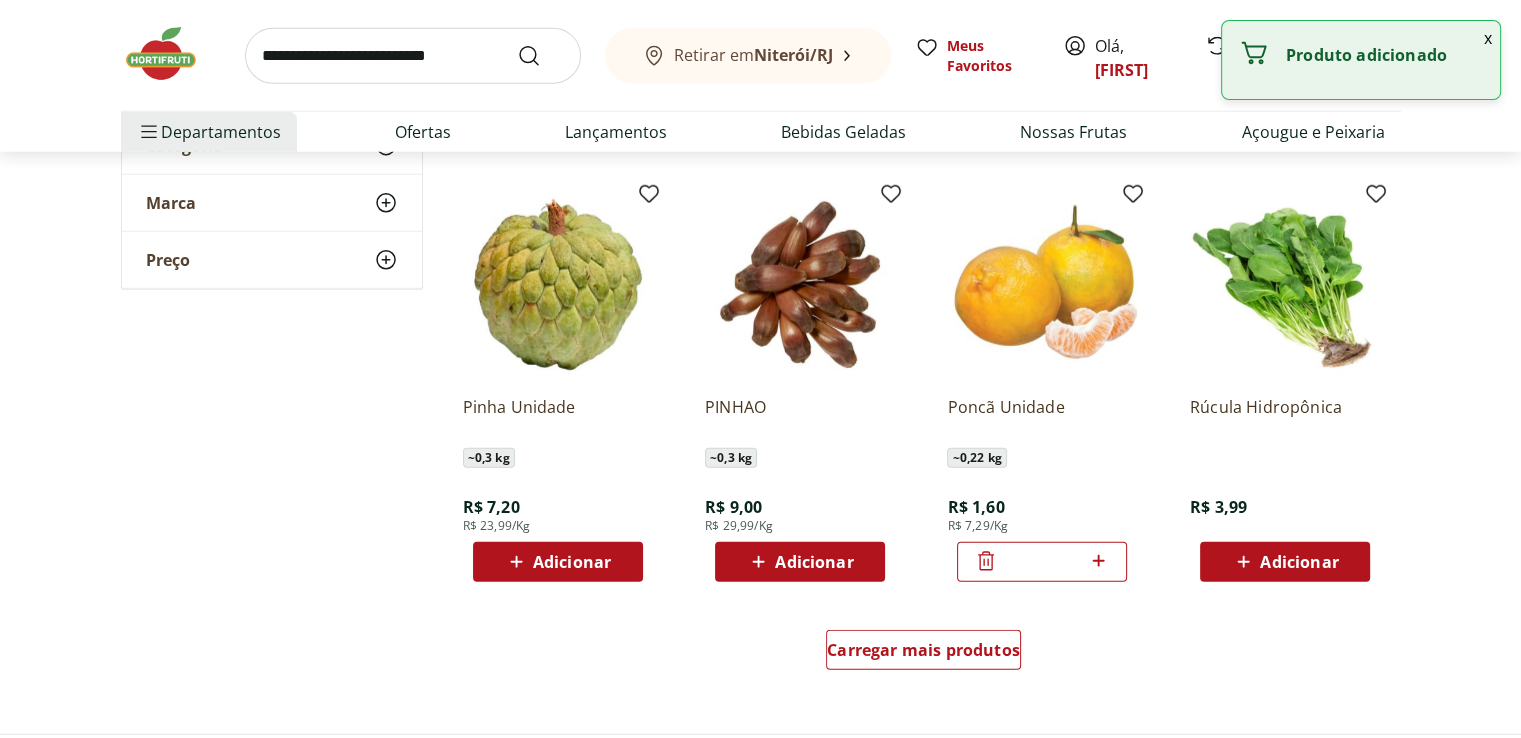 click 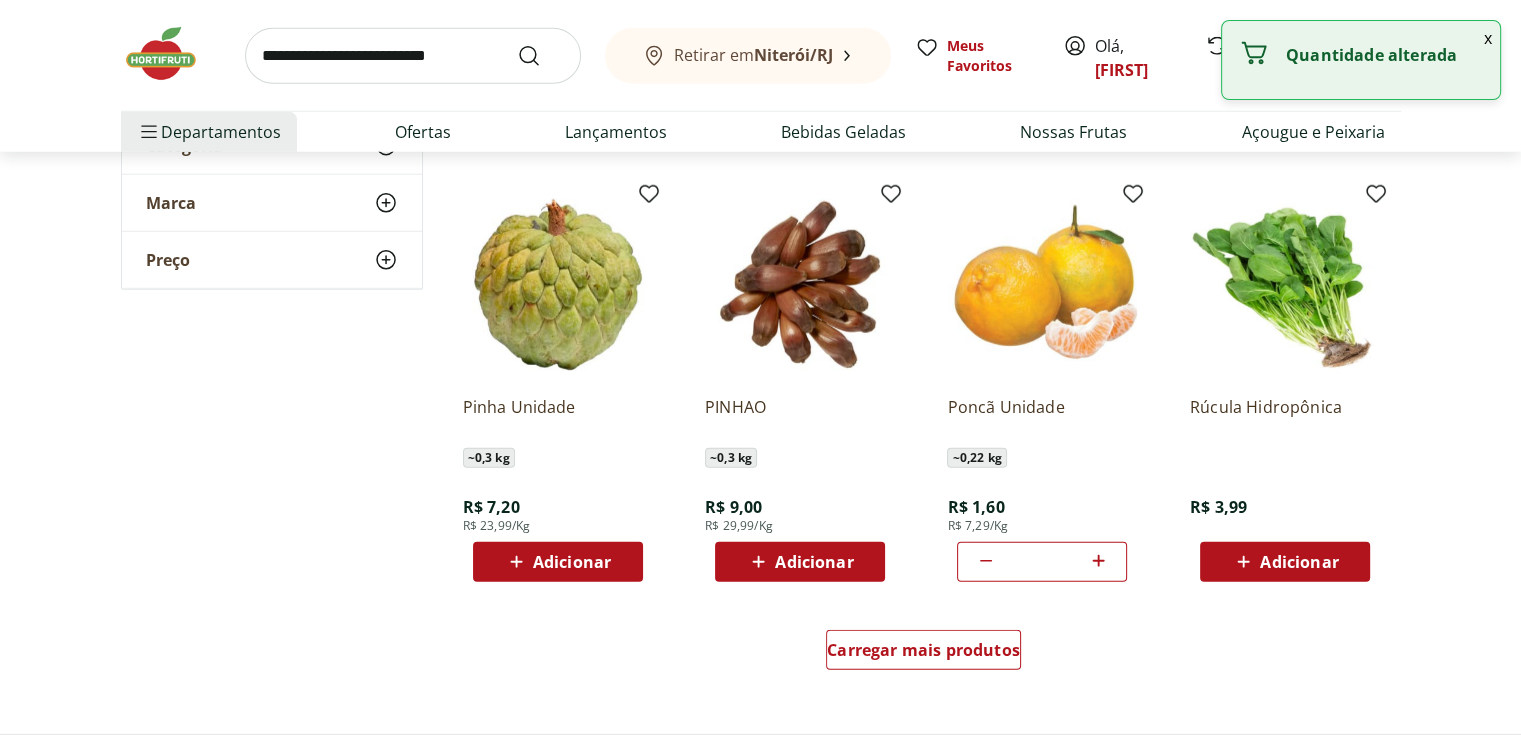 click 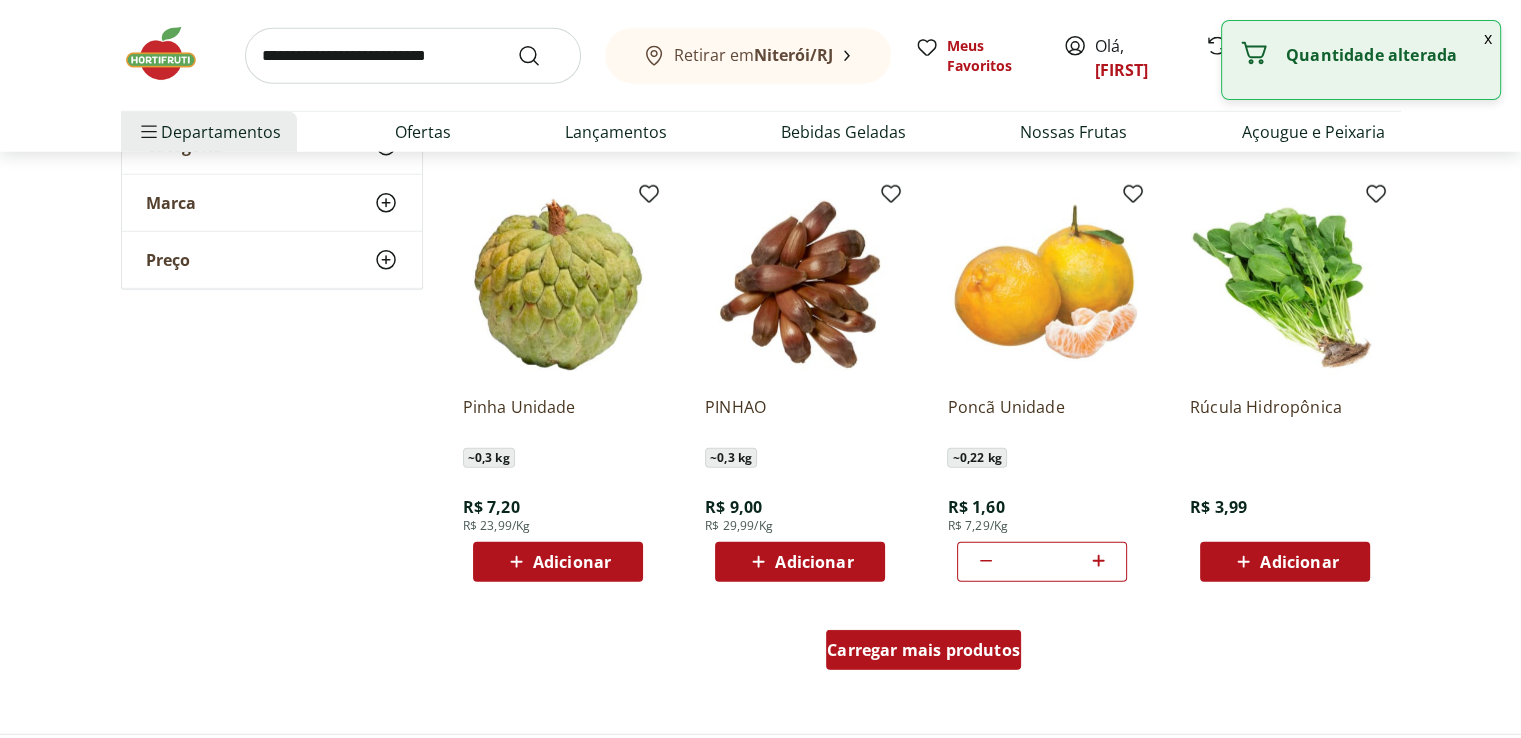 click on "Carregar mais produtos" at bounding box center [923, 650] 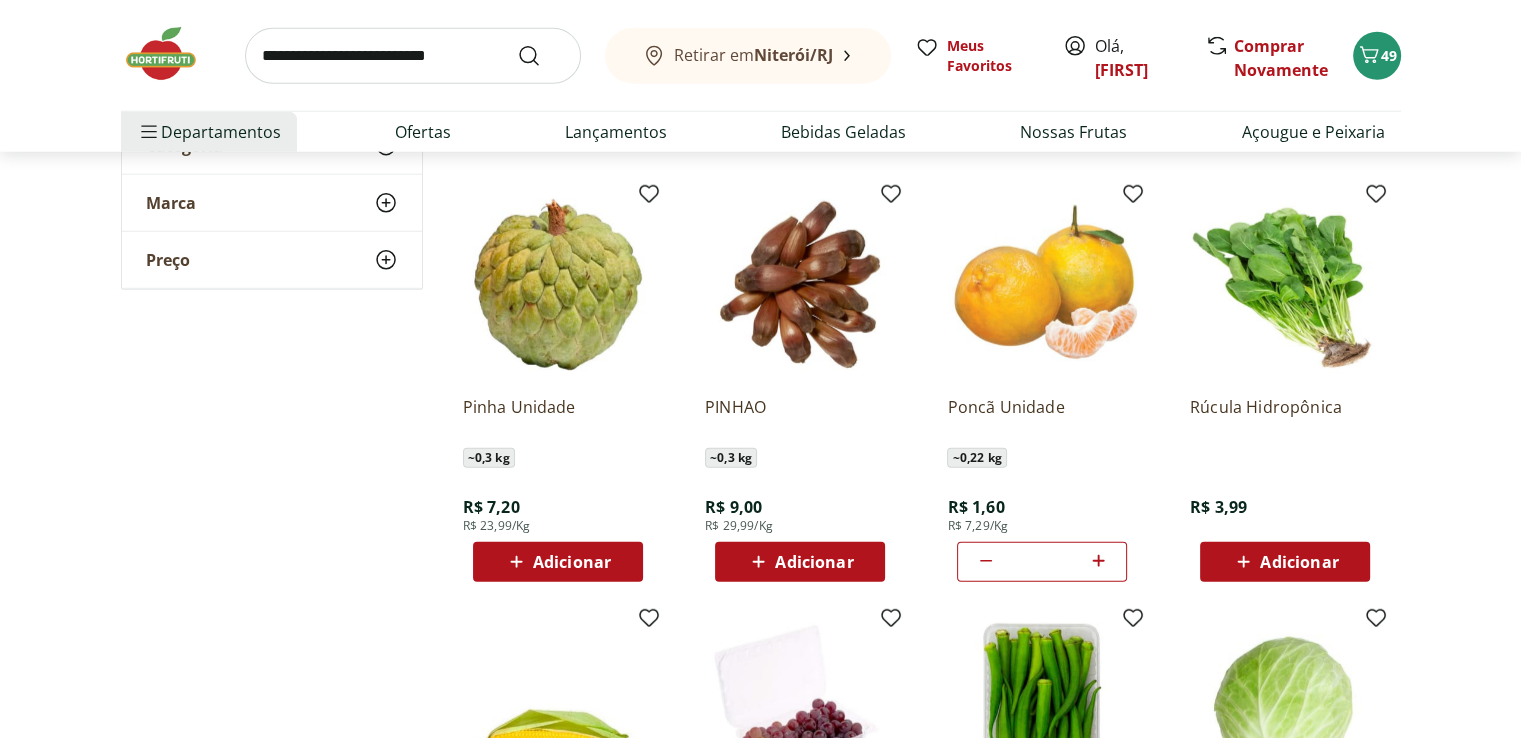 click on "Adicionar" at bounding box center [1299, 562] 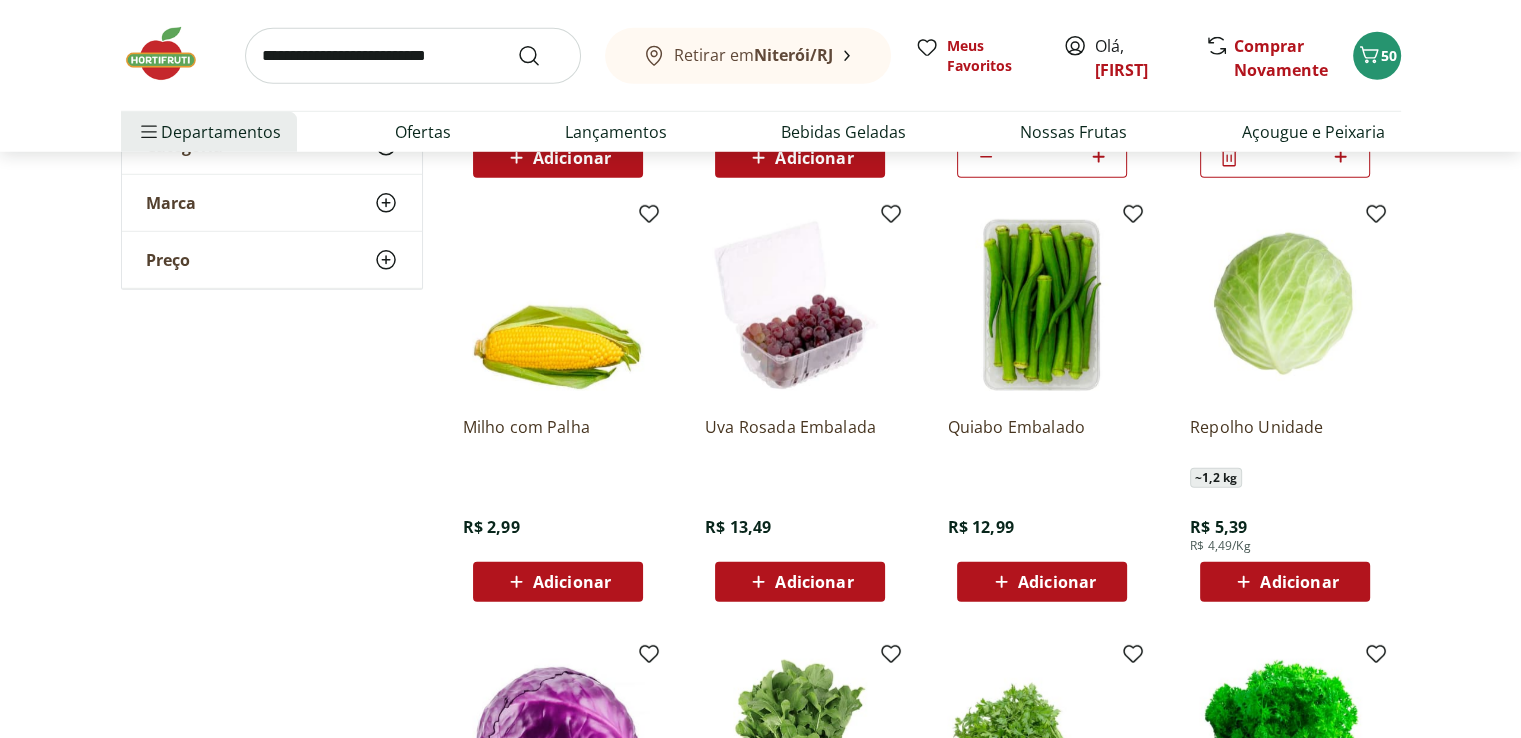 scroll, scrollTop: 21000, scrollLeft: 0, axis: vertical 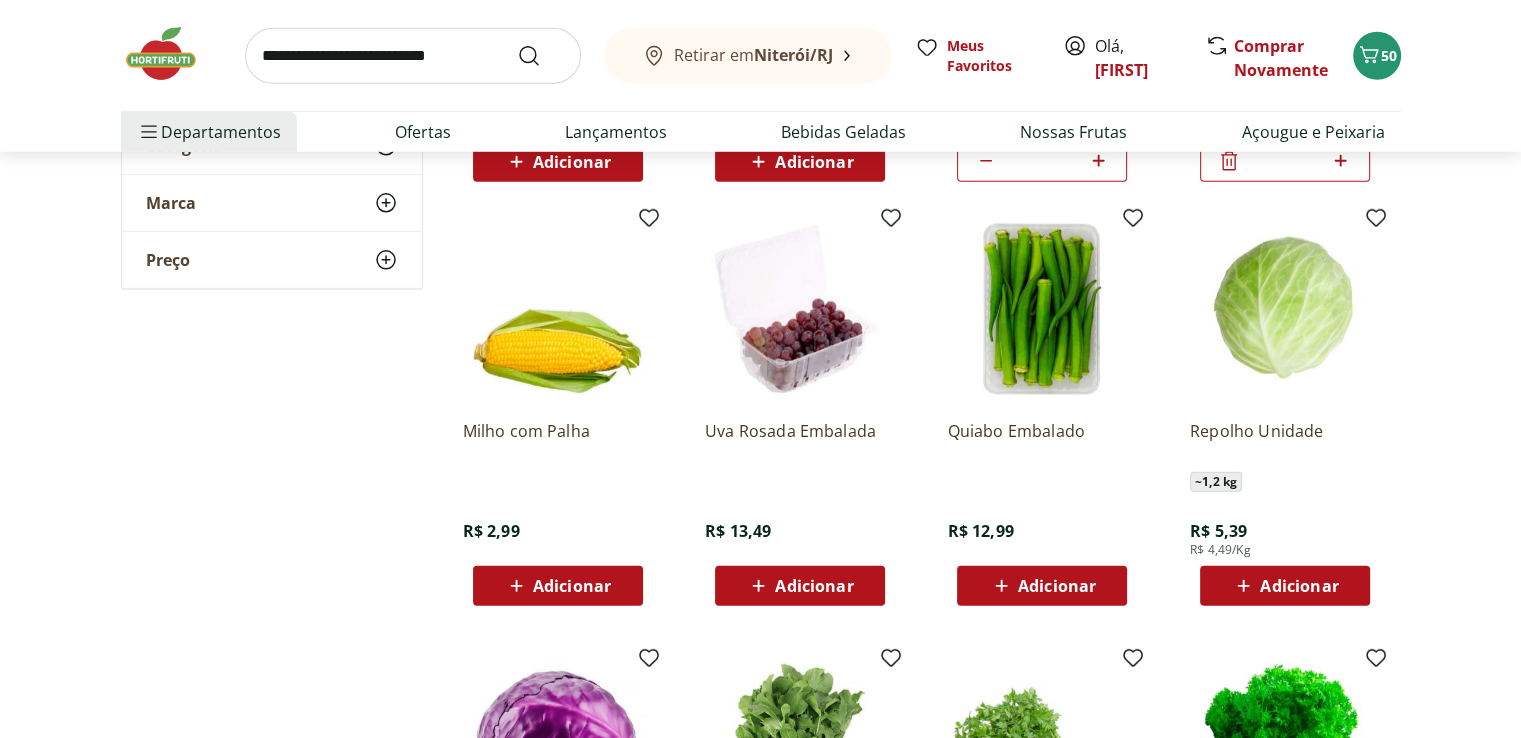 click on "Adicionar" at bounding box center (1299, 586) 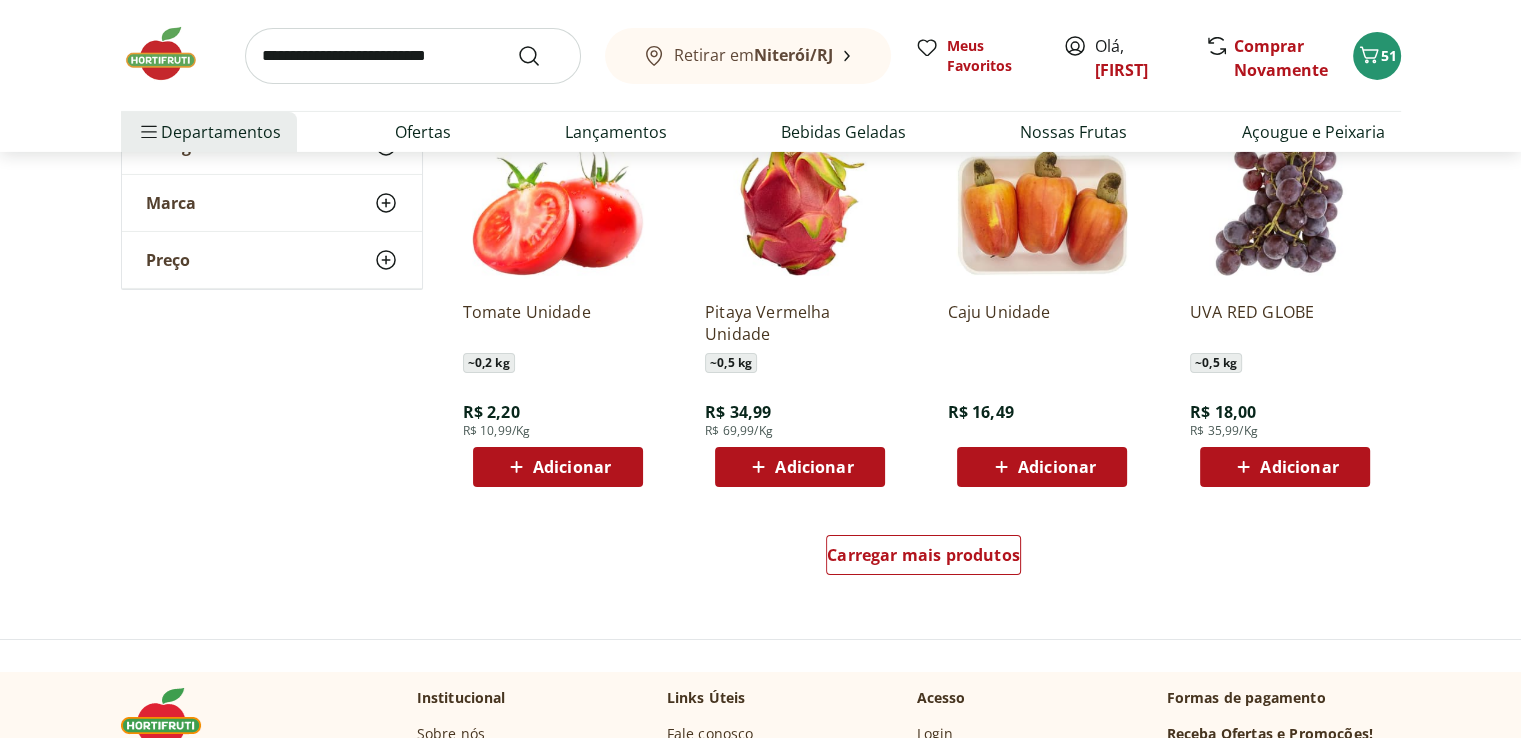 scroll, scrollTop: 22000, scrollLeft: 0, axis: vertical 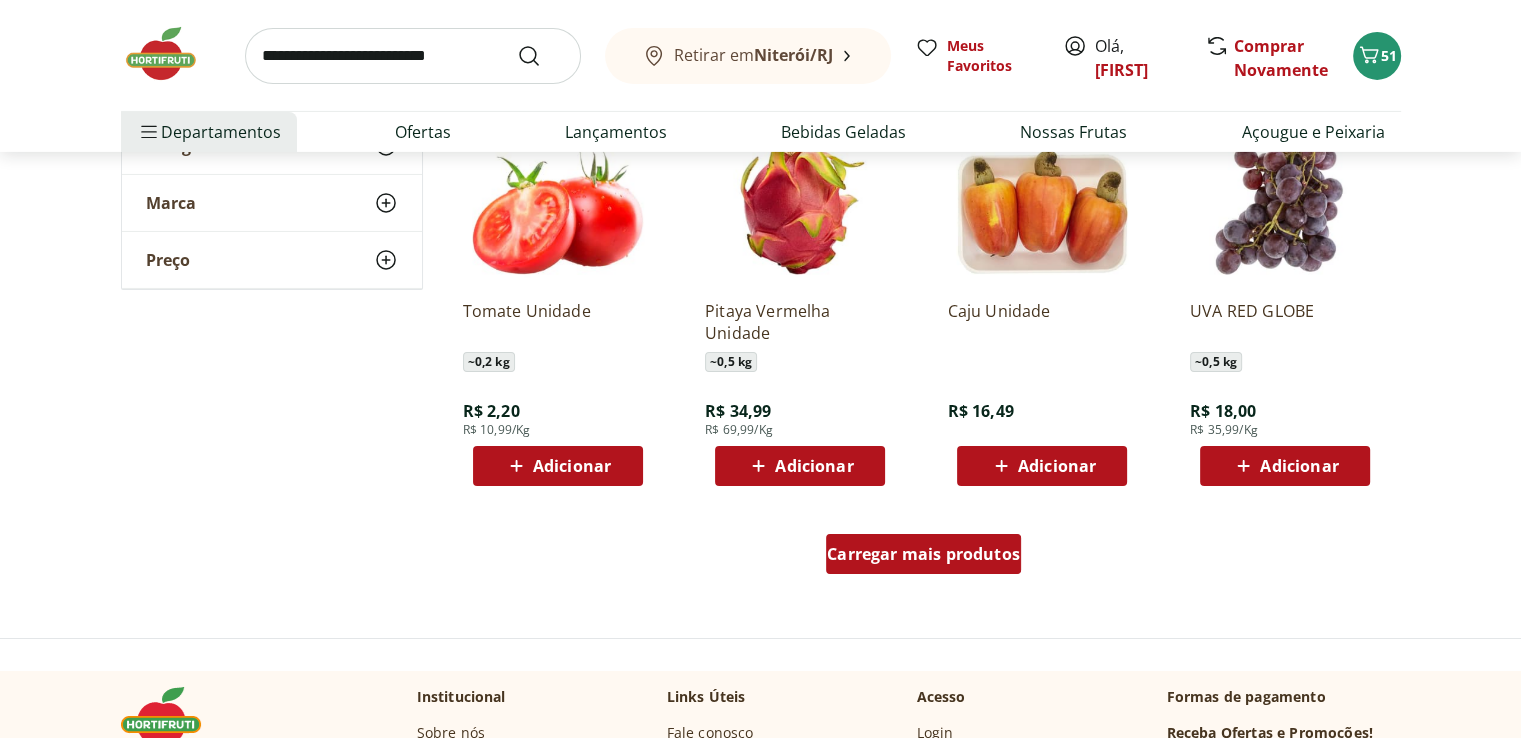 click on "Carregar mais produtos" at bounding box center [923, 554] 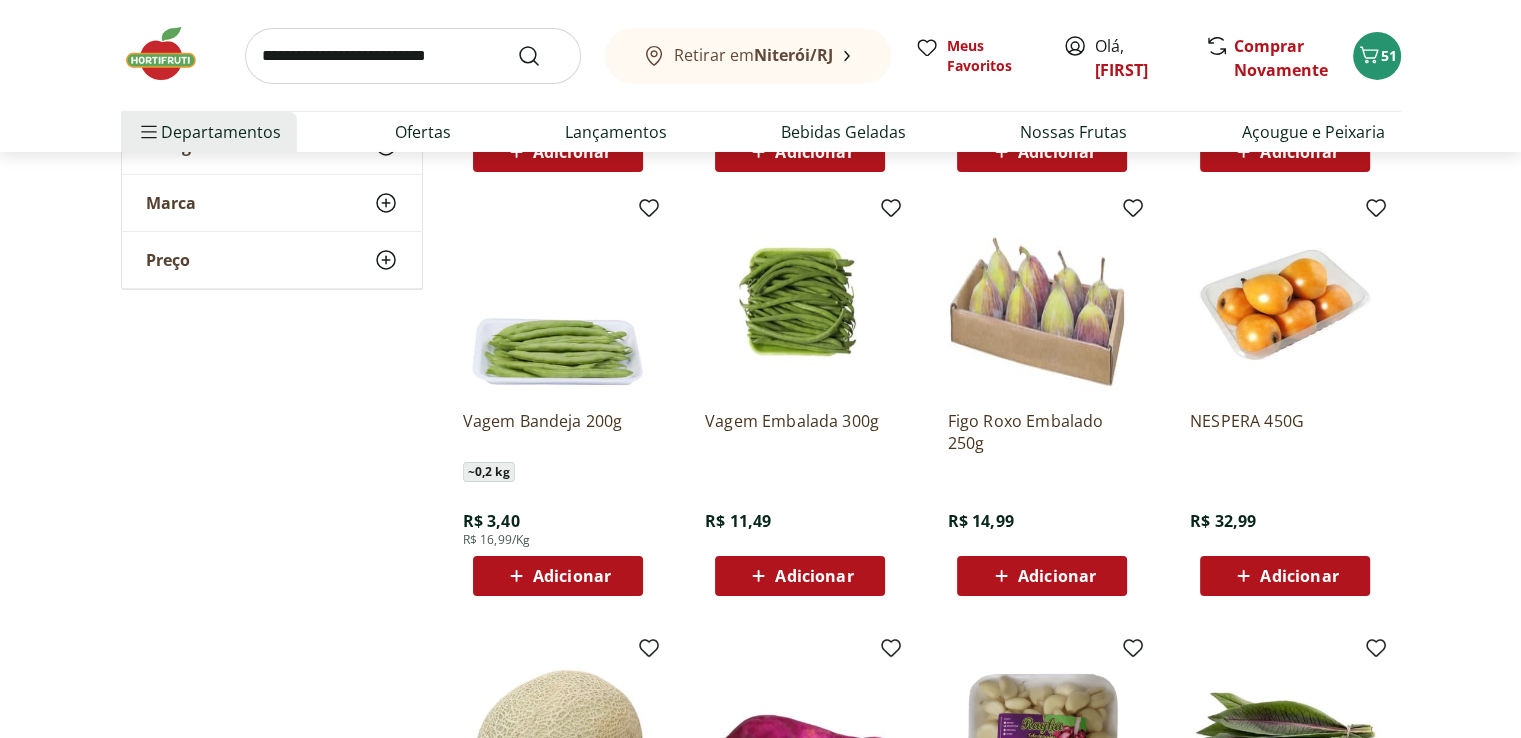 scroll, scrollTop: 22400, scrollLeft: 0, axis: vertical 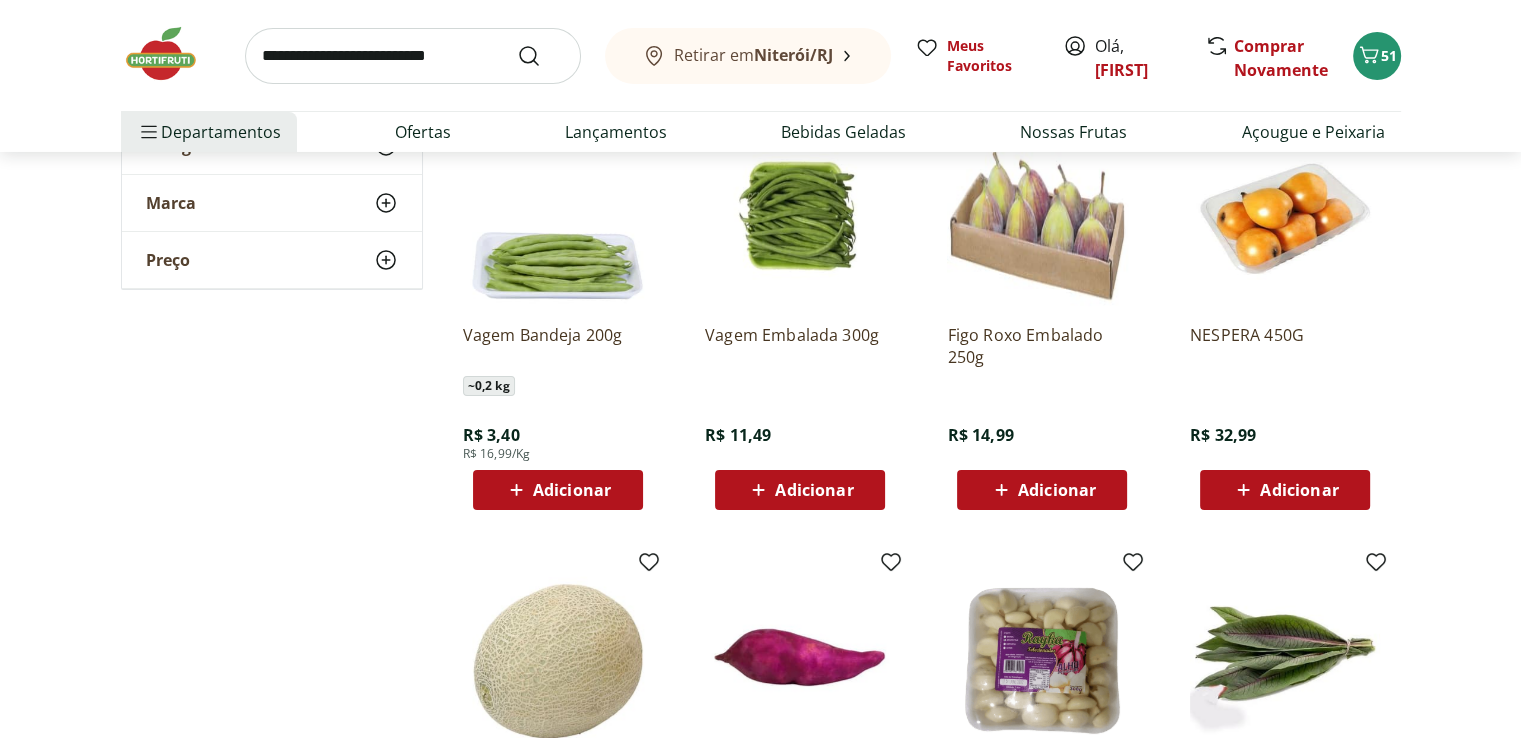 click on "Adicionar" at bounding box center [572, 490] 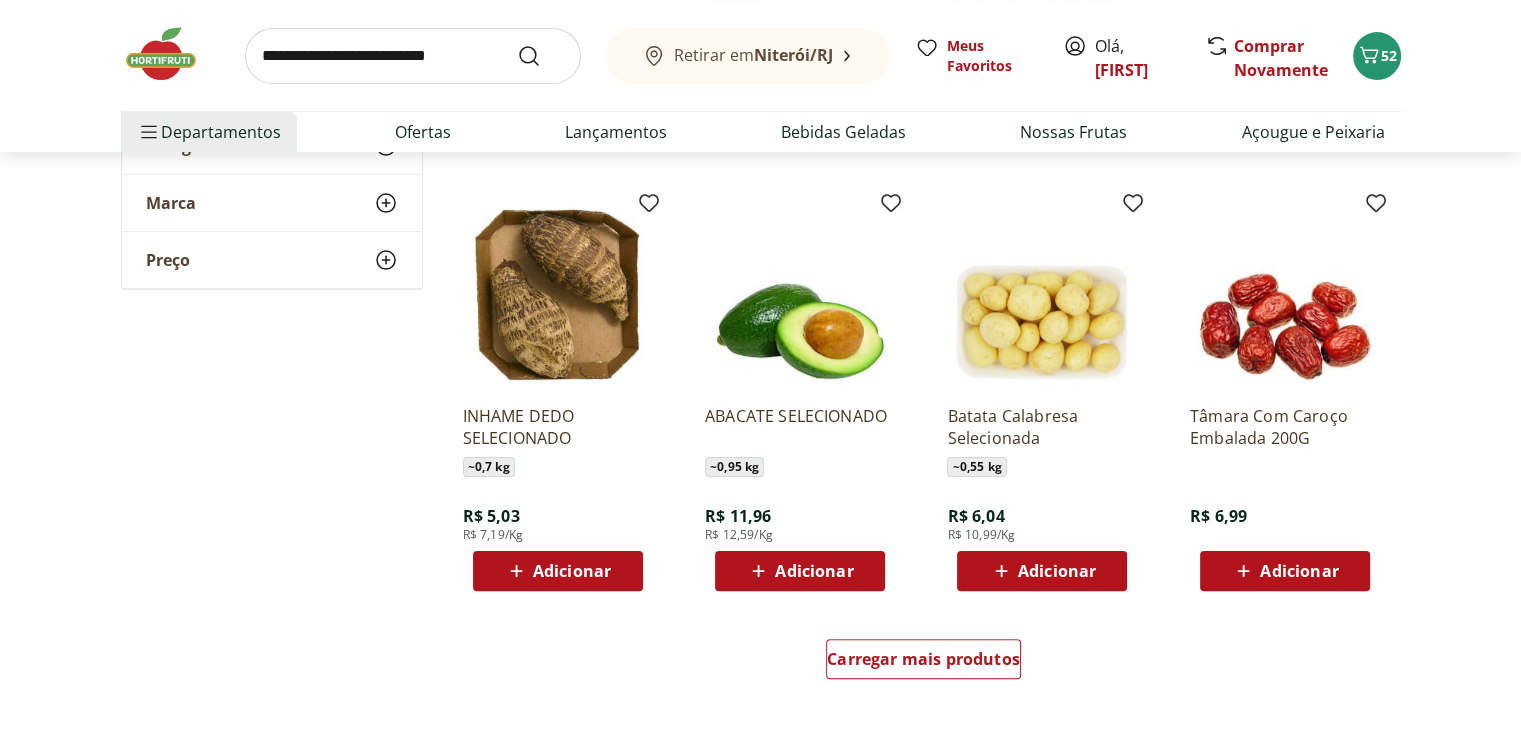 scroll, scrollTop: 23200, scrollLeft: 0, axis: vertical 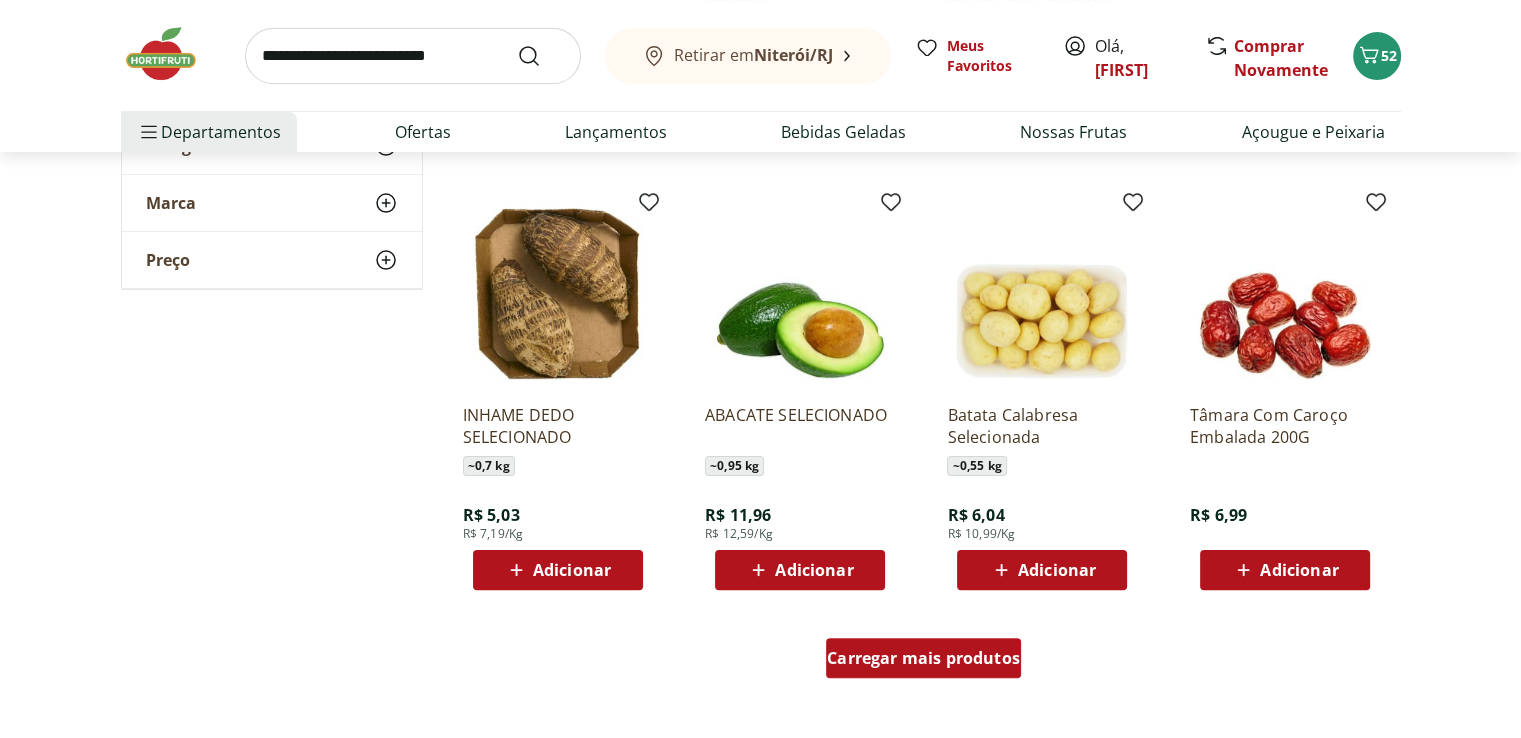 click on "Carregar mais produtos" at bounding box center [923, 658] 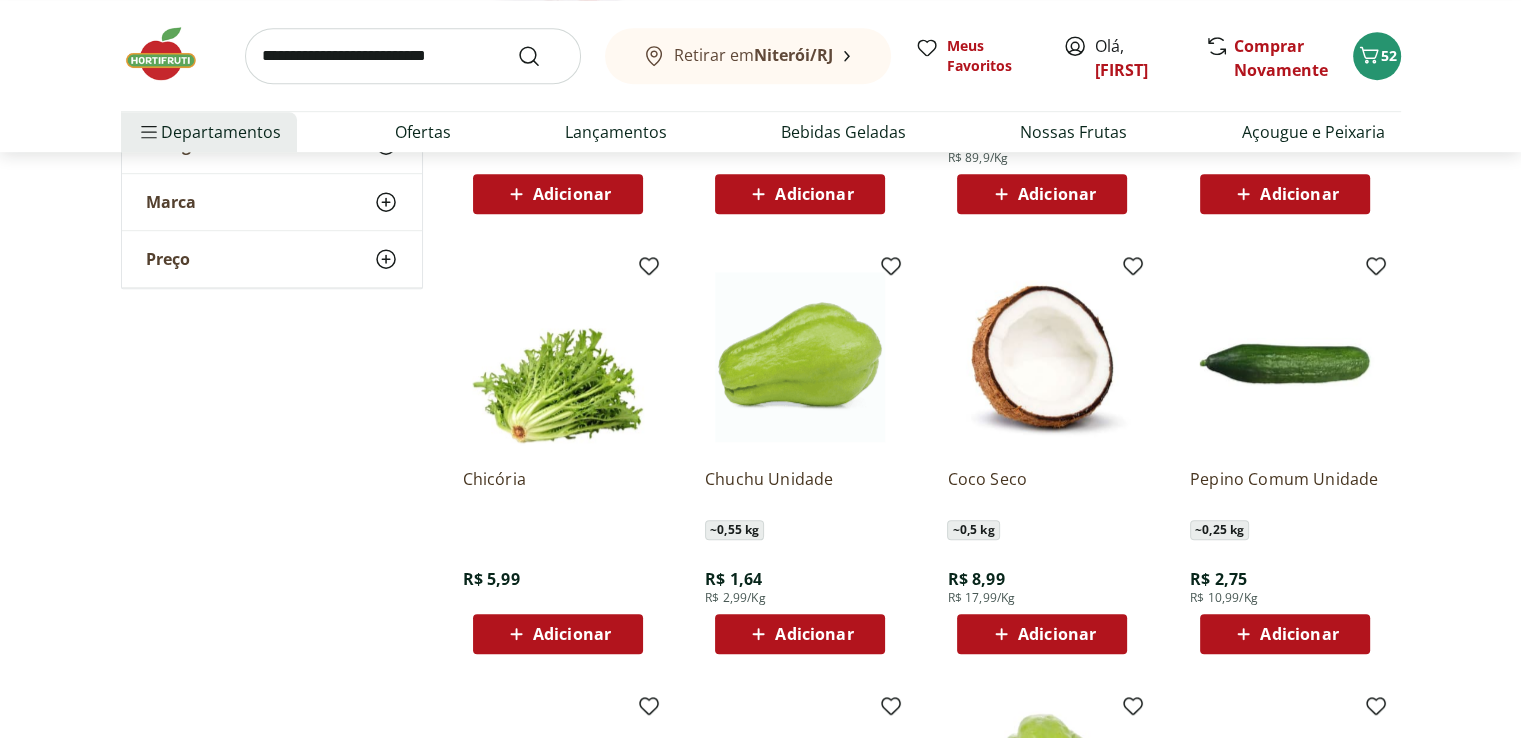 scroll, scrollTop: 24100, scrollLeft: 0, axis: vertical 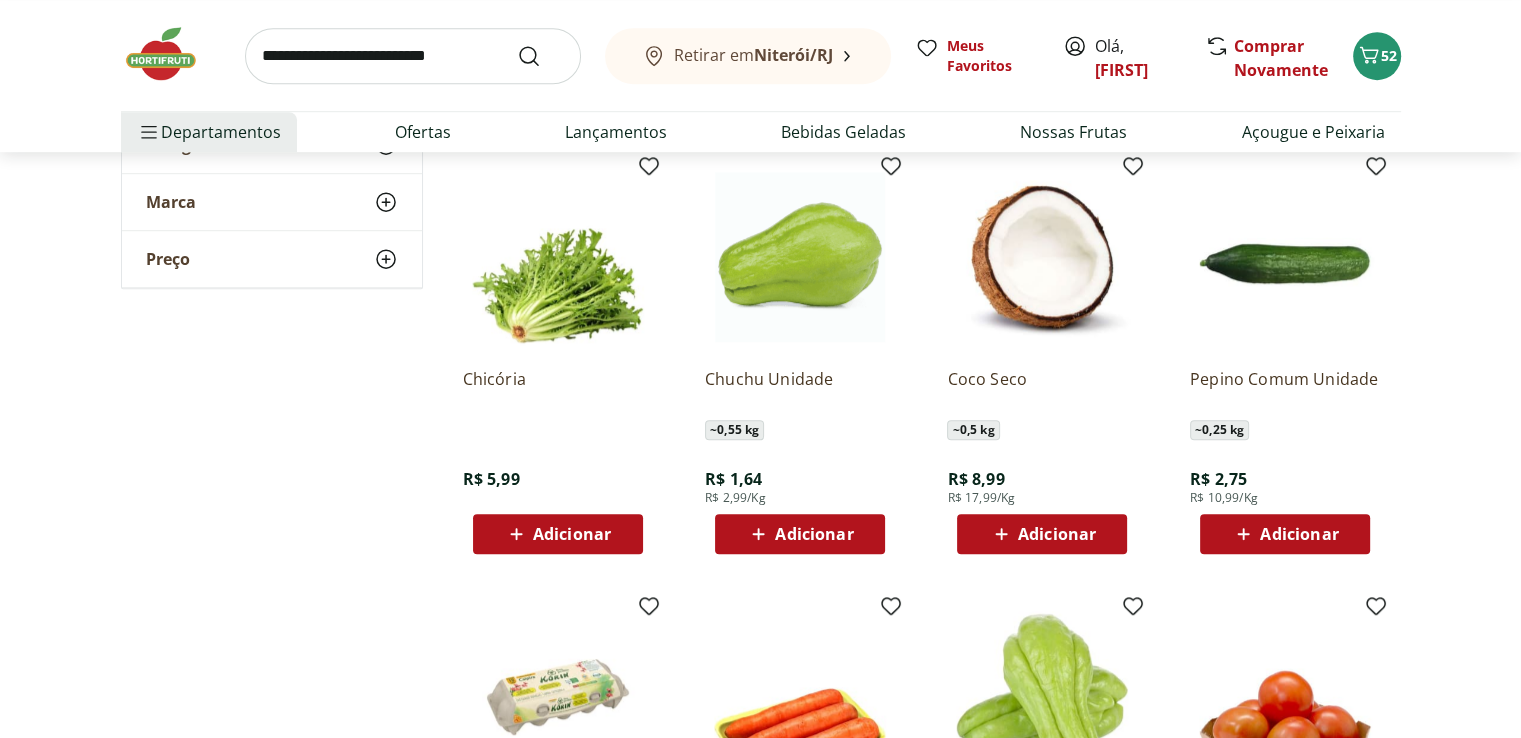click on "Adicionar" at bounding box center [572, 534] 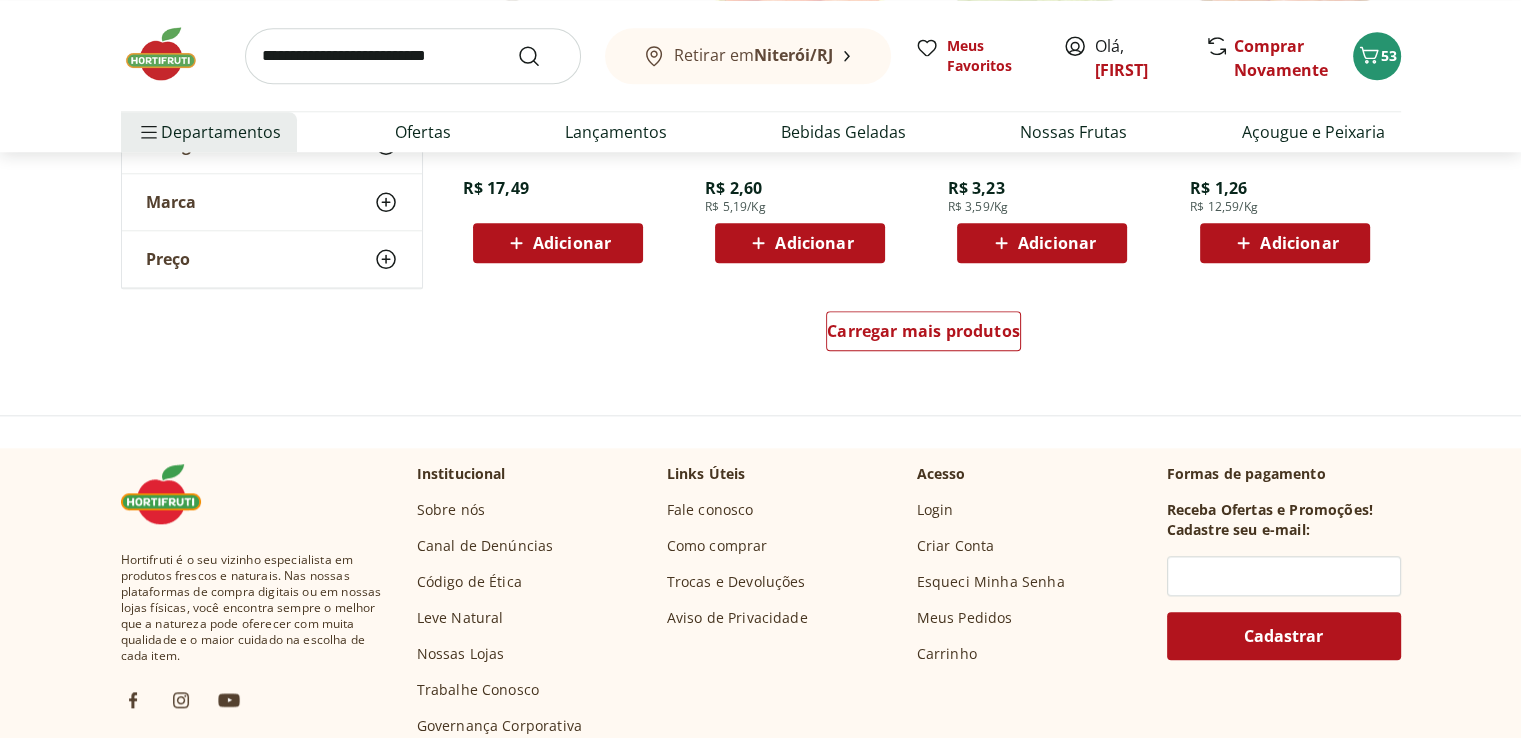 scroll, scrollTop: 24800, scrollLeft: 0, axis: vertical 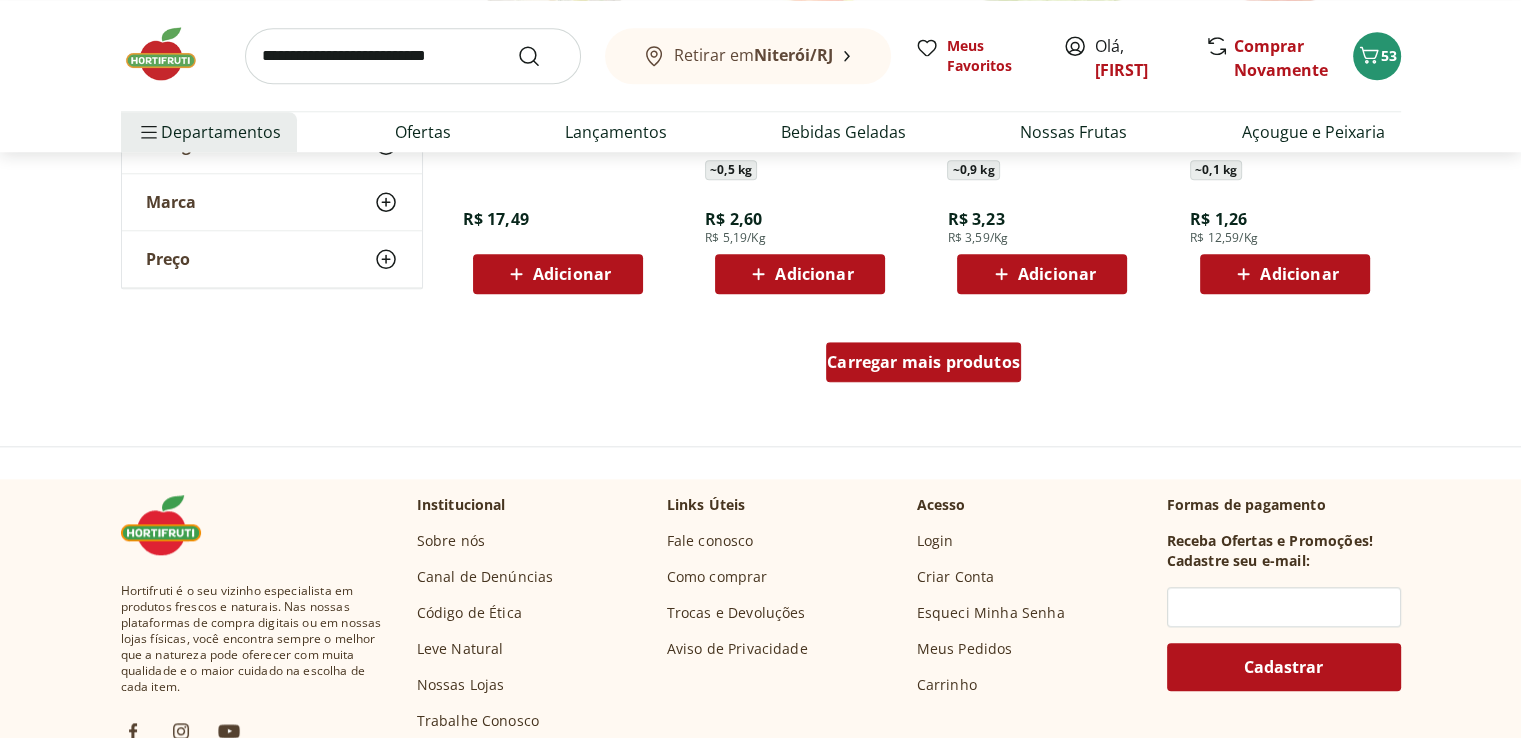 click on "Carregar mais produtos" at bounding box center (923, 362) 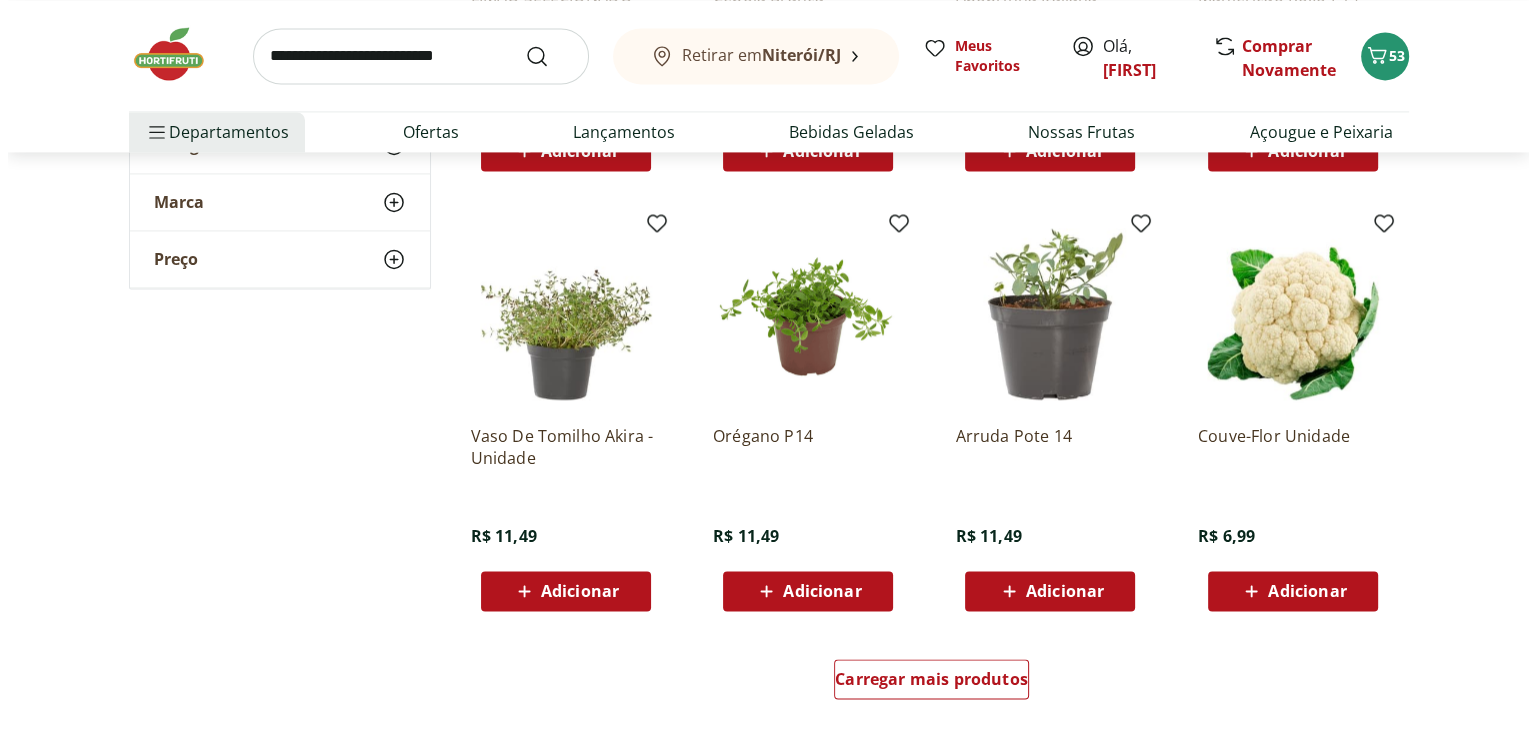 scroll, scrollTop: 25800, scrollLeft: 0, axis: vertical 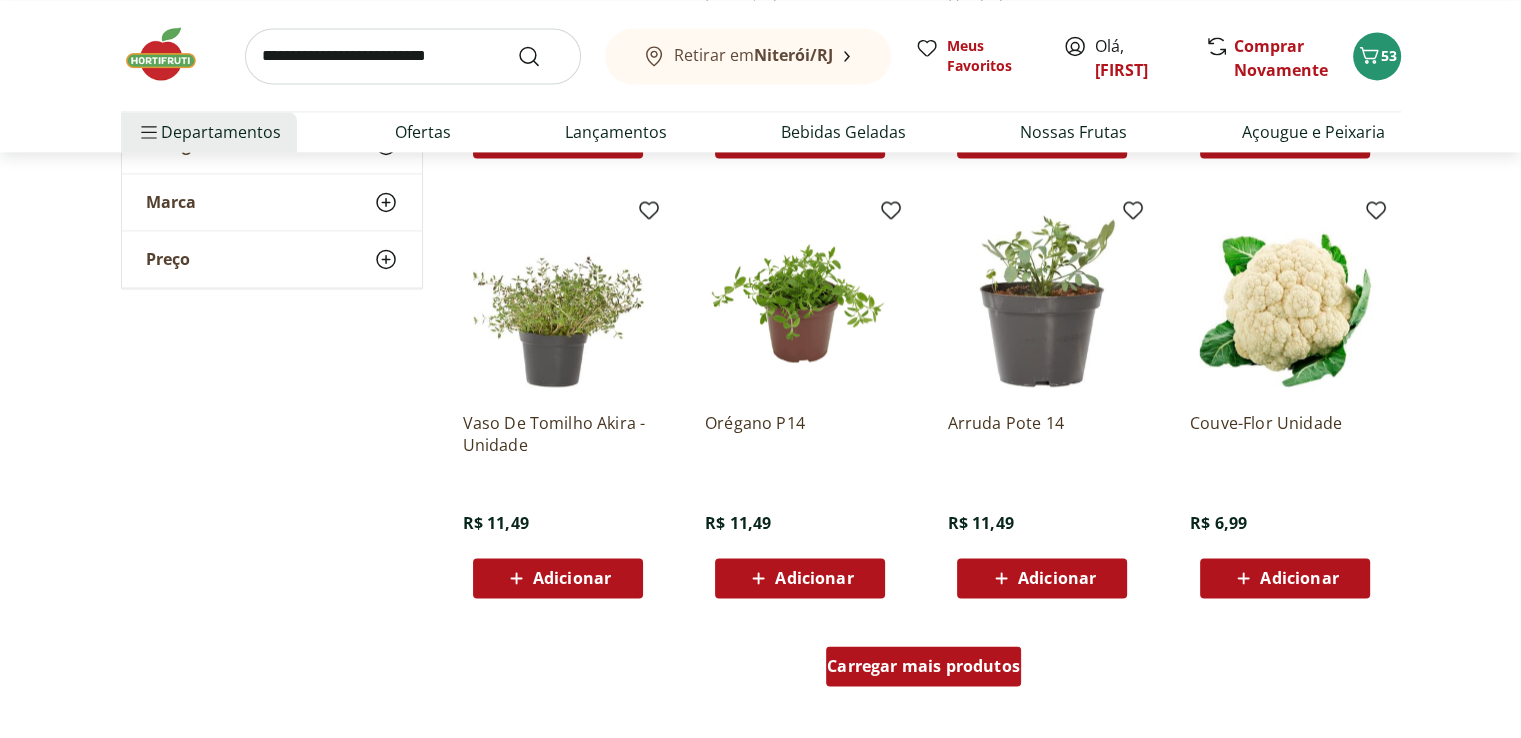 click on "Carregar mais produtos" at bounding box center (923, 666) 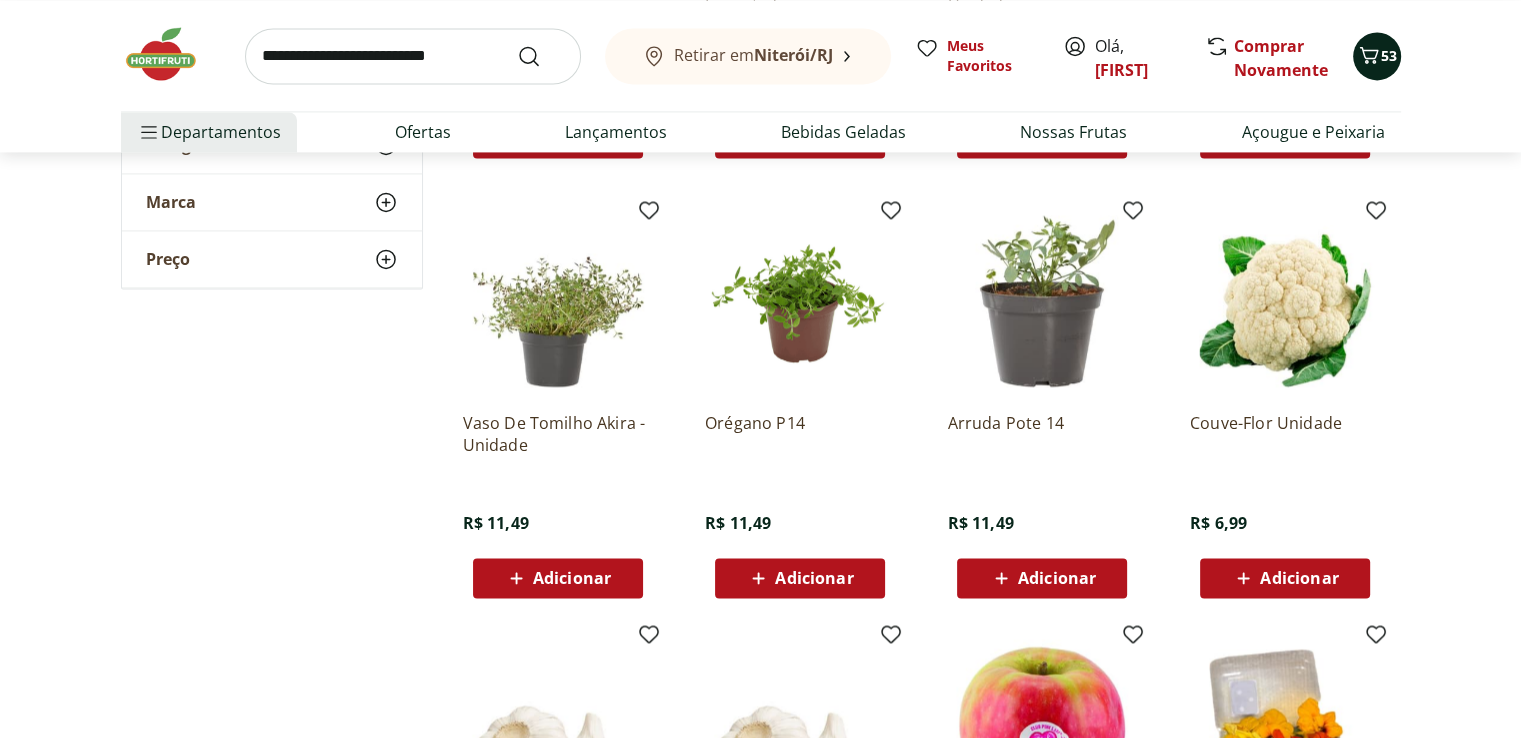 click 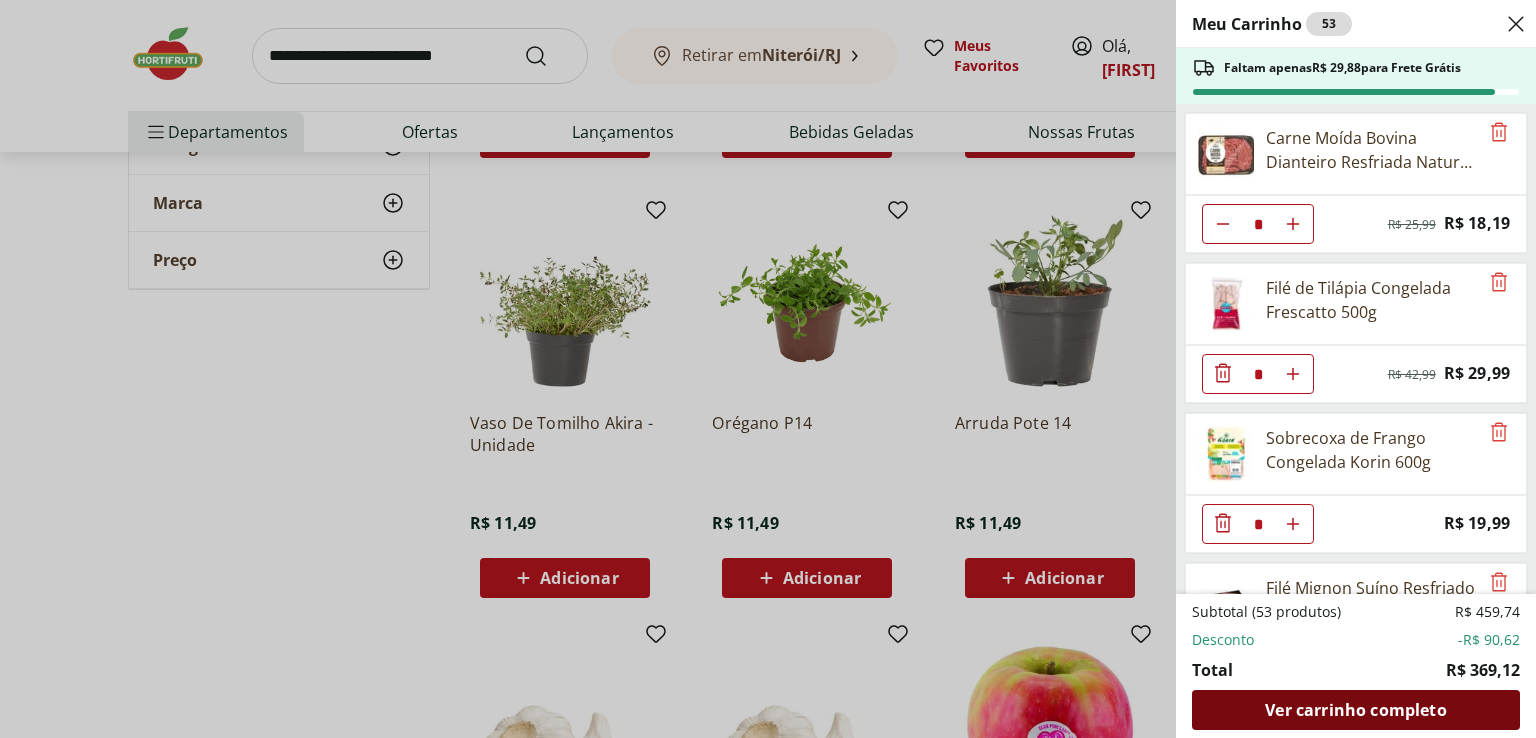 click on "Ver carrinho completo" at bounding box center [1355, 710] 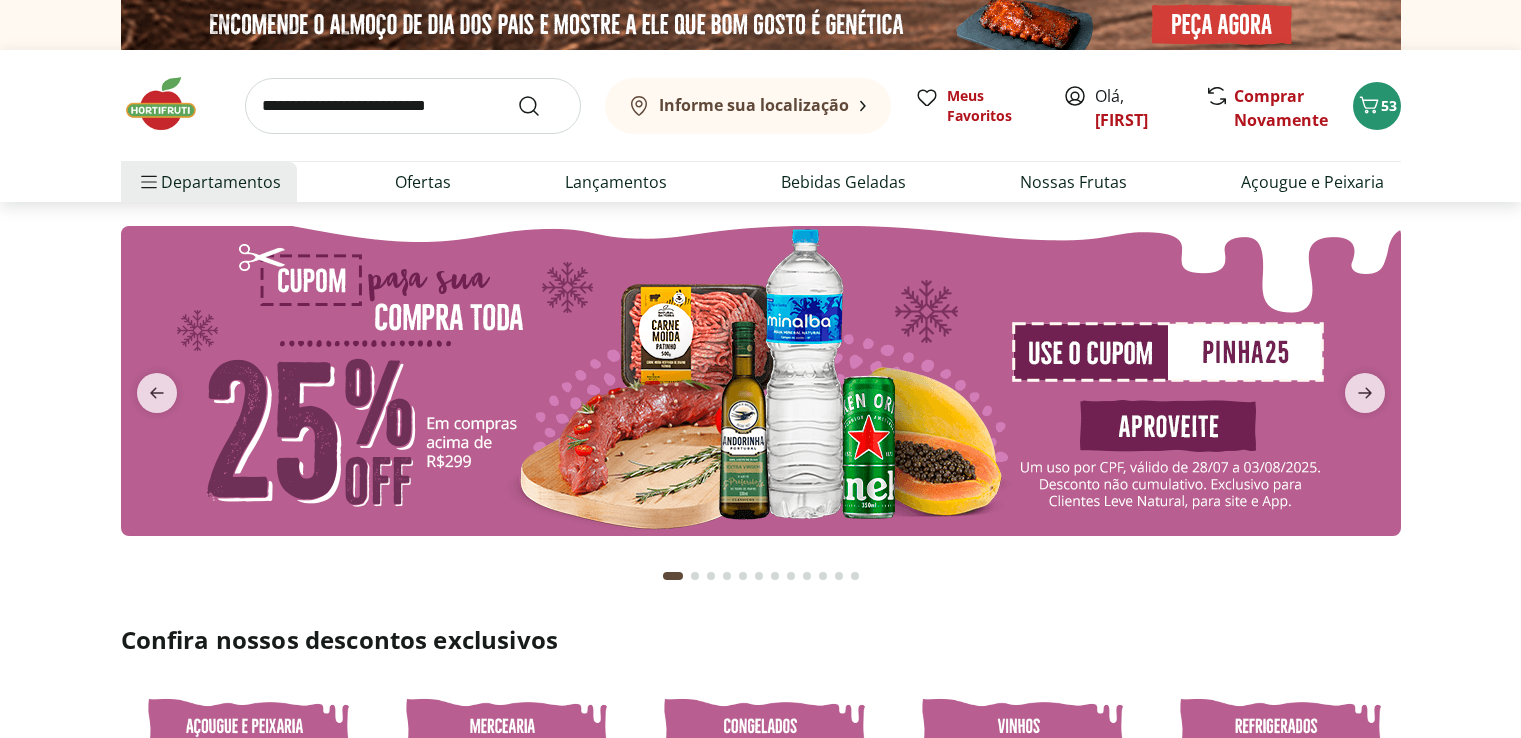 scroll, scrollTop: 0, scrollLeft: 0, axis: both 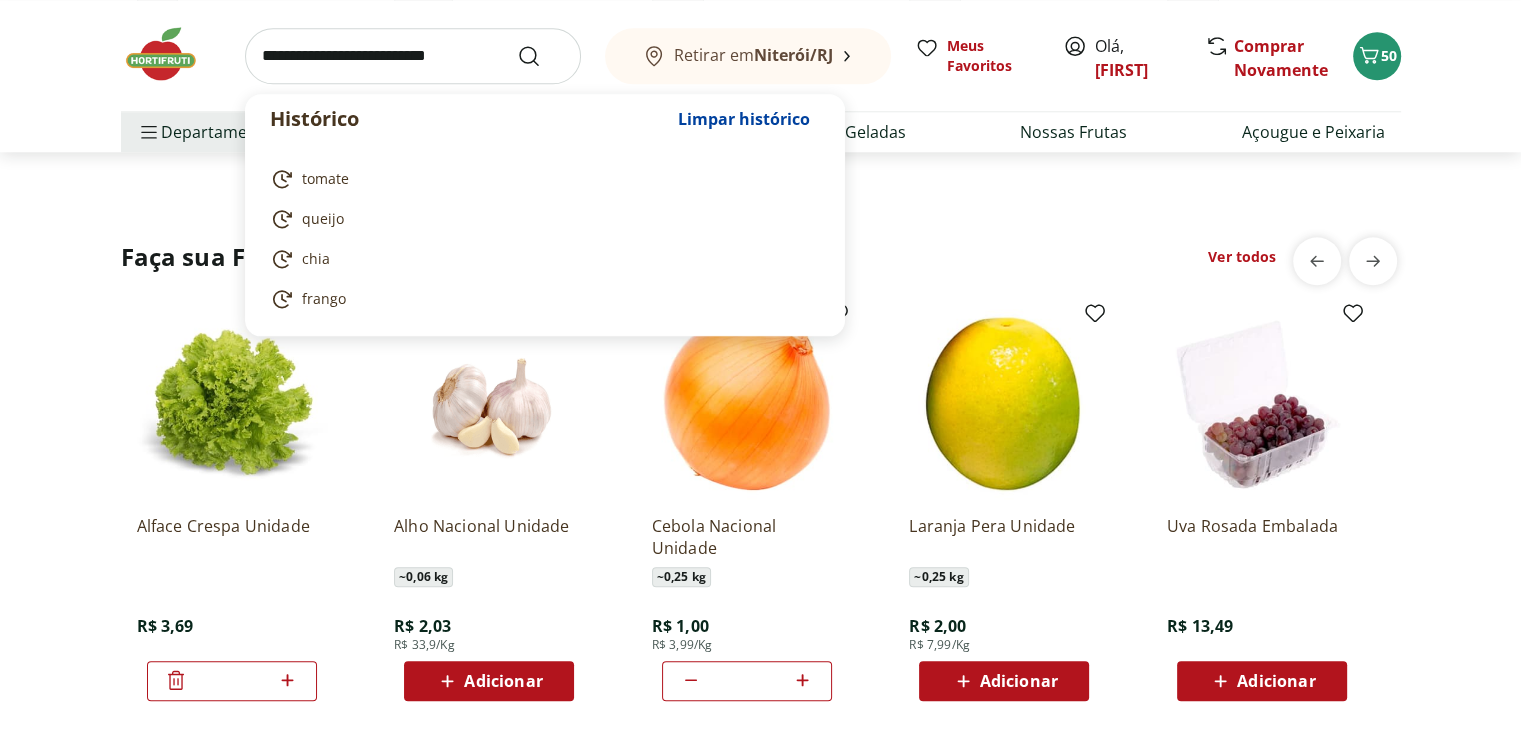 click at bounding box center [413, 56] 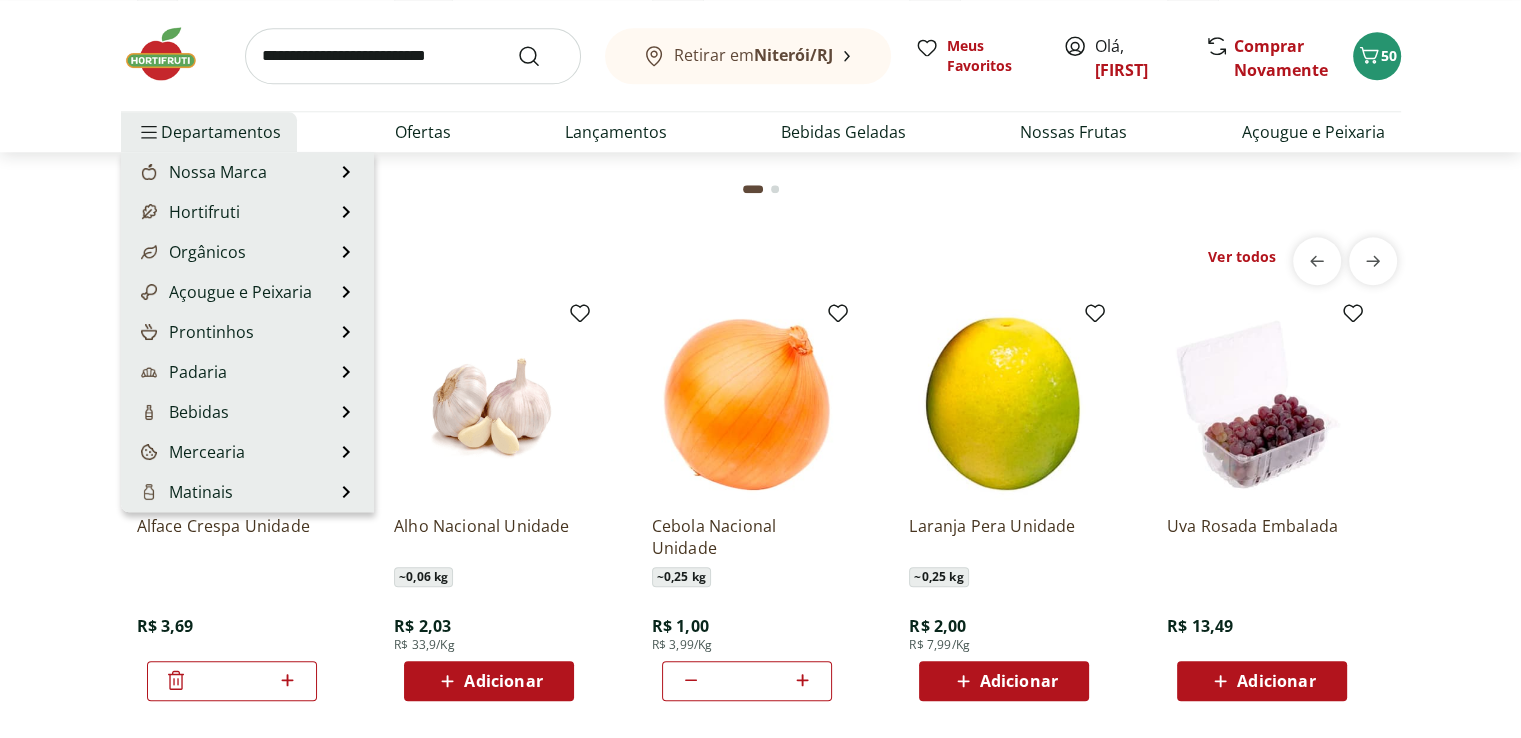 click on "Departamentos" at bounding box center [209, 132] 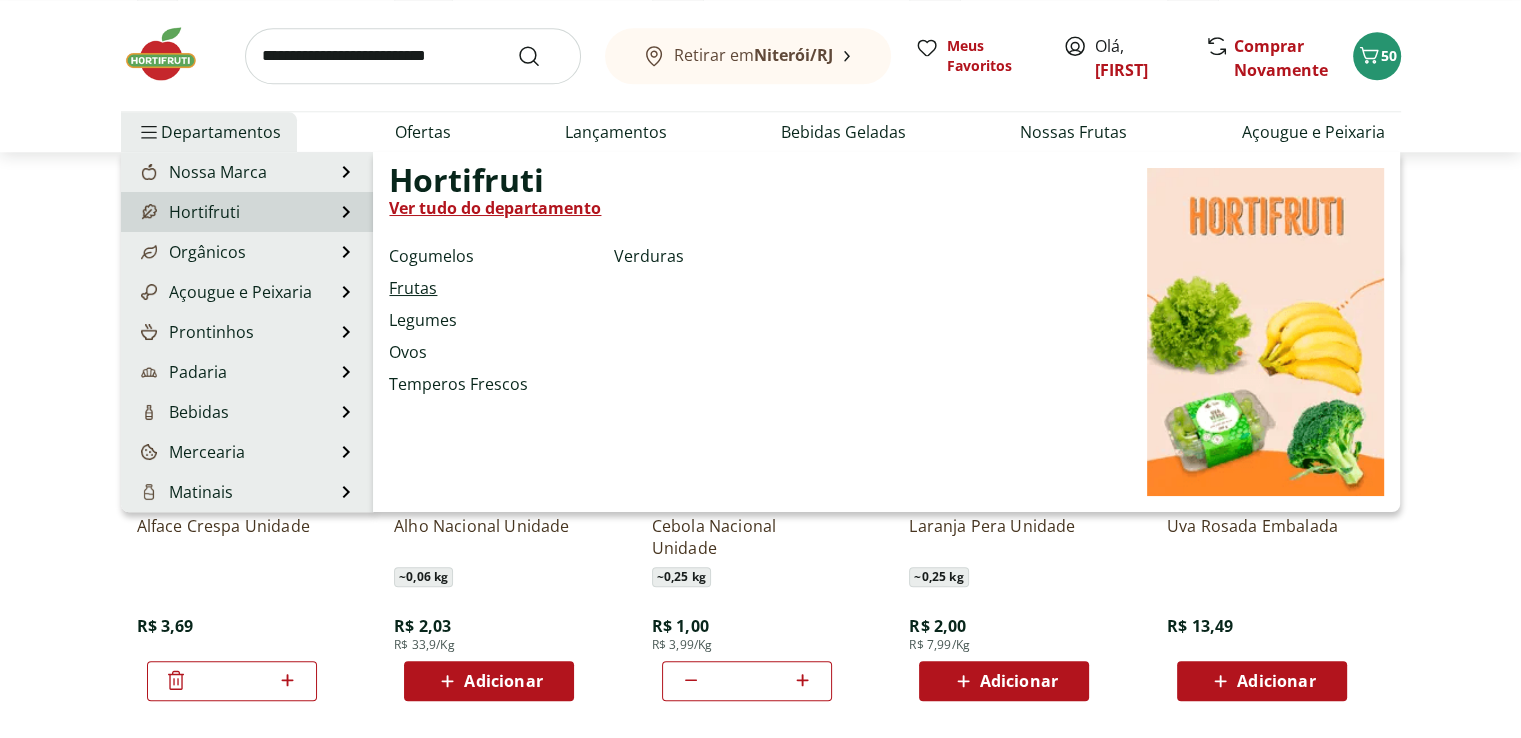 click on "Frutas" at bounding box center [413, 288] 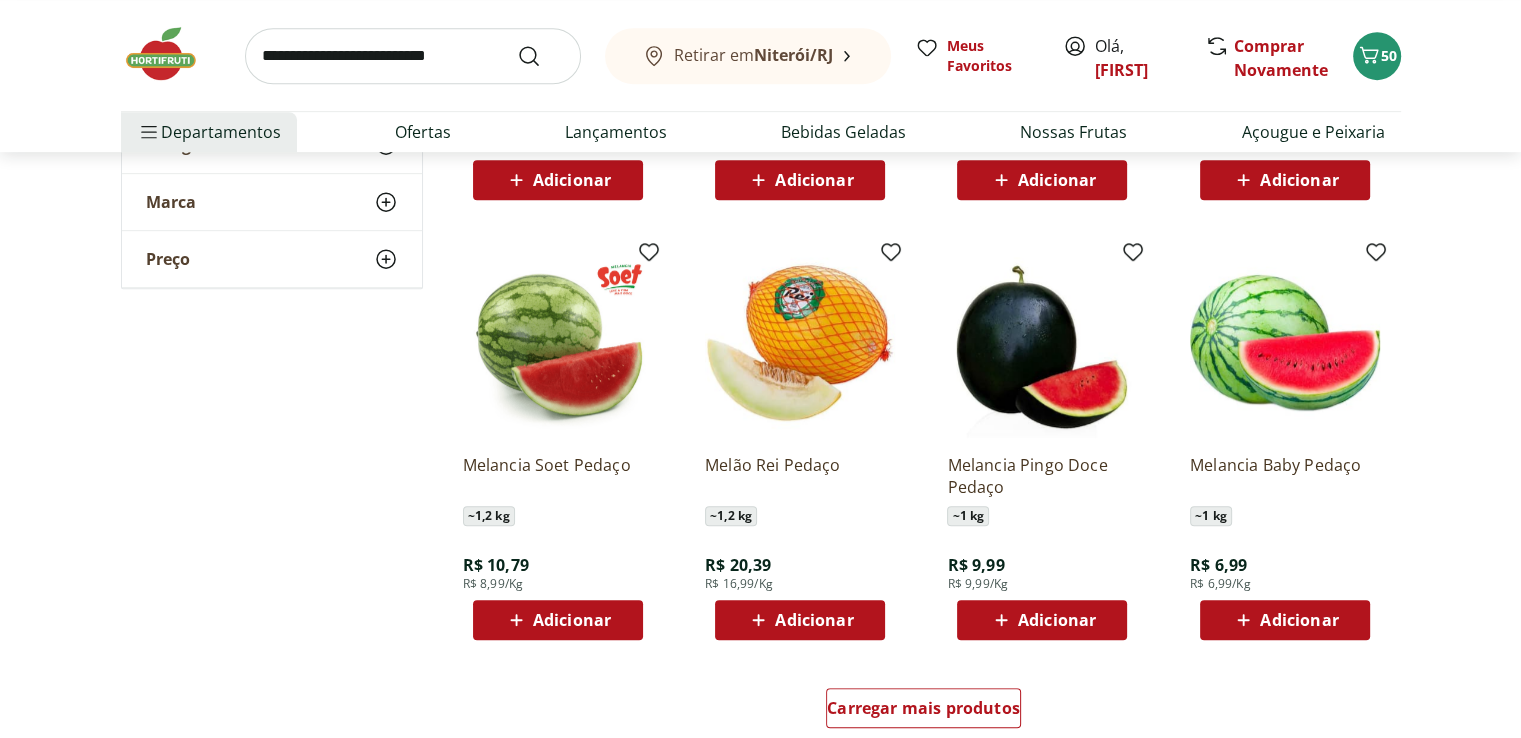 scroll, scrollTop: 1100, scrollLeft: 0, axis: vertical 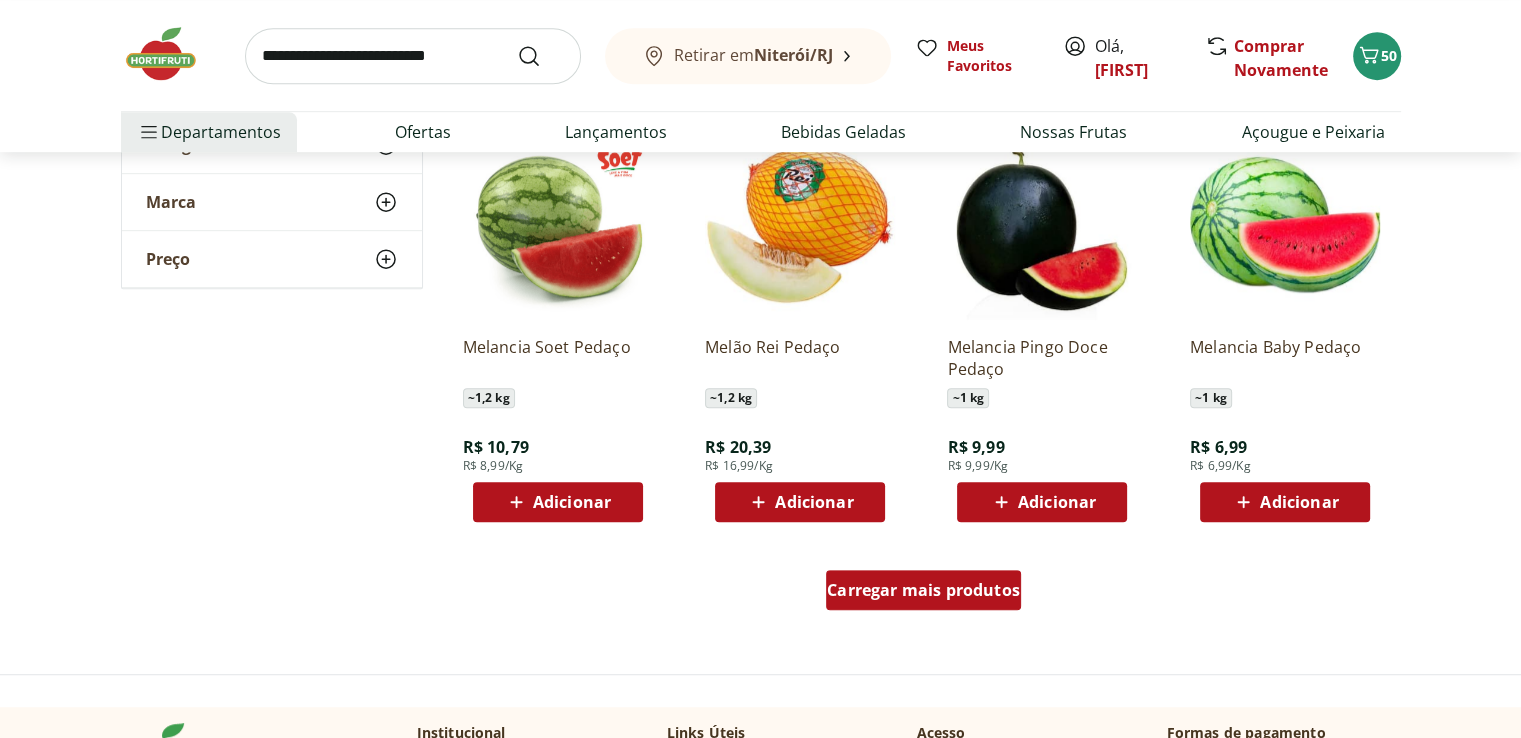 click on "Carregar mais produtos" at bounding box center [923, 590] 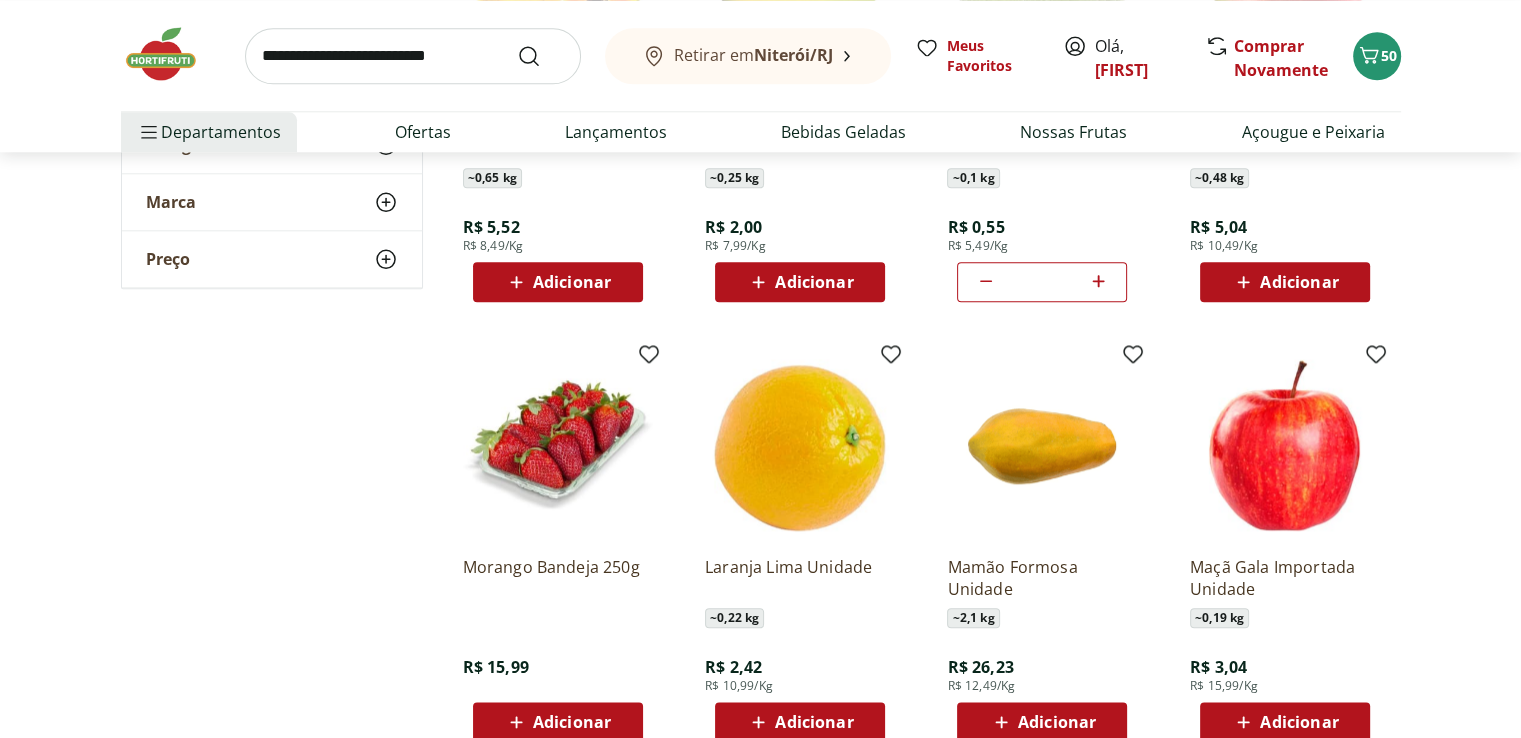 scroll, scrollTop: 2300, scrollLeft: 0, axis: vertical 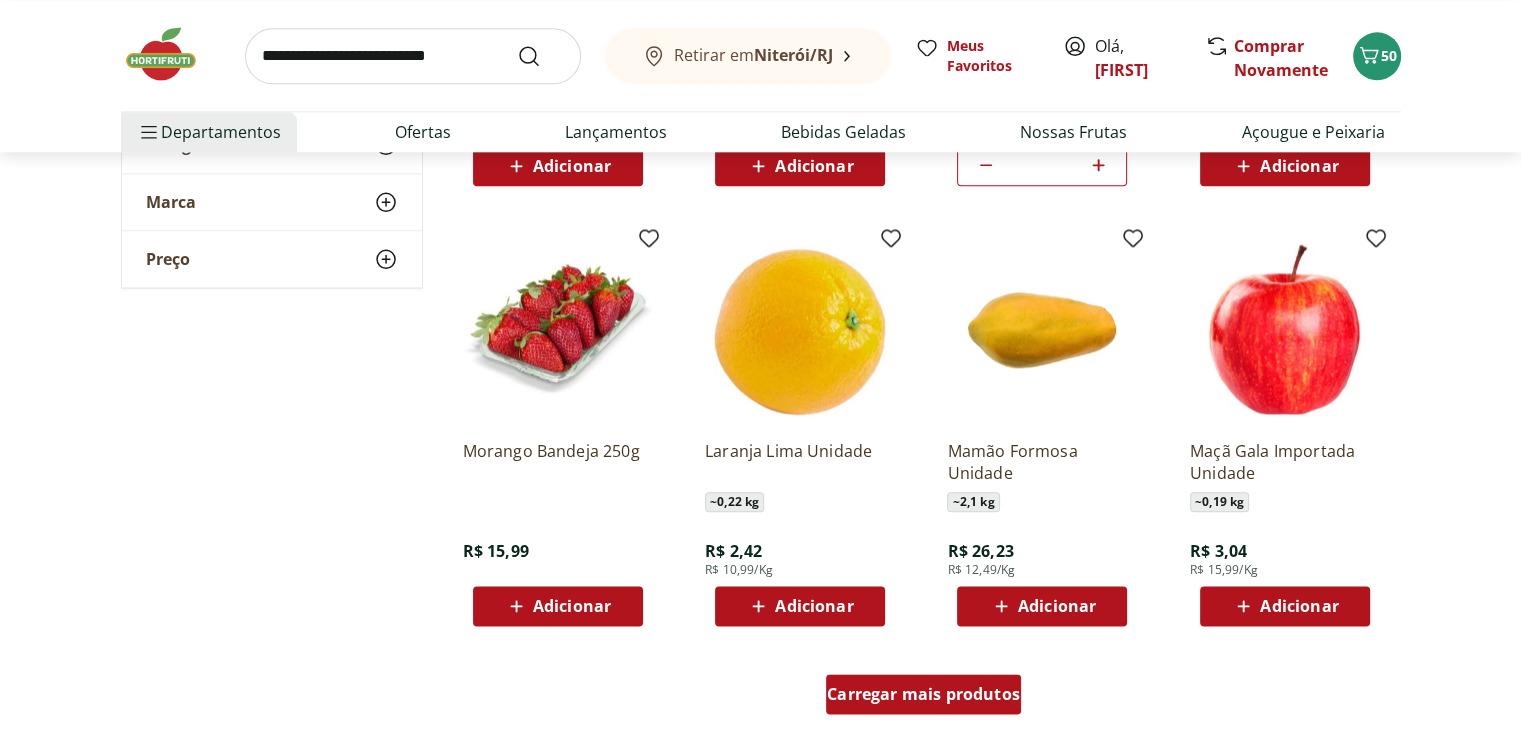 click on "Carregar mais produtos" at bounding box center [923, 694] 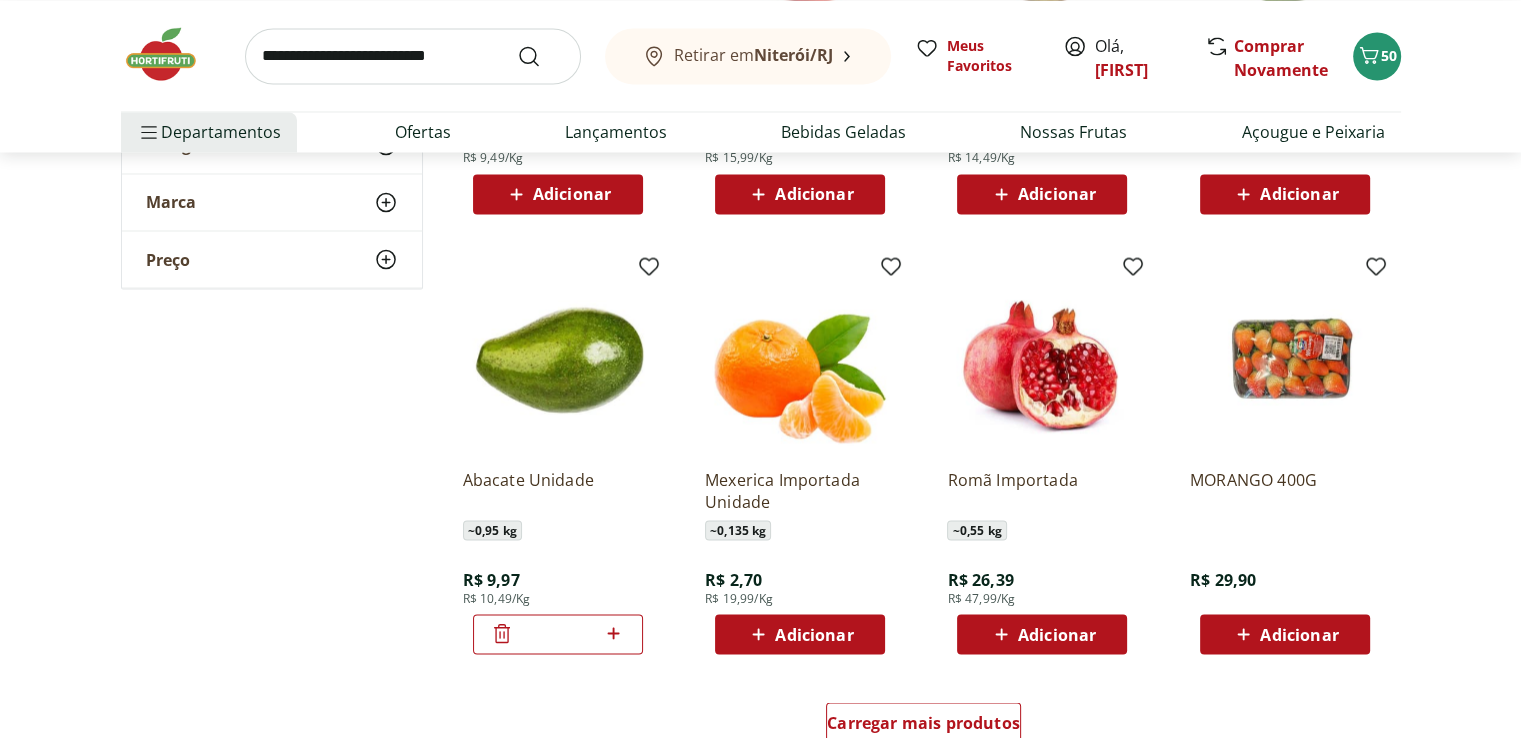 scroll, scrollTop: 3700, scrollLeft: 0, axis: vertical 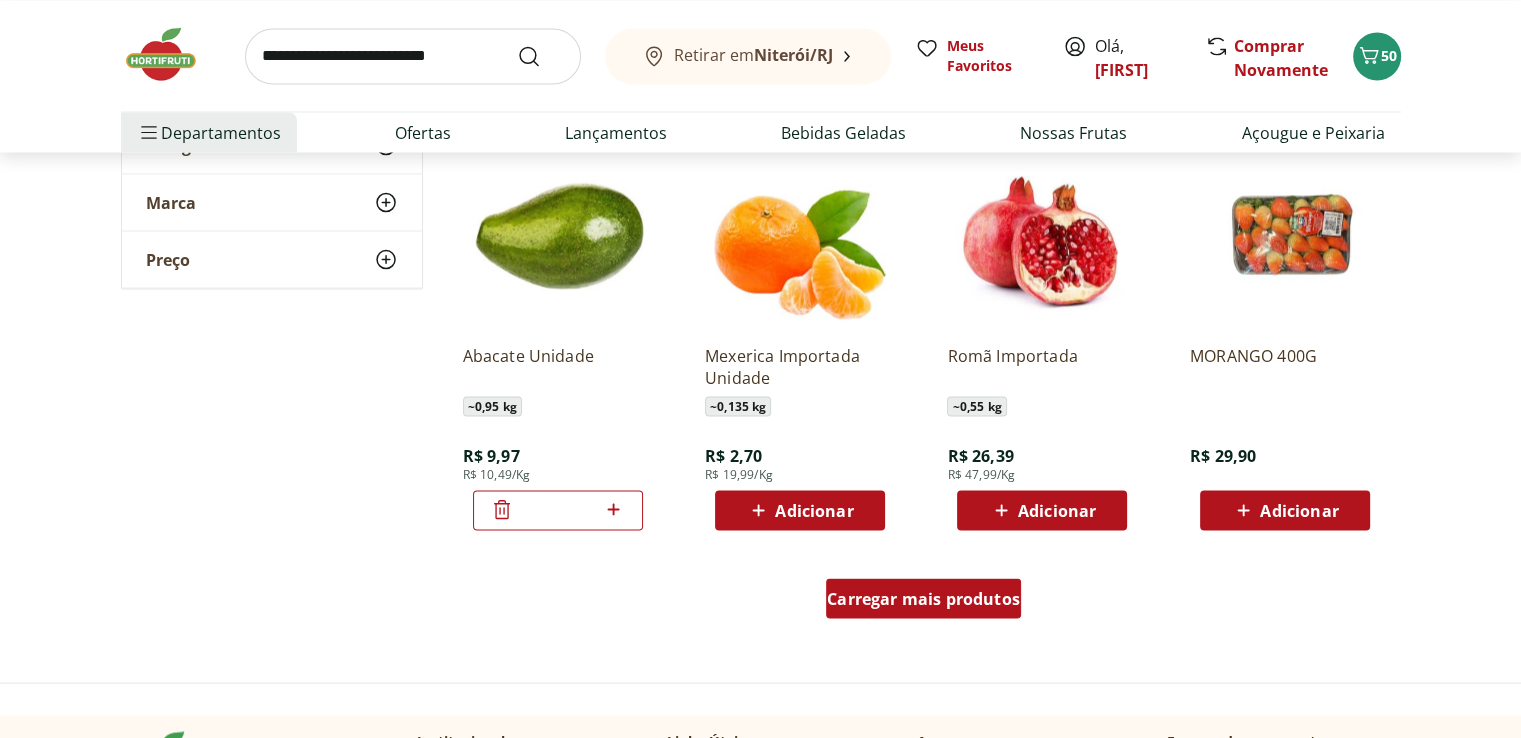 click on "Carregar mais produtos" at bounding box center (923, 598) 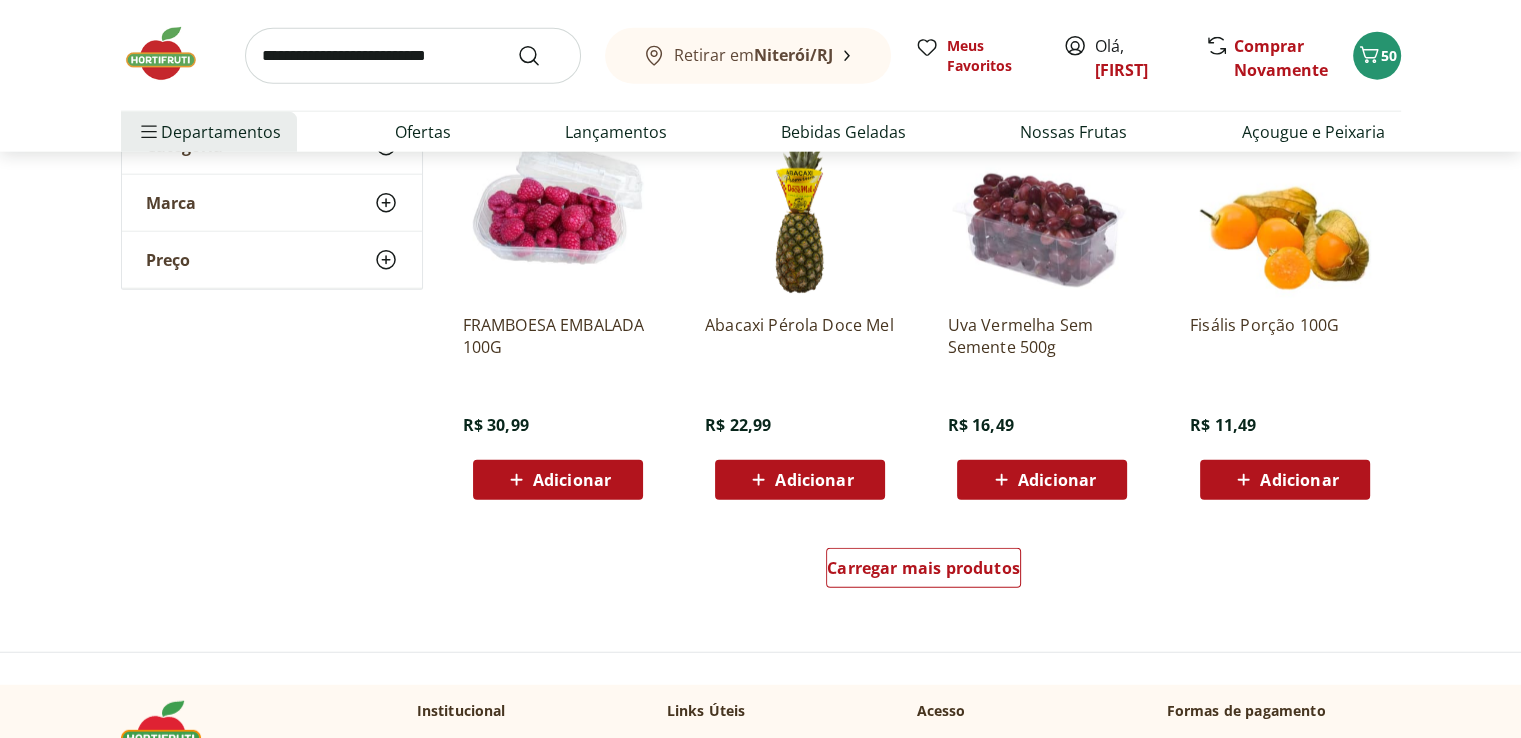 scroll, scrollTop: 5000, scrollLeft: 0, axis: vertical 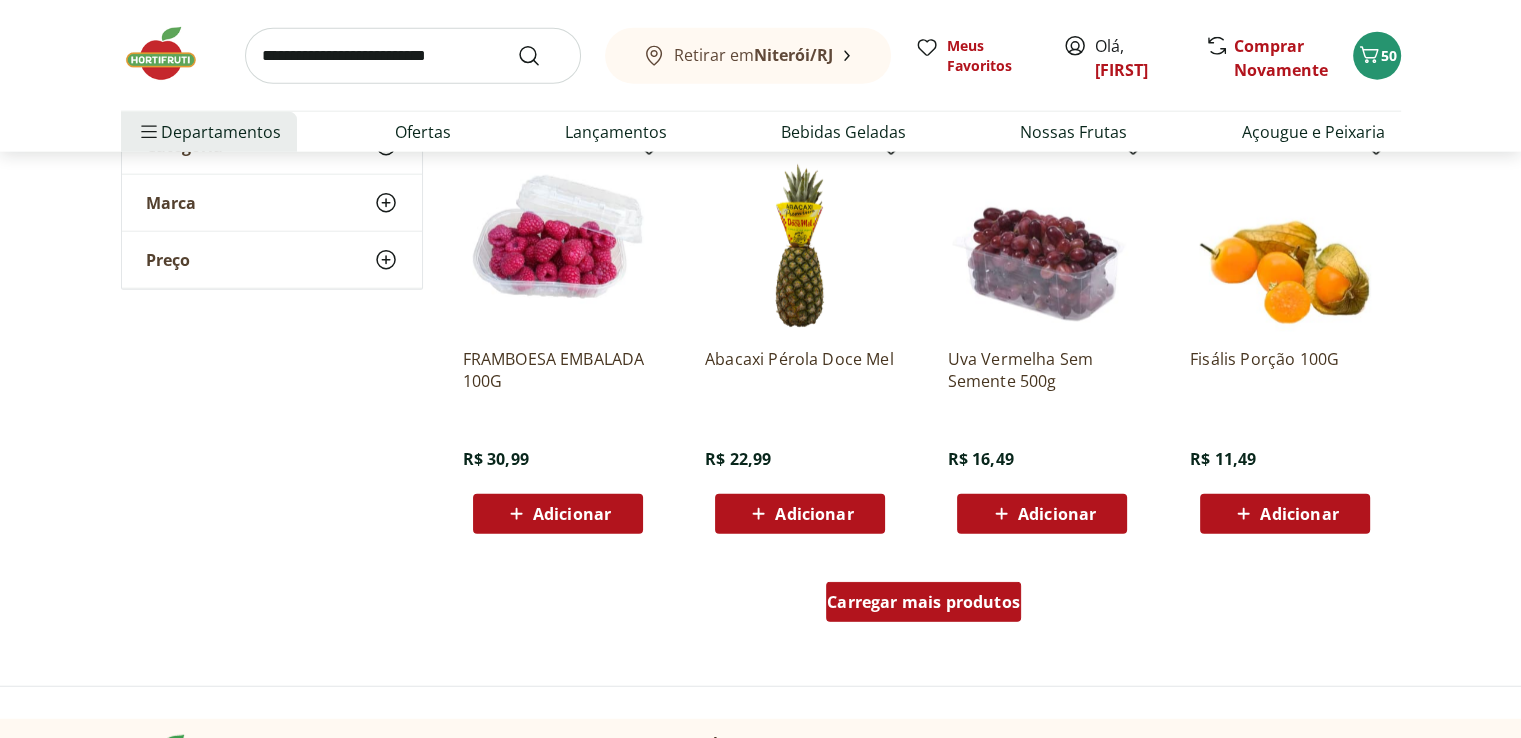 click on "Carregar mais produtos" at bounding box center (923, 602) 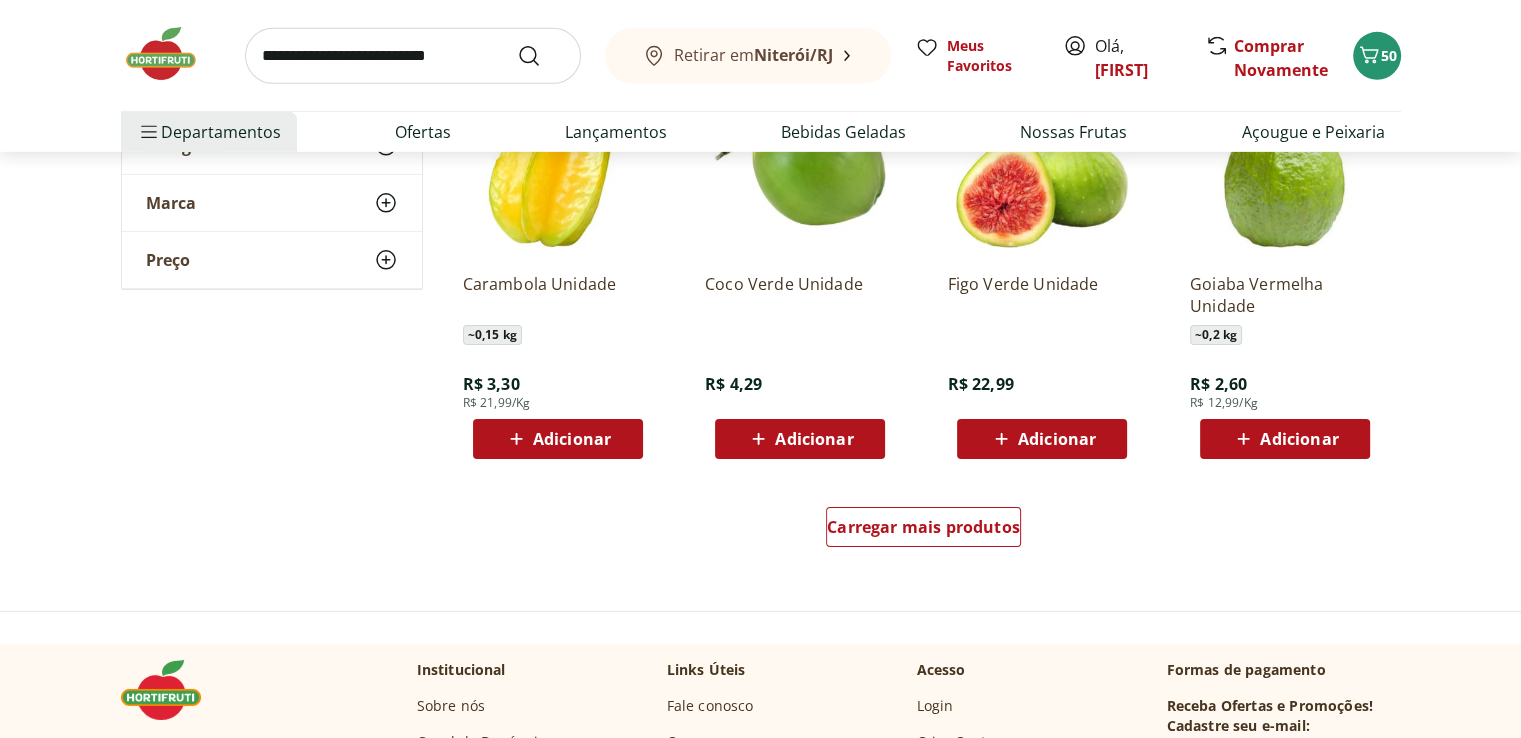 scroll, scrollTop: 6500, scrollLeft: 0, axis: vertical 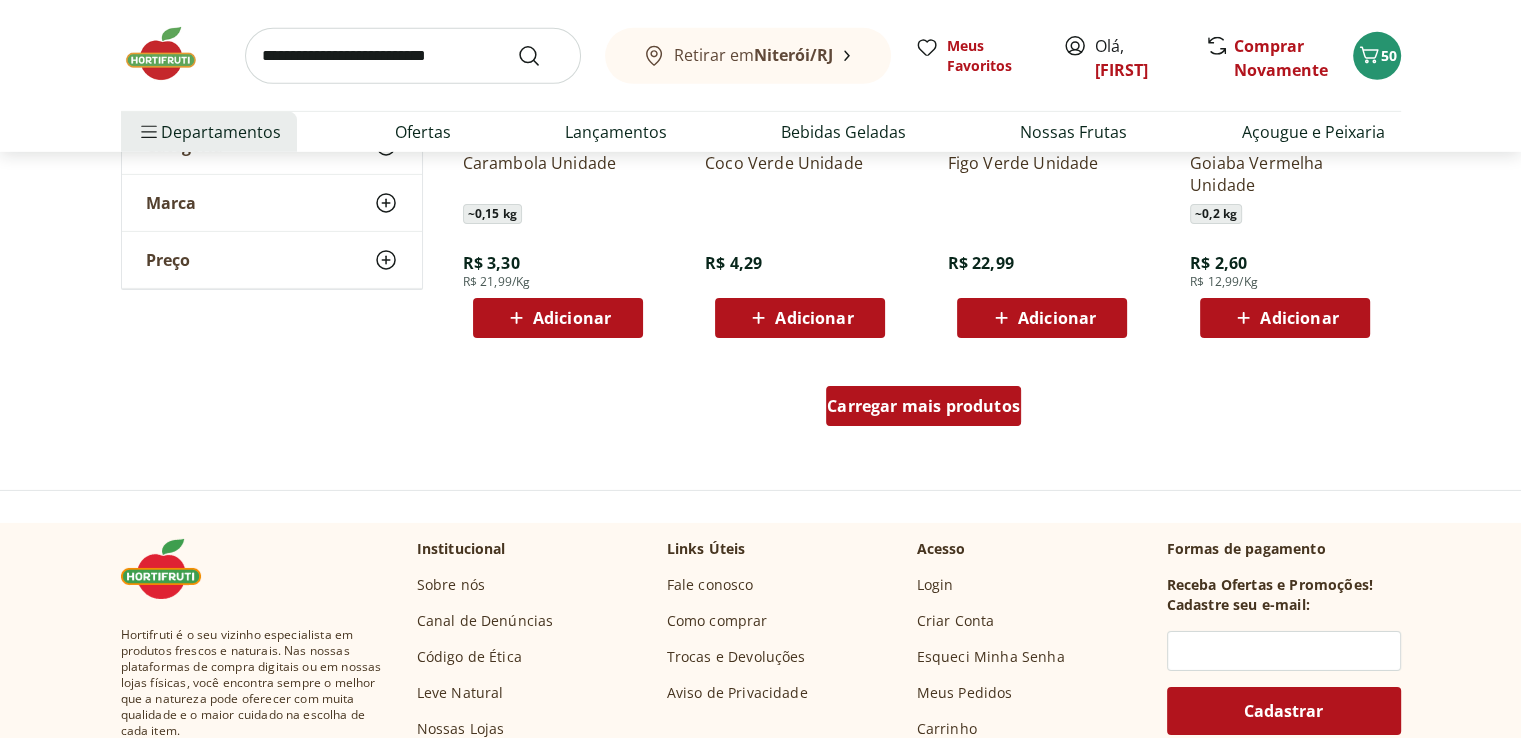 click on "Carregar mais produtos" at bounding box center (923, 406) 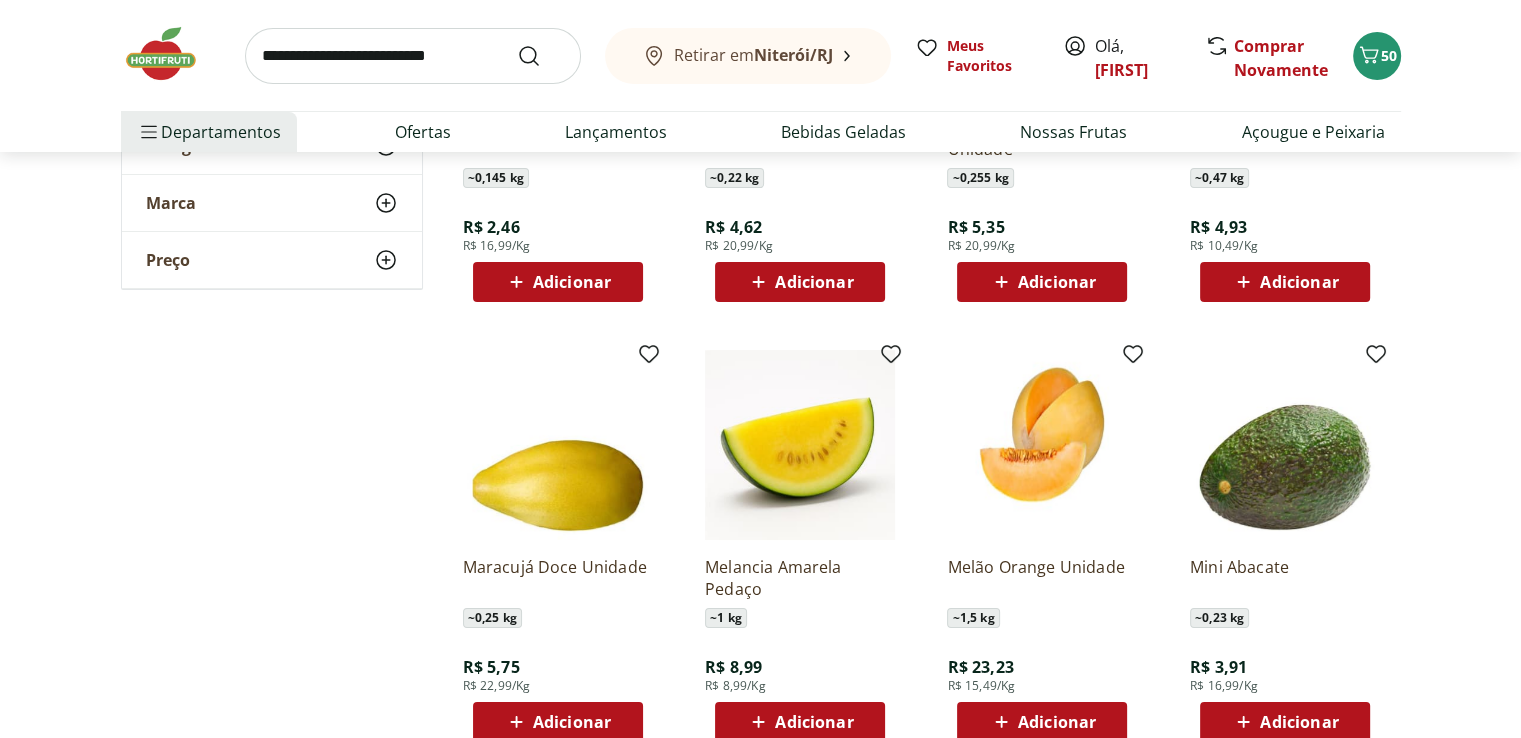 scroll, scrollTop: 7500, scrollLeft: 0, axis: vertical 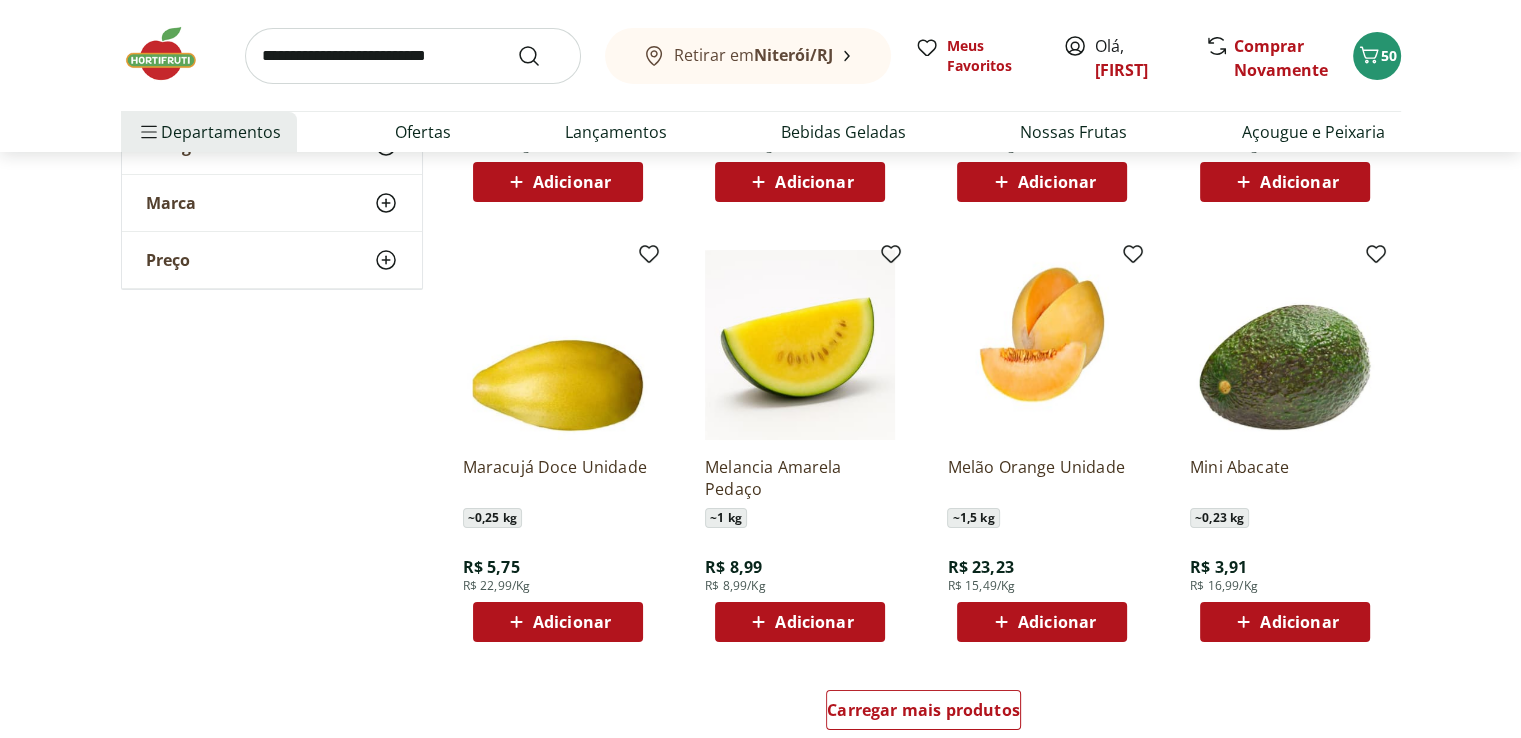 click on "Adicionar" at bounding box center (1057, 622) 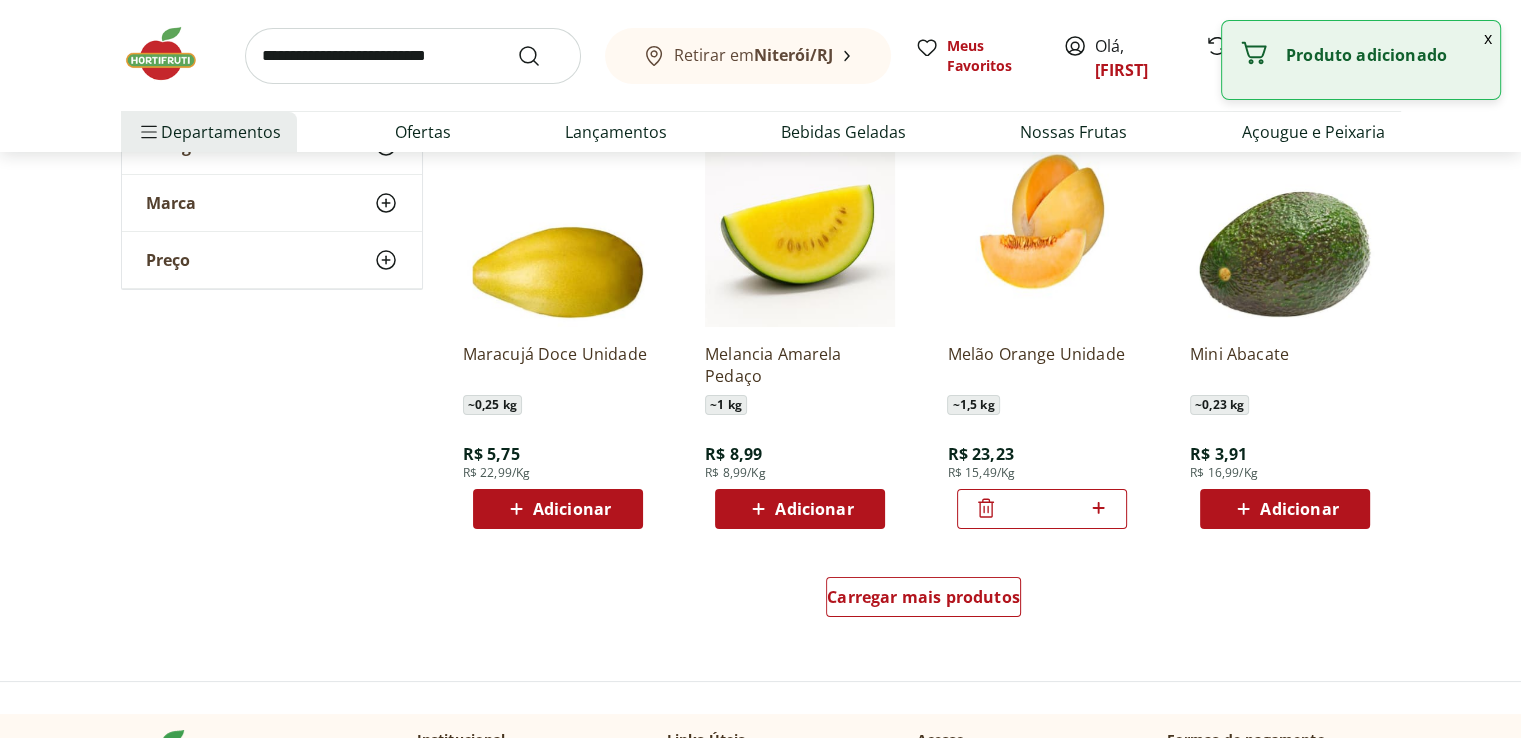 scroll, scrollTop: 7700, scrollLeft: 0, axis: vertical 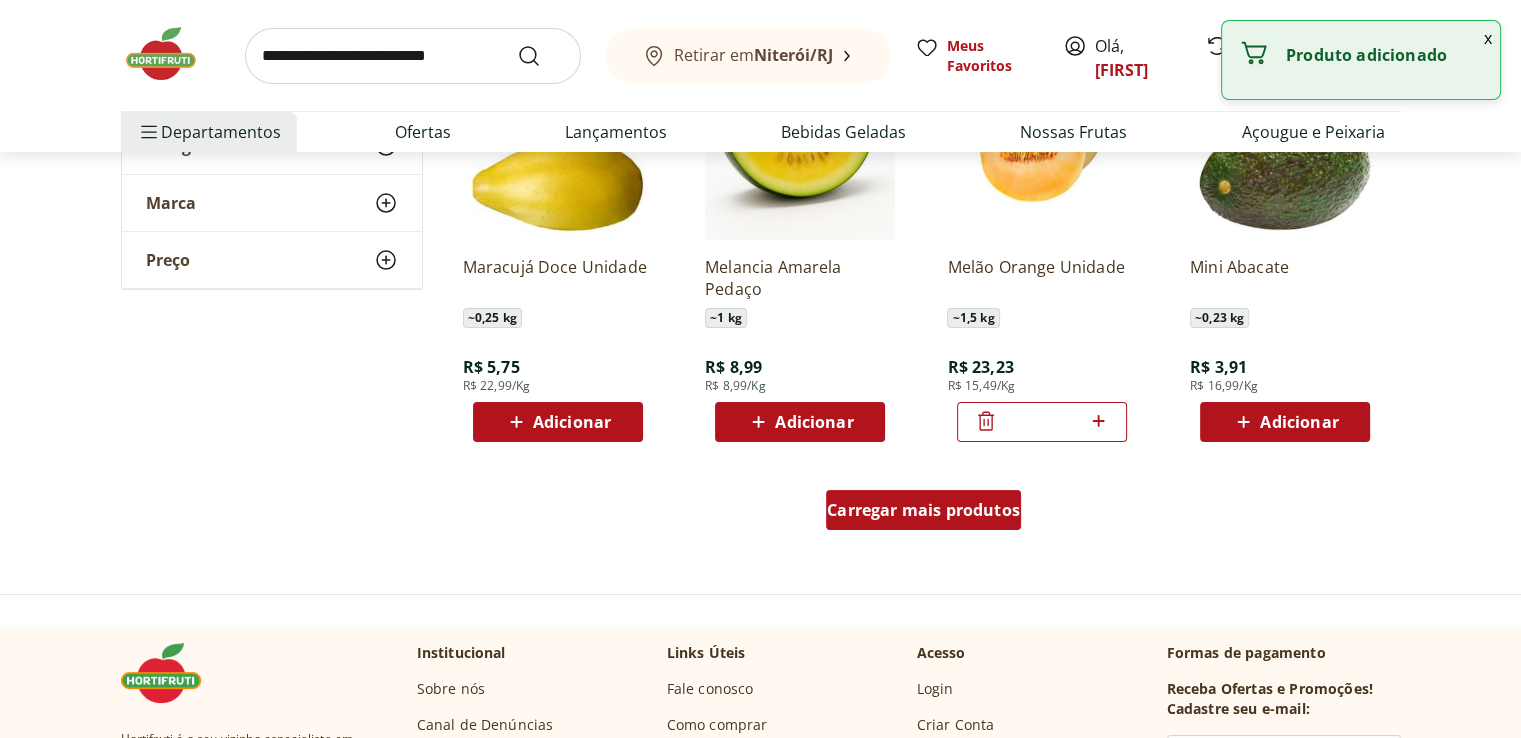 click on "Carregar mais produtos" at bounding box center (923, 510) 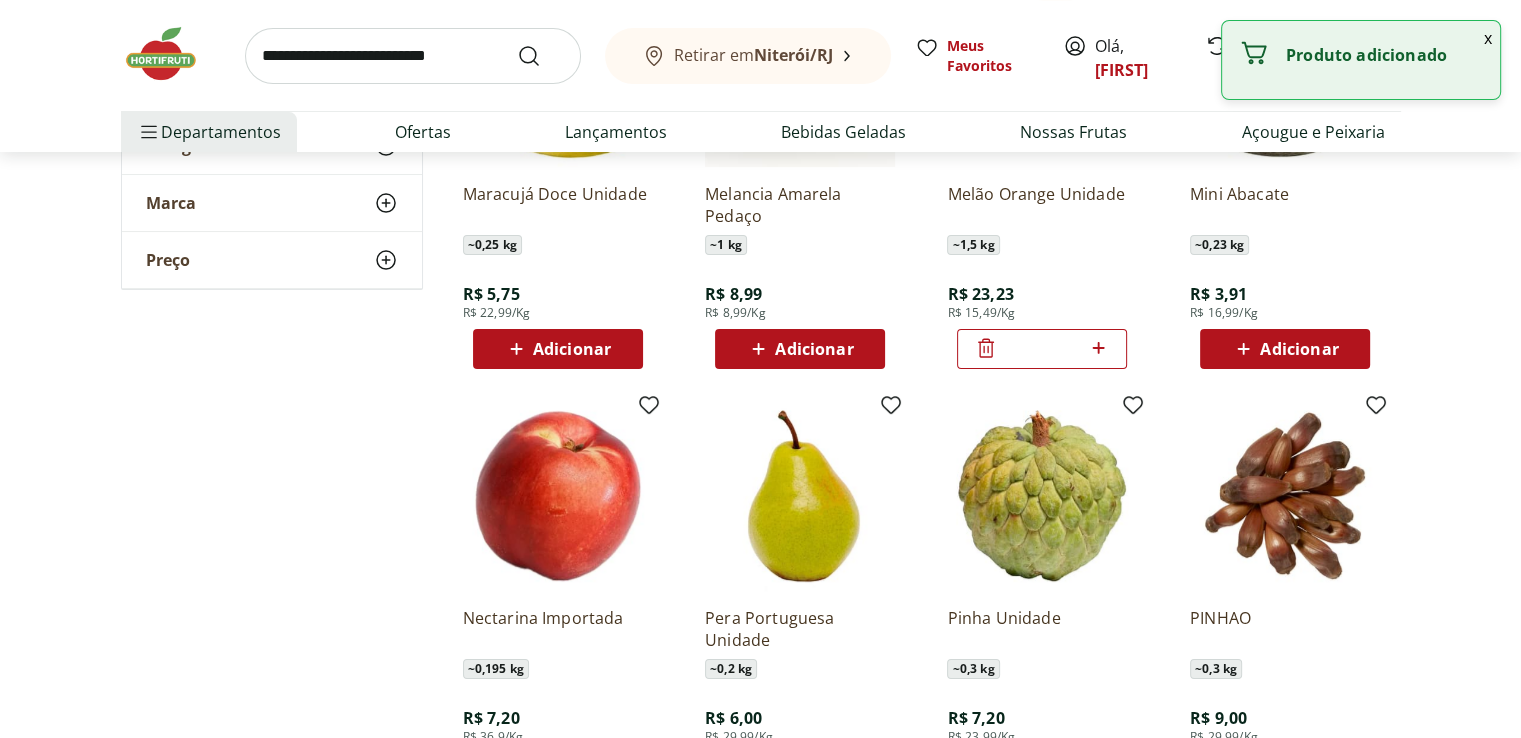 scroll, scrollTop: 7900, scrollLeft: 0, axis: vertical 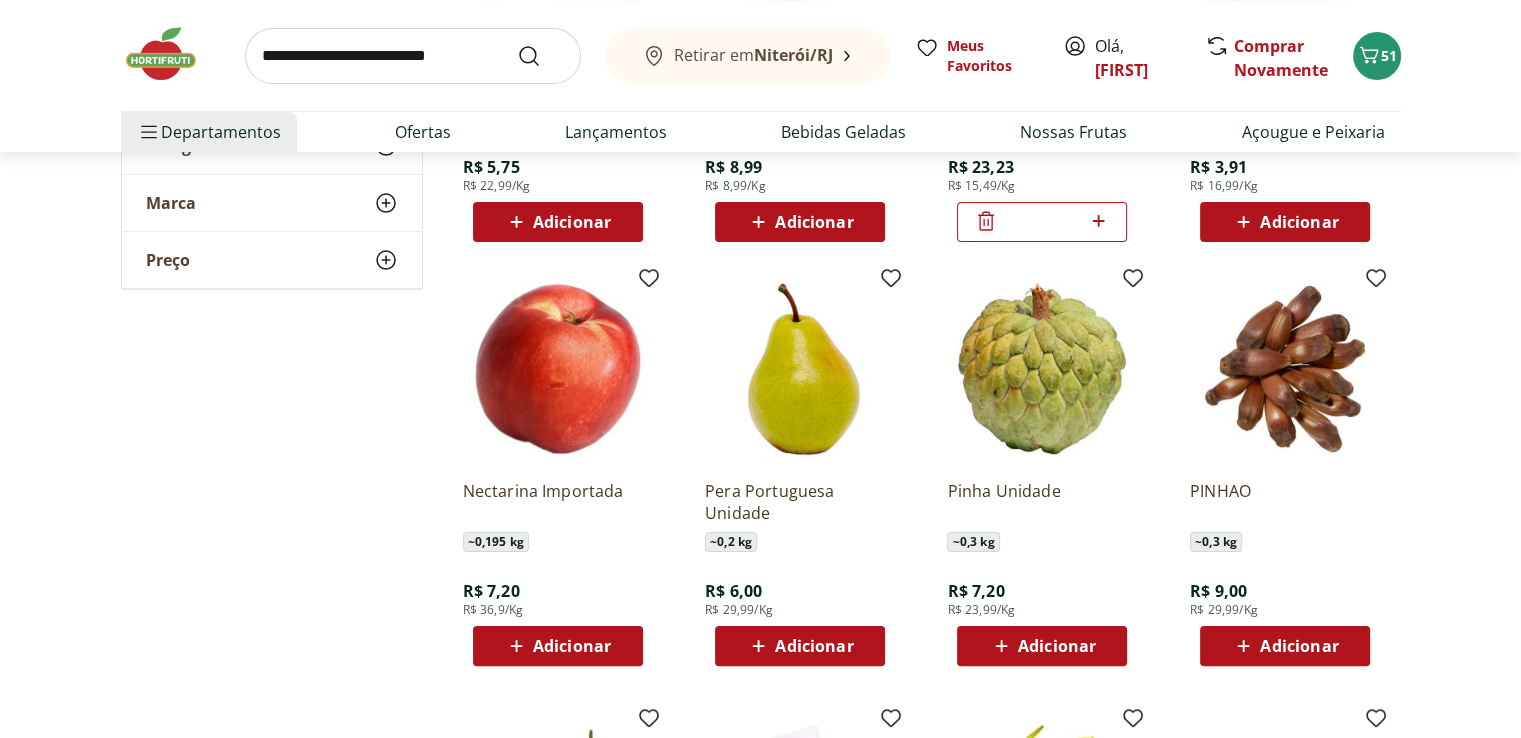 click at bounding box center [413, 56] 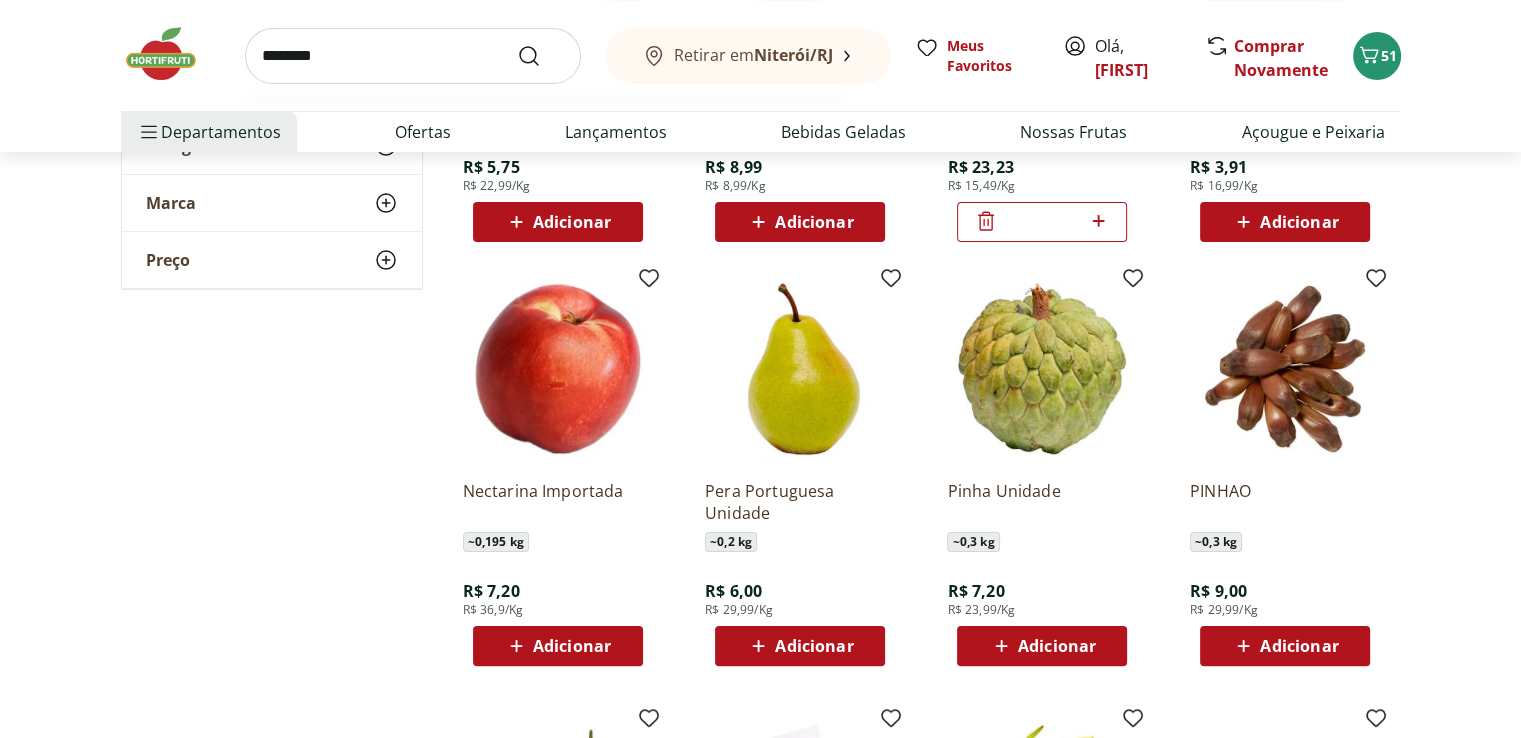 type on "********" 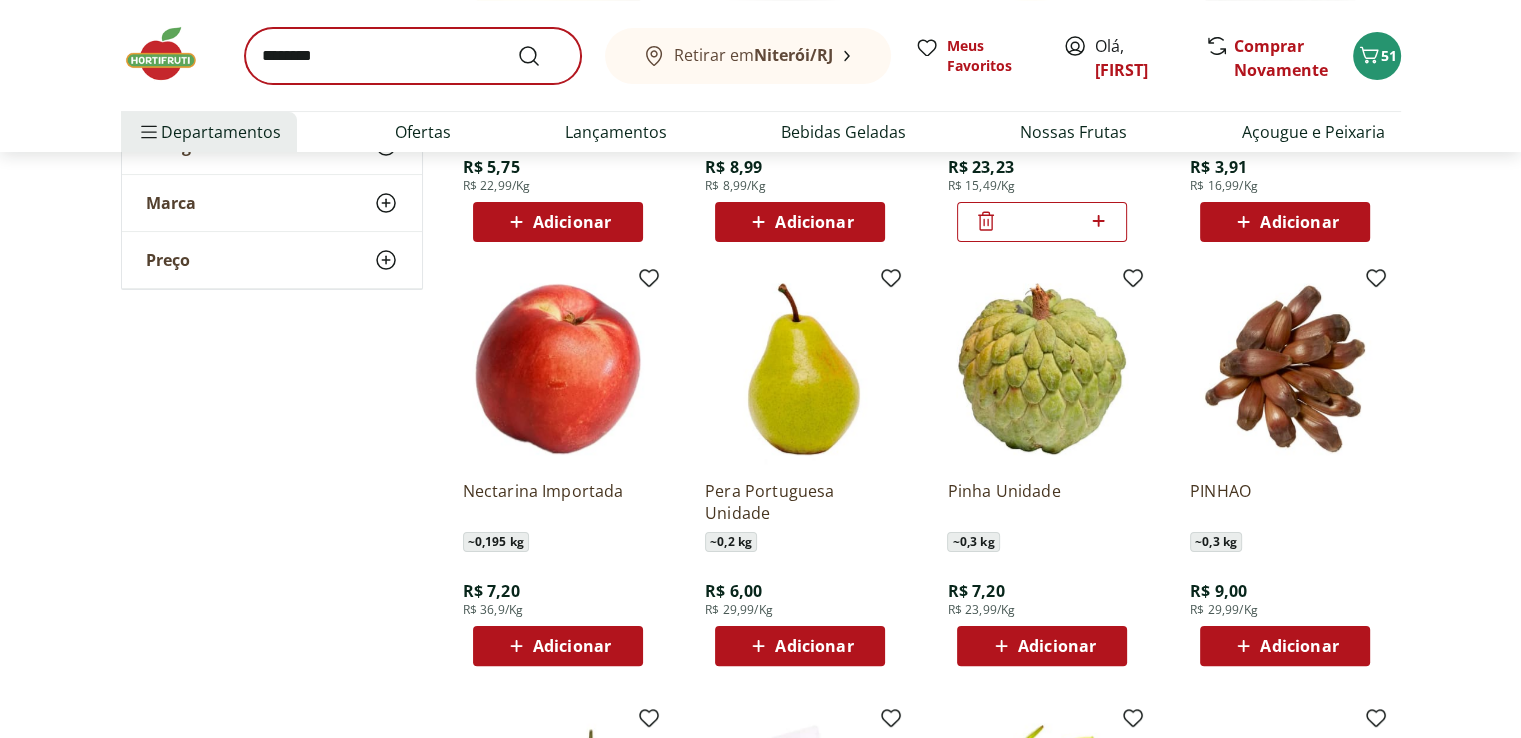 scroll, scrollTop: 0, scrollLeft: 0, axis: both 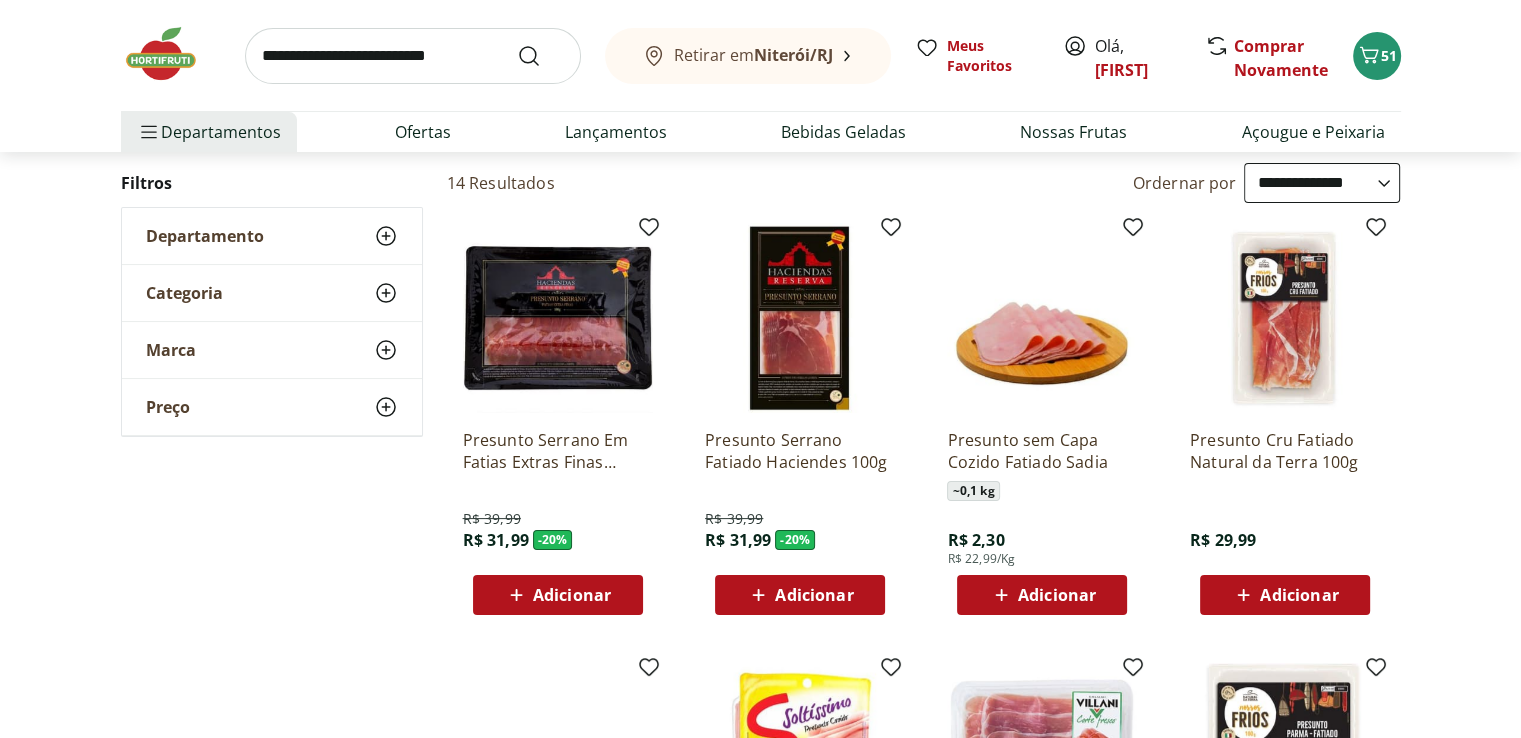 click on "**********" at bounding box center (1322, 183) 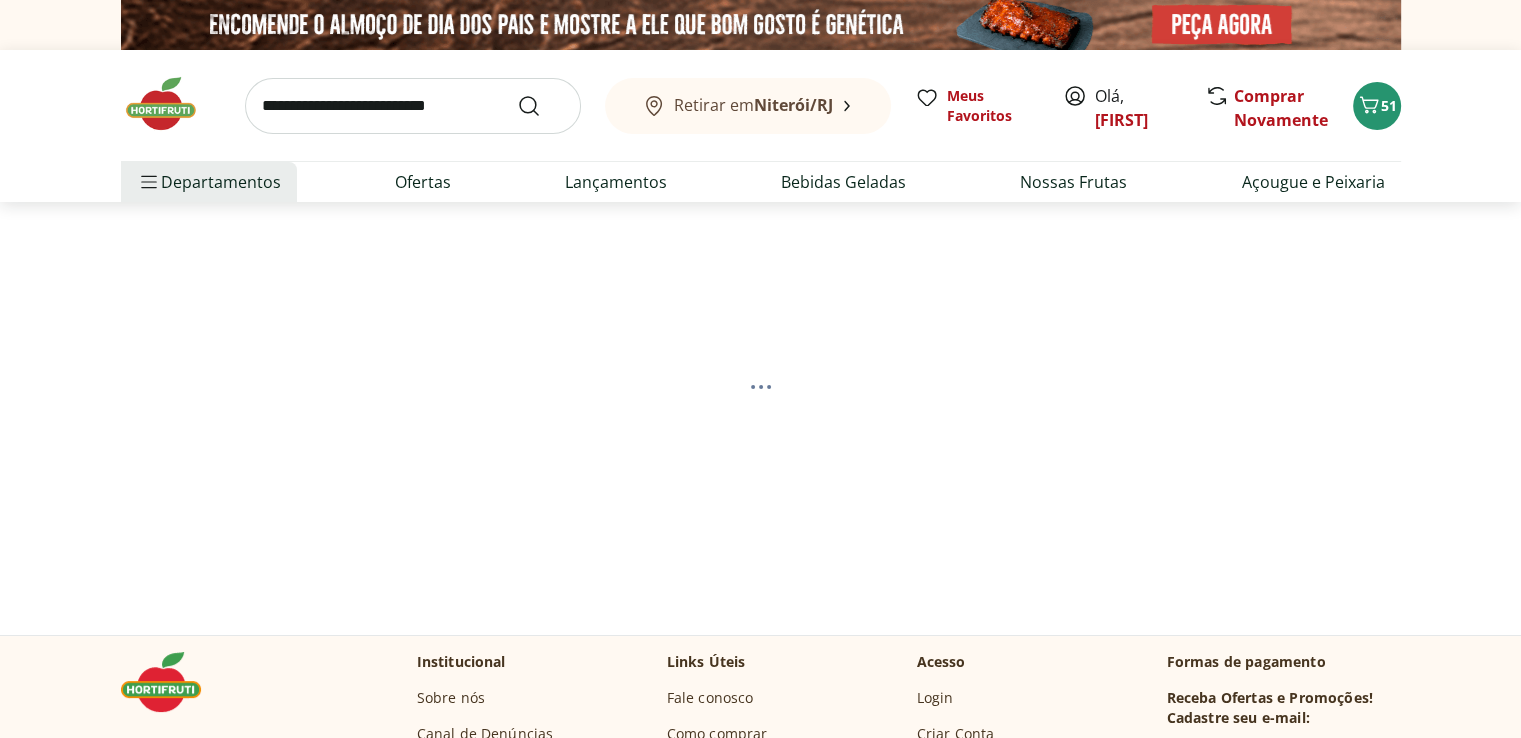select on "*********" 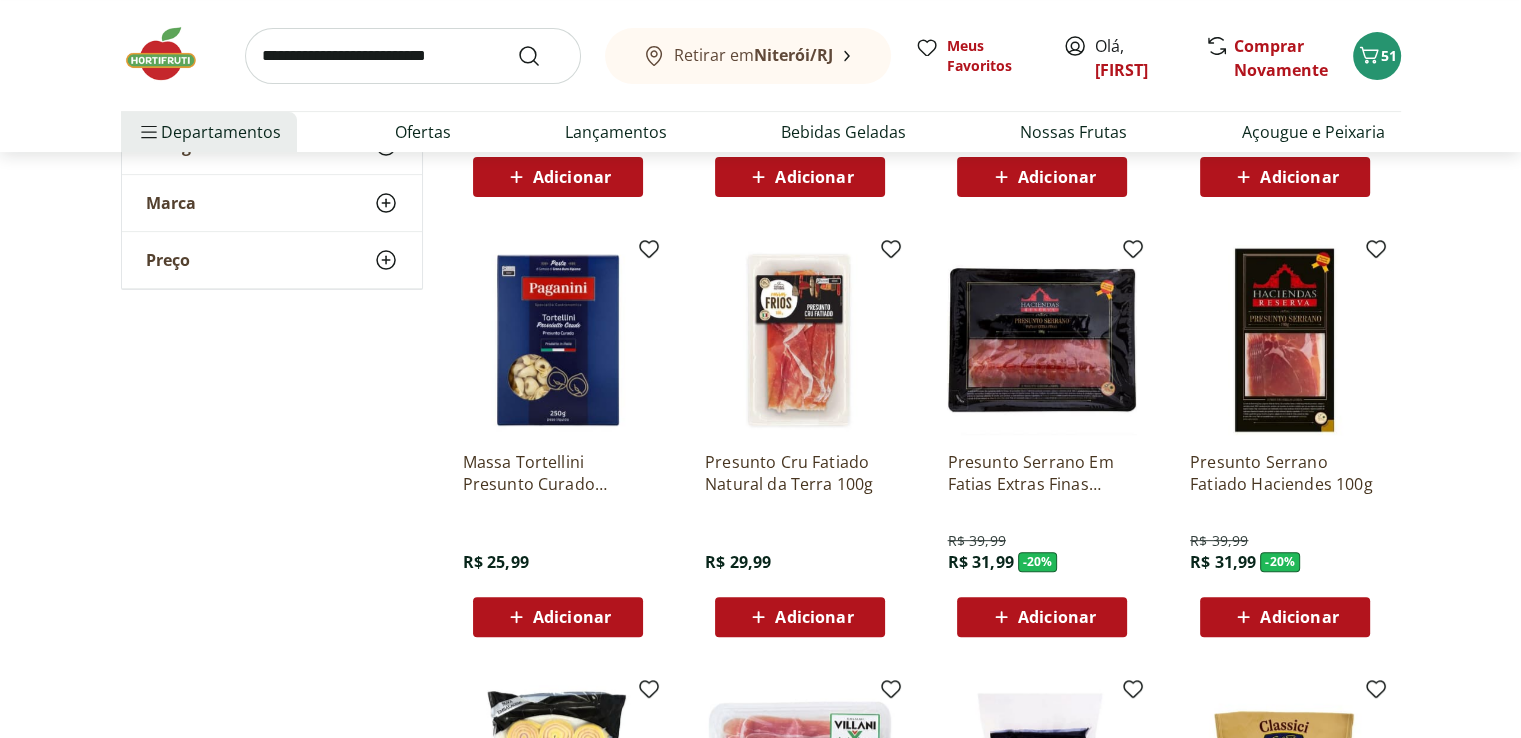 scroll, scrollTop: 600, scrollLeft: 0, axis: vertical 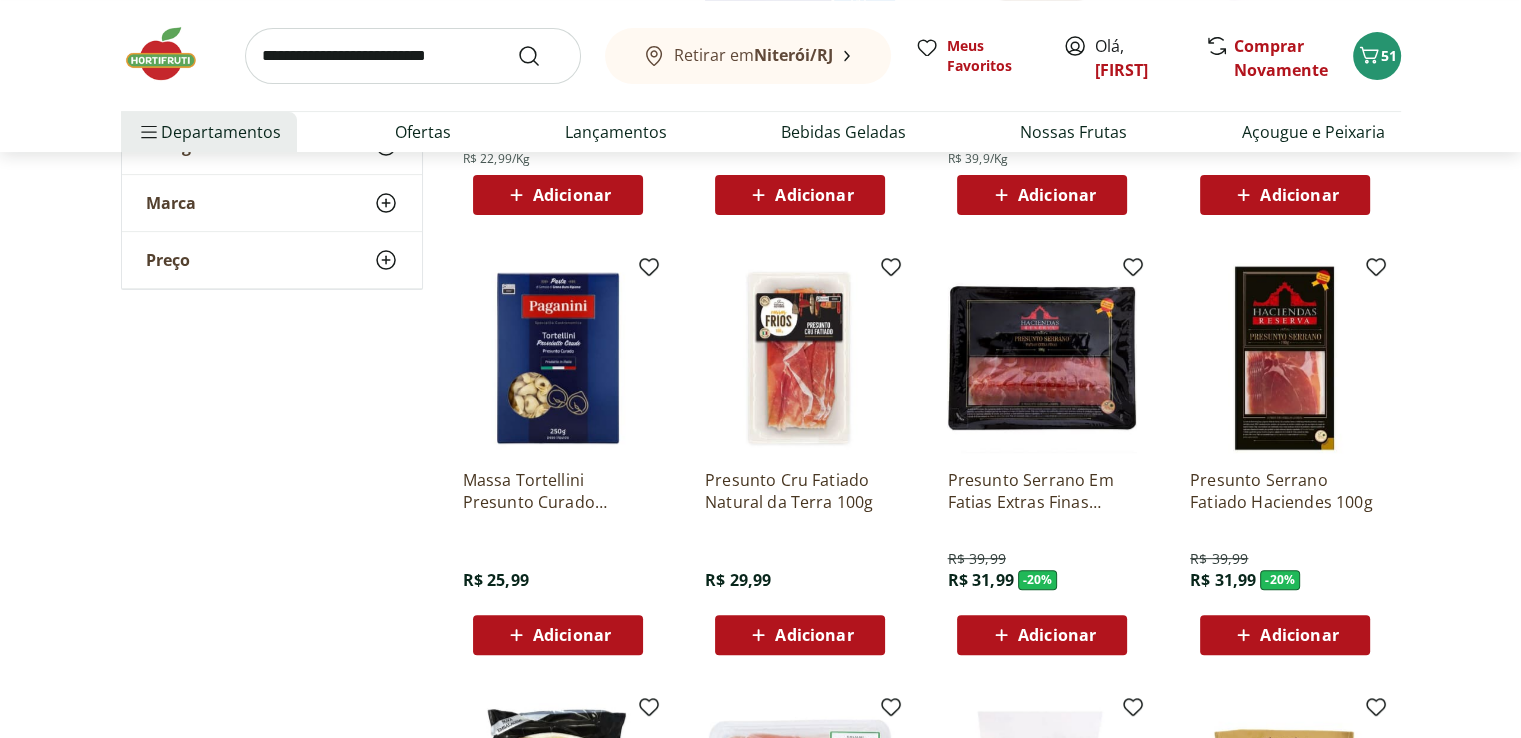 click on "Presunto Serrano Em Fatias Extras Finas Haciendas Reserva Pacote 100G" at bounding box center [1042, 491] 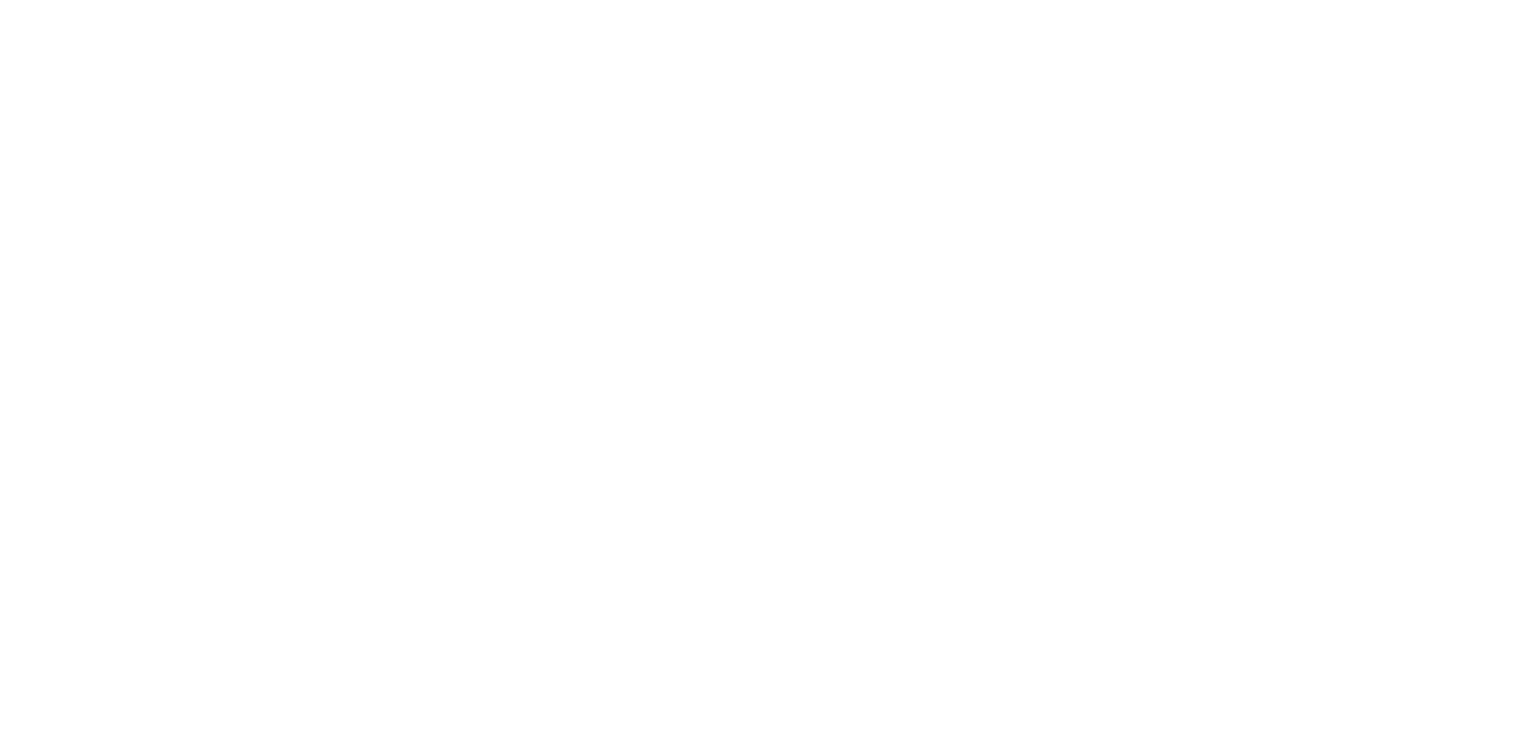 scroll, scrollTop: 600, scrollLeft: 0, axis: vertical 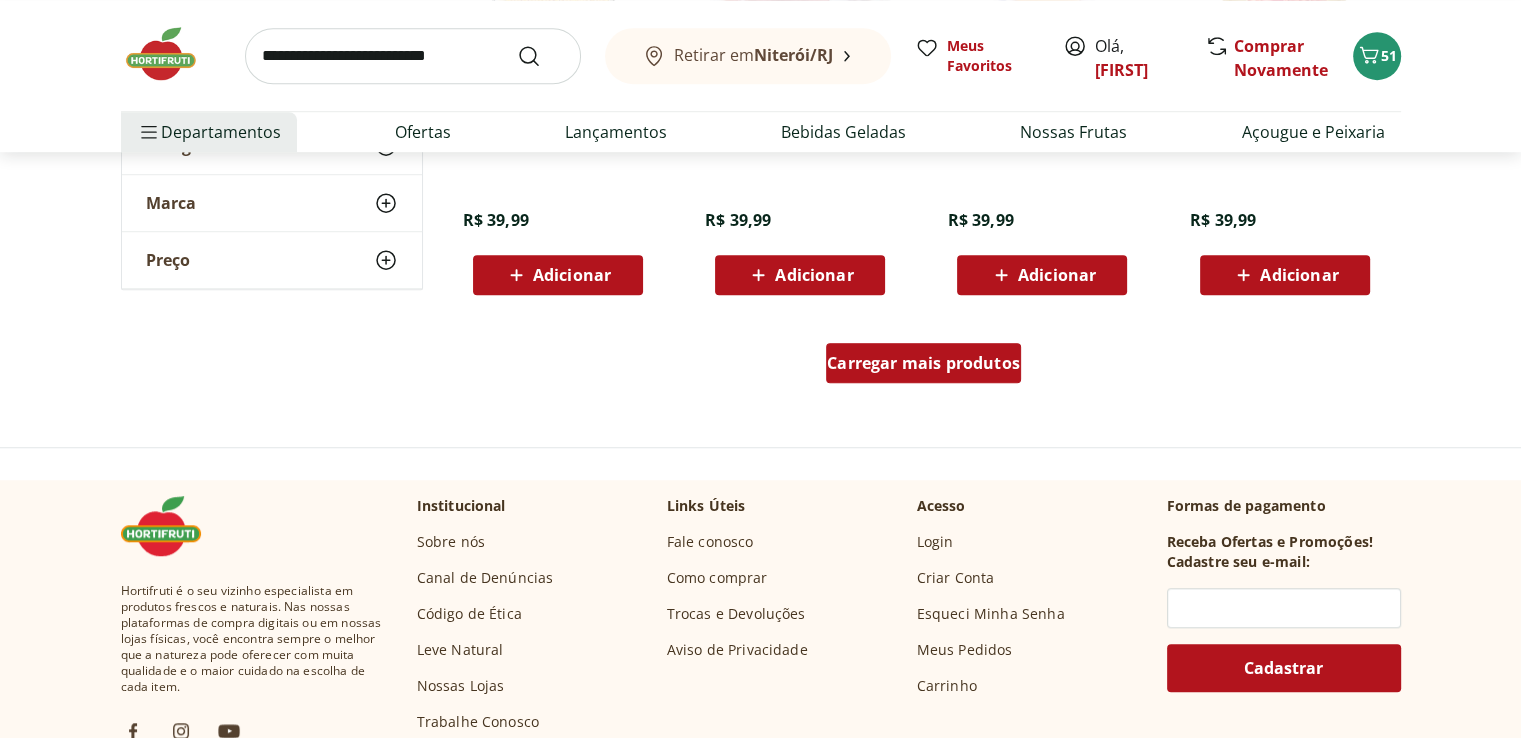 click on "Carregar mais produtos" at bounding box center [923, 367] 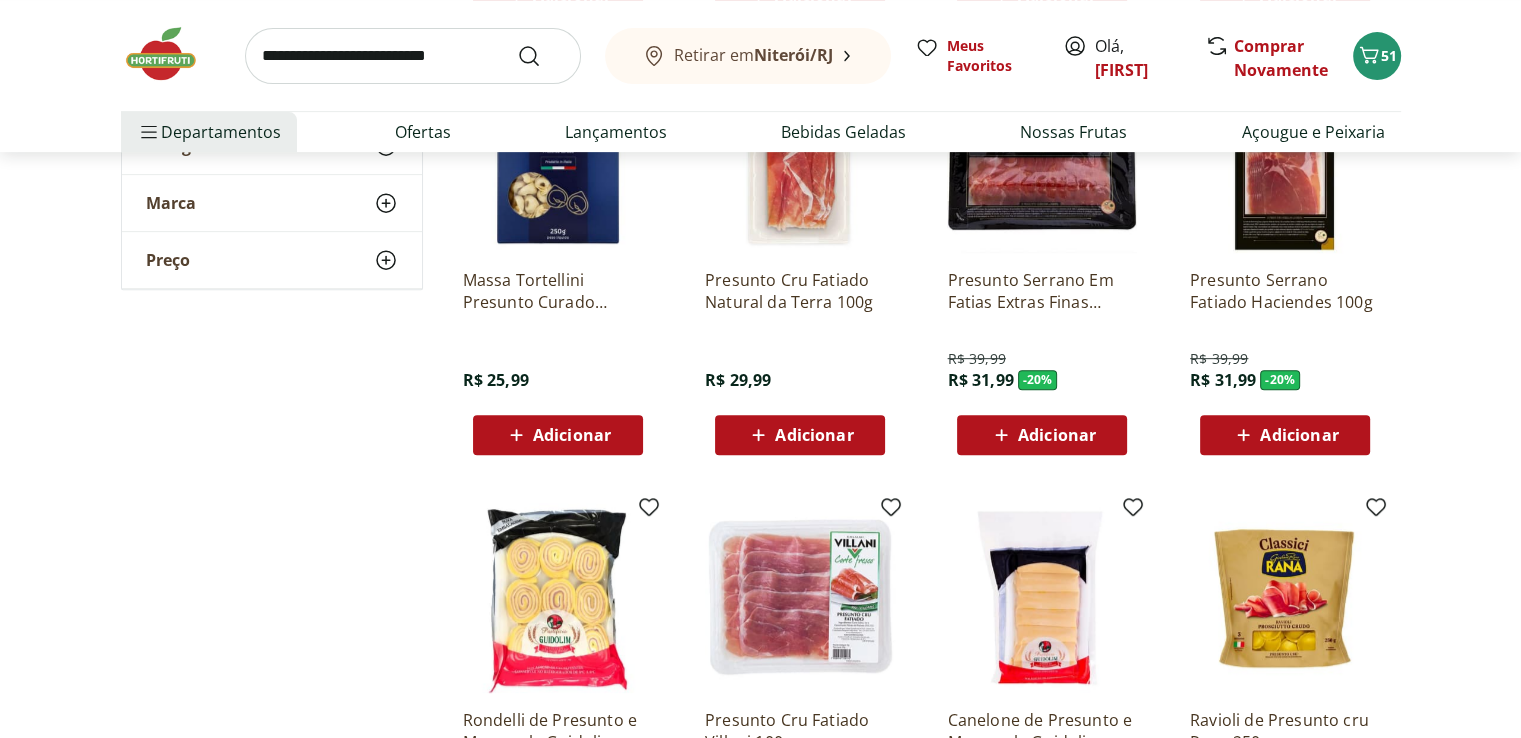 scroll, scrollTop: 700, scrollLeft: 0, axis: vertical 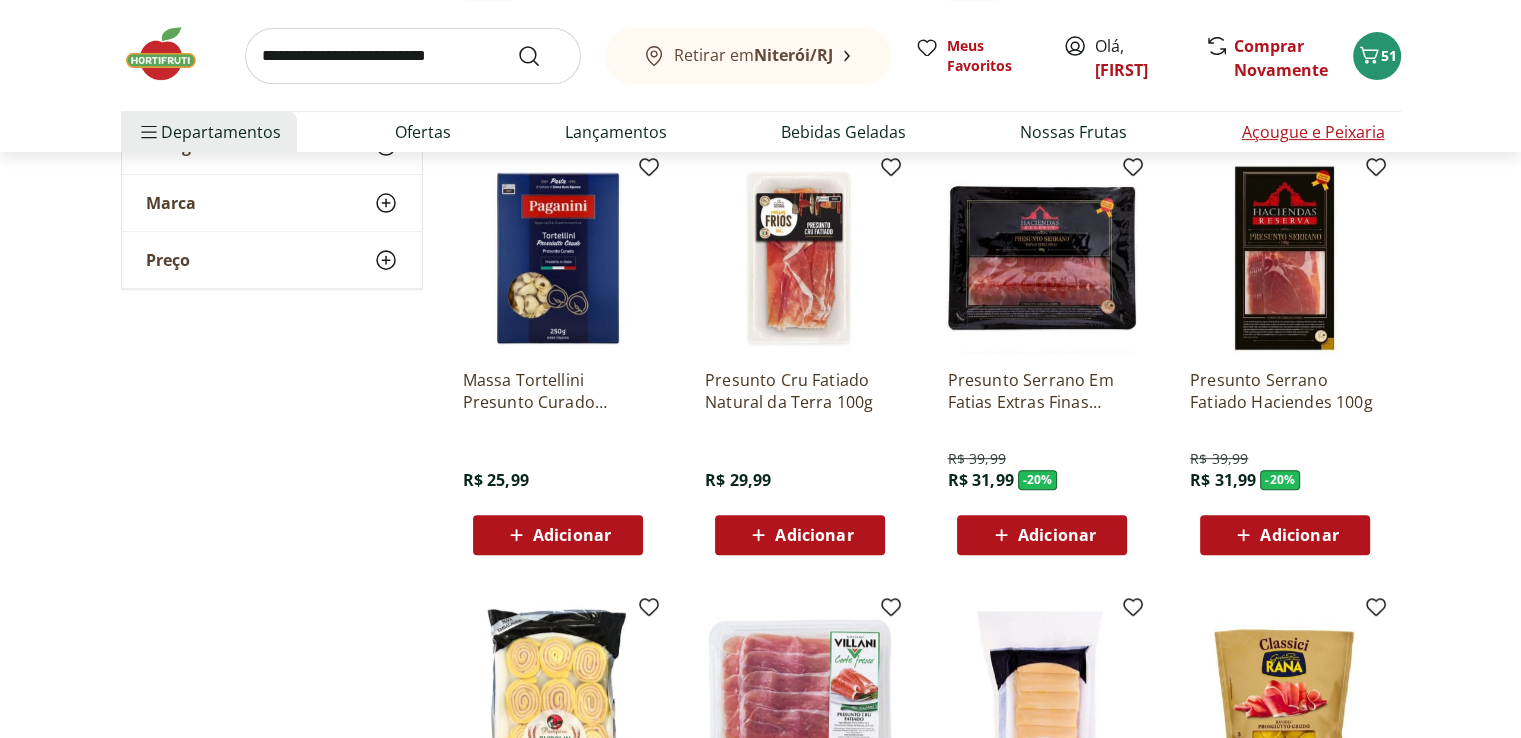 click on "Açougue e Peixaria" at bounding box center [1312, 132] 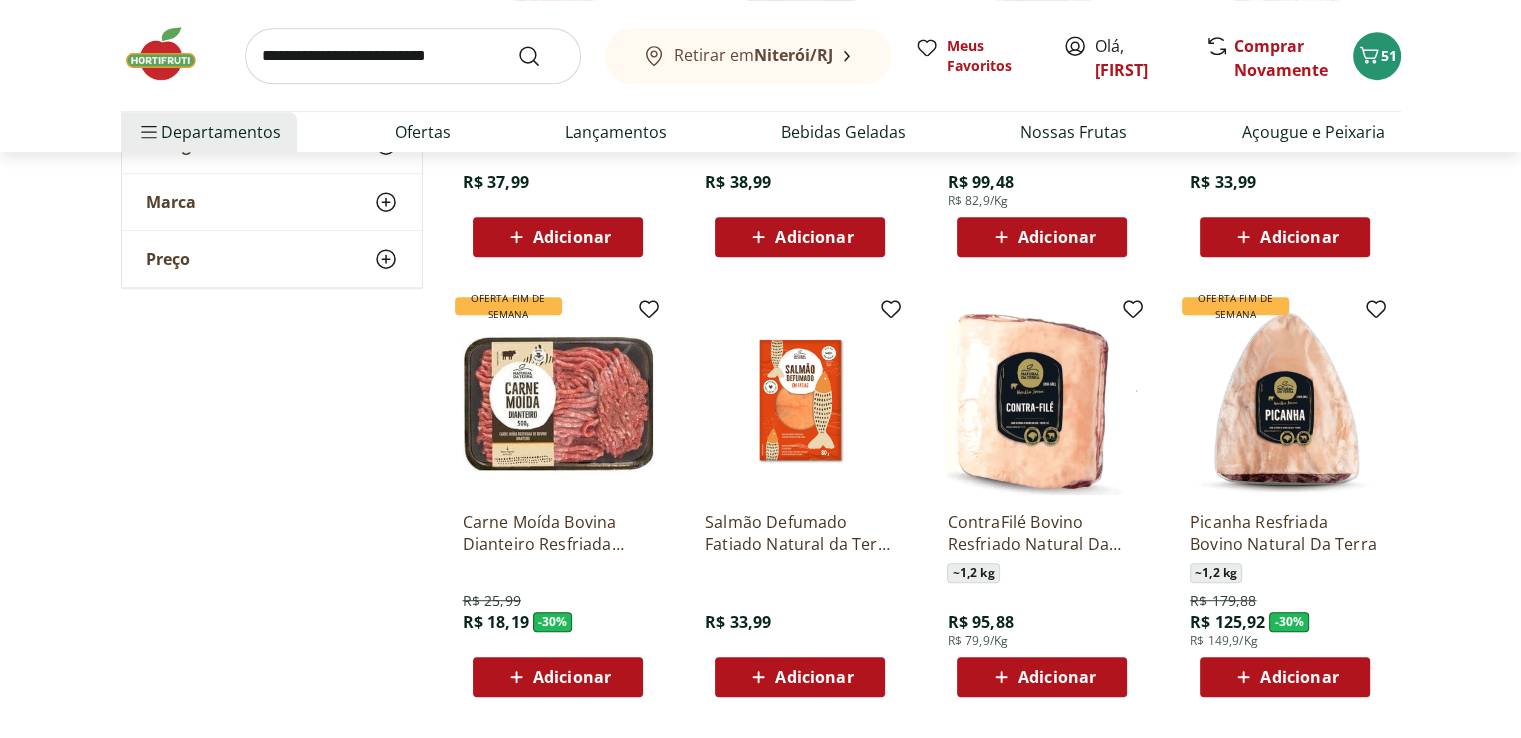 scroll, scrollTop: 1200, scrollLeft: 0, axis: vertical 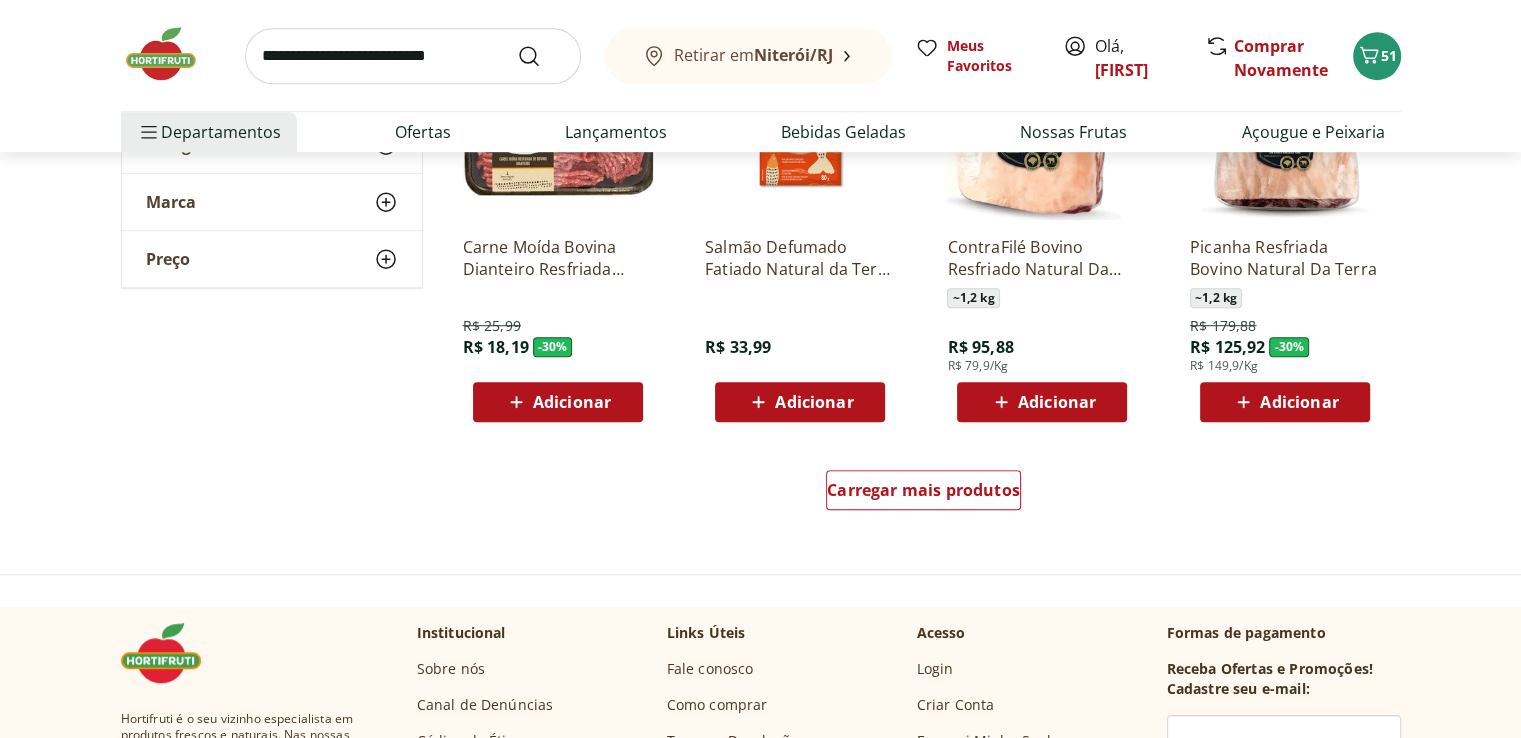 click at bounding box center (171, 54) 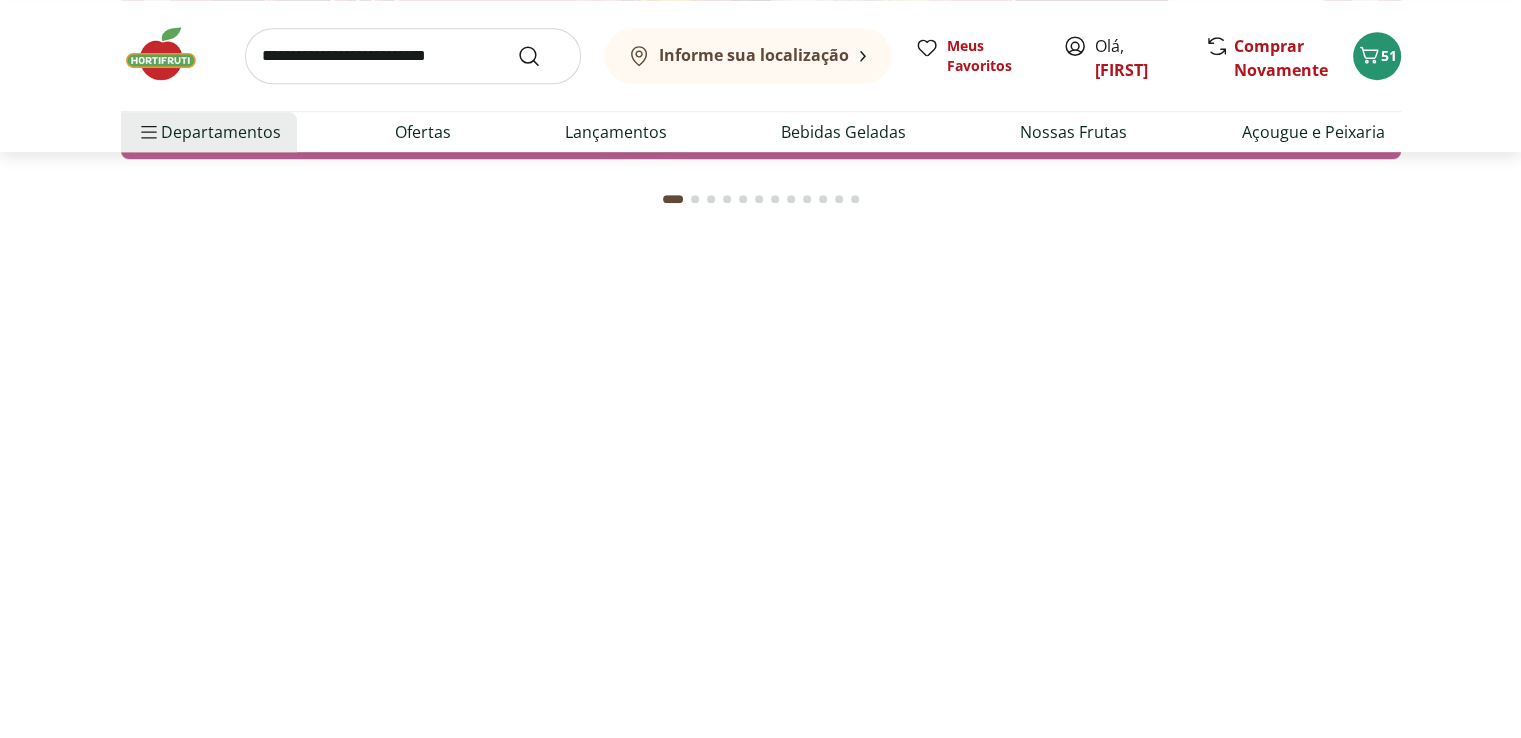 type on "*" 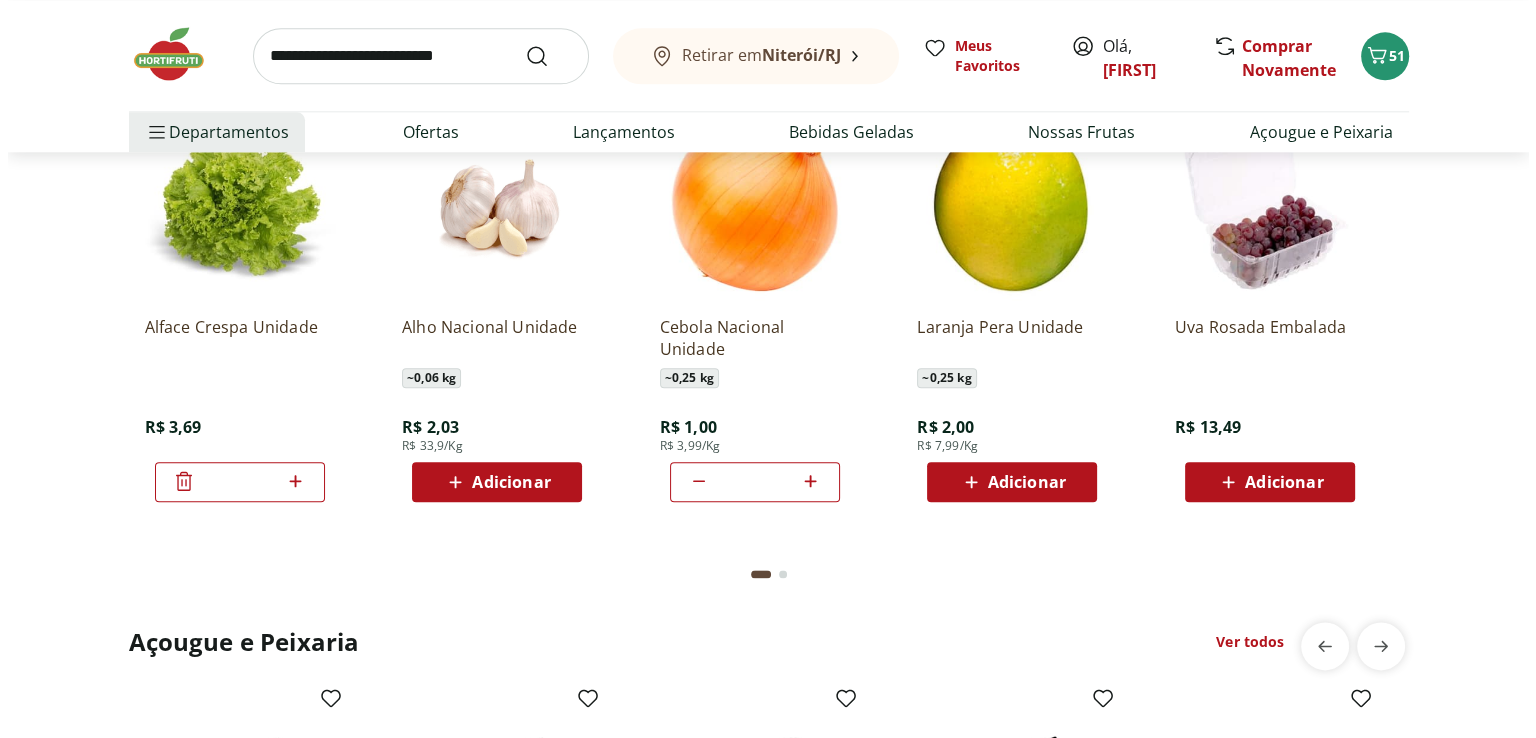 scroll, scrollTop: 2300, scrollLeft: 0, axis: vertical 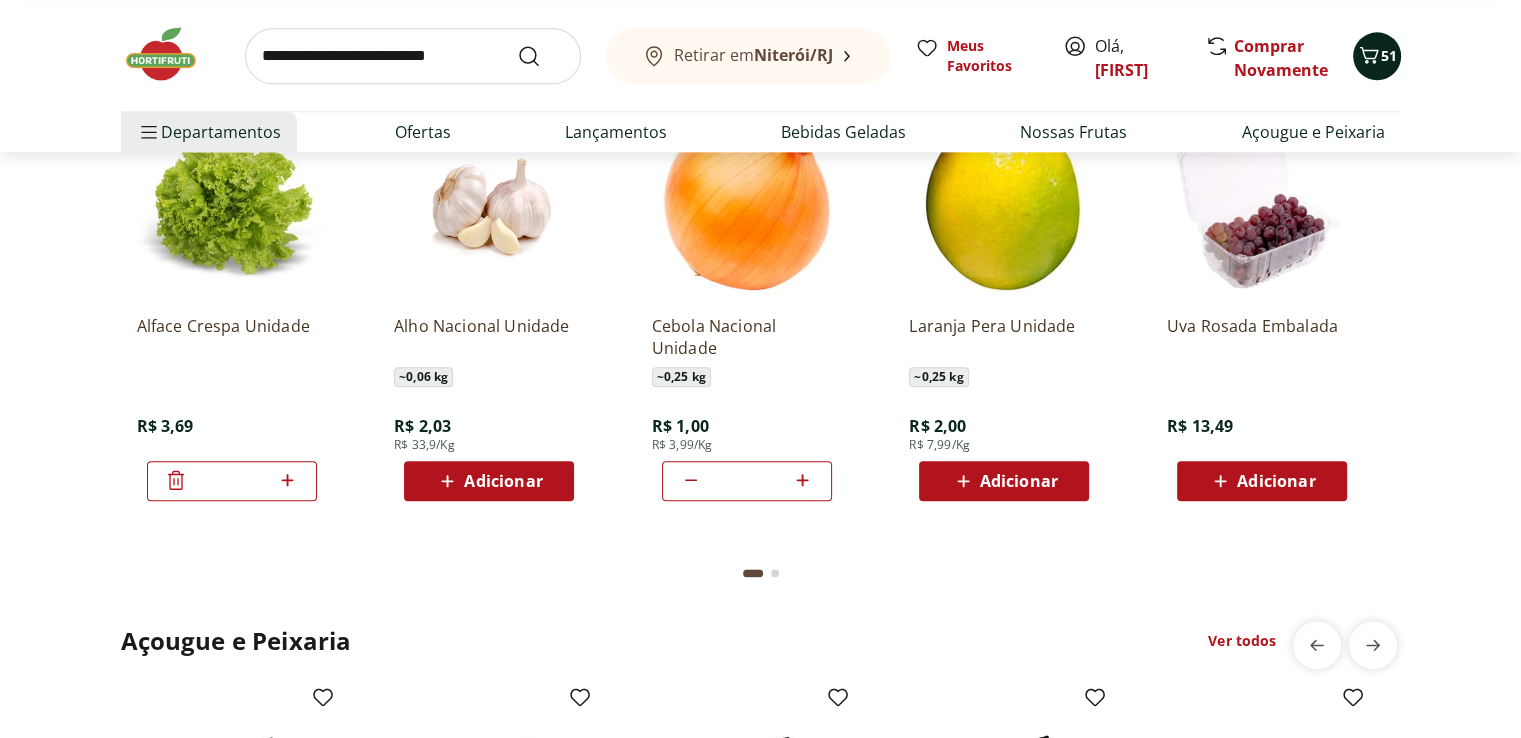 click 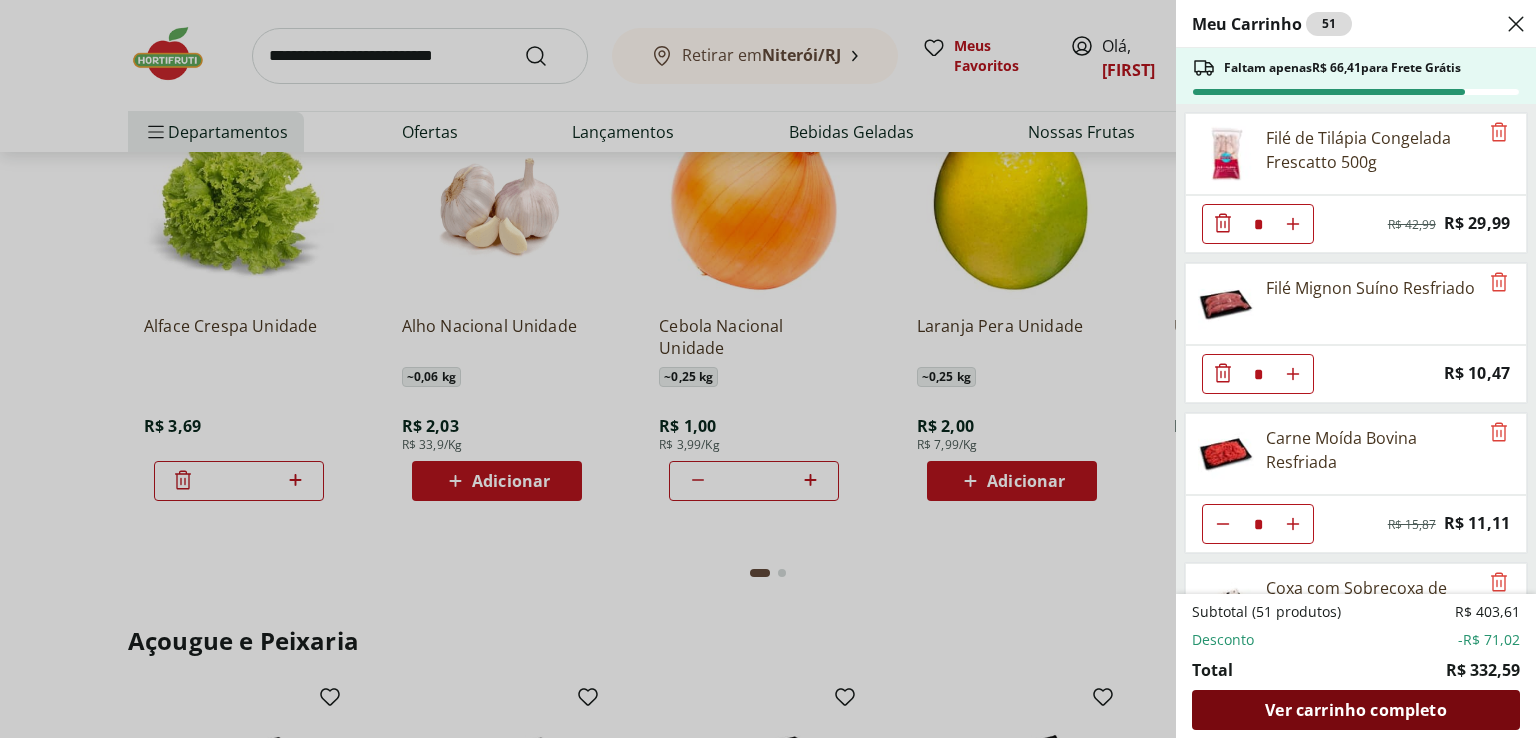 click on "Ver carrinho completo" at bounding box center [1355, 710] 